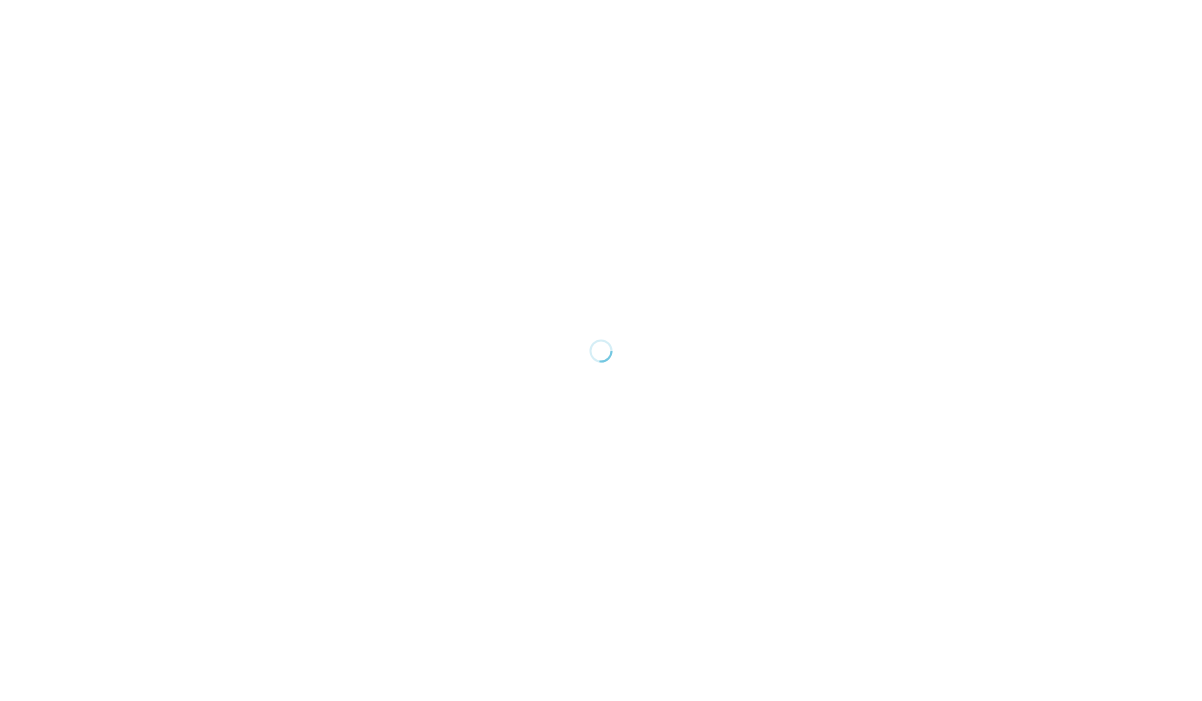 scroll, scrollTop: 0, scrollLeft: 0, axis: both 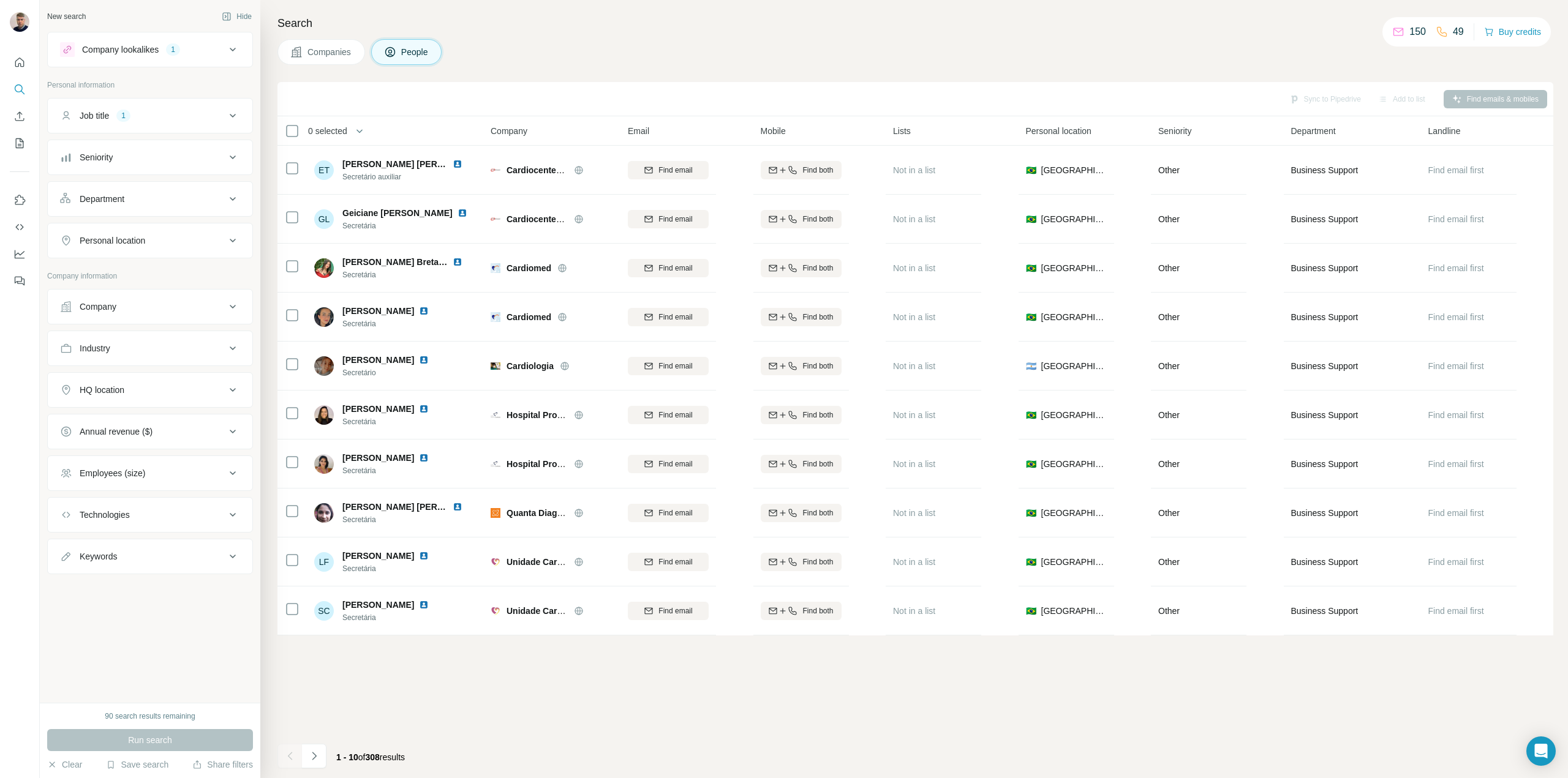 click on "Personal location" at bounding box center (150, 241) 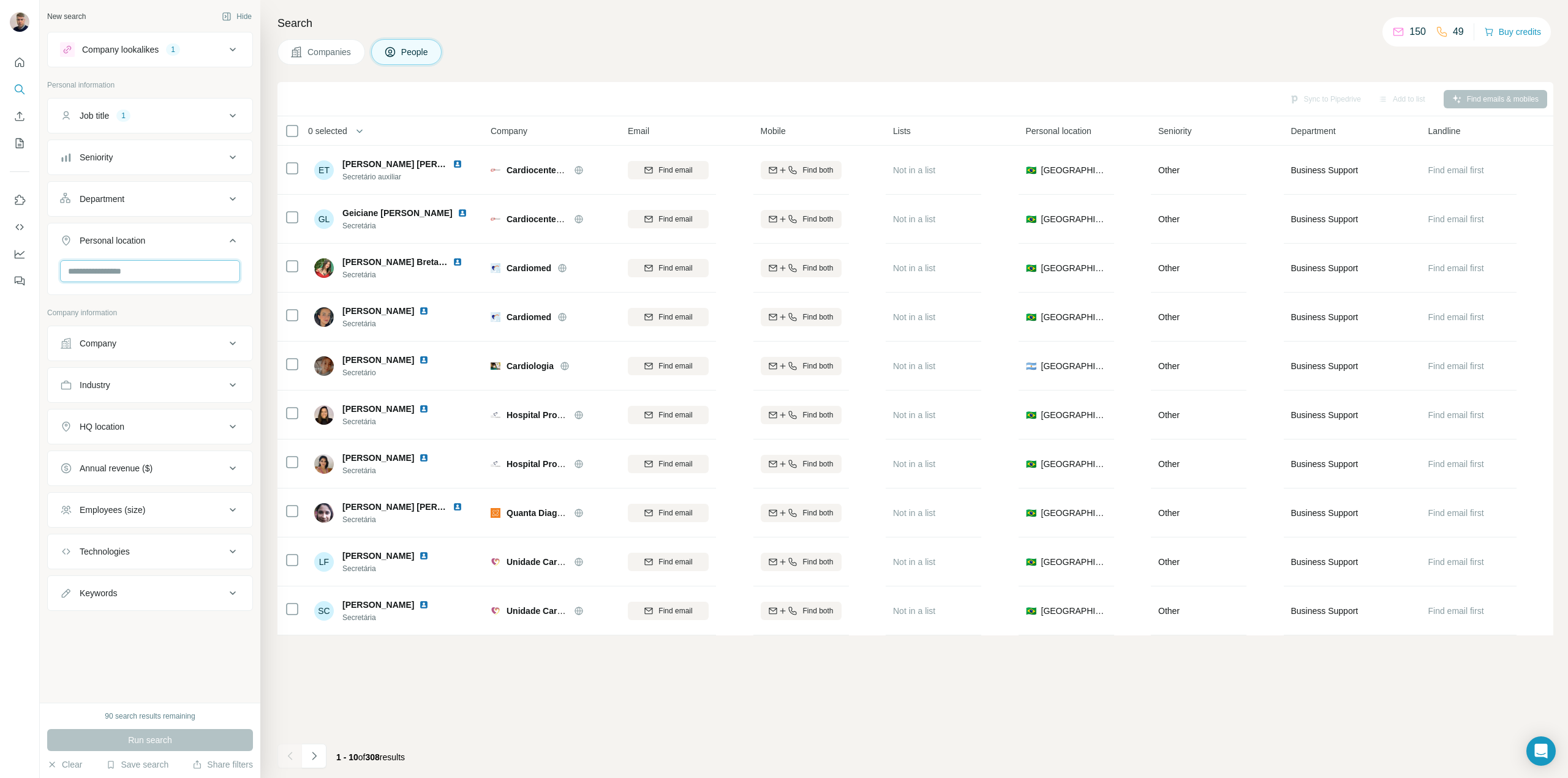 click at bounding box center (150, 271) 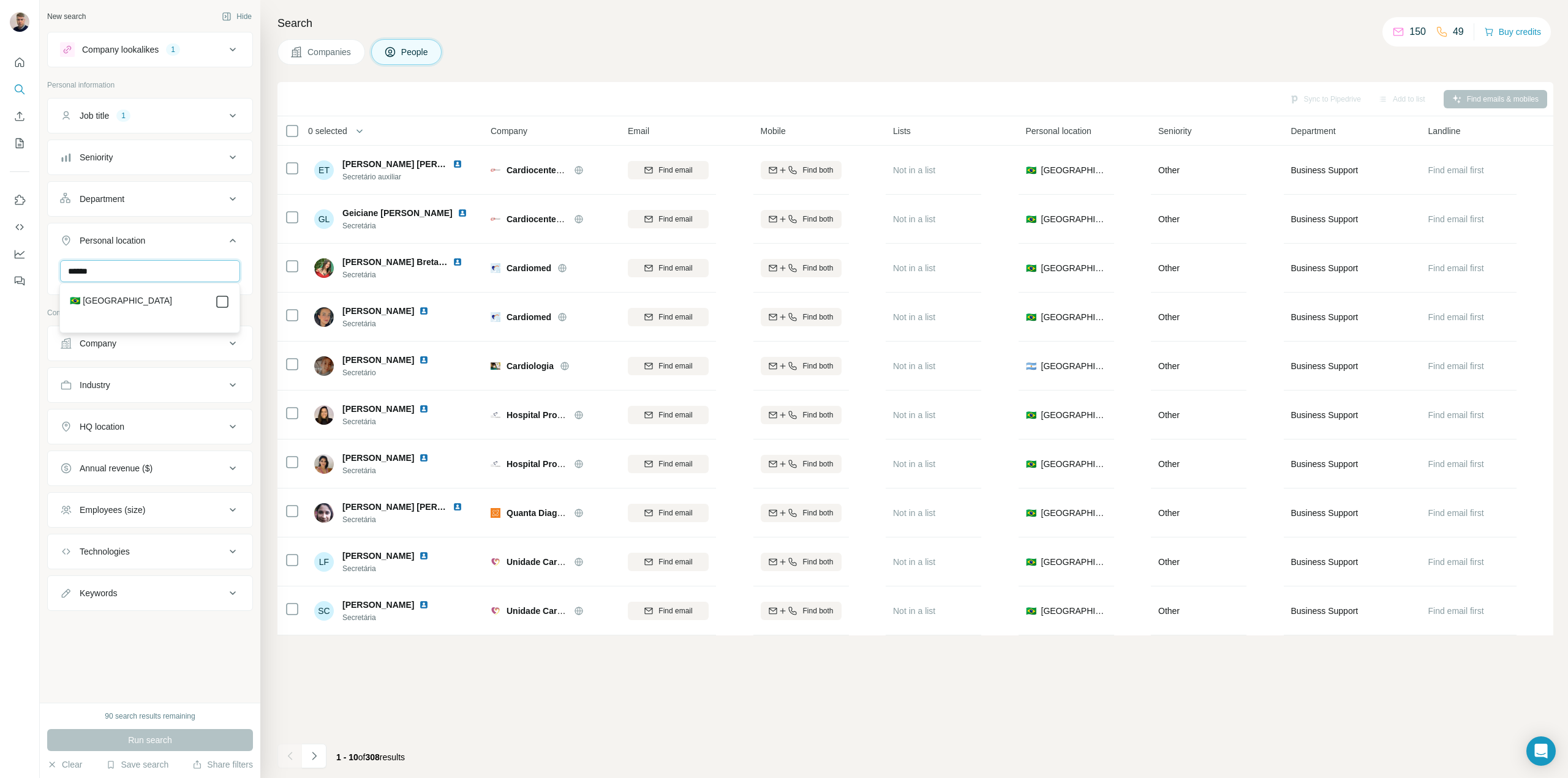 type on "******" 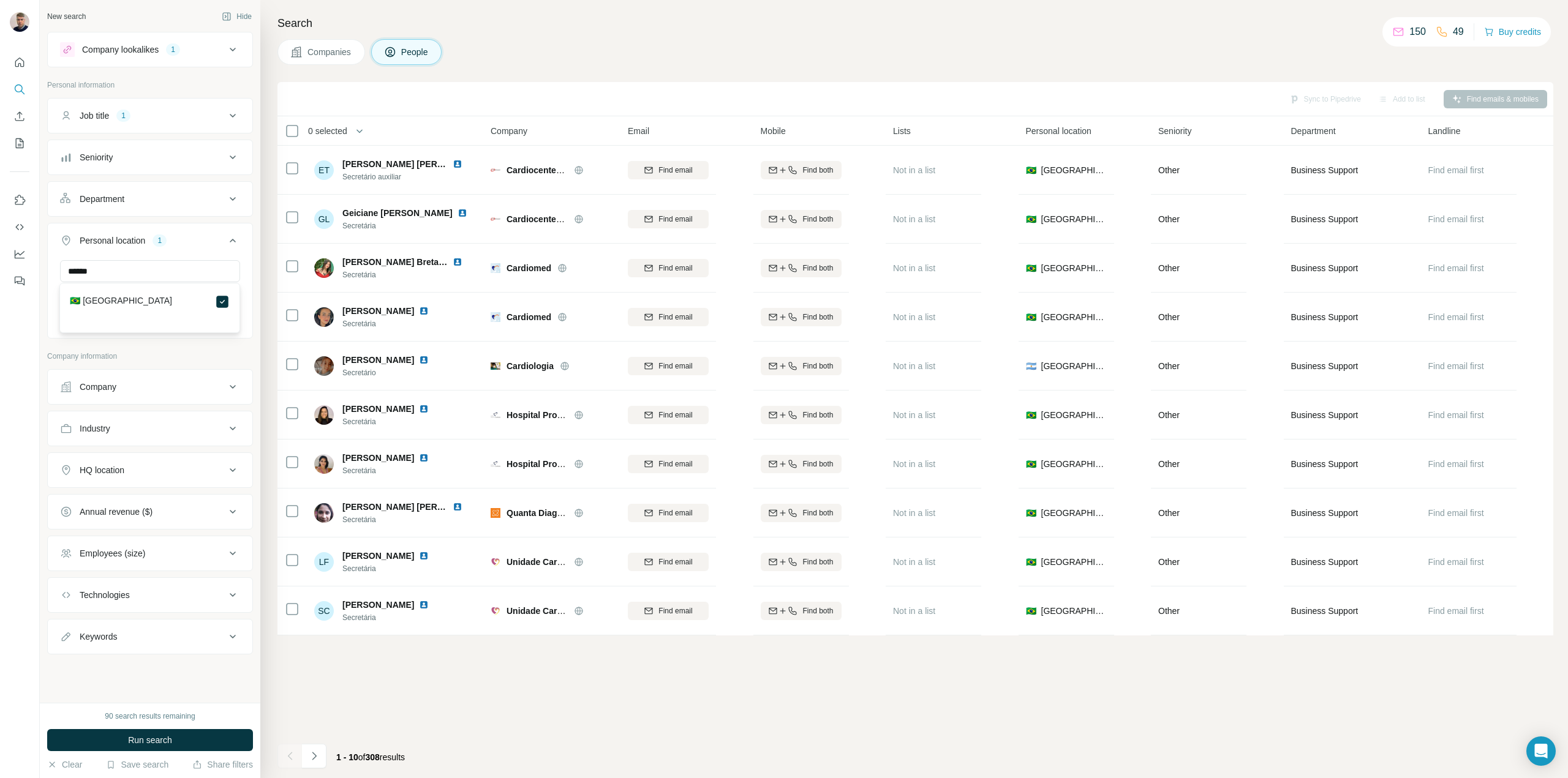 click on "Search Companies People Sync to Pipedrive Add to list Find emails & mobiles 0 selected People Company Email Mobile Lists Personal location Seniority Department Landline ET Emily Thaís Mota de Menezes Secretário auxiliar Cardiocenter Clinica Cardiologica Find email Find both Not in a list 🇧🇷 Brazil Other Business Support Find email first GL Geiciane Lira Silva Secretária Cardiocenter Clinica Cardiologica Find email Find both Not in a list 🇧🇷 Brazil Other Business Support Find email first Elisa Martins Bretanha Secretária Cardiomed Find email Find both Not in a list 🇧🇷 Brazil Other Business Support Find email first Stefanie Silveira Secretária Cardiomed Find email Find both Not in a list 🇧🇷 Brazil Other Business Support Find email first Ayelen Merlo Secretário Cardiologia Find email Find both Not in a list 🇦🇷 Argentina Other Business Support Find email first Keliane Ramos Secretária Hospital Prontocardio Find email Find both Not in a list 🇧🇷 Brazil Other Larisse Alves" at bounding box center (914, 389) 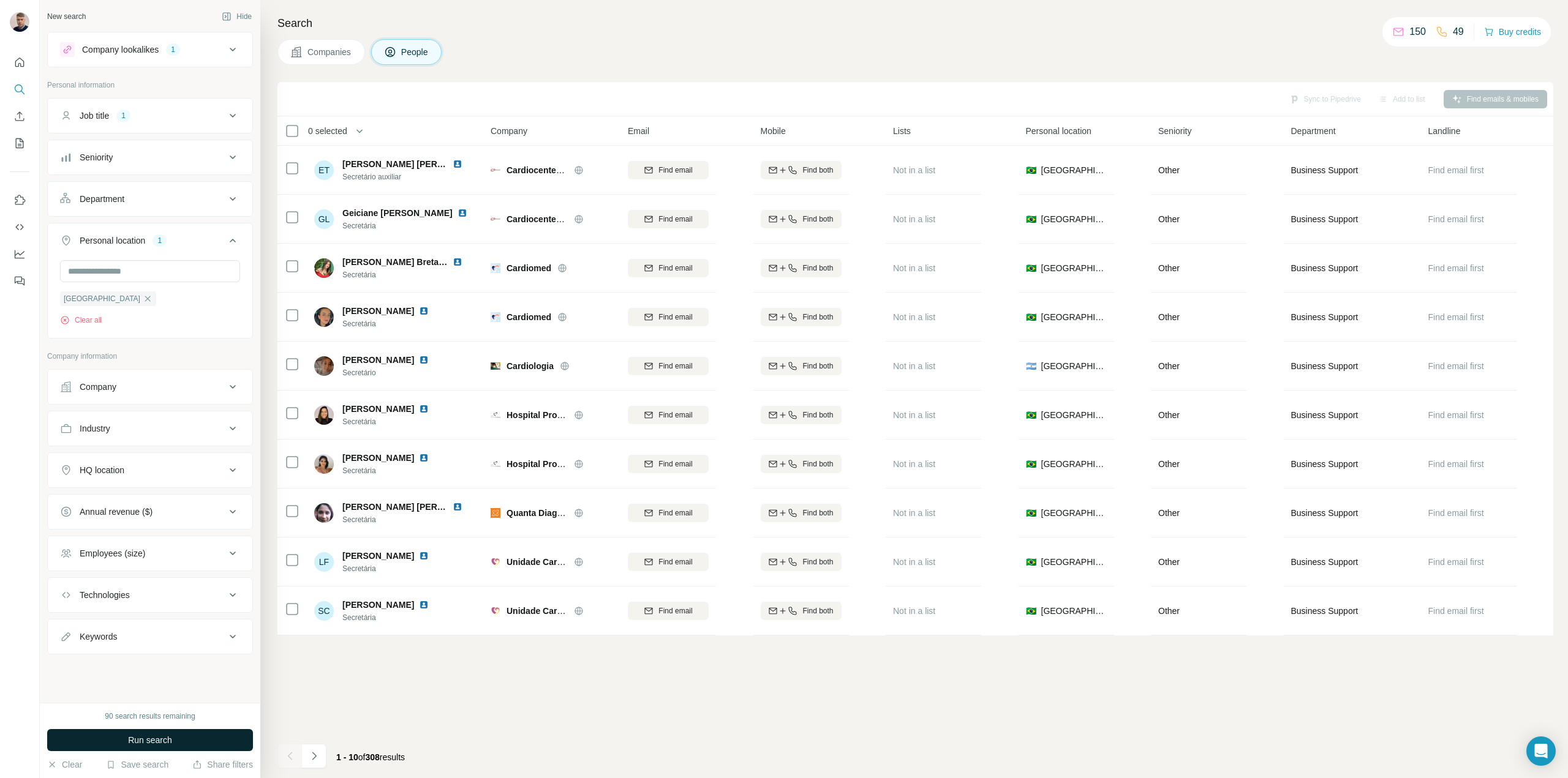 click on "Run search" at bounding box center [150, 740] 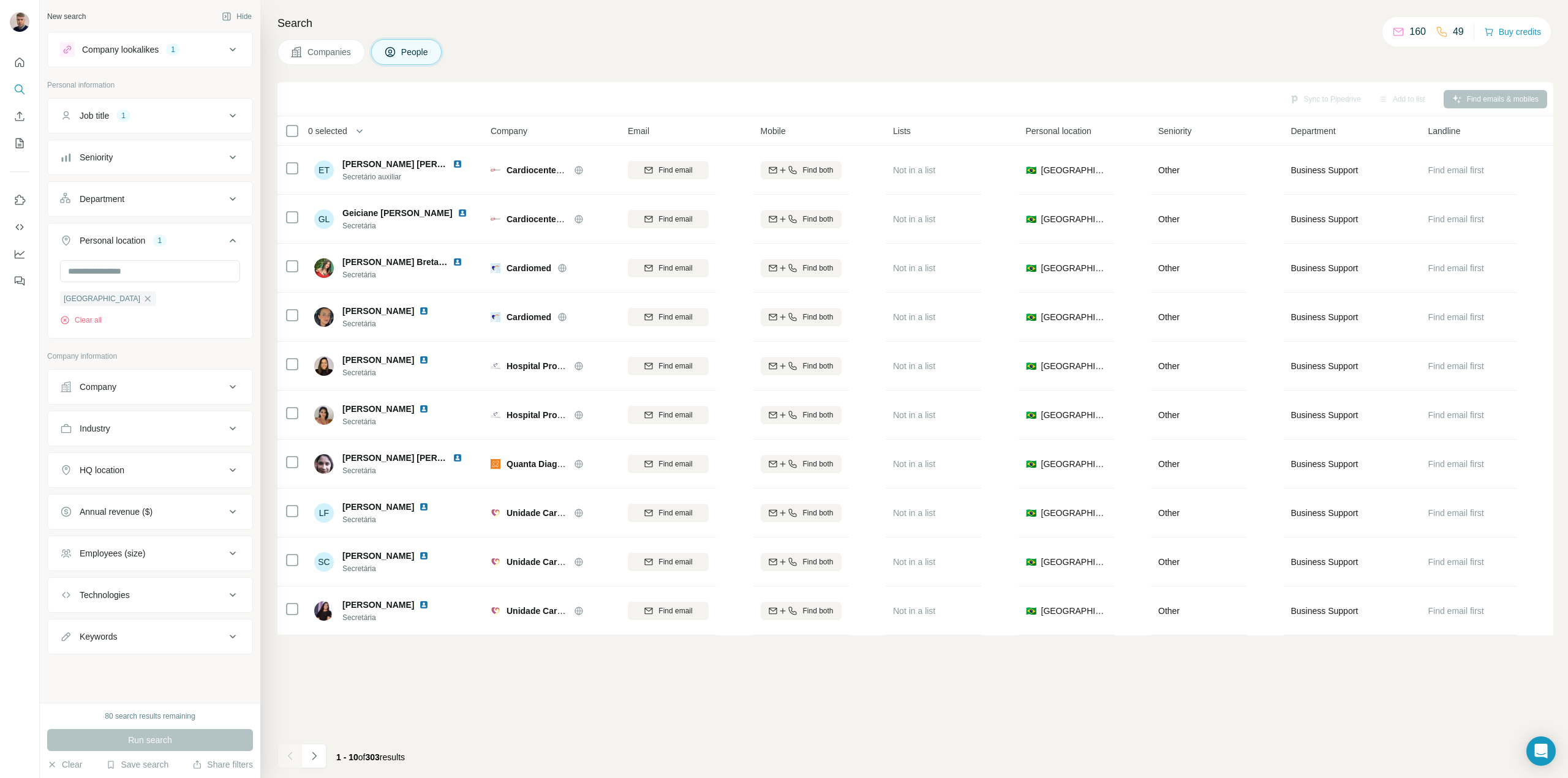 click 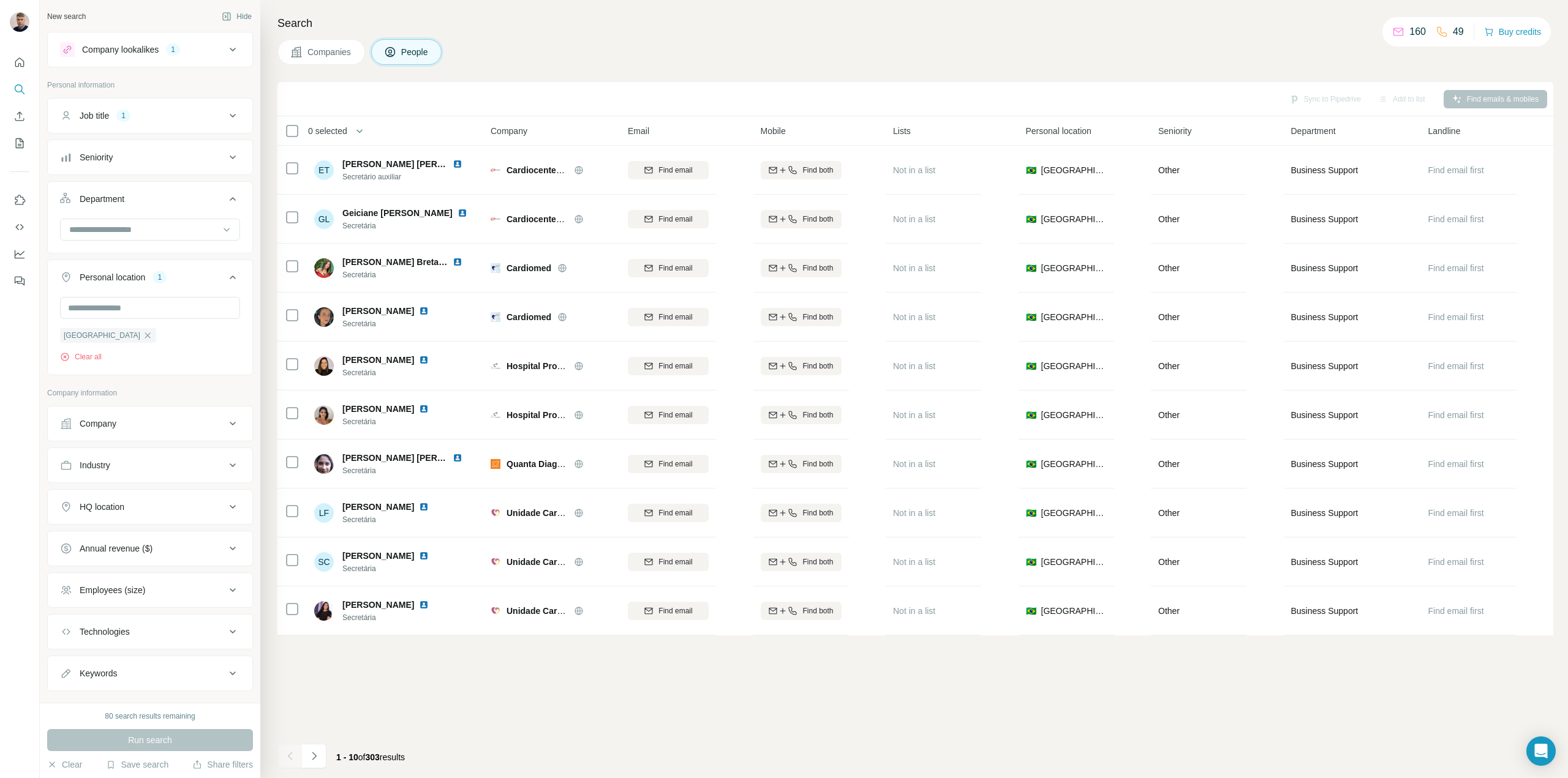 click on "Department" at bounding box center [150, 201] 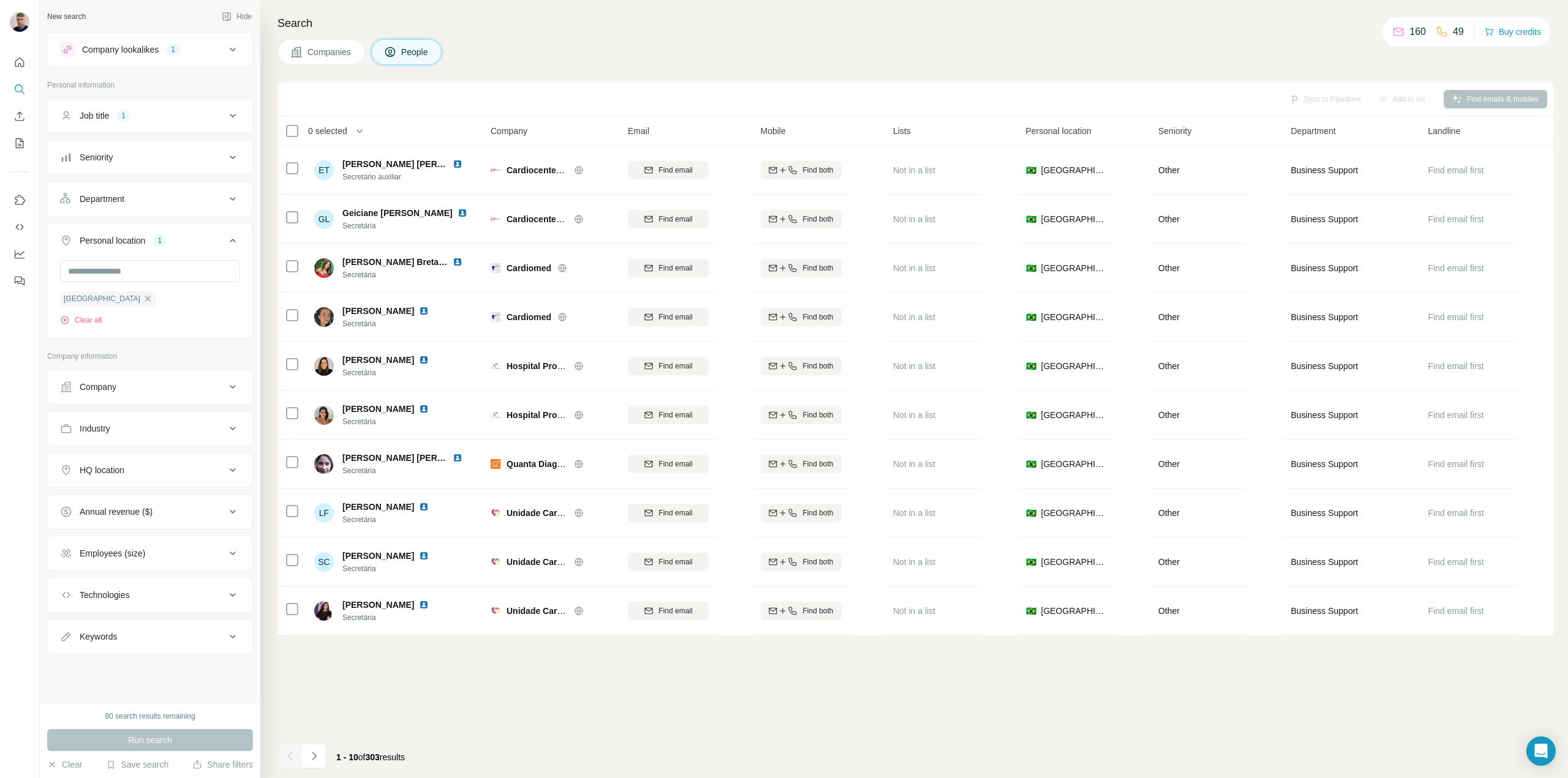 click 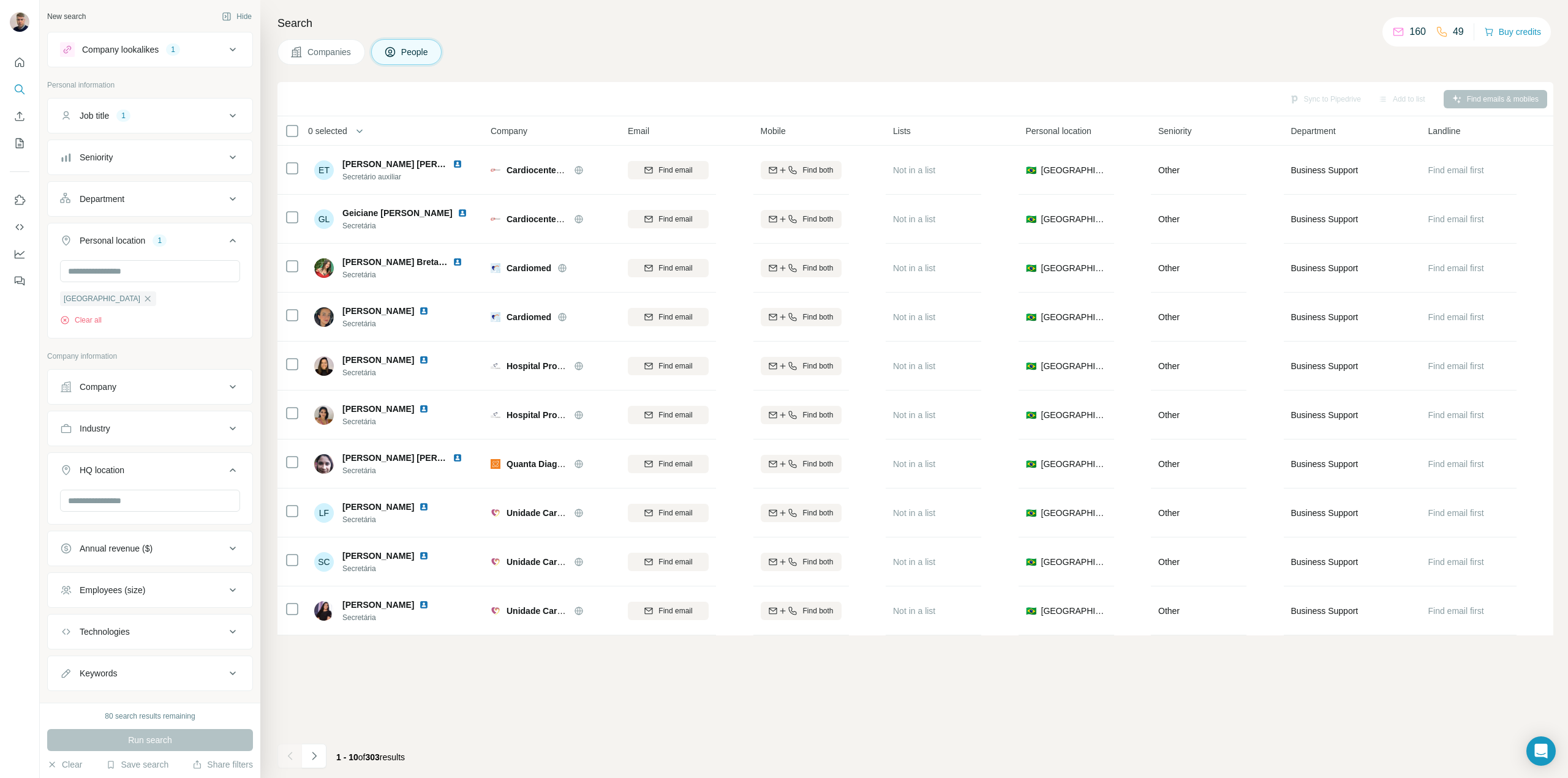 click on "HQ location" at bounding box center (150, 473) 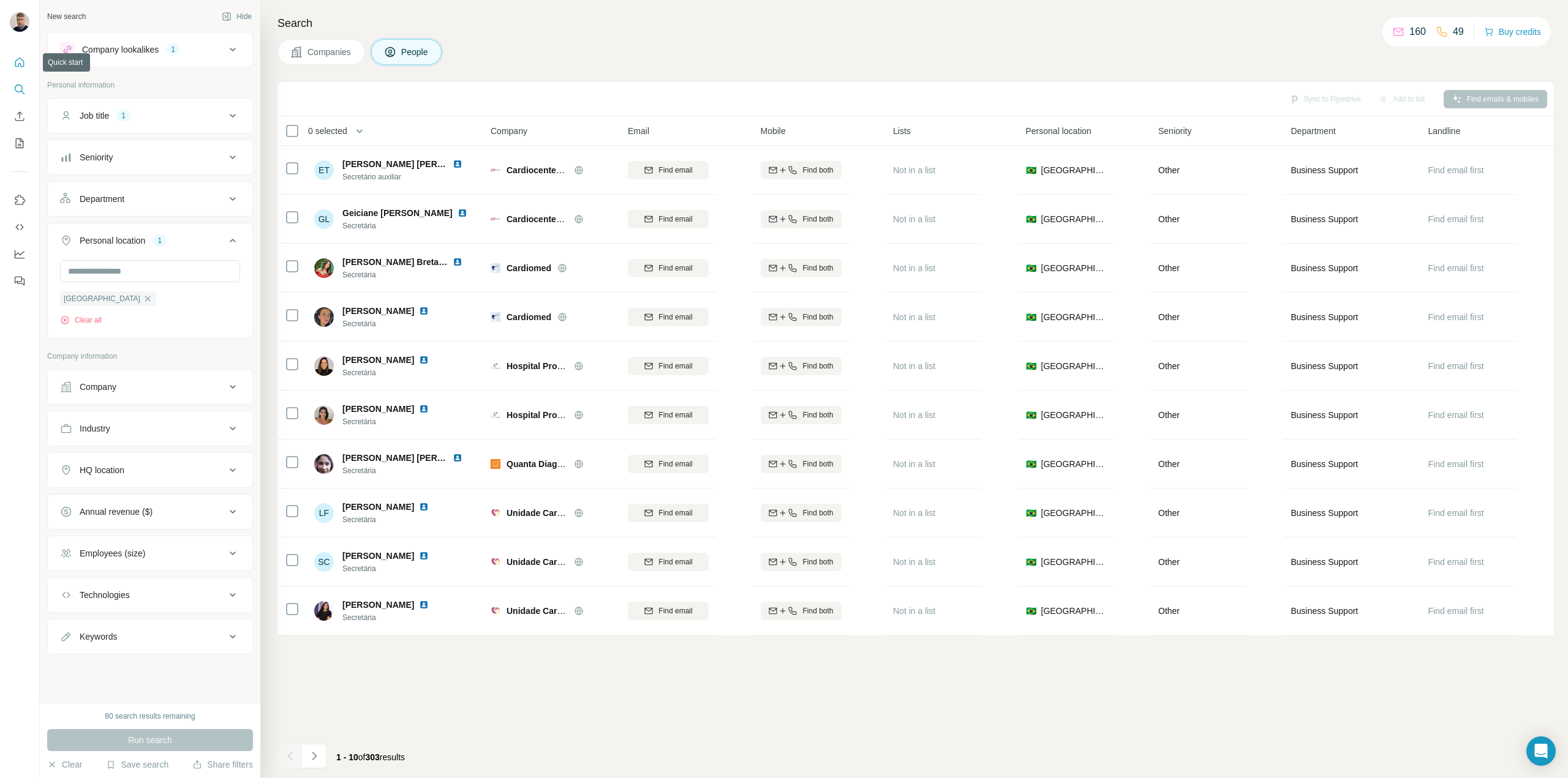 click 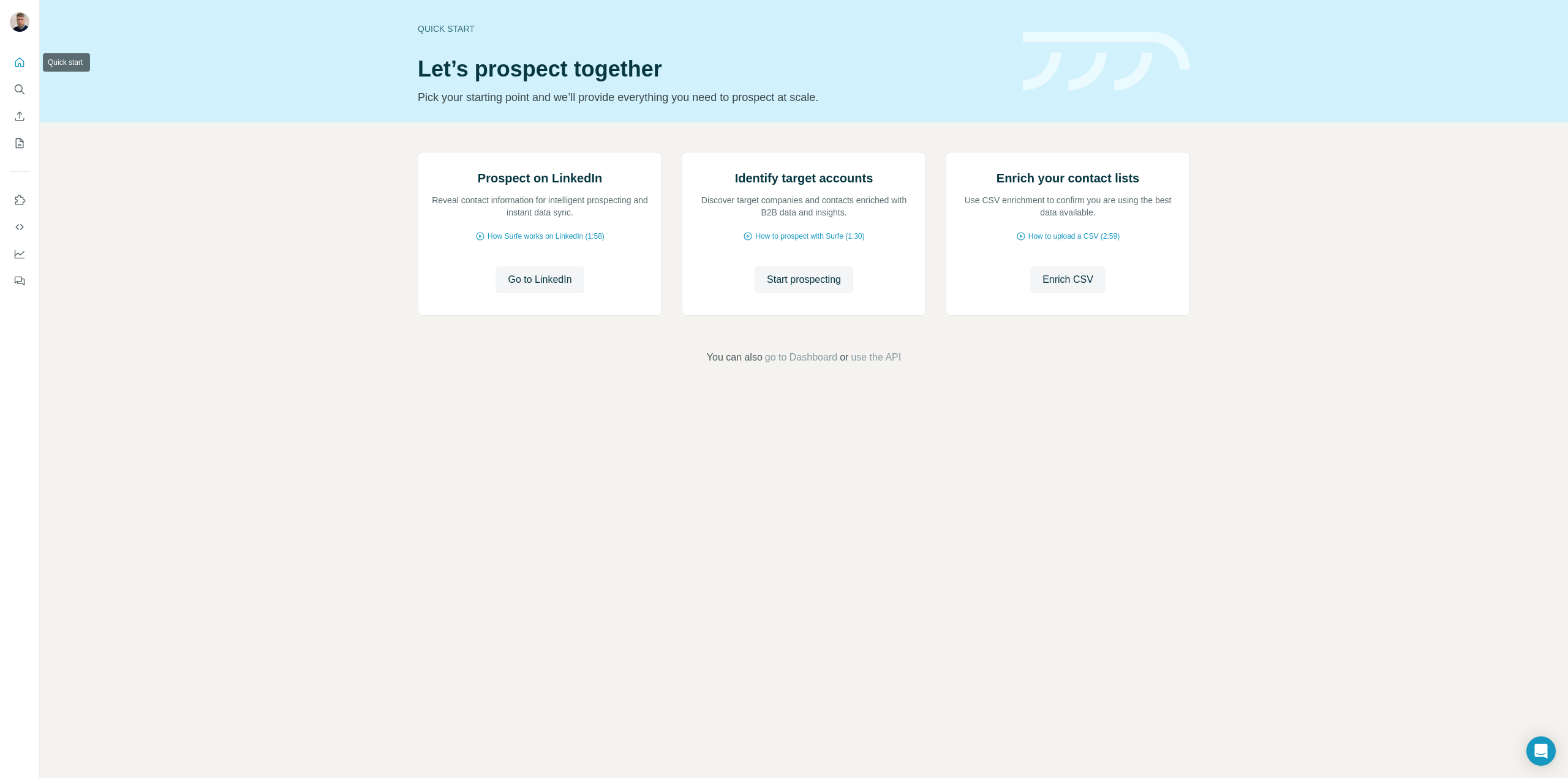 click 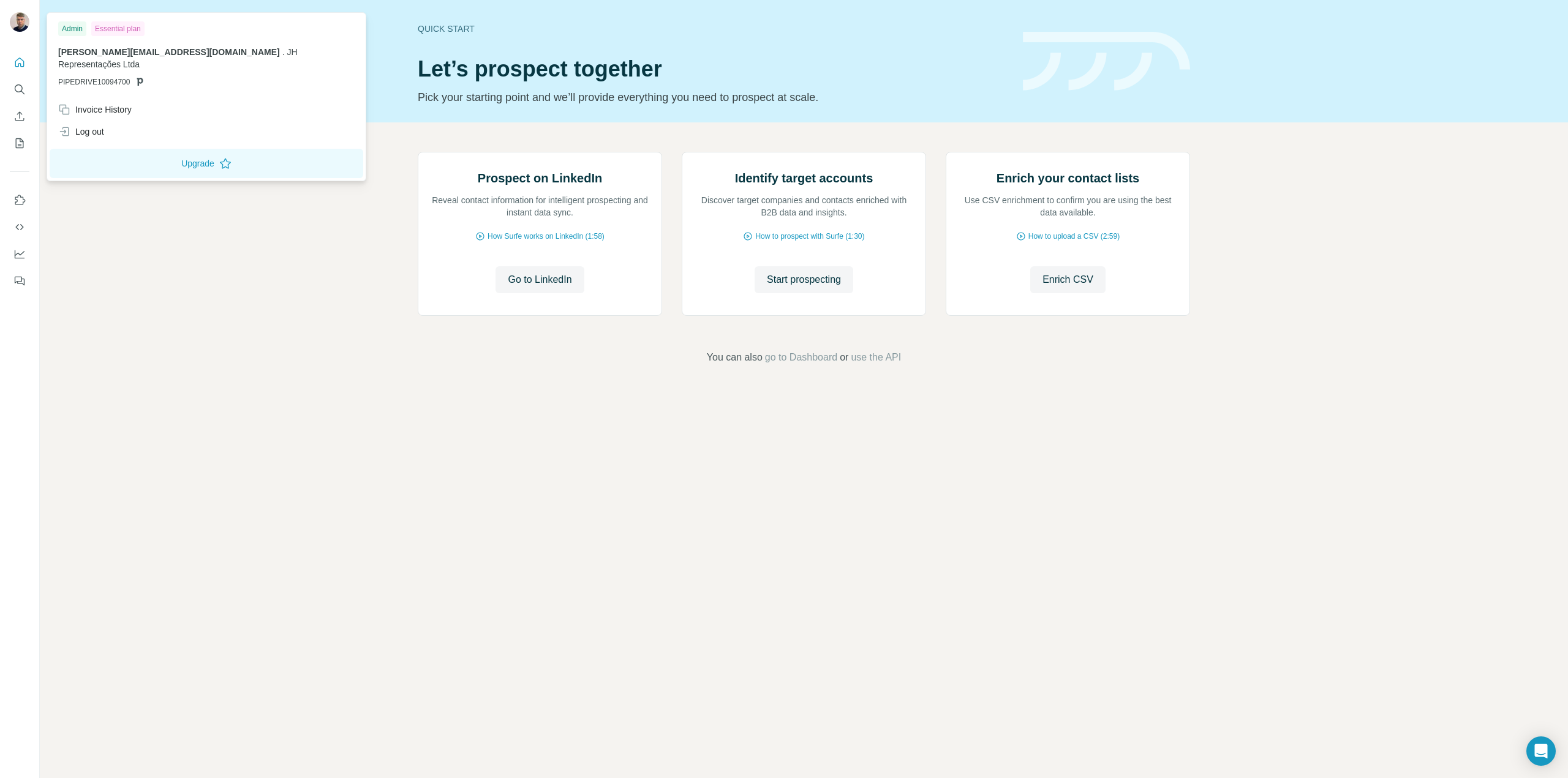 click at bounding box center (20, 22) 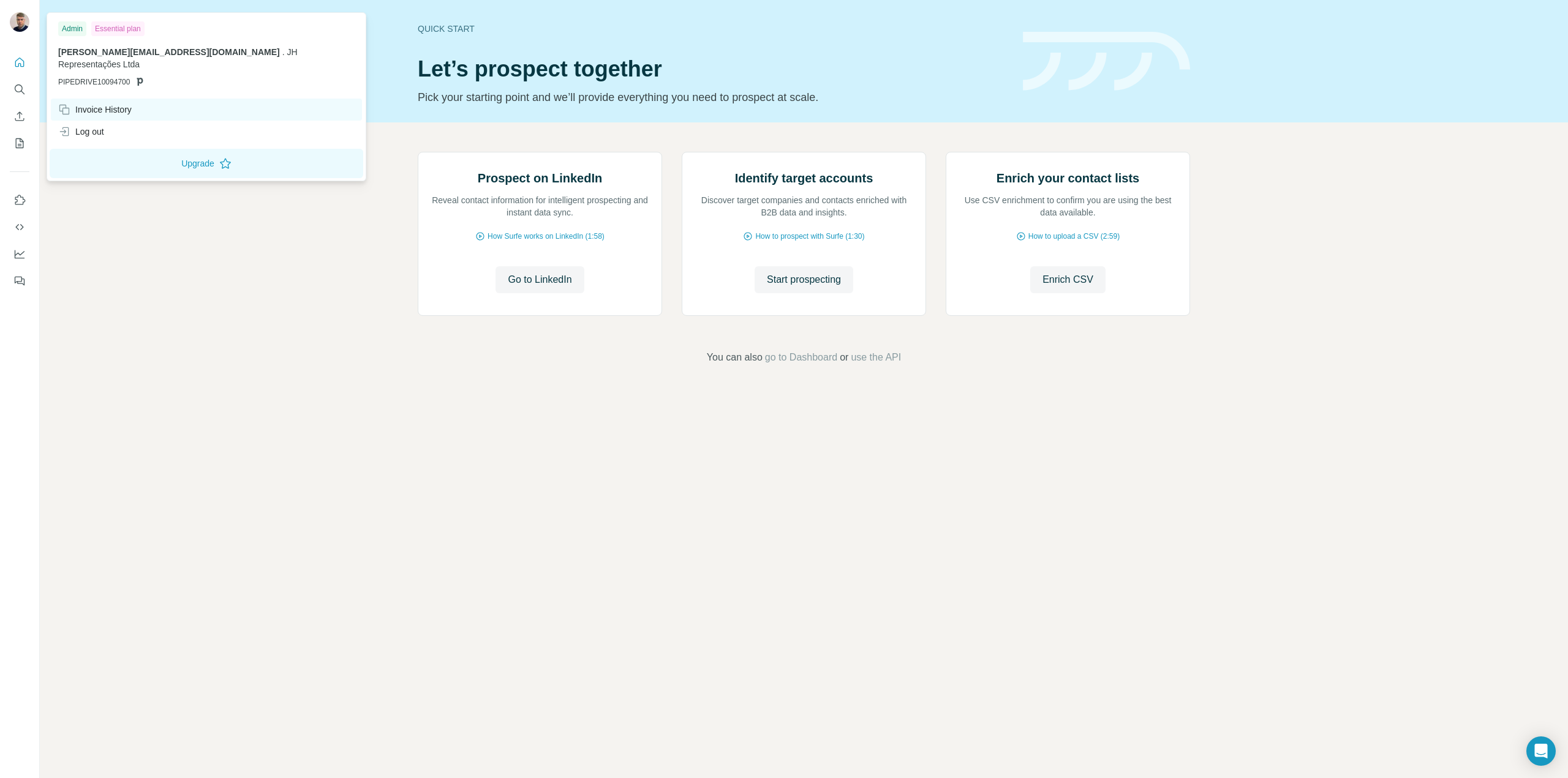 click on "Invoice History" at bounding box center (95, 110) 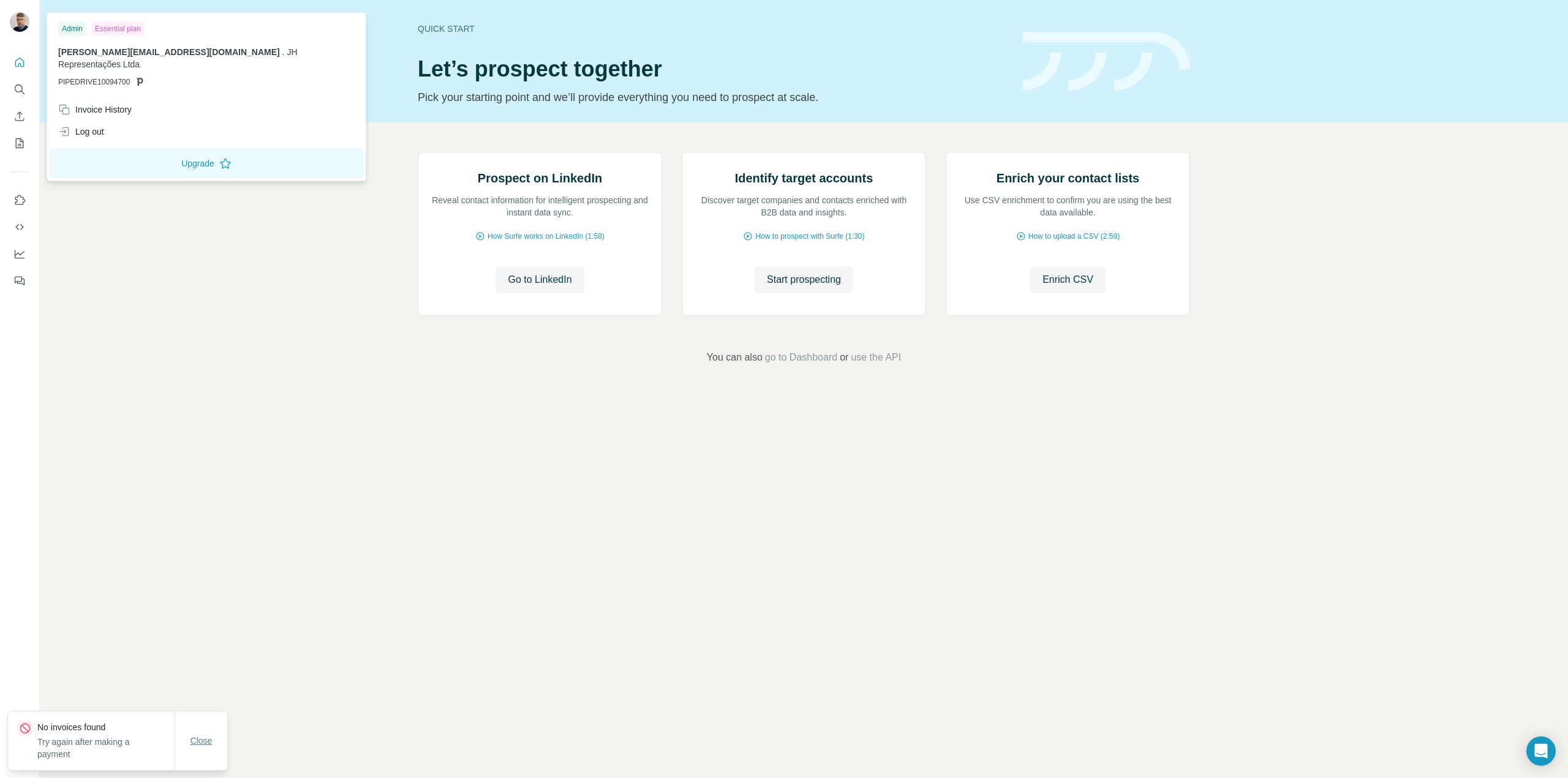 click on "Close" at bounding box center (202, 741) 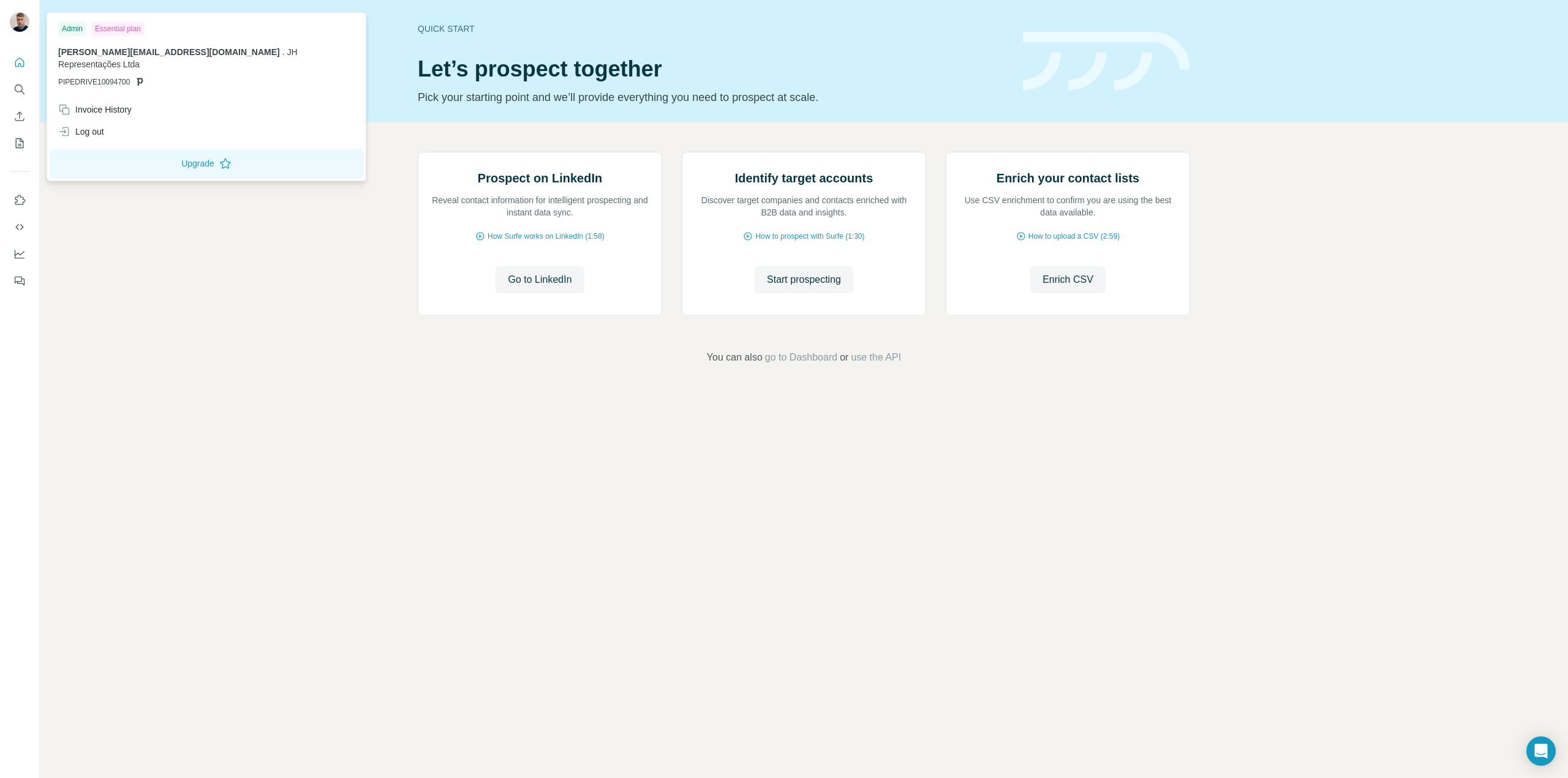 click at bounding box center [20, 22] 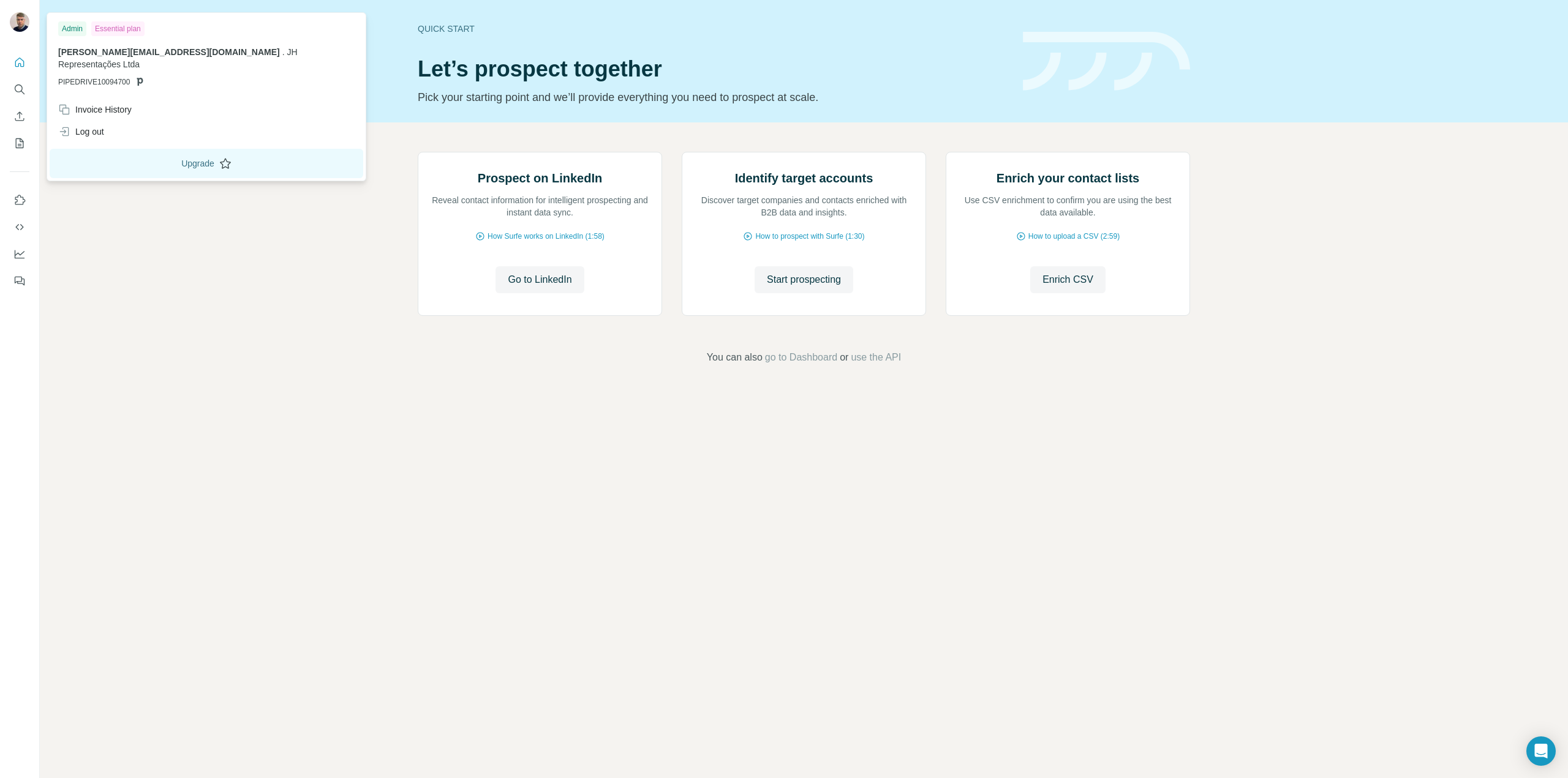 click on "Upgrade" at bounding box center [206, 163] 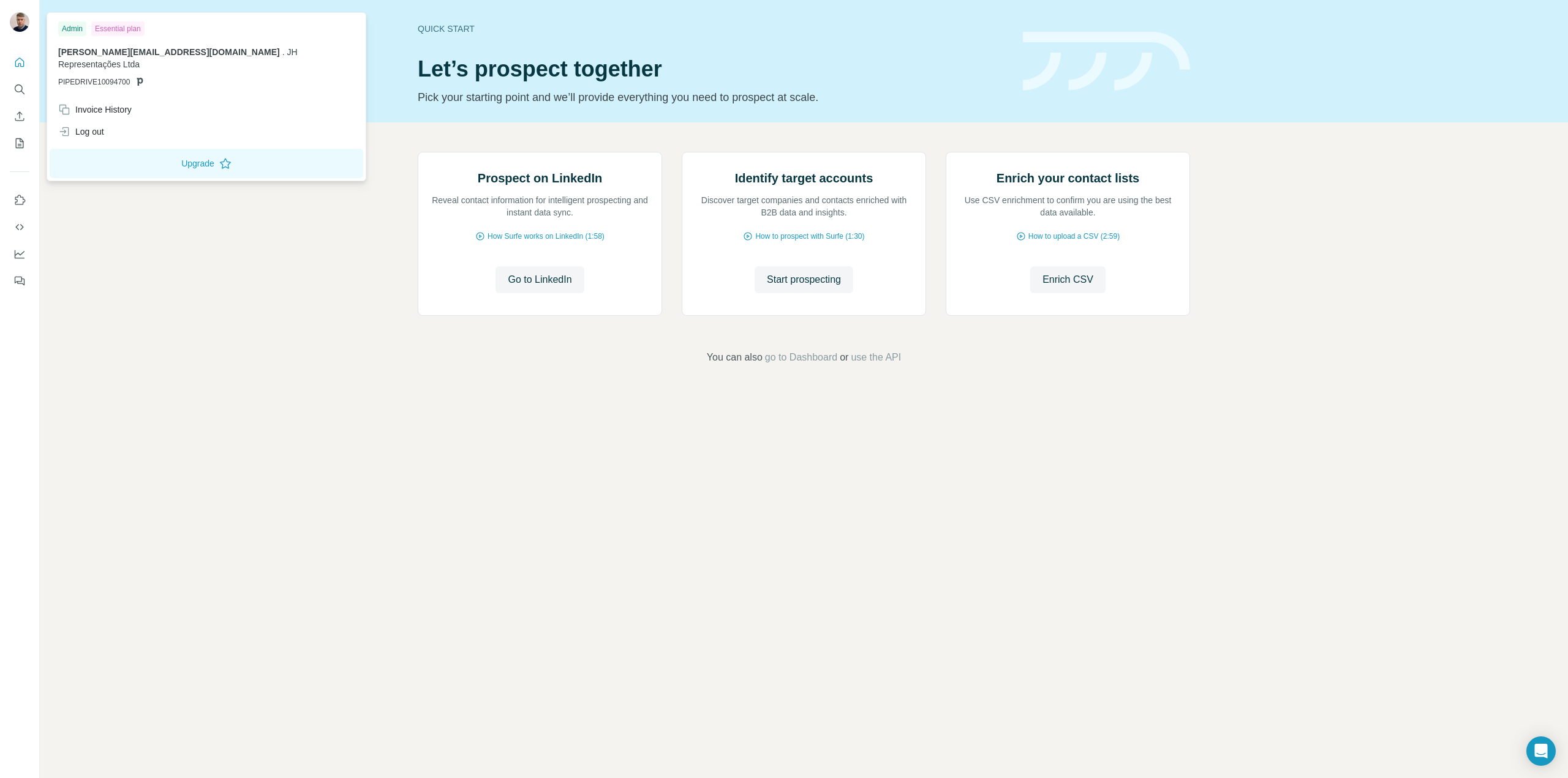 click on "Prospect on LinkedIn Reveal contact information for intelligent prospecting and instant data sync. How Surfe works on LinkedIn (1:58) Go to LinkedIn Go to LinkedIn Identify target accounts Discover target companies and contacts enriched with B2B data and insights. How to prospect with Surfe (1:30) Start prospecting Start prospecting Enrich your contact lists Use CSV enrichment to confirm you are using the best data available. How to upload a CSV (2:59) Enrich CSV Enrich CSV You can also go to Dashboard or use the API" at bounding box center [804, 258] 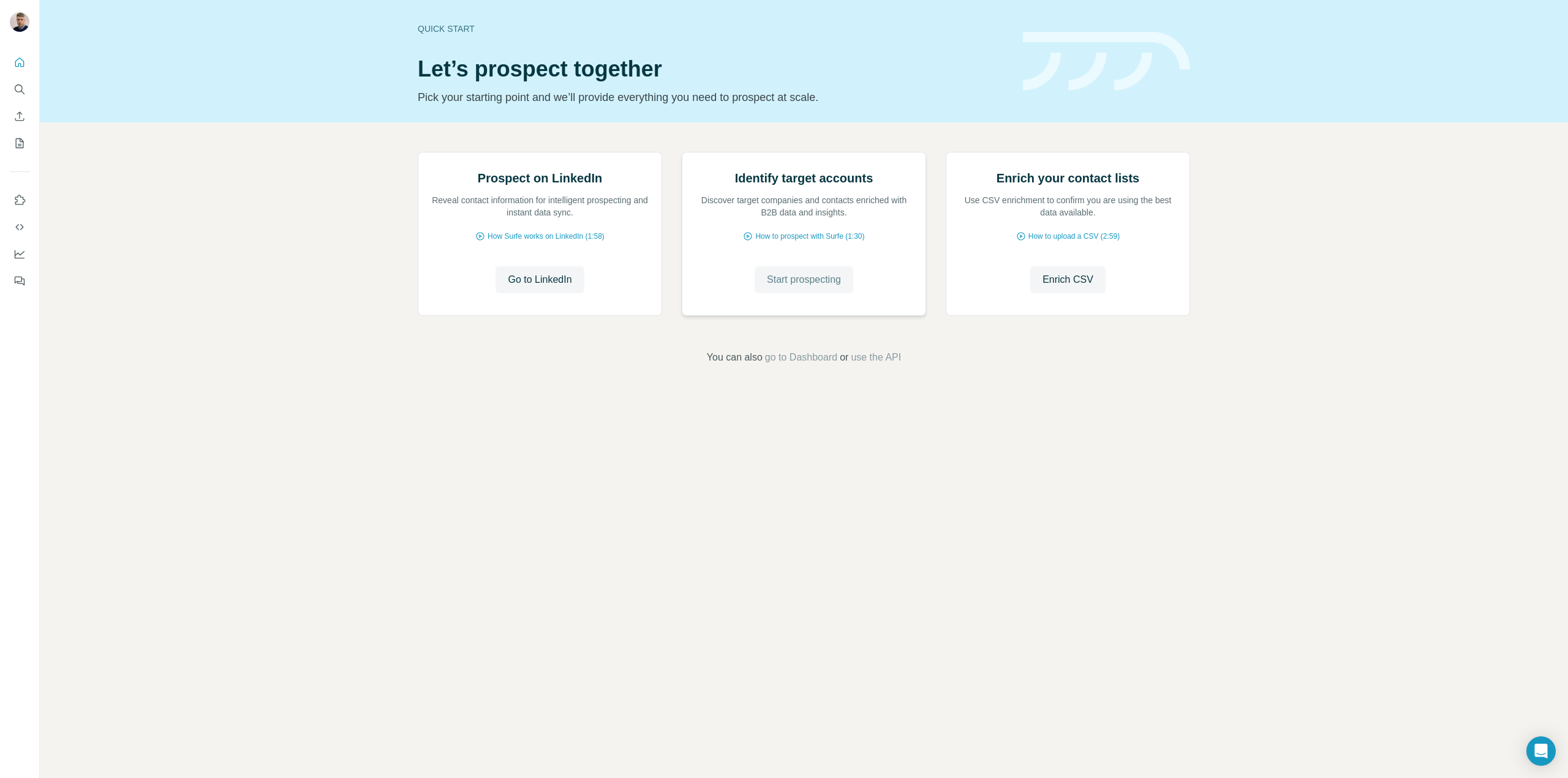 click on "Start prospecting" at bounding box center [804, 280] 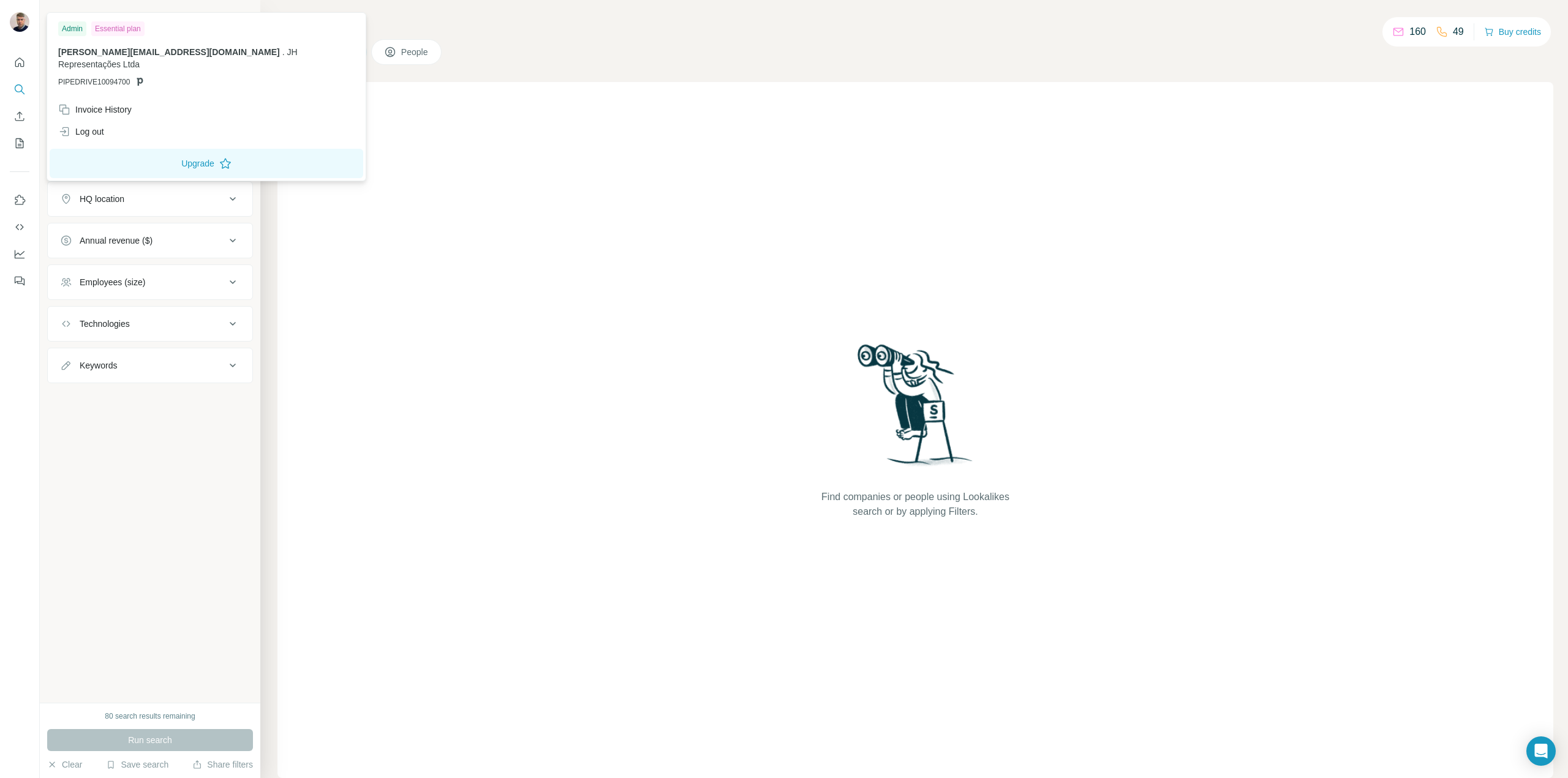 click on "Admin" at bounding box center (72, 29) 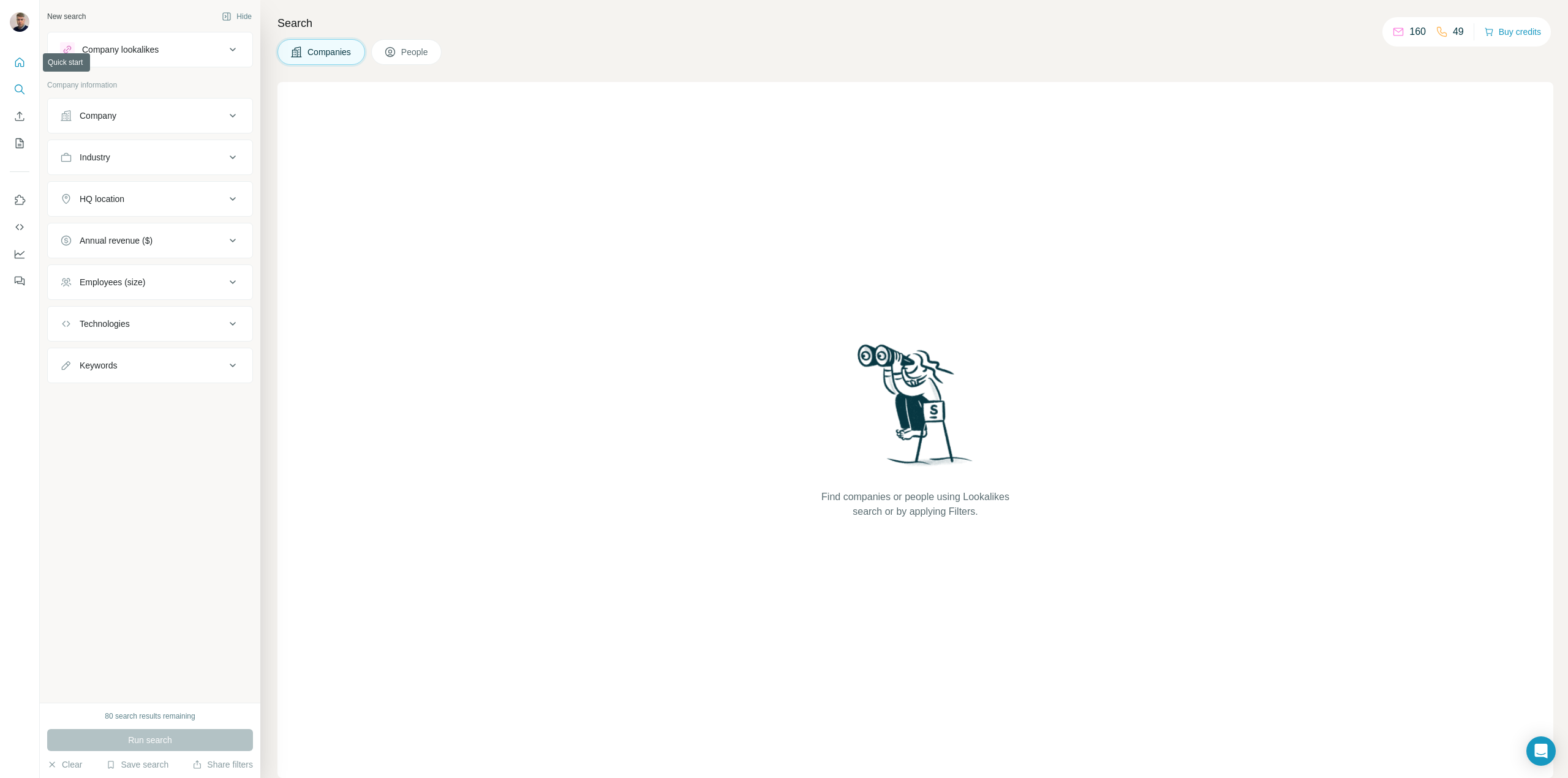 click 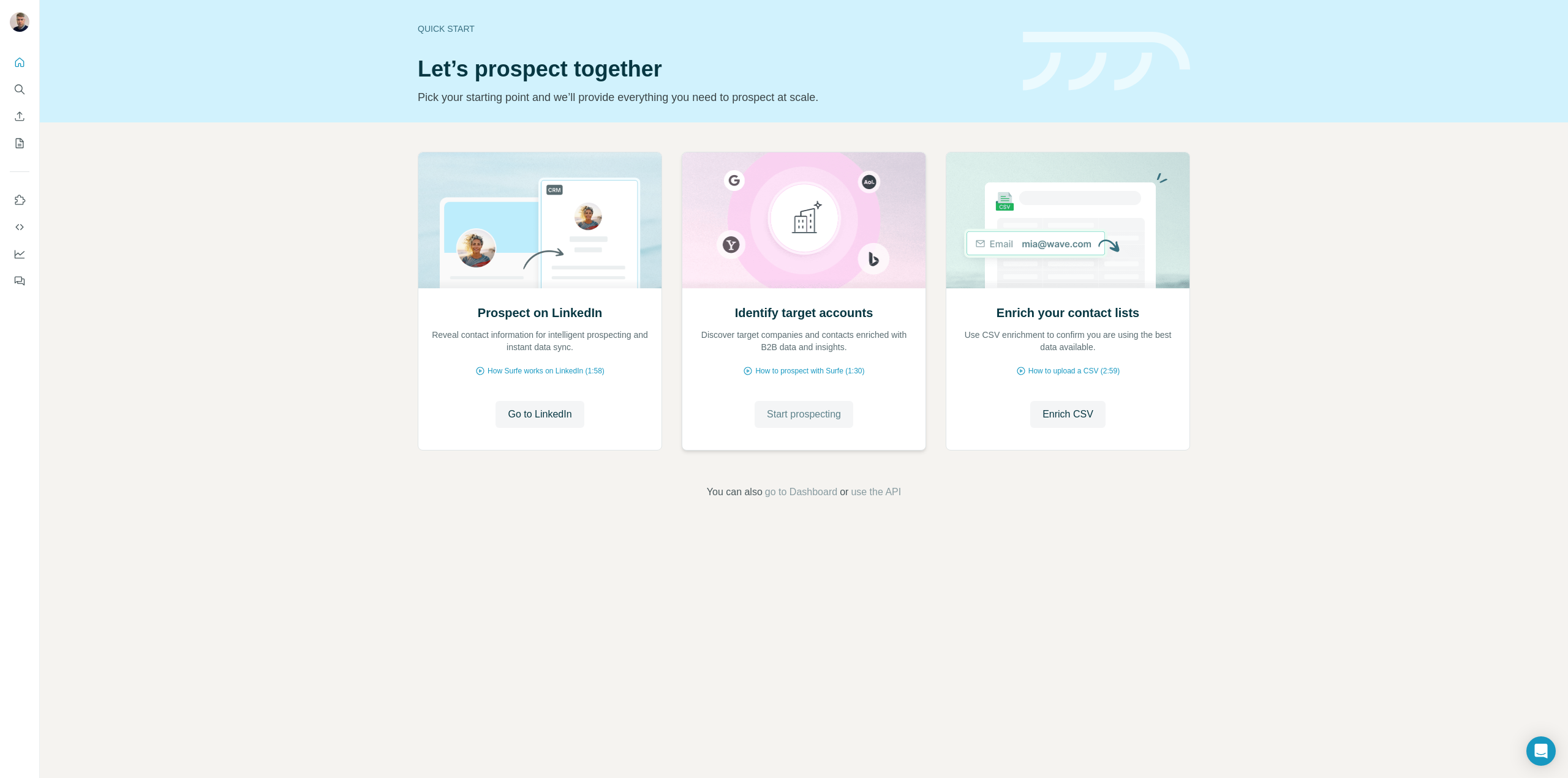 click on "Start prospecting" at bounding box center [804, 414] 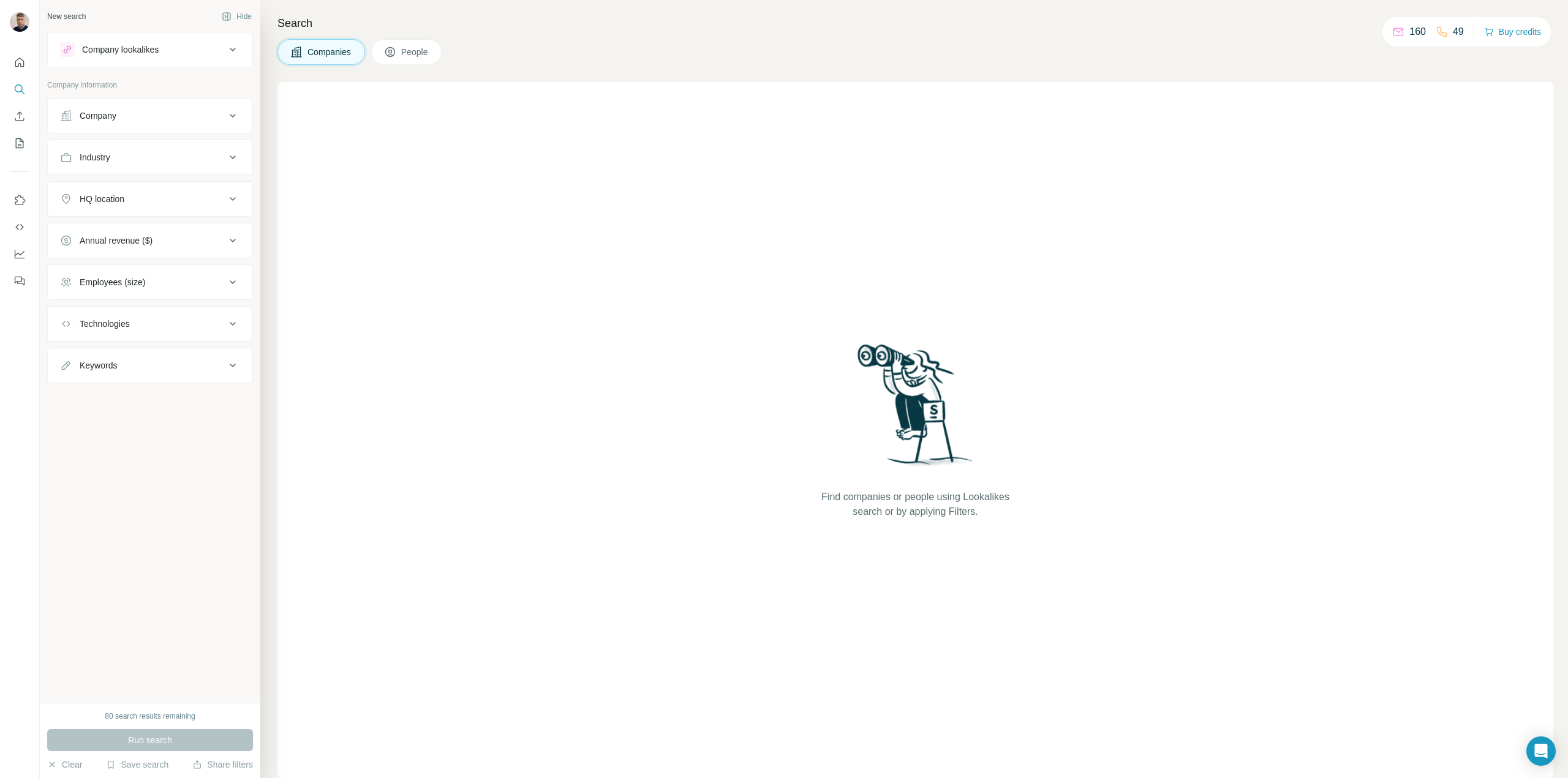 click on "Company" at bounding box center [143, 116] 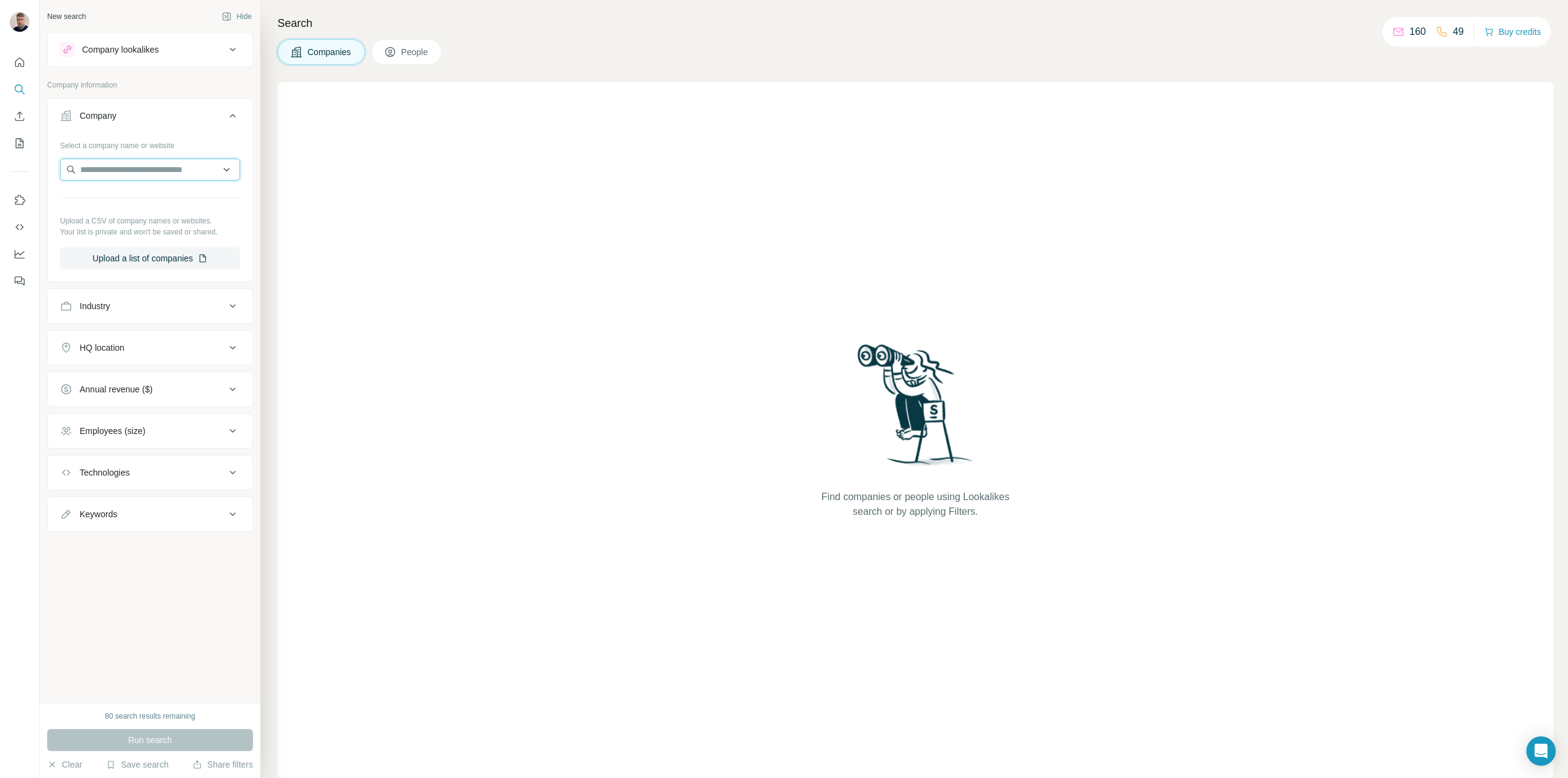click at bounding box center [150, 170] 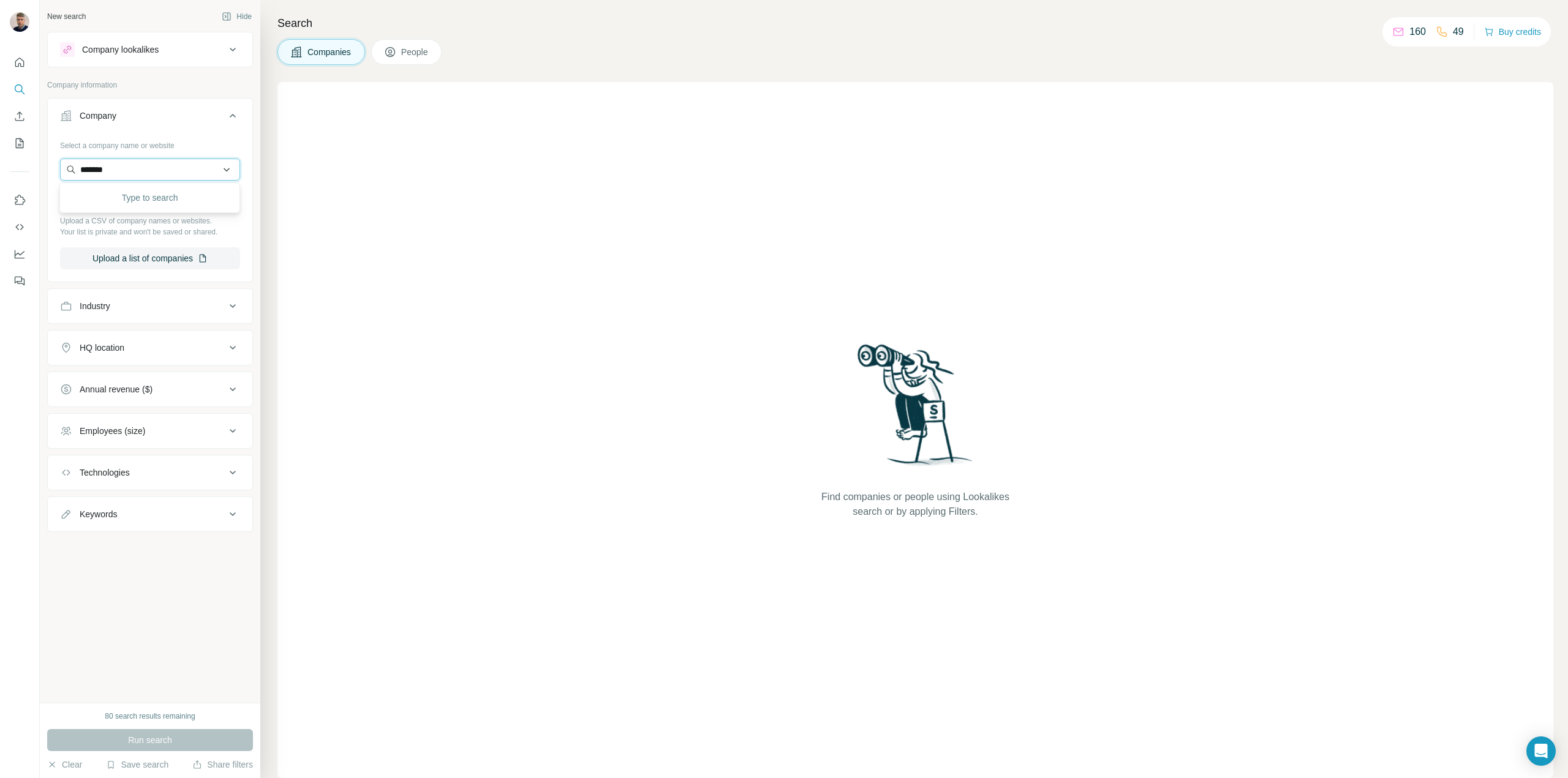 type on "********" 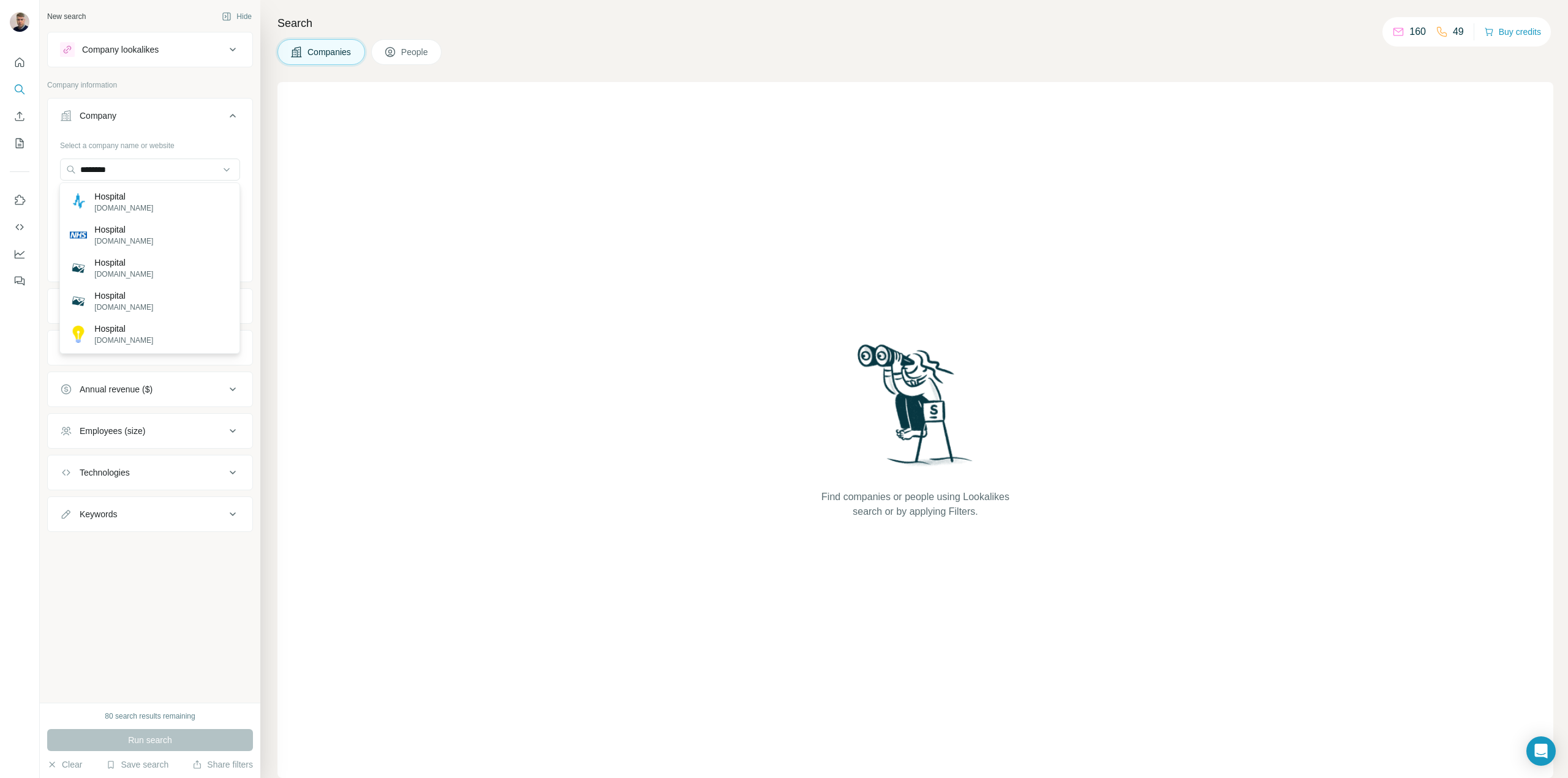 type 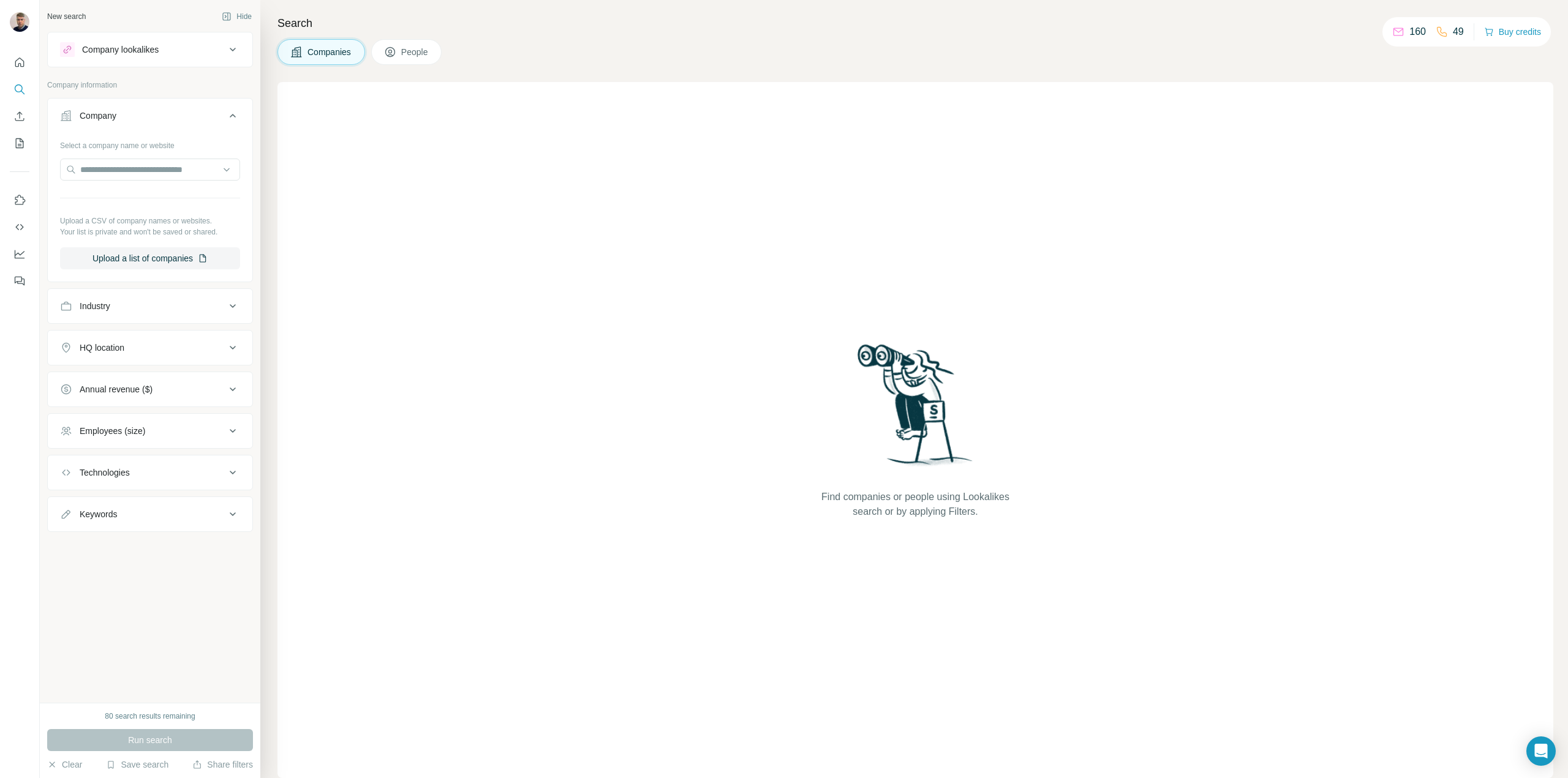 drag, startPoint x: 158, startPoint y: 155, endPoint x: 5, endPoint y: 154, distance: 153.003 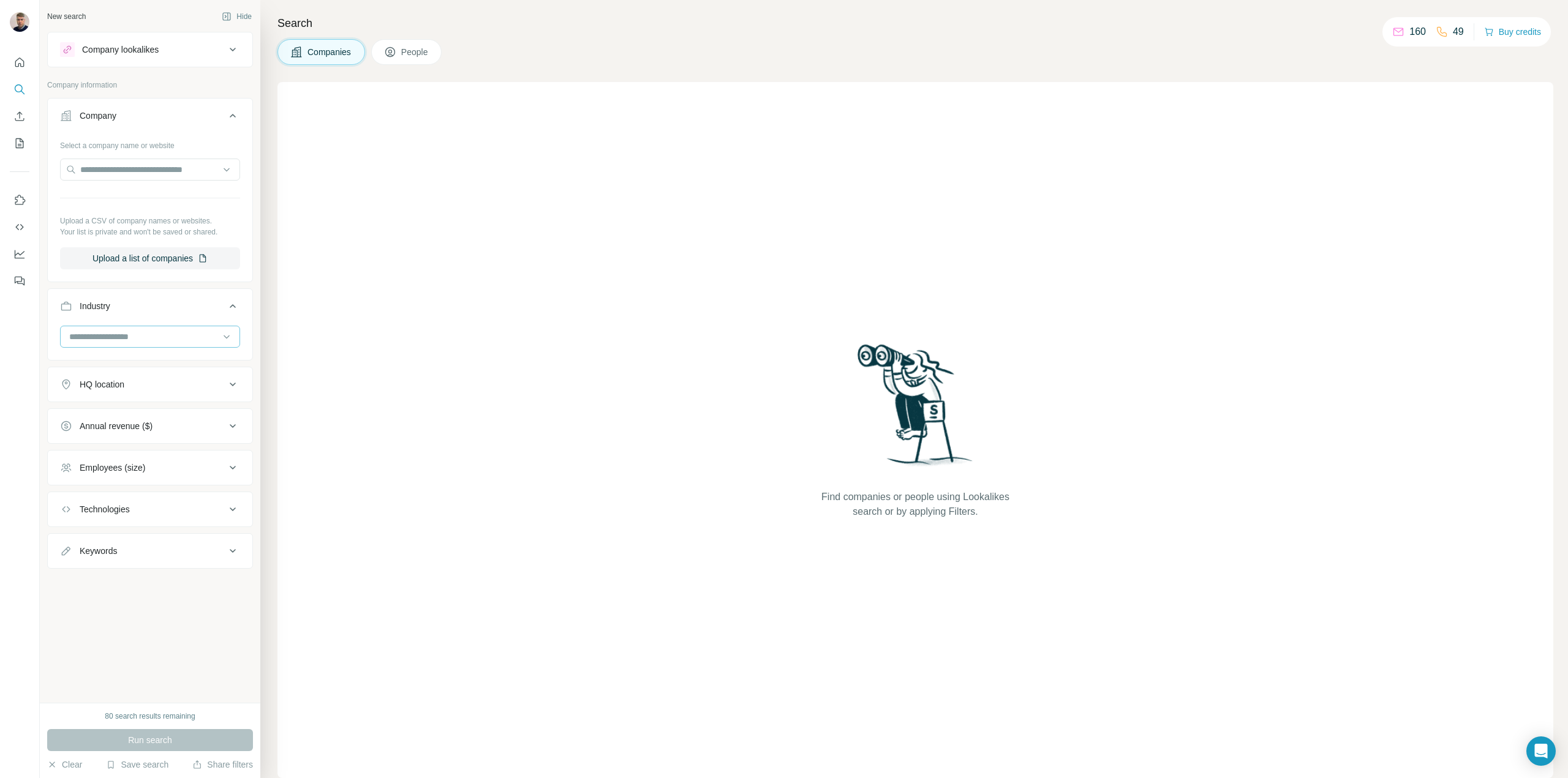 click at bounding box center [143, 337] 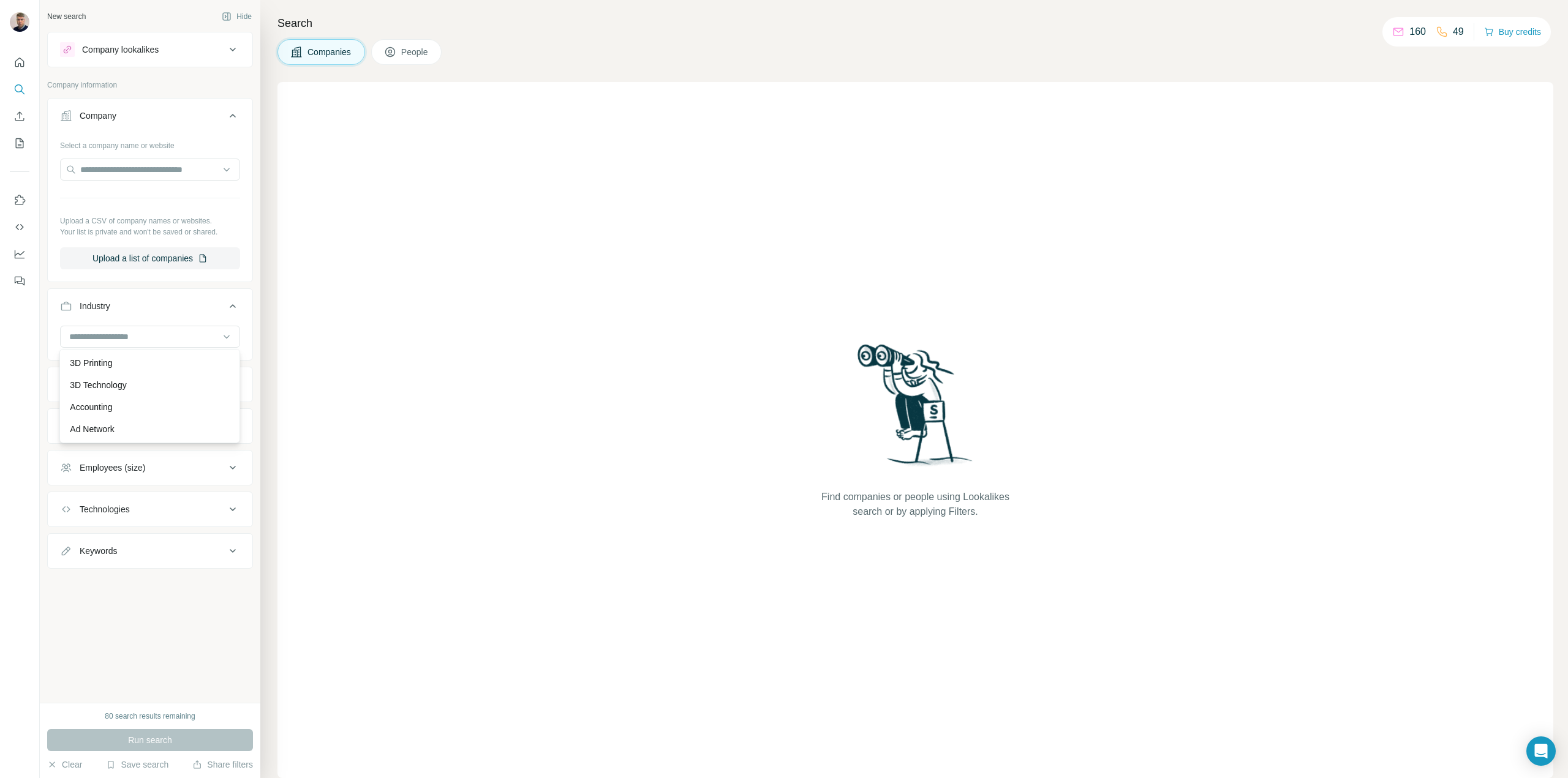 click on "Industry" at bounding box center [150, 309] 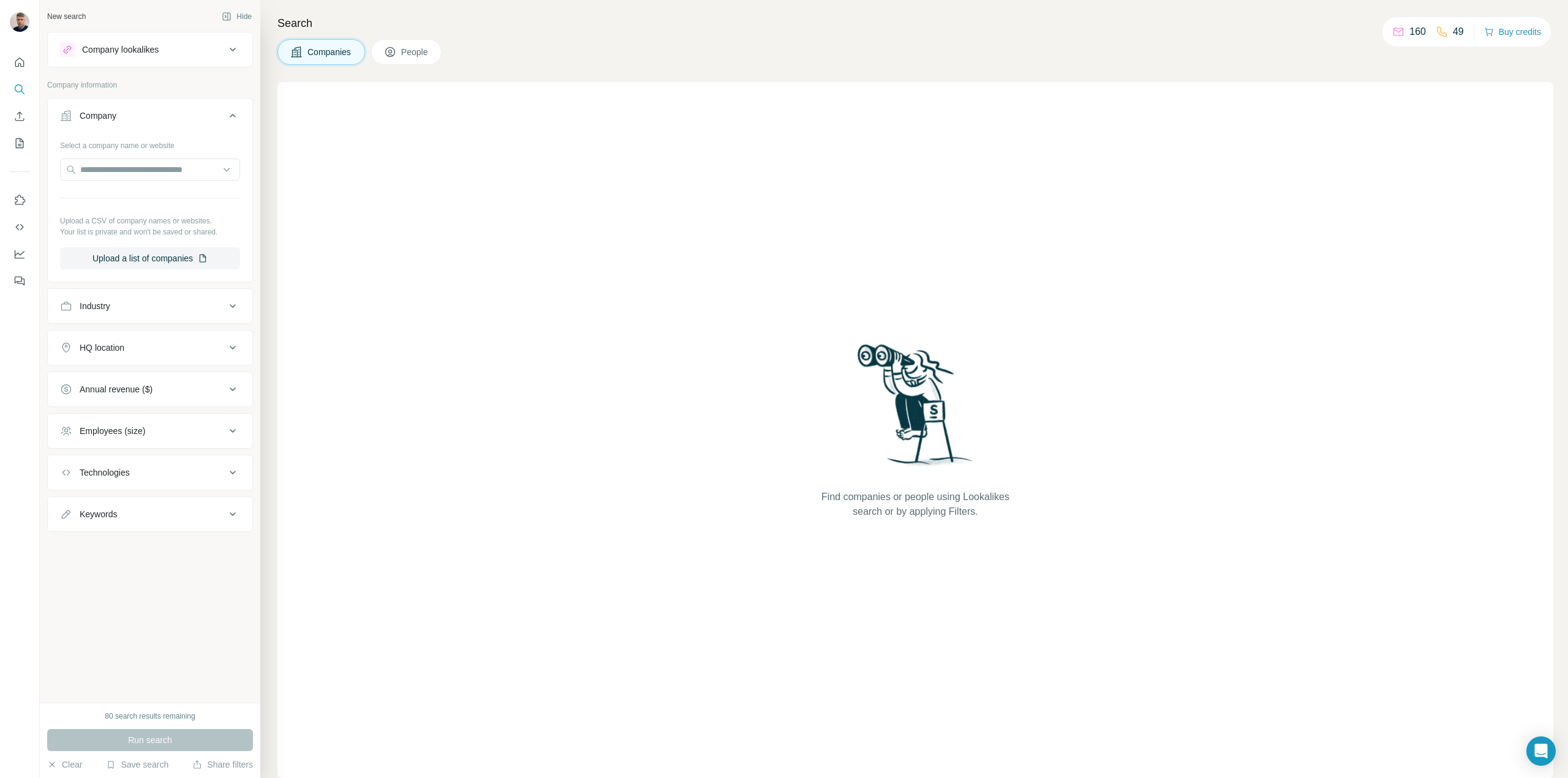 click on "Industry" at bounding box center [150, 306] 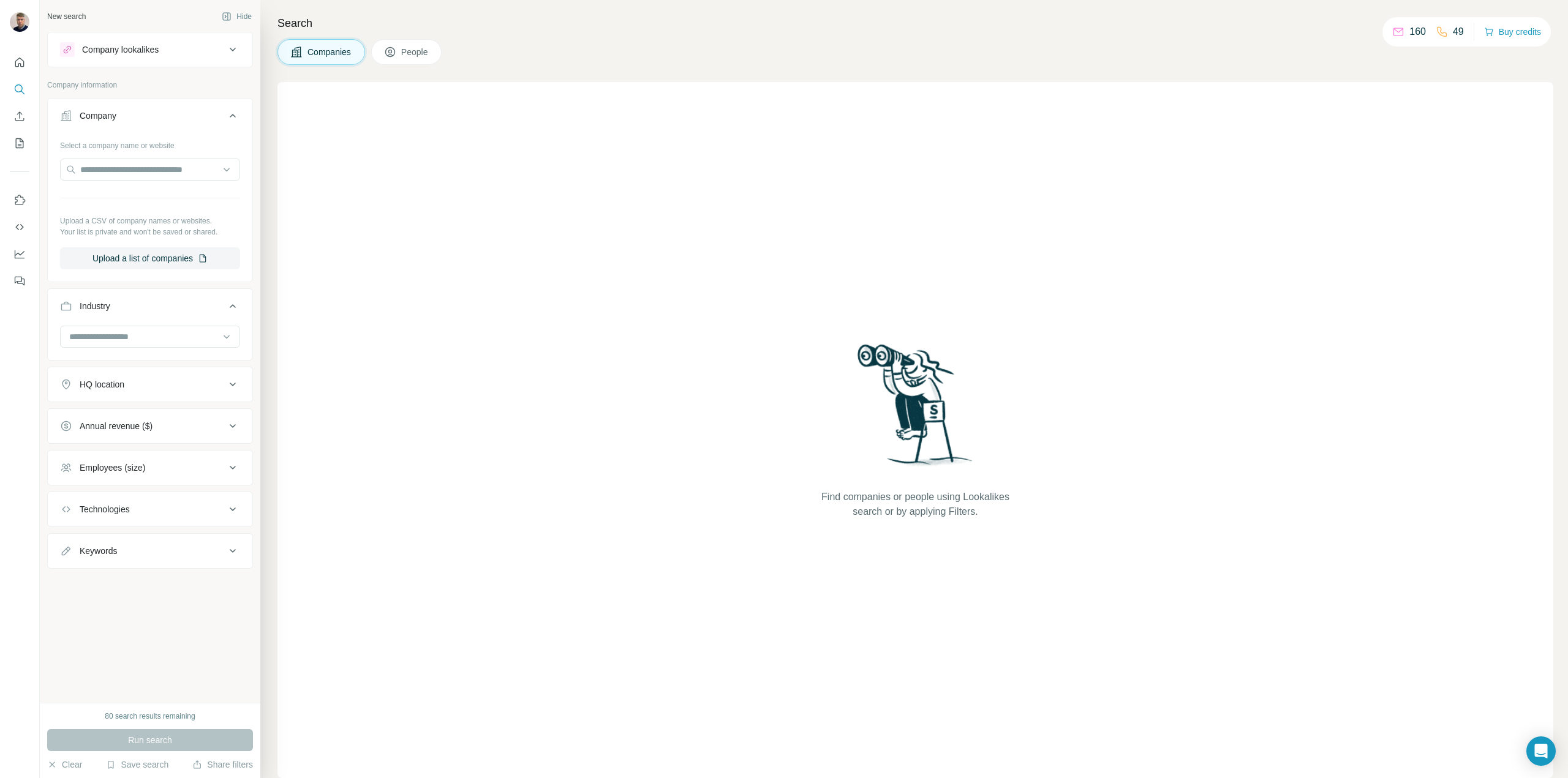 click on "Industry" at bounding box center (150, 309) 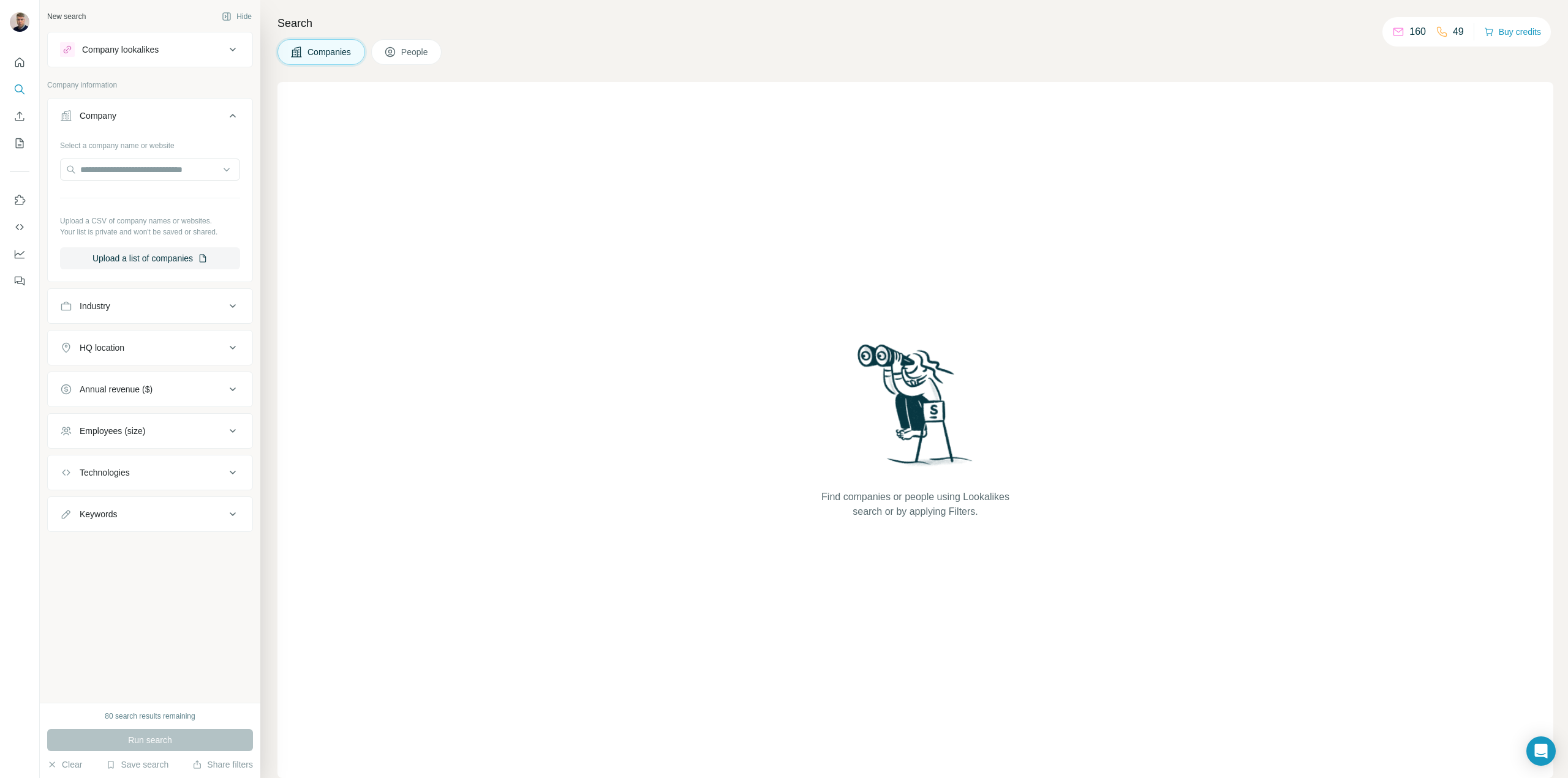 click on "Keywords" at bounding box center [143, 514] 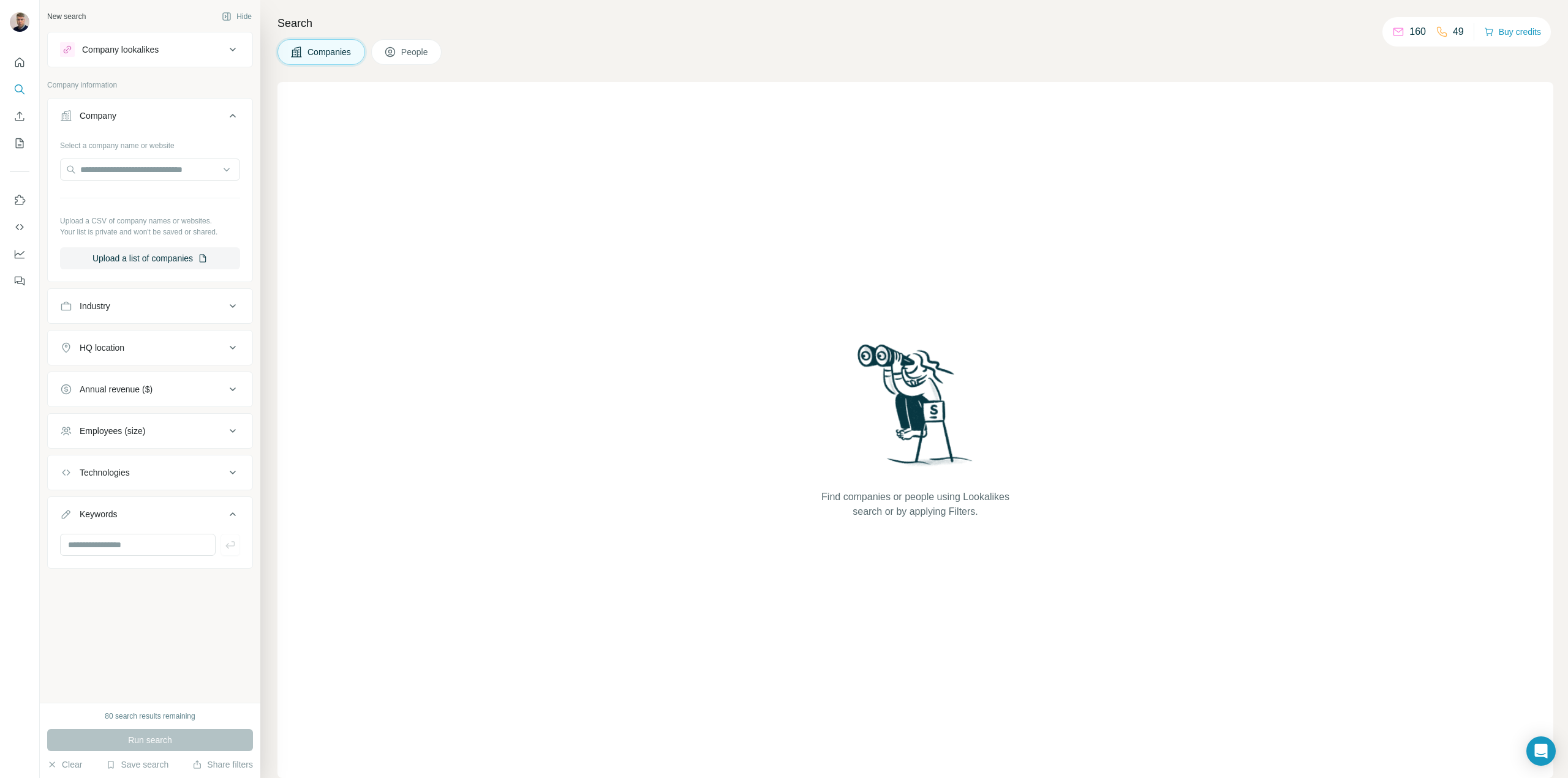 click on "Keywords" at bounding box center [143, 514] 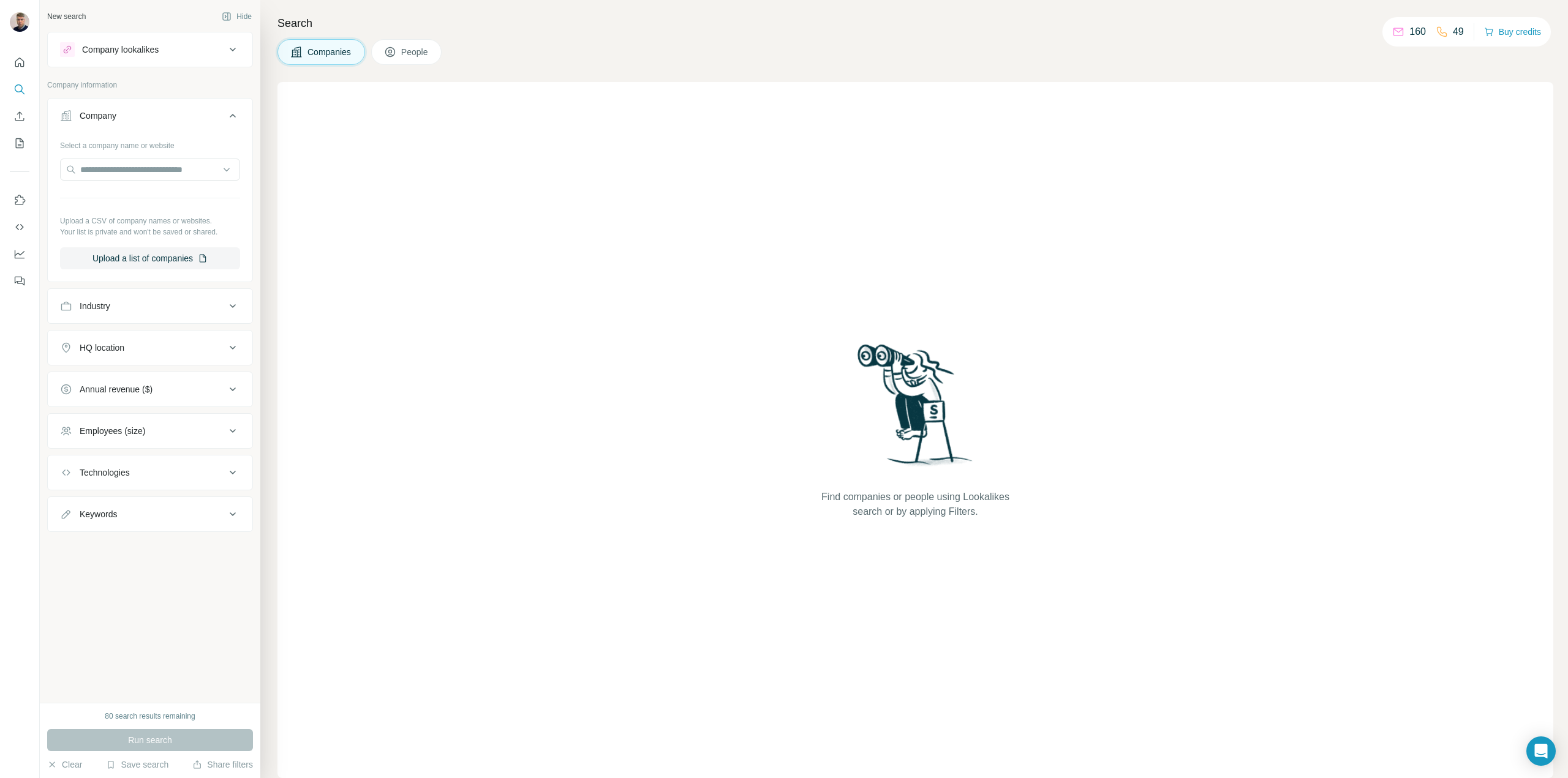 click on "Company" at bounding box center (143, 116) 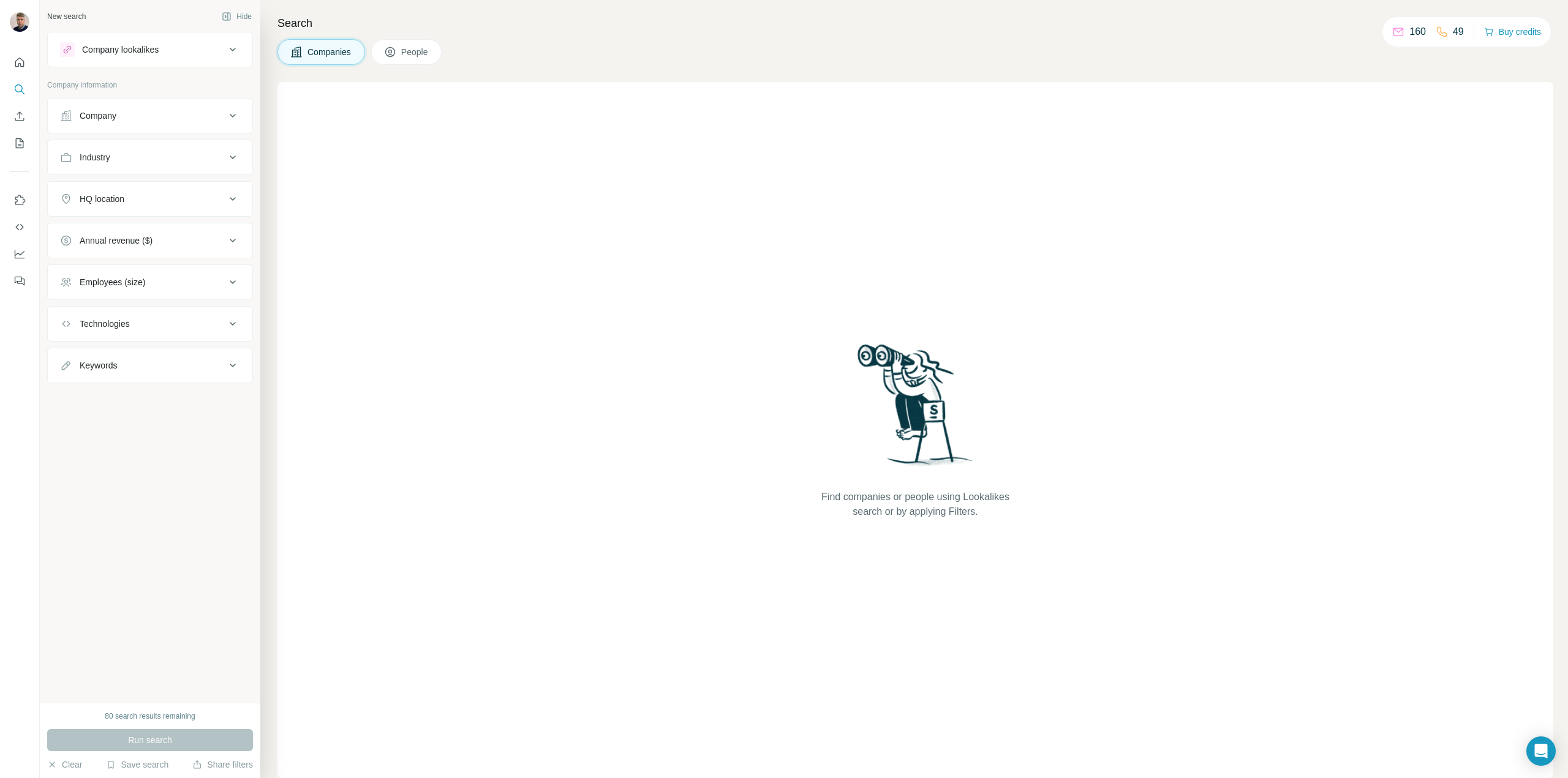 click on "Company lookalikes" at bounding box center (143, 50) 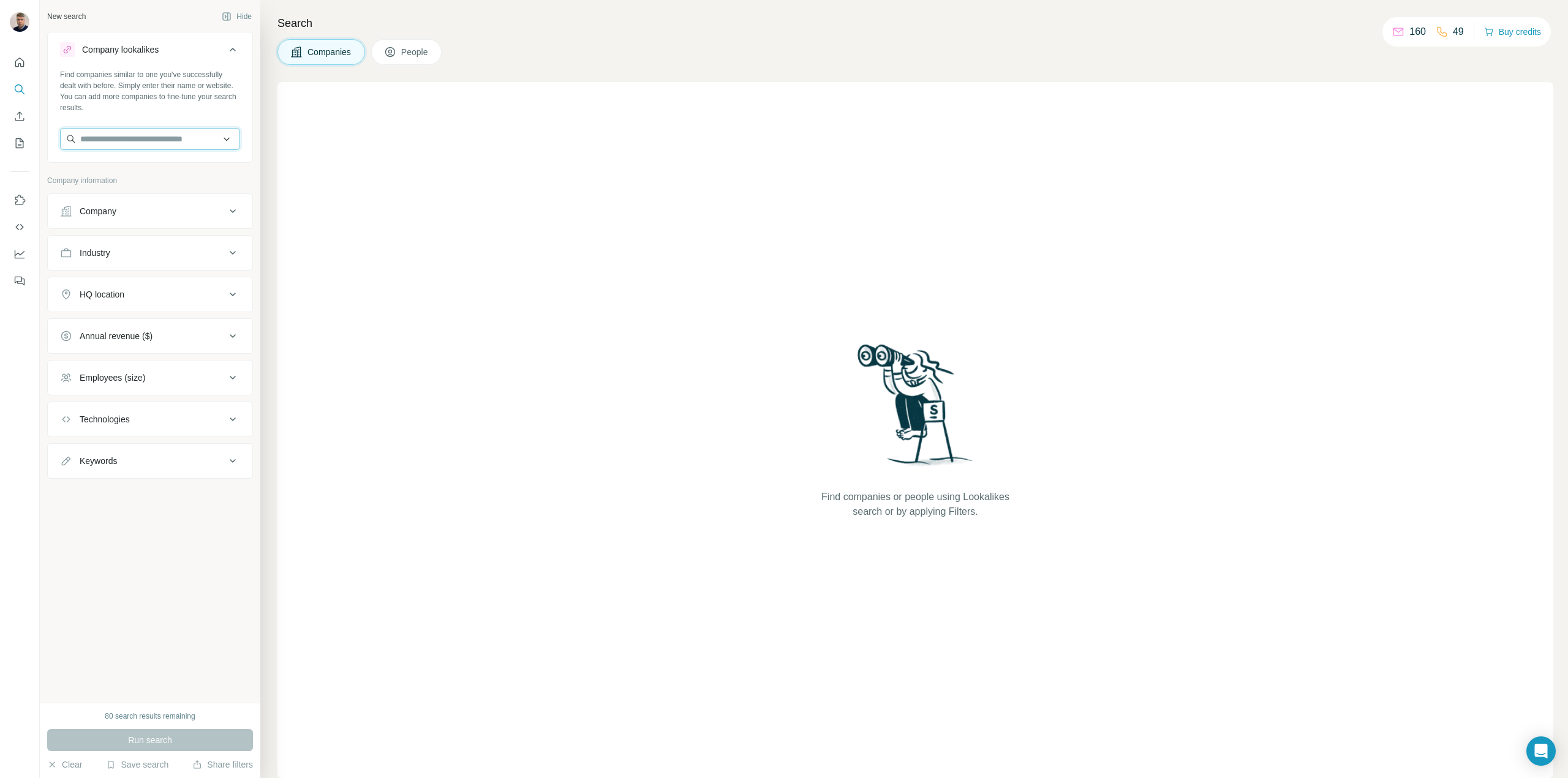 click at bounding box center (150, 139) 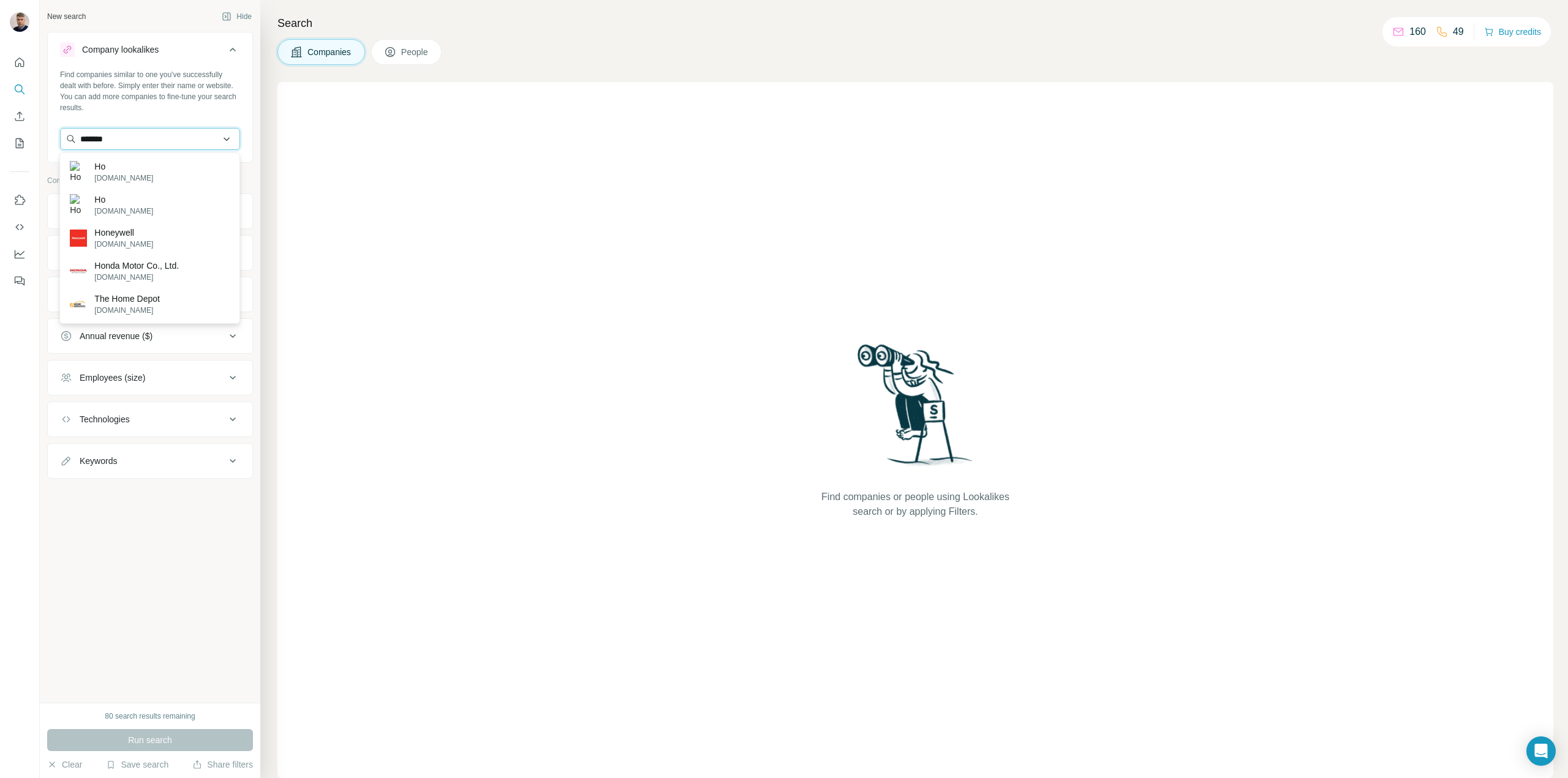 type on "********" 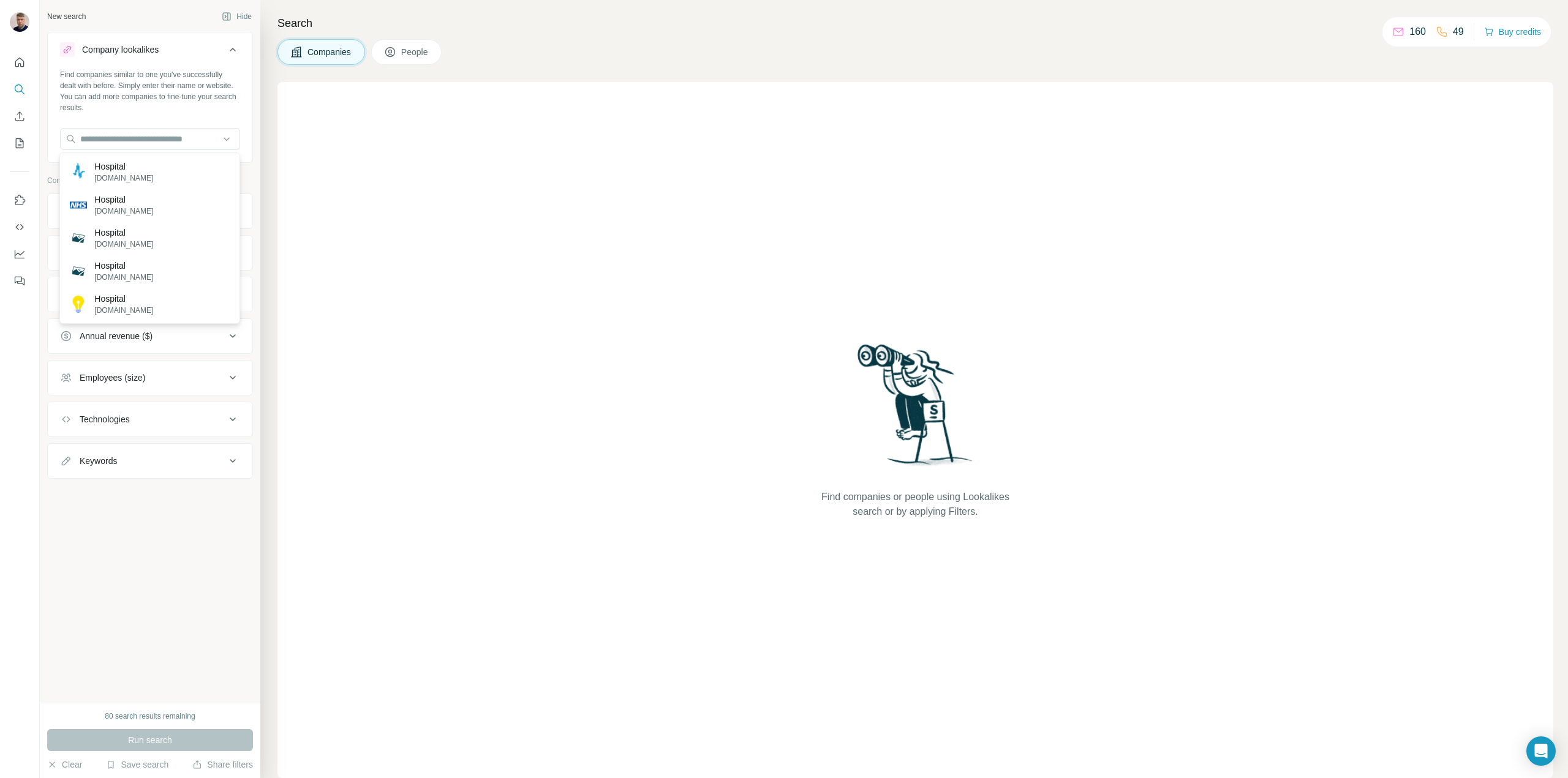 click on "New search Hide Company lookalikes Find companies similar to one you've successfully dealt with before. Simply enter their name or website. You can add more companies to fine-tune your search results. Company information Company Industry HQ location Annual revenue ($) Employees (size) Technologies Keywords" at bounding box center [150, 351] 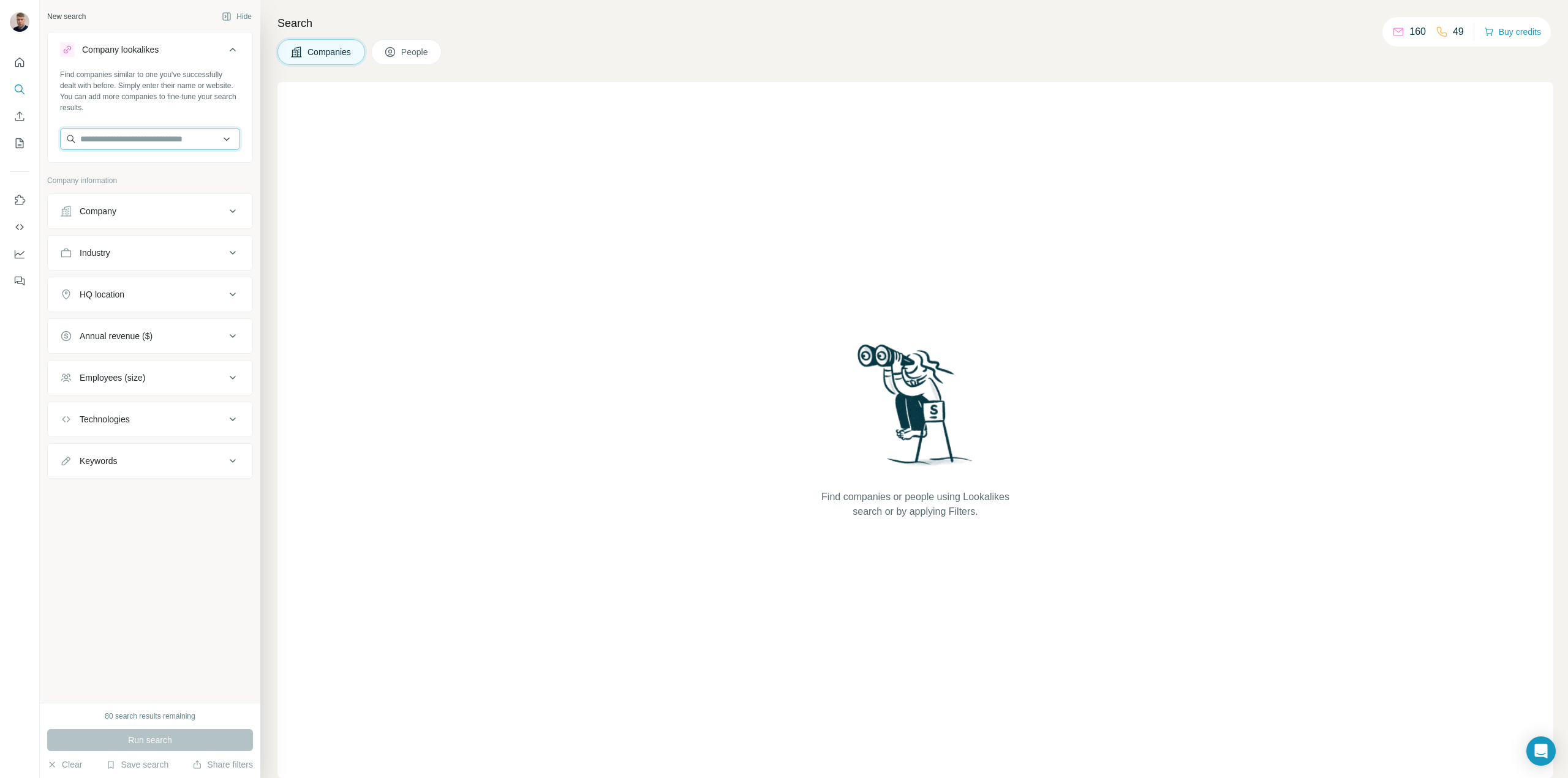 click at bounding box center [150, 139] 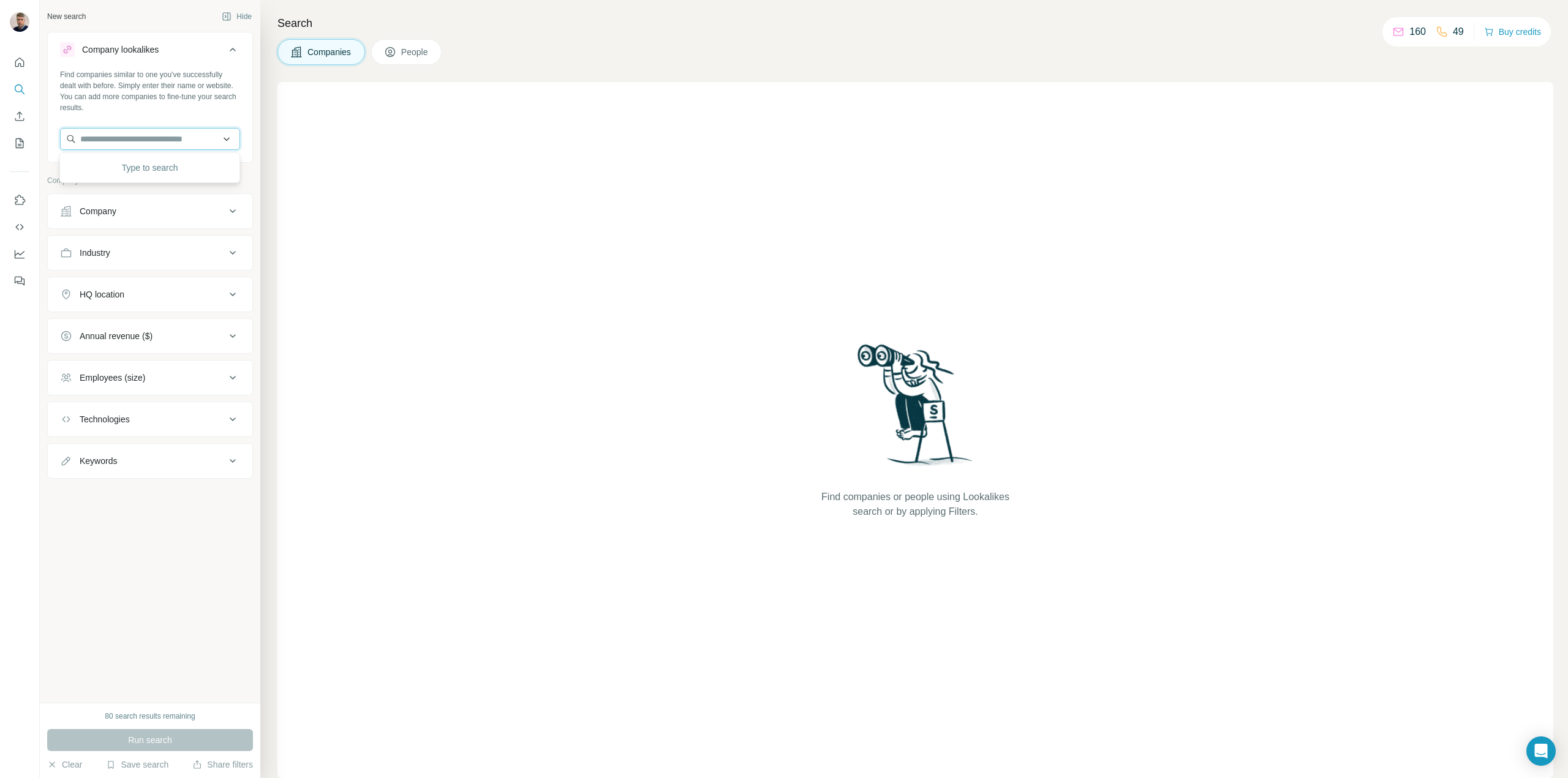 click at bounding box center (150, 139) 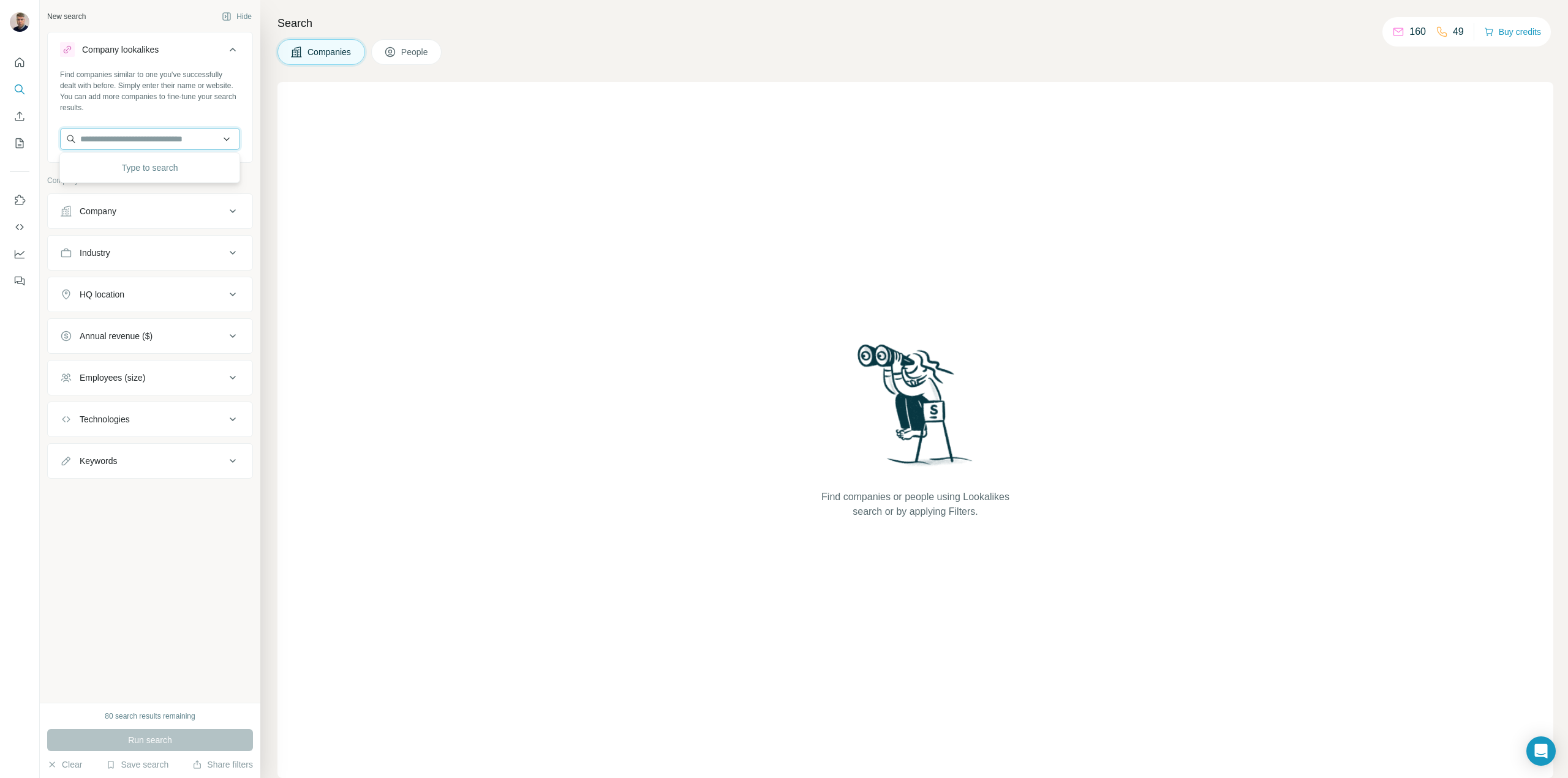 paste on "**********" 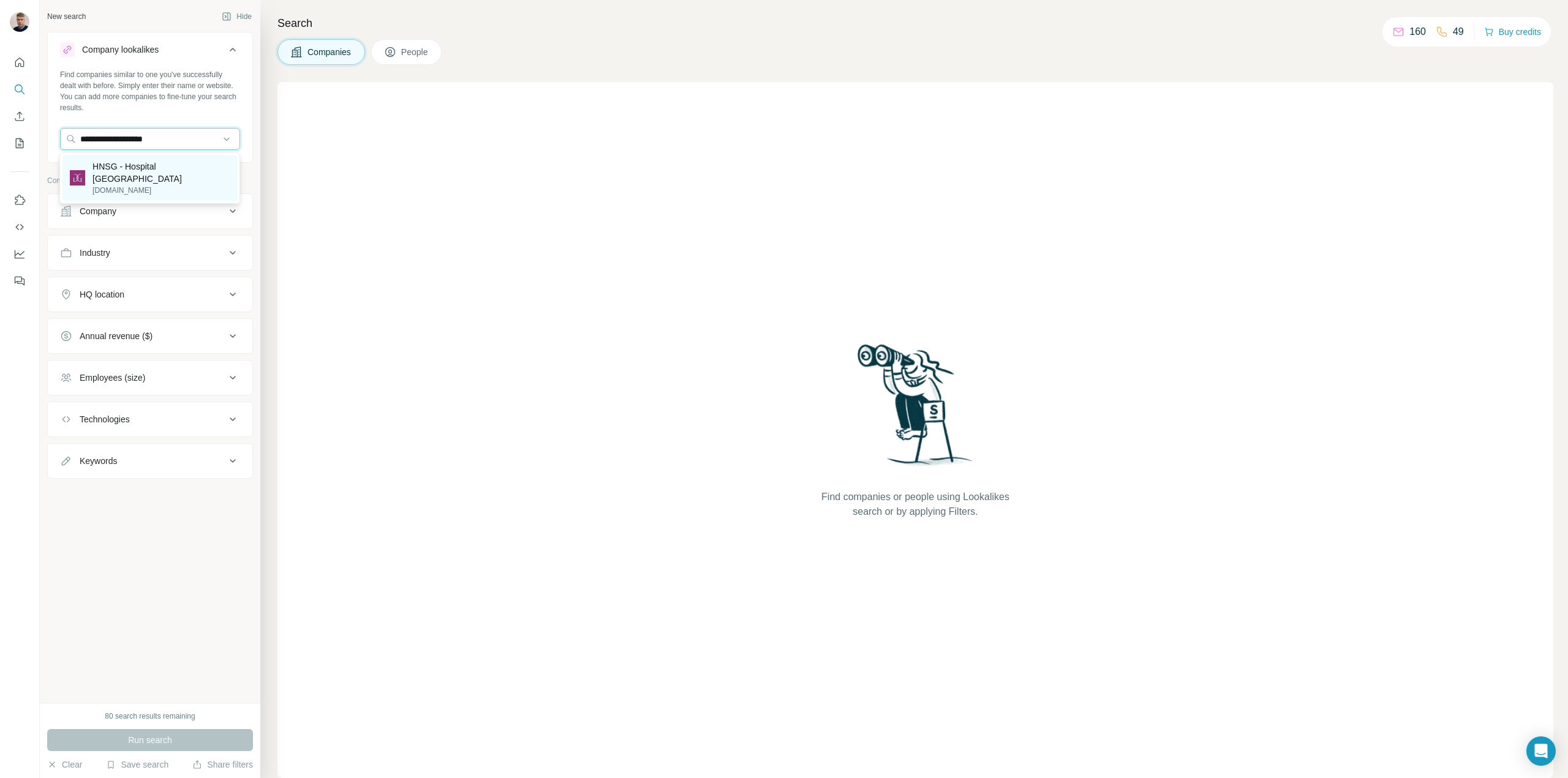 type on "**********" 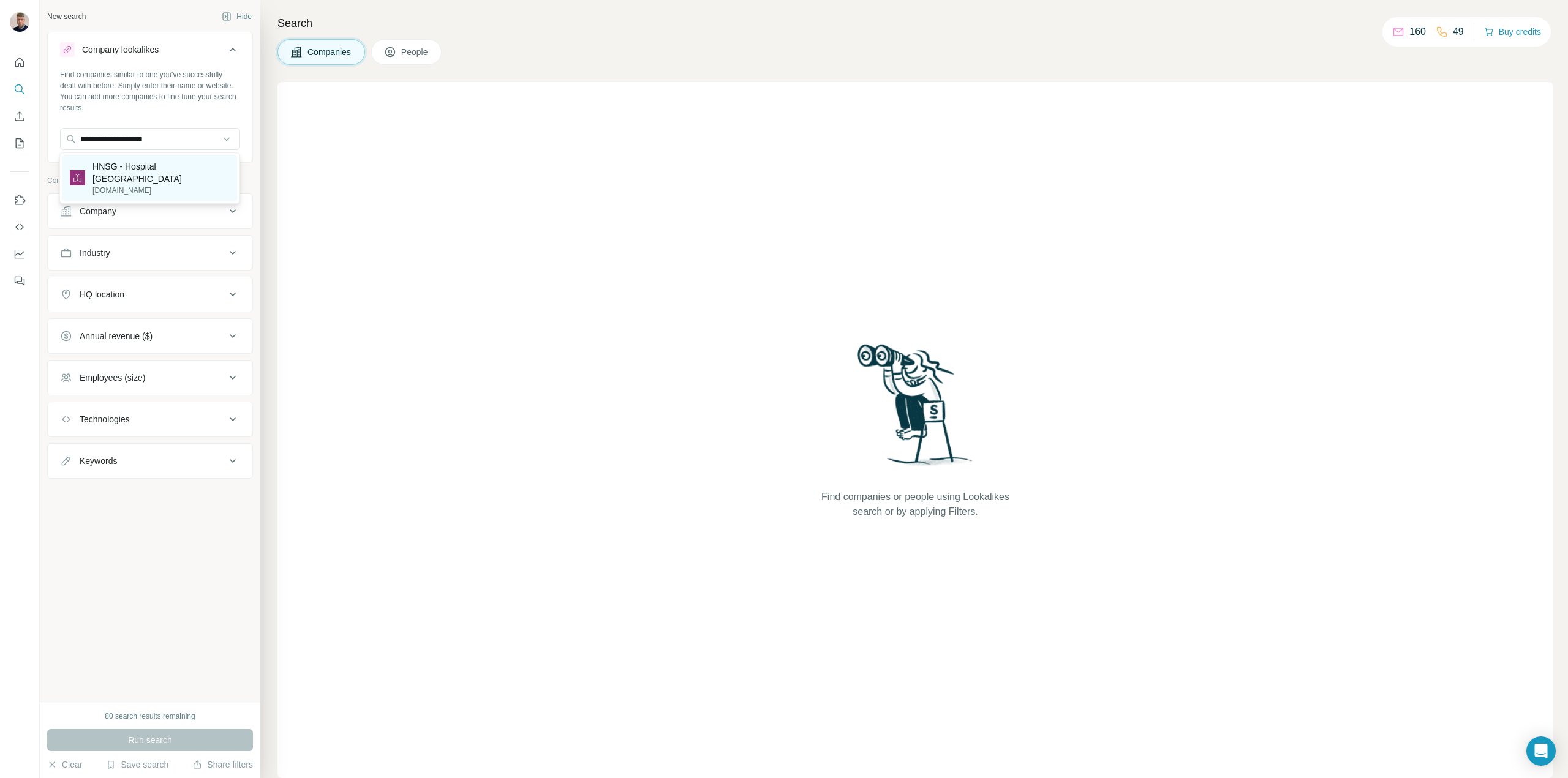 click on "HNSG - Hospital Nossa Senhora das Graças" at bounding box center (161, 173) 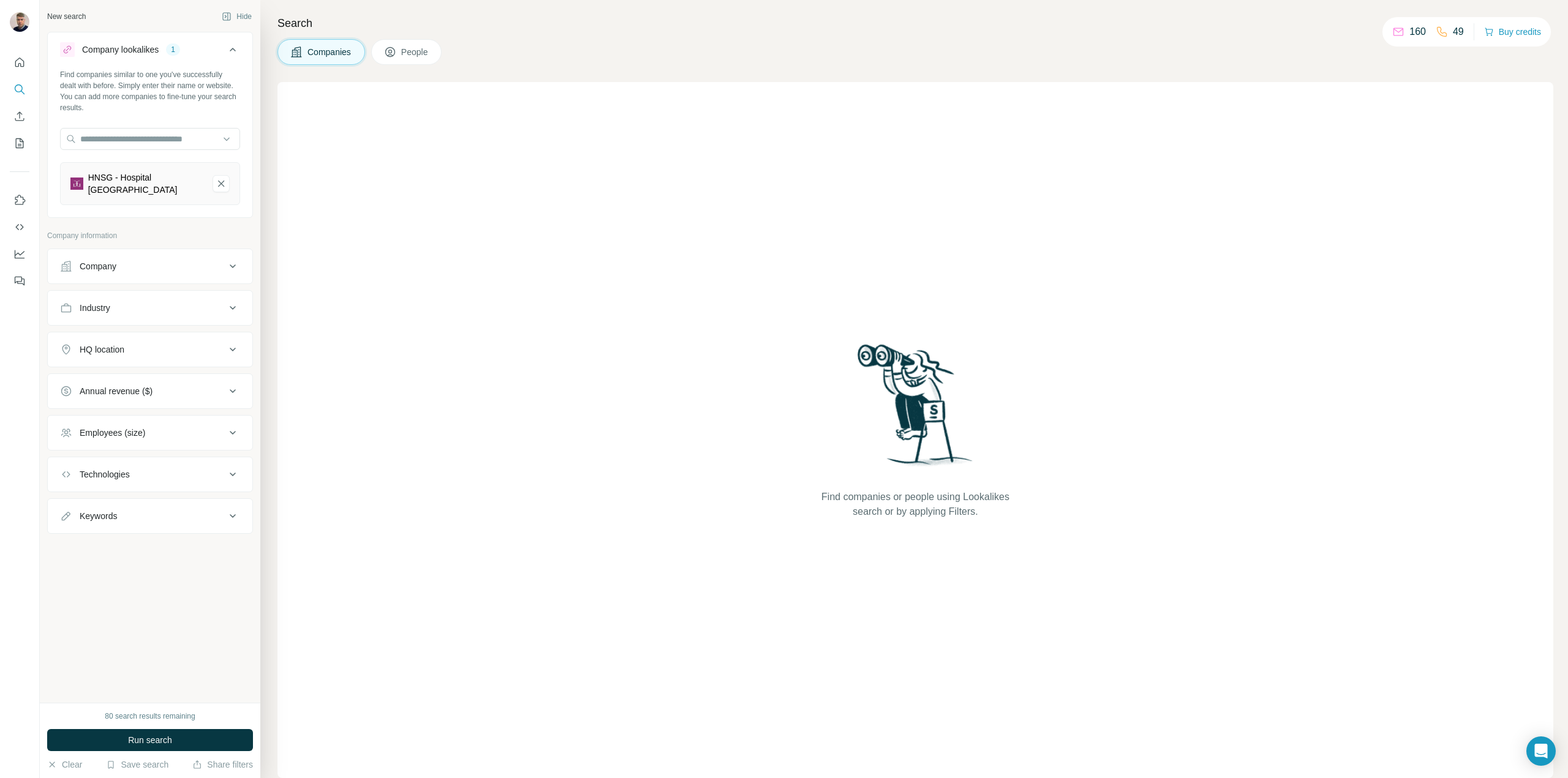 click on "HQ location" at bounding box center [102, 350] 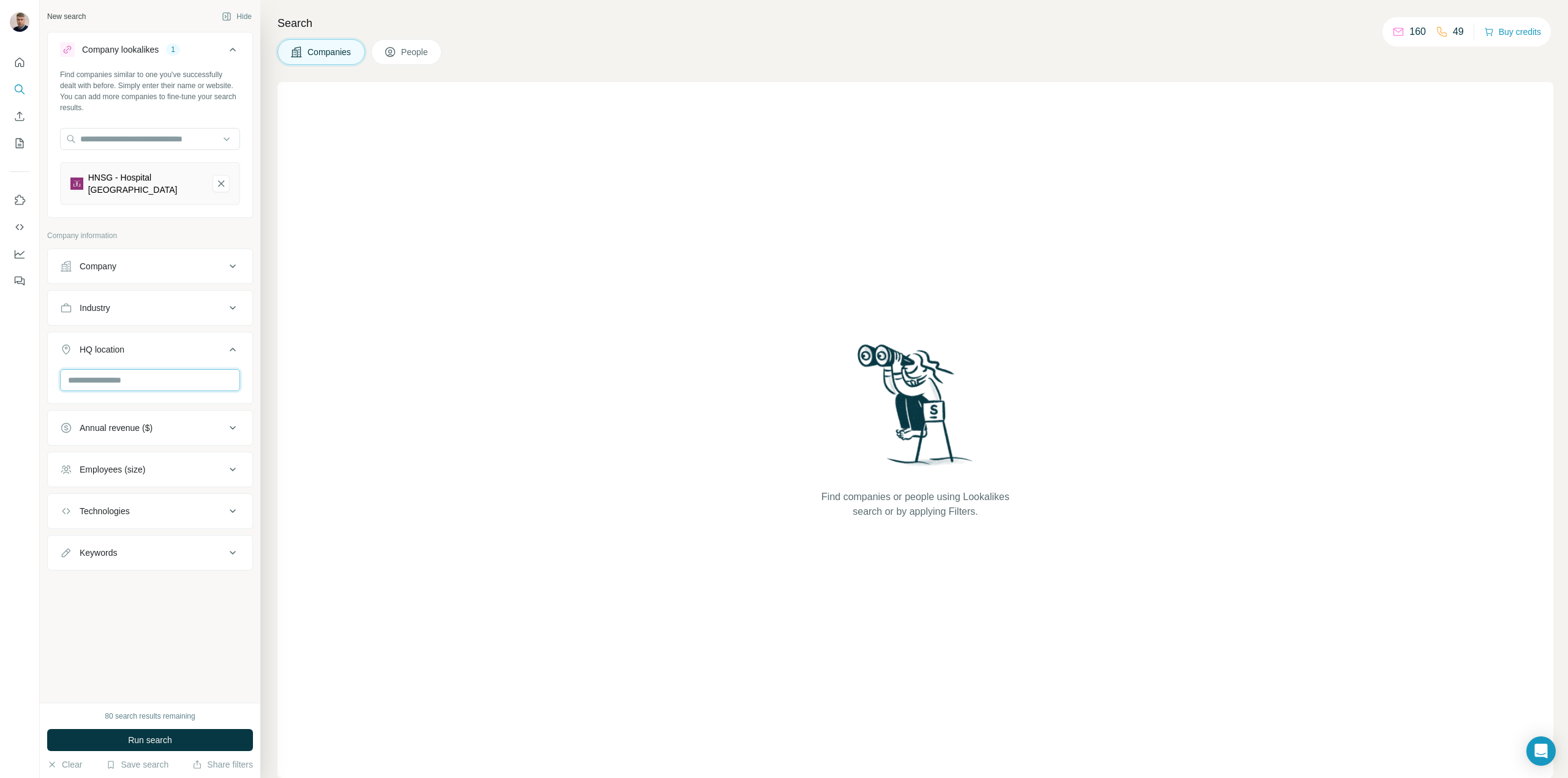 click at bounding box center (150, 380) 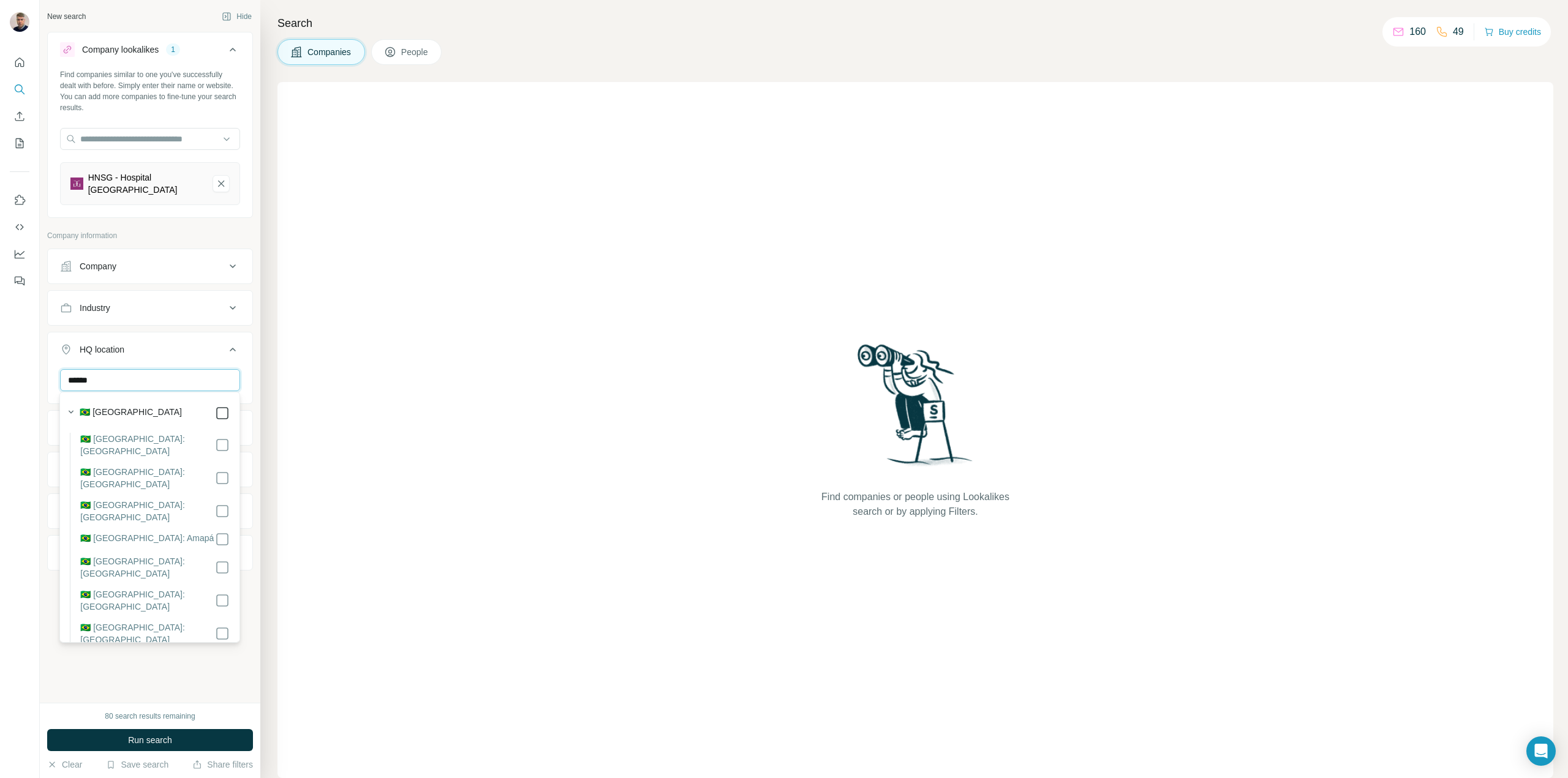 type on "******" 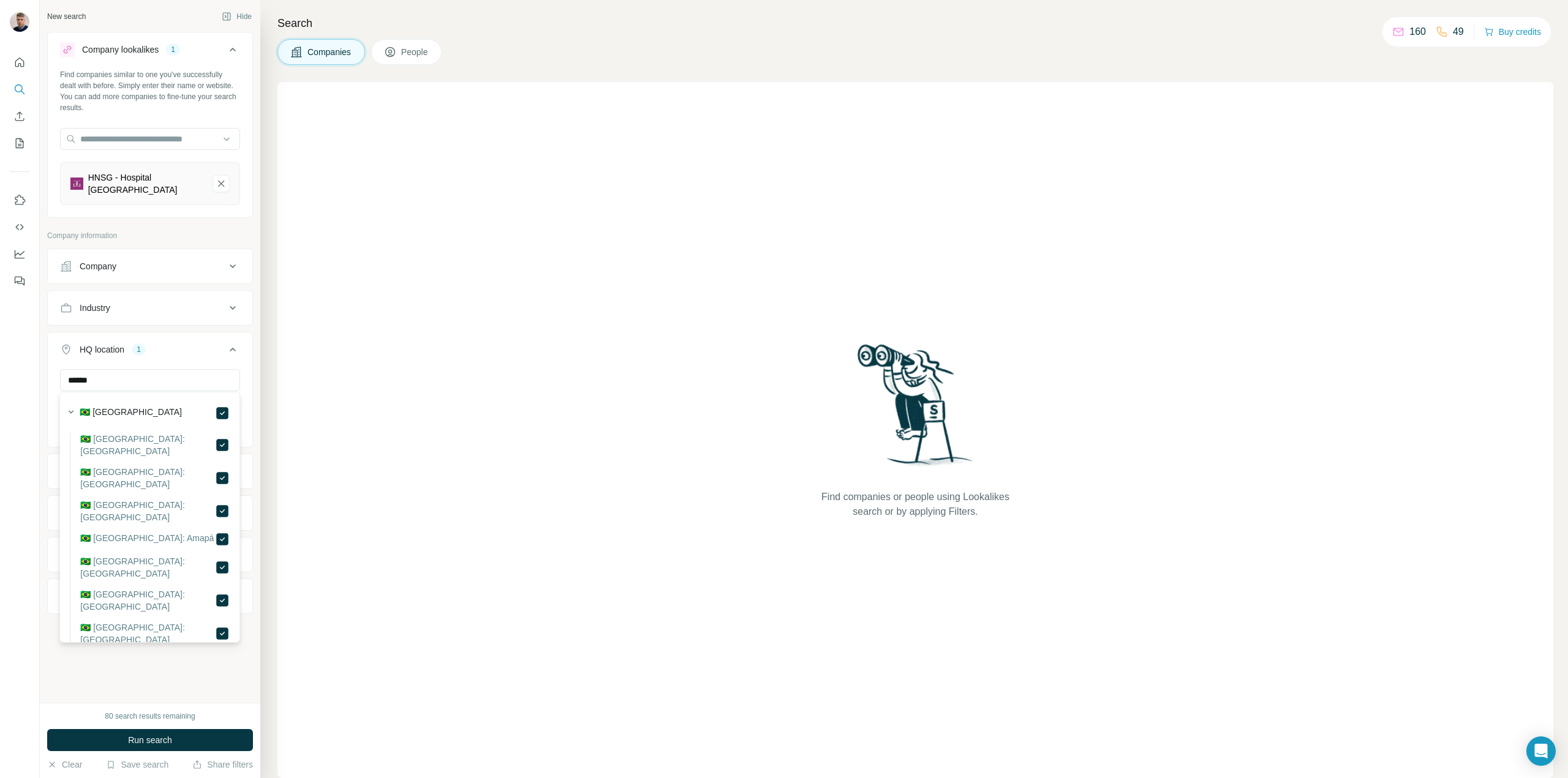 click on "Find companies or people using Lookalikes search or by applying Filters." at bounding box center [915, 430] 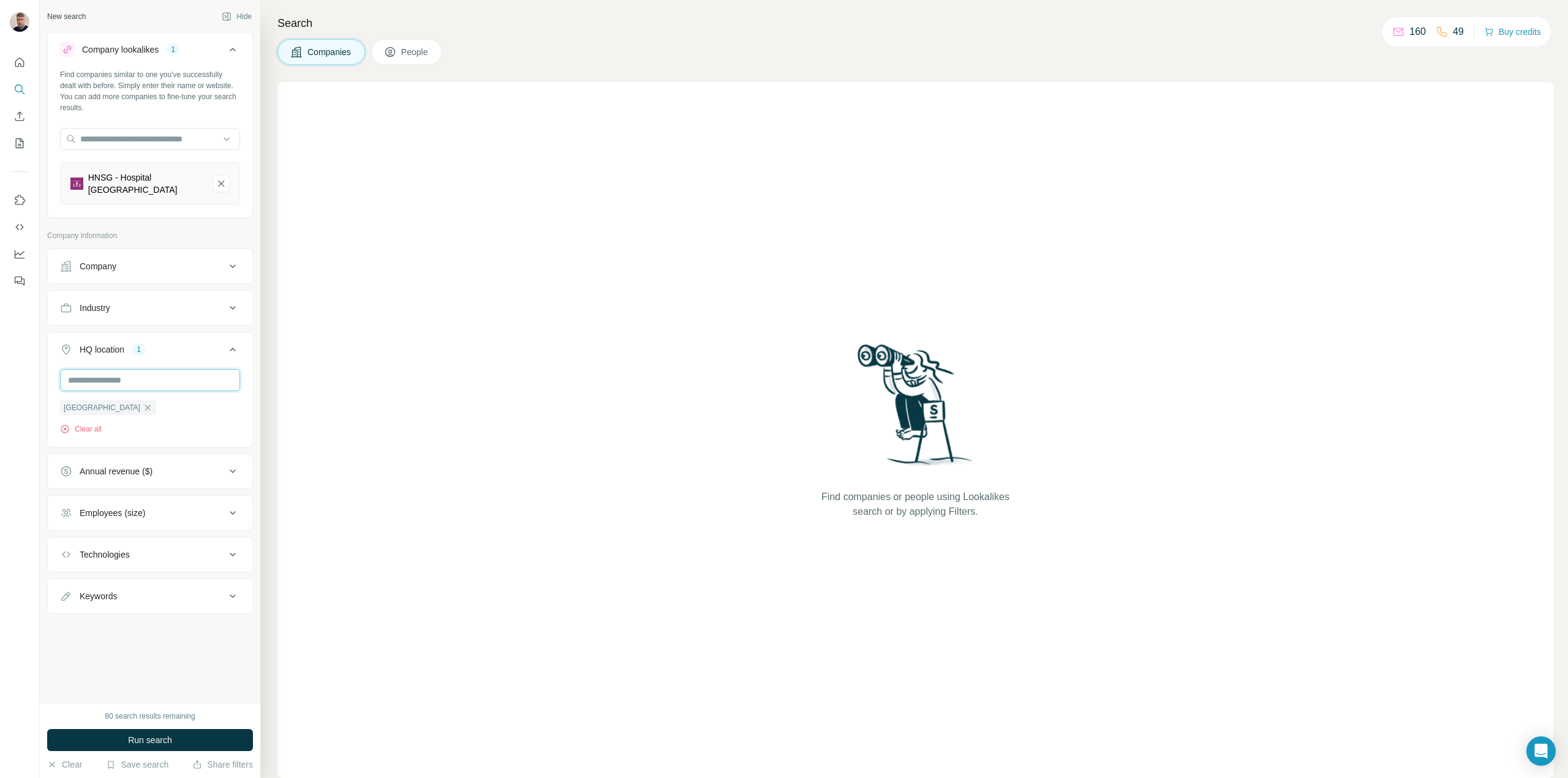 click at bounding box center (150, 380) 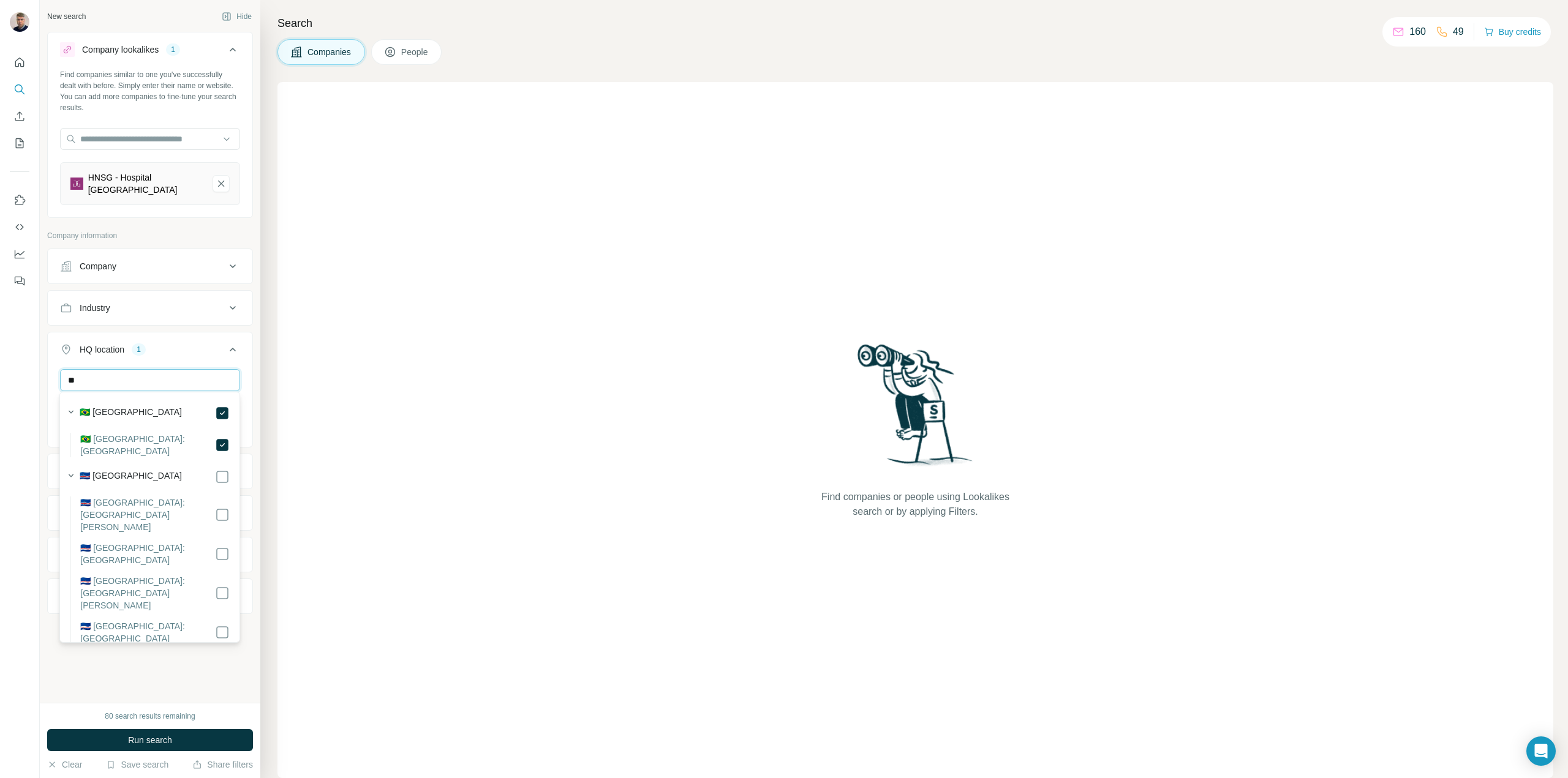 type on "*" 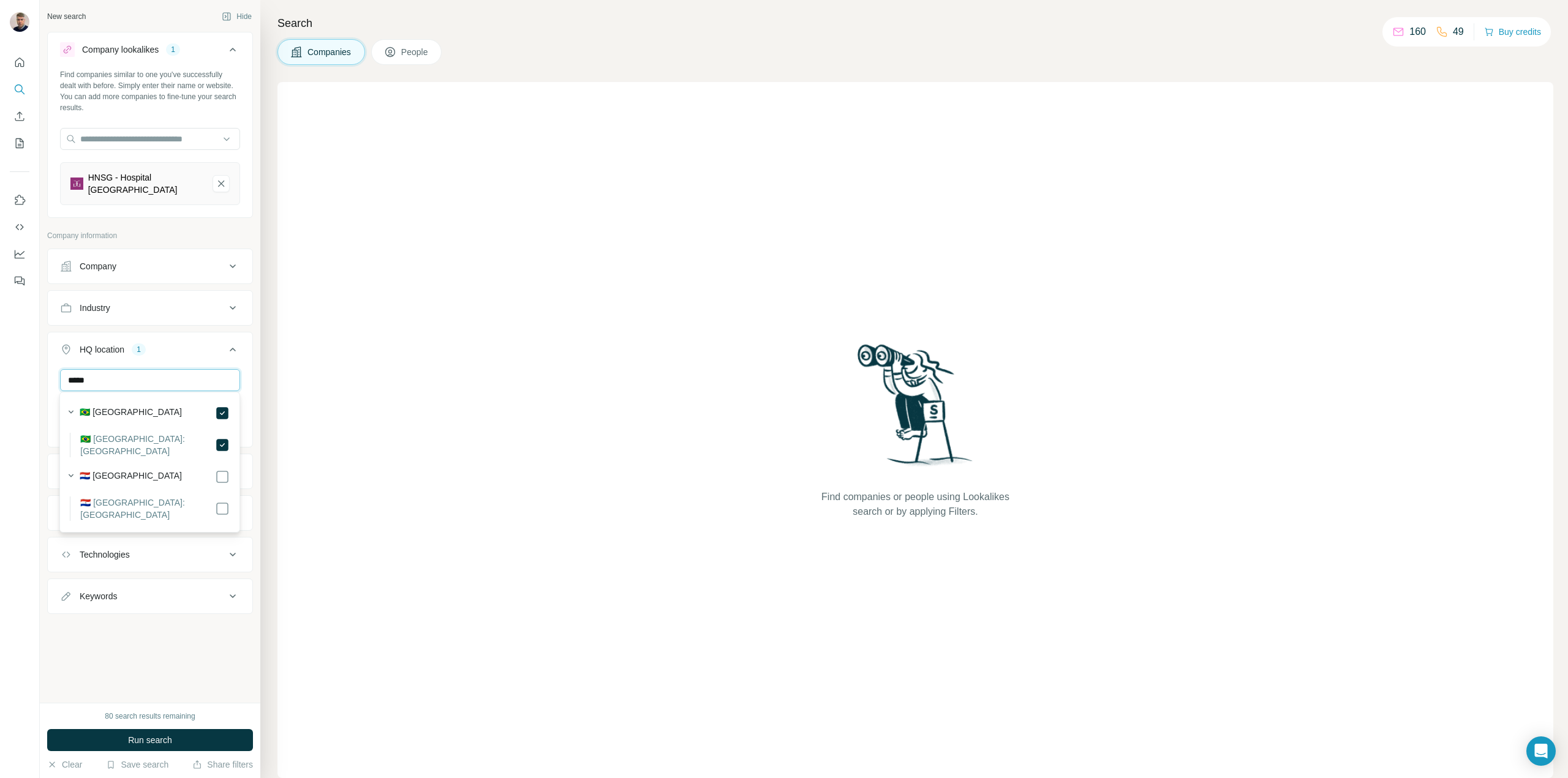 type on "*****" 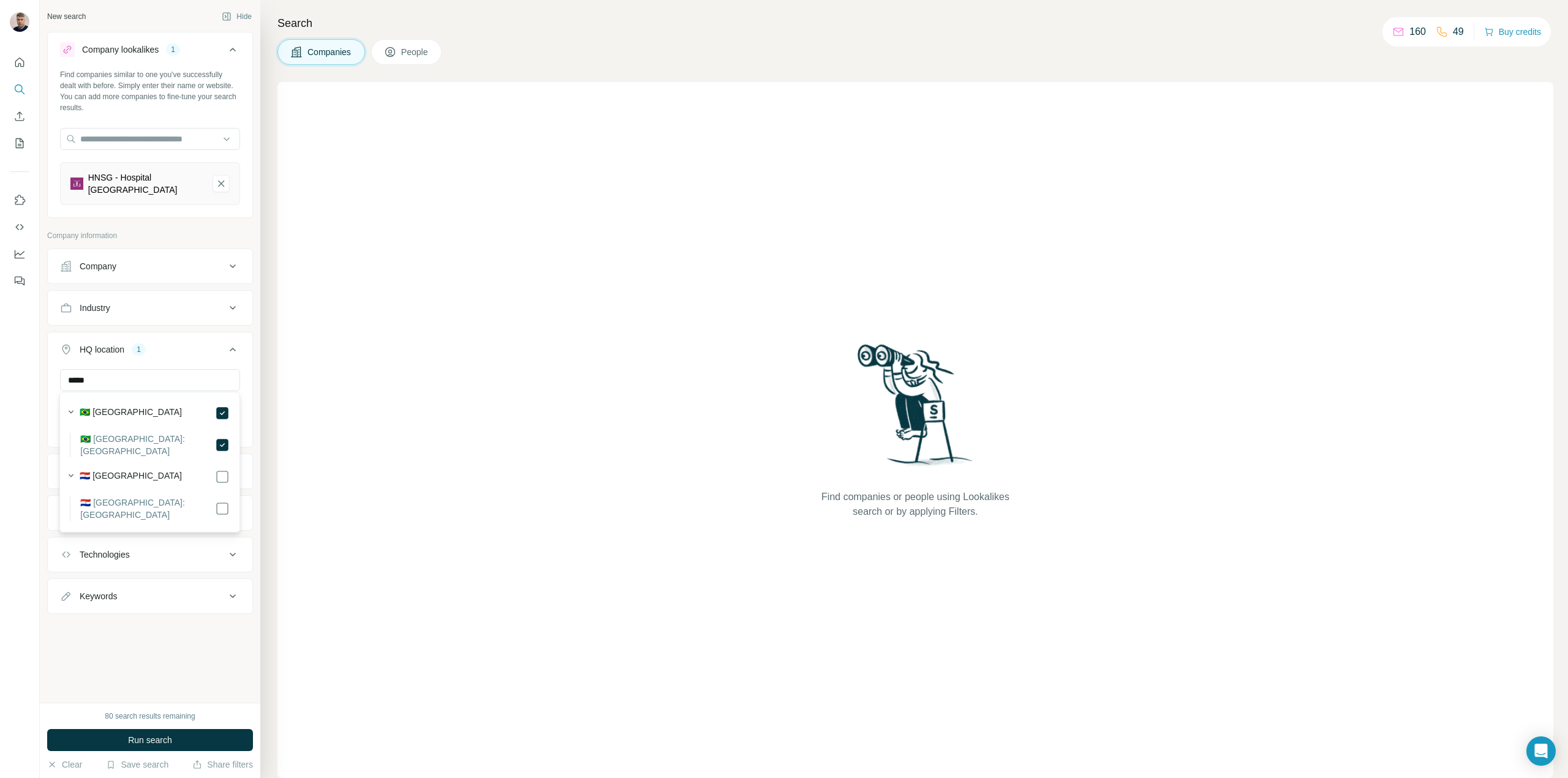 drag, startPoint x: 138, startPoint y: 434, endPoint x: 138, endPoint y: 441, distance: 7 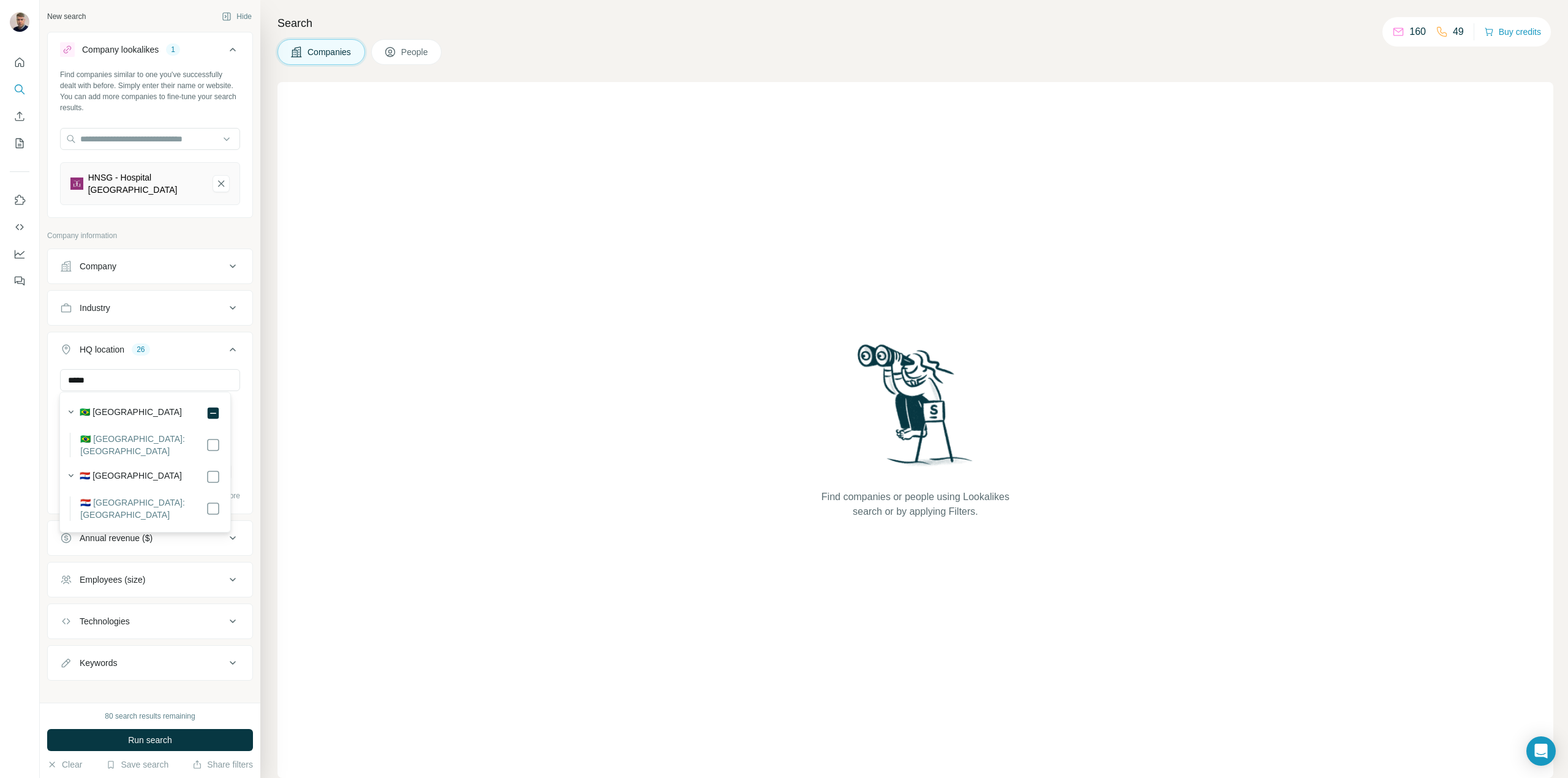 click on "🇧🇷 Brazil: Paraná" at bounding box center (145, 445) 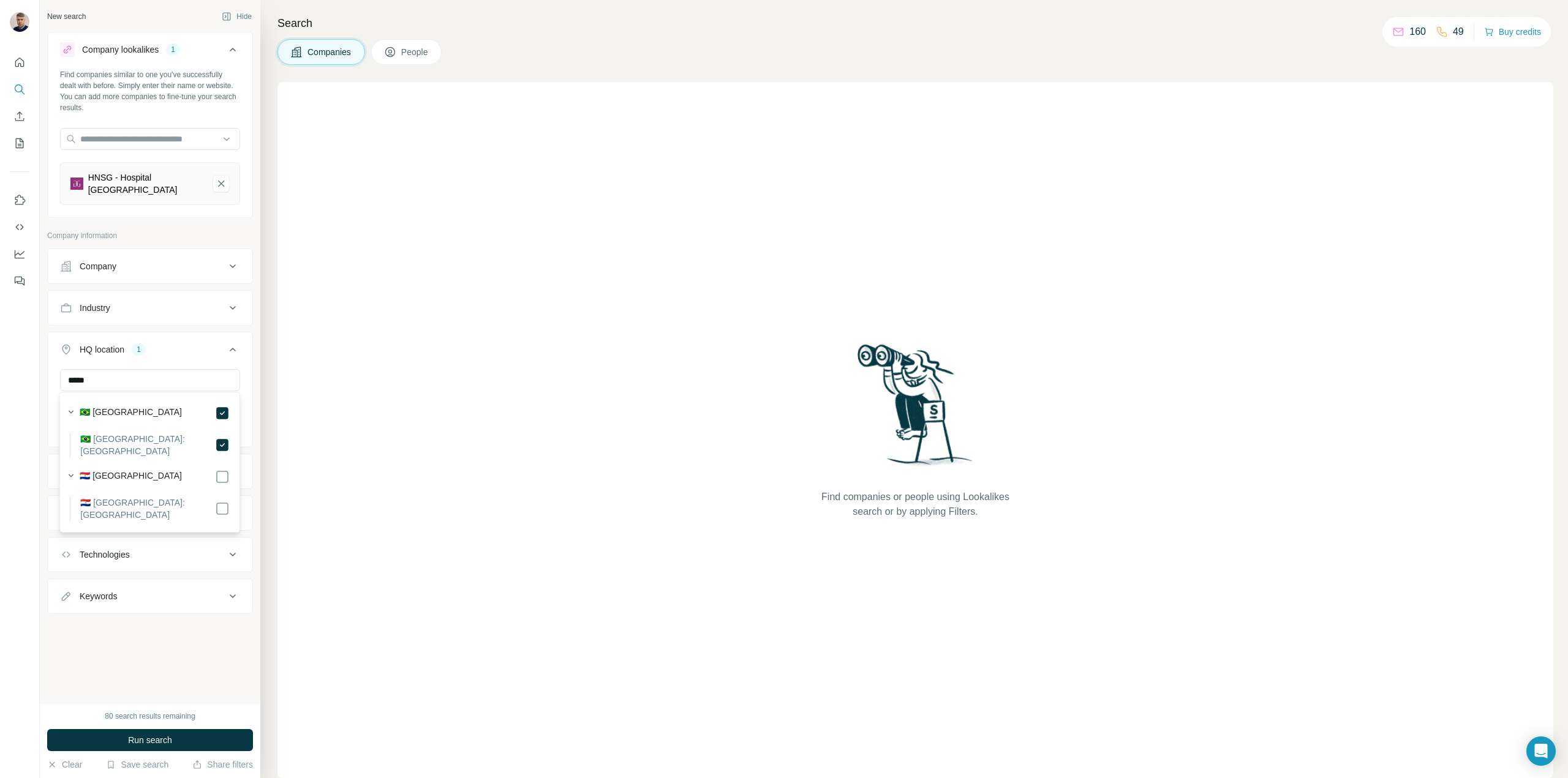 click on "Find companies or people using Lookalikes search or by applying Filters." at bounding box center (915, 430) 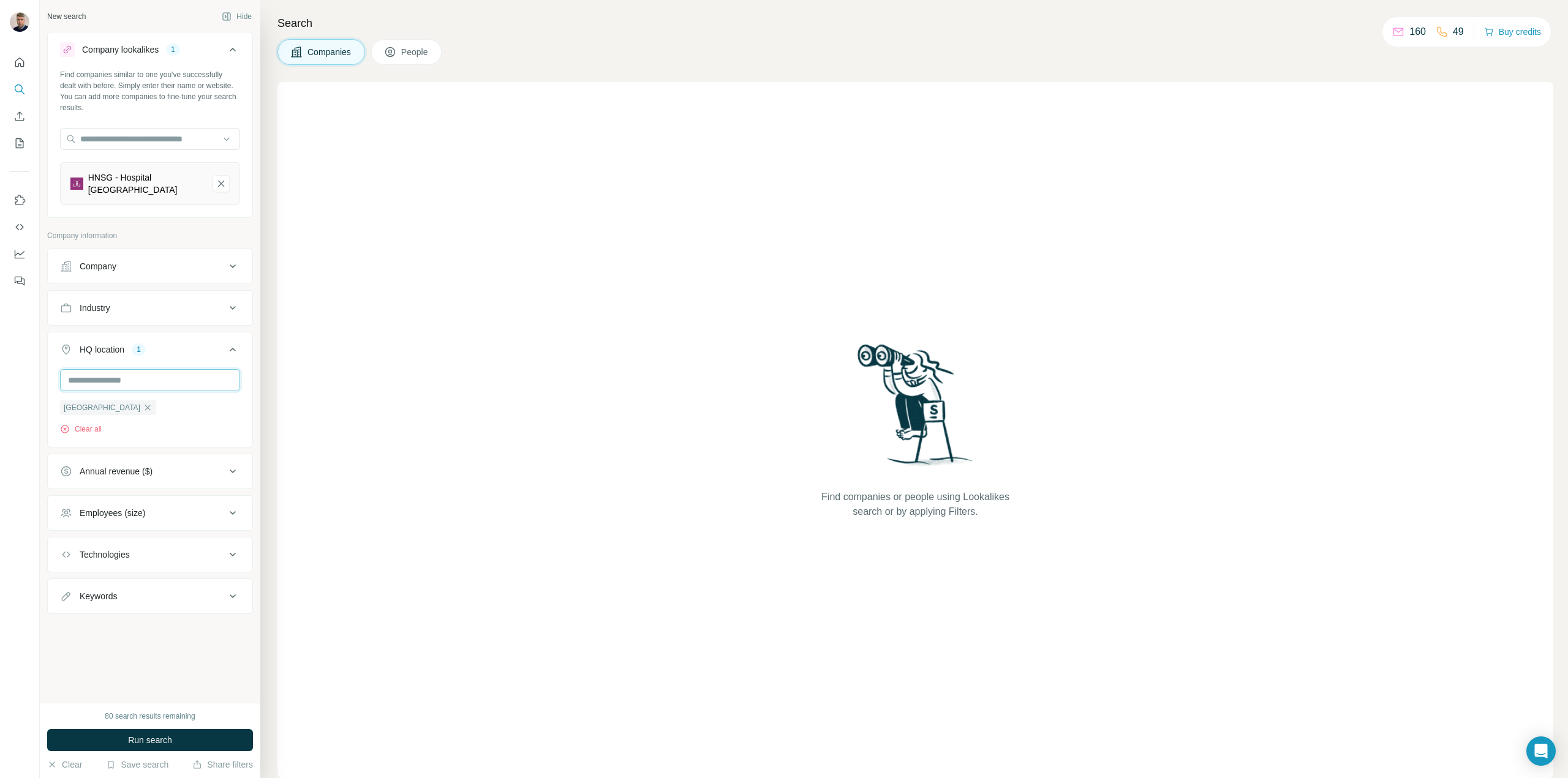 click at bounding box center [150, 380] 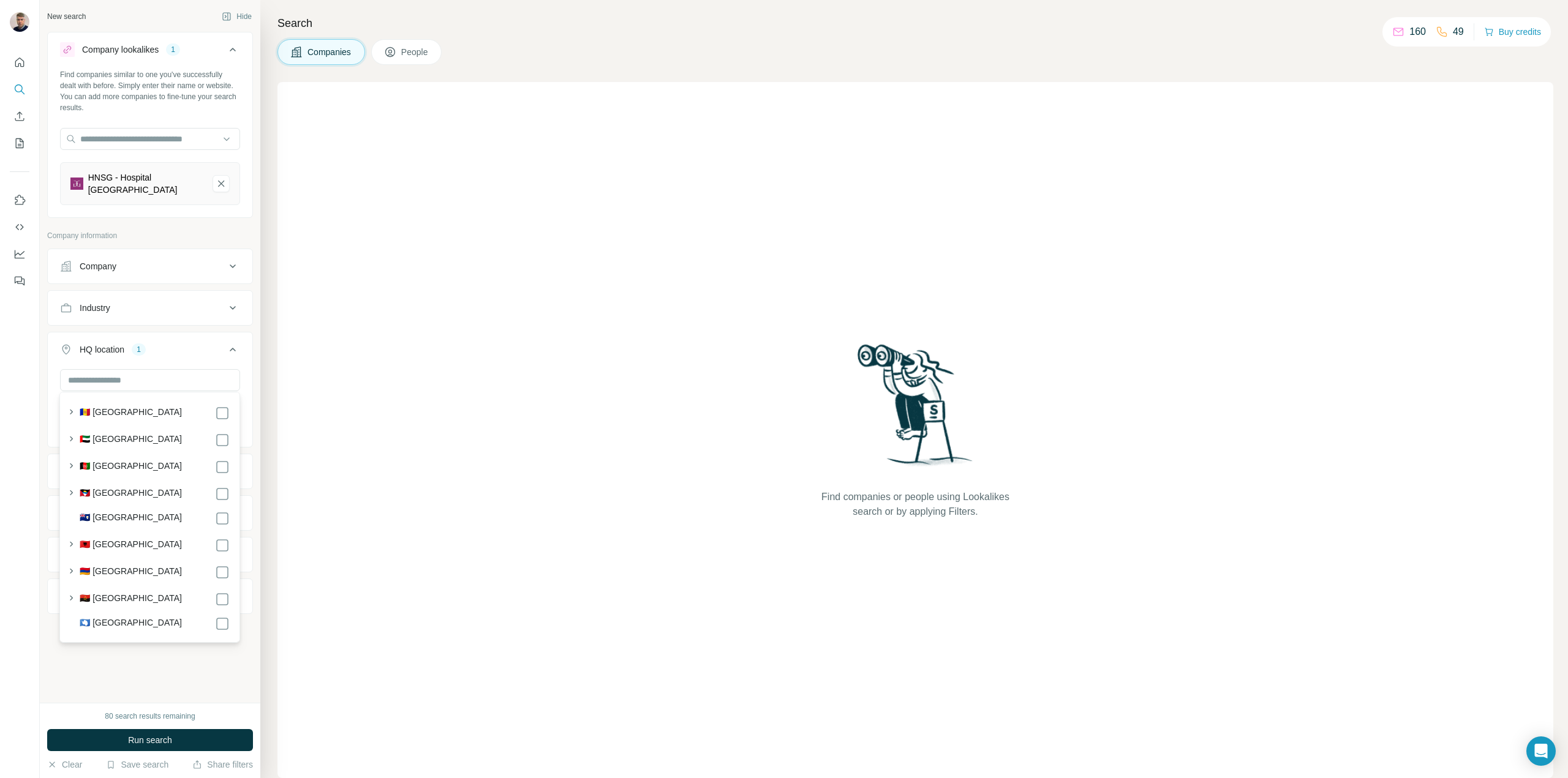 click on "Find companies or people using Lookalikes search or by applying Filters." at bounding box center (915, 430) 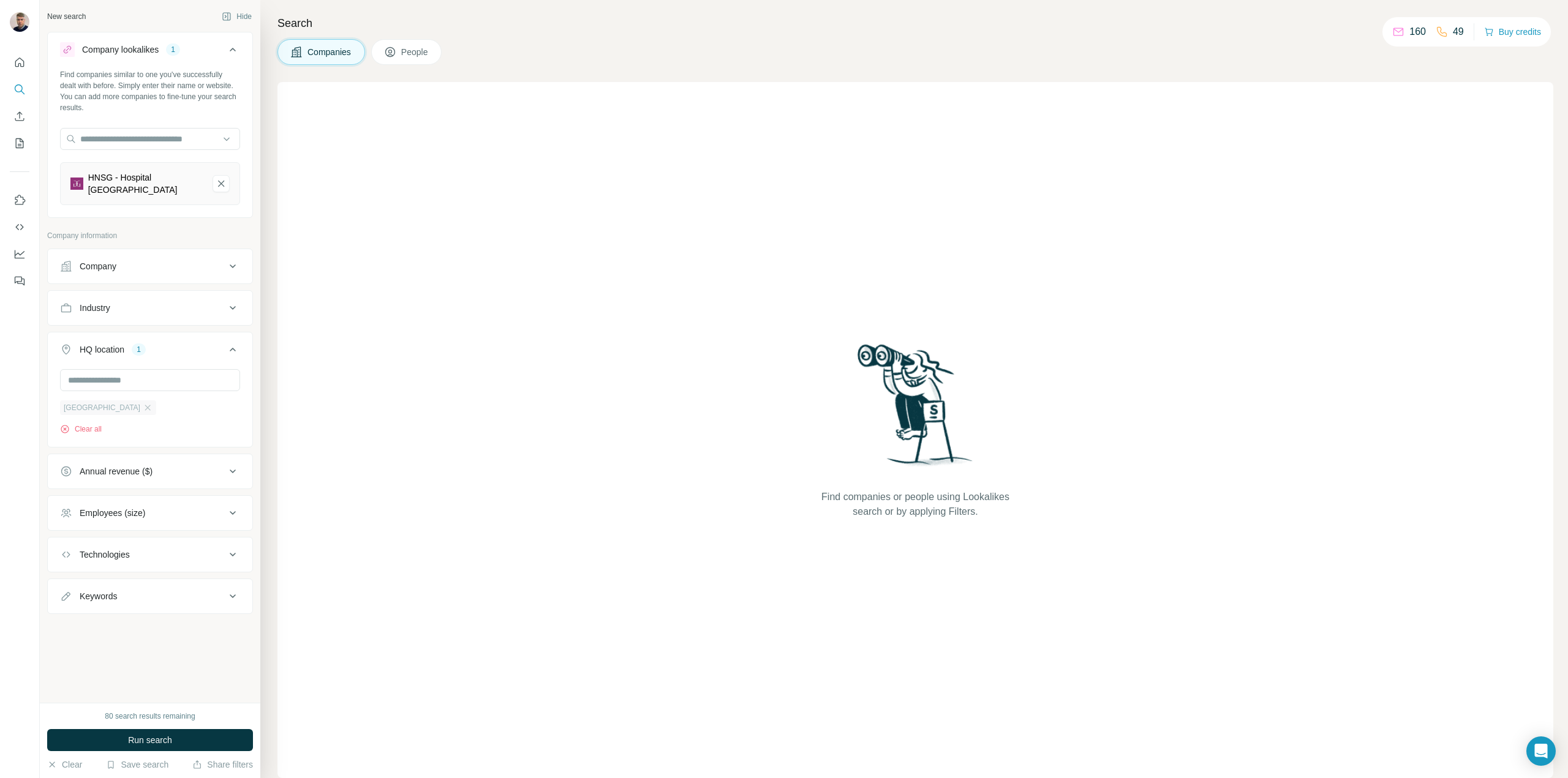 click on "Brazil" at bounding box center [102, 408] 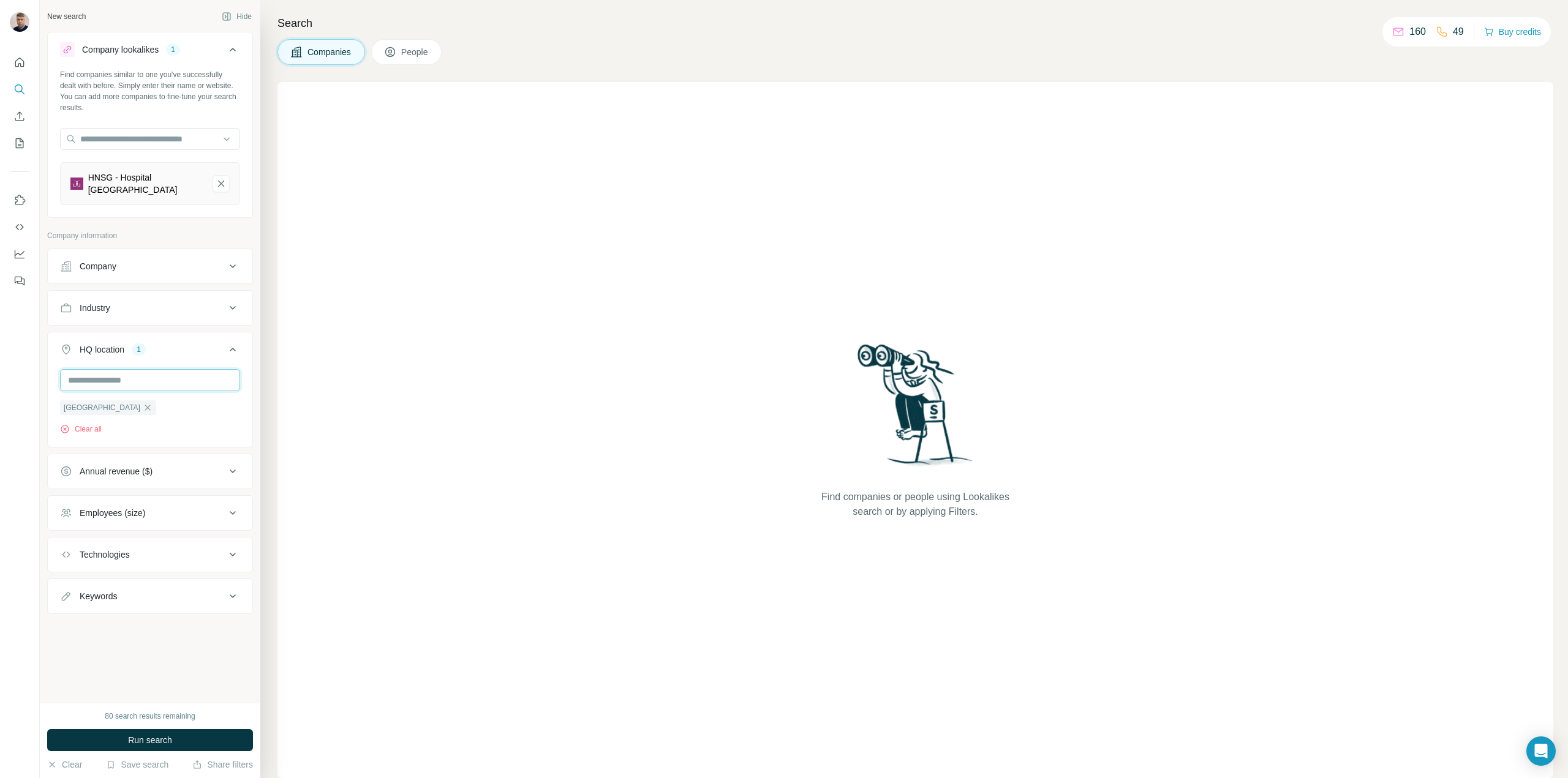 click at bounding box center [150, 380] 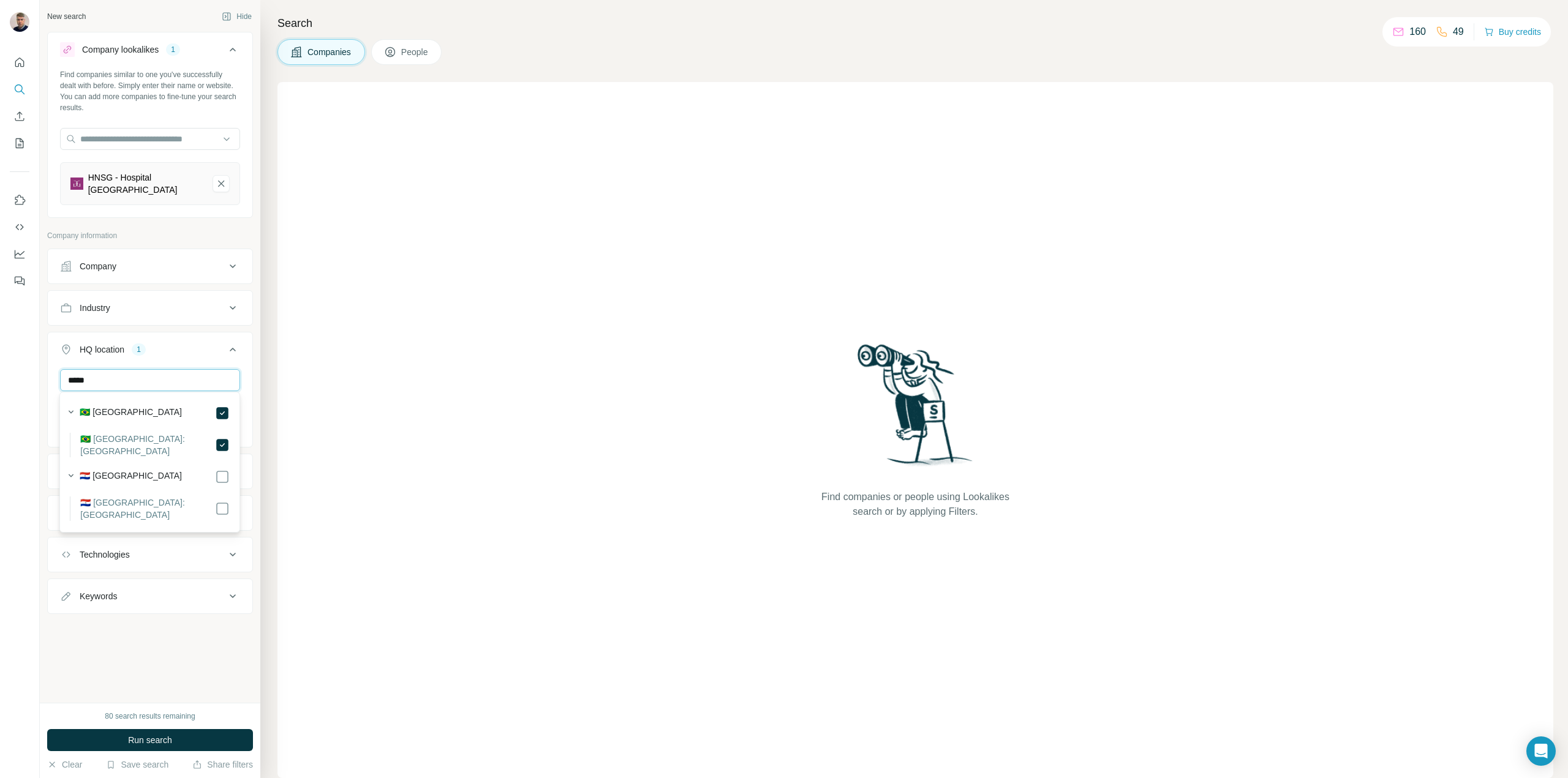 type on "*****" 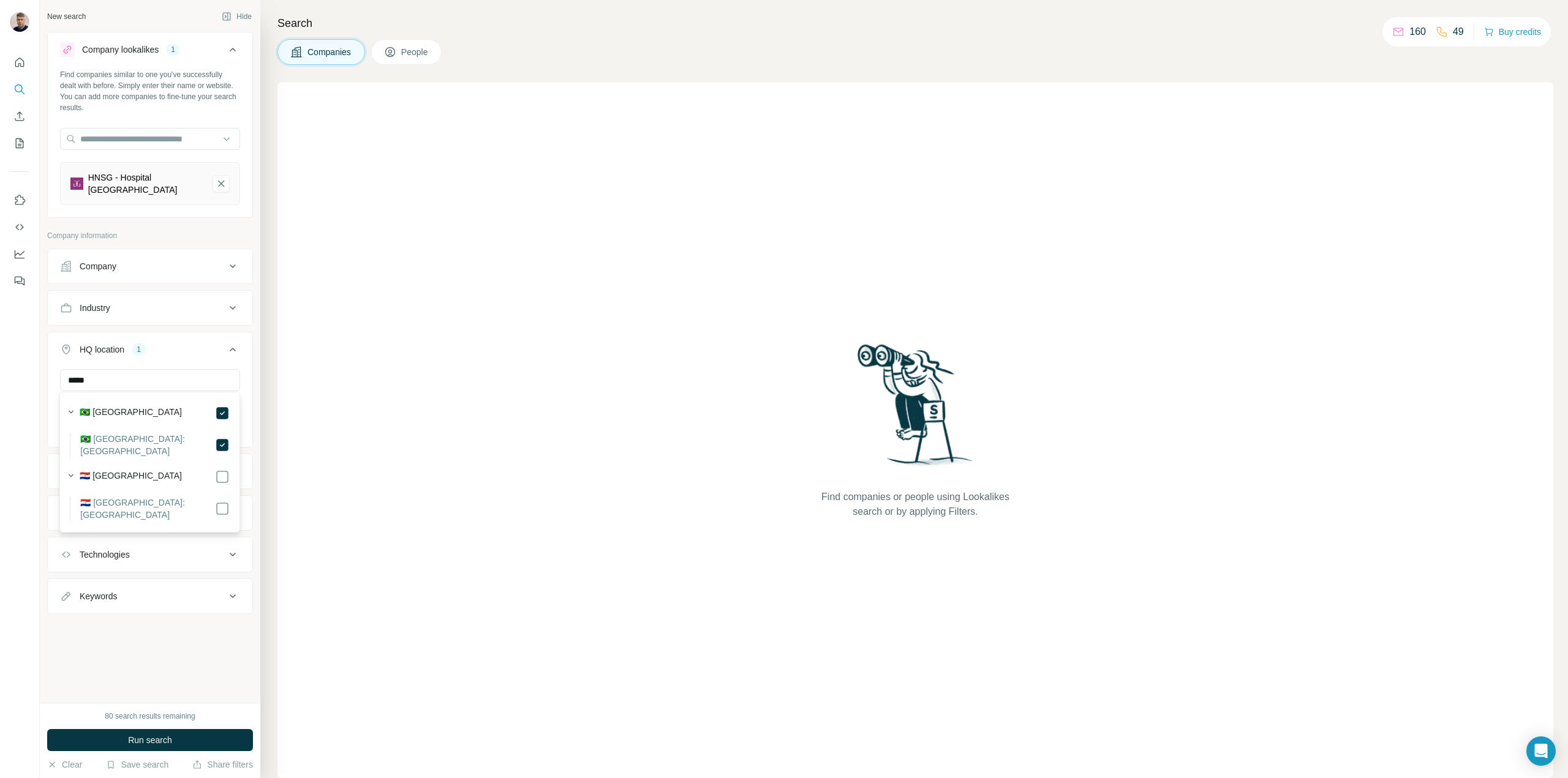 type 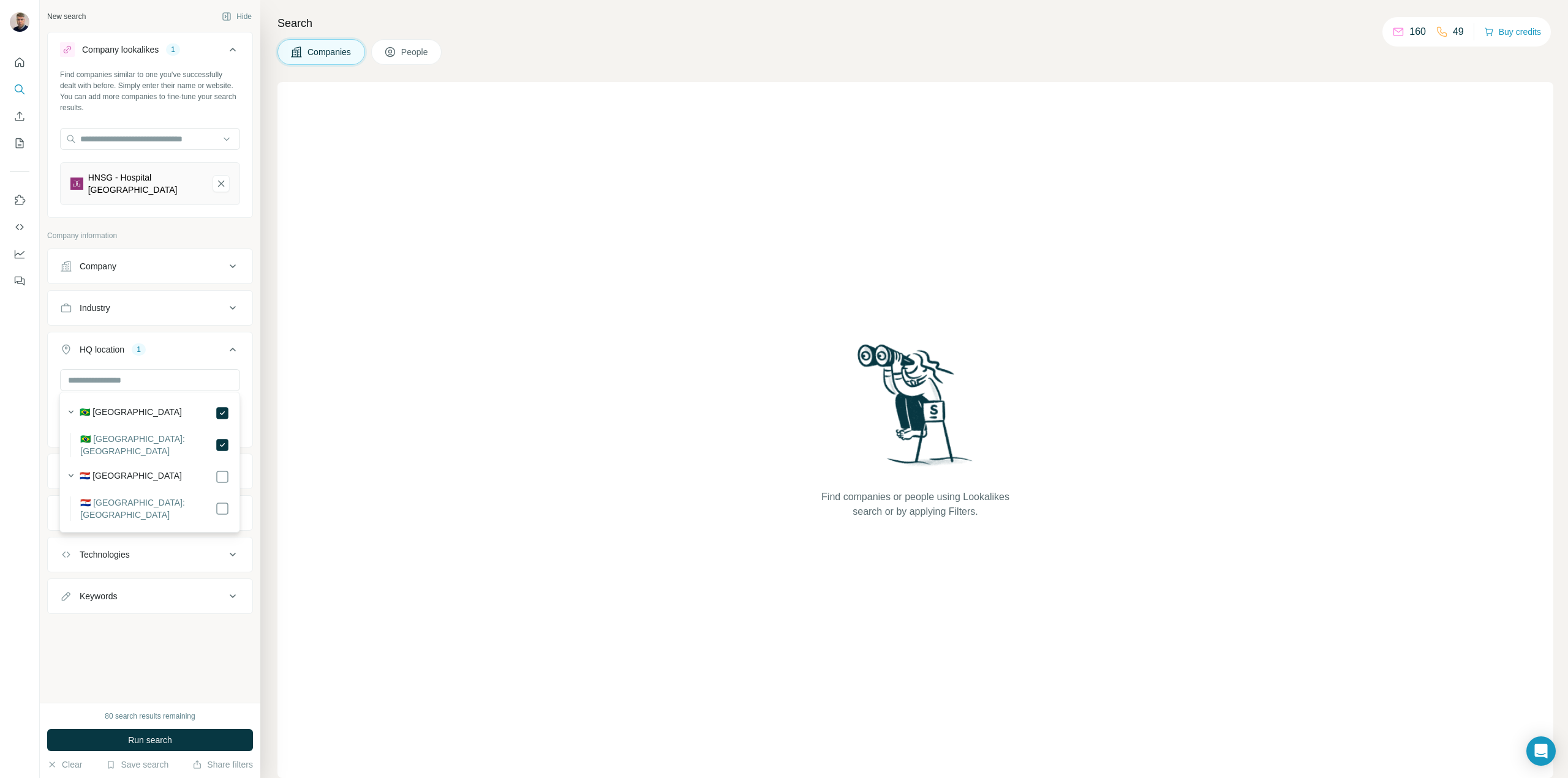 click on "Find companies or people using Lookalikes search or by applying Filters." at bounding box center [915, 430] 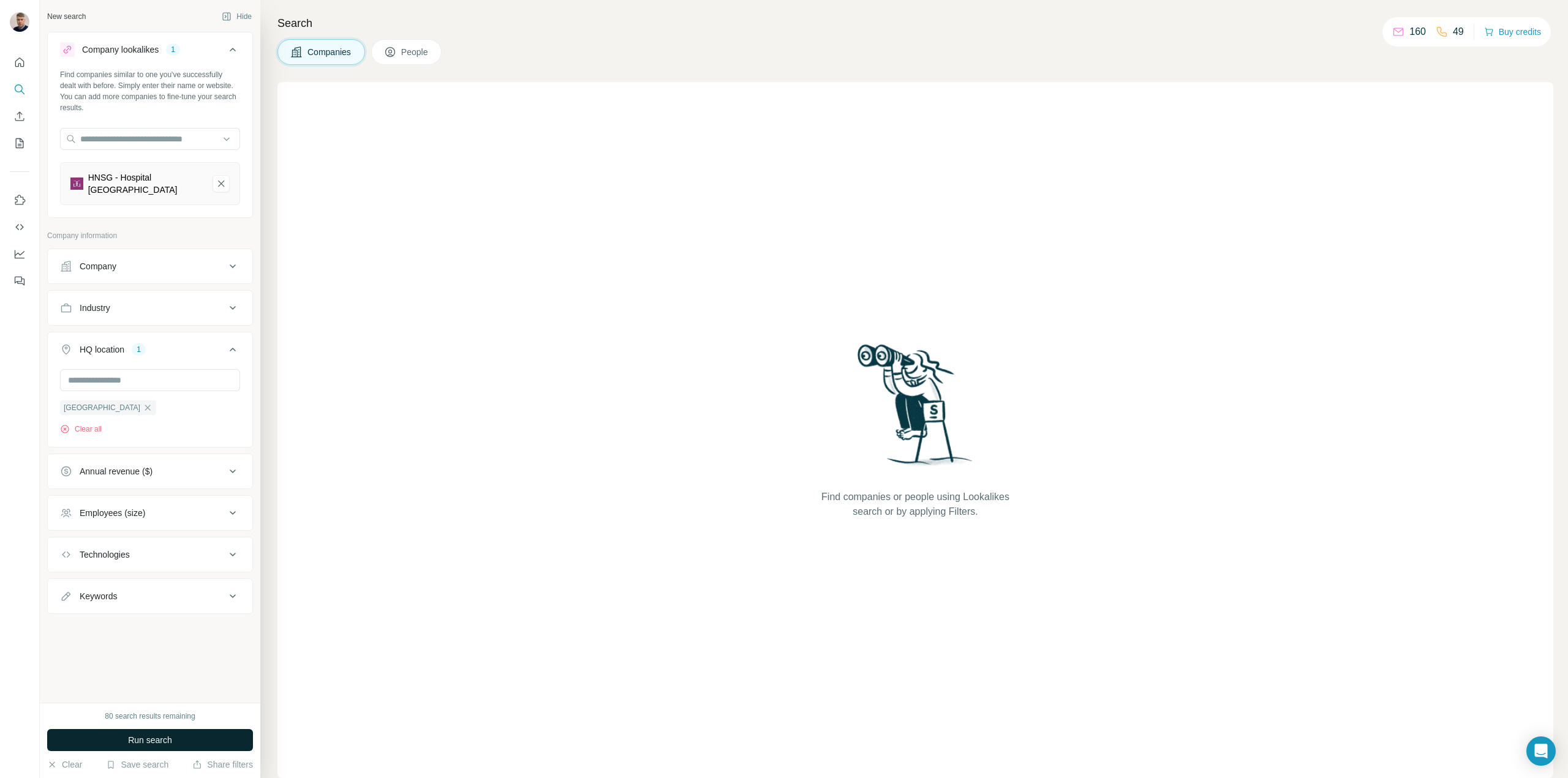 click on "Run search" at bounding box center (150, 740) 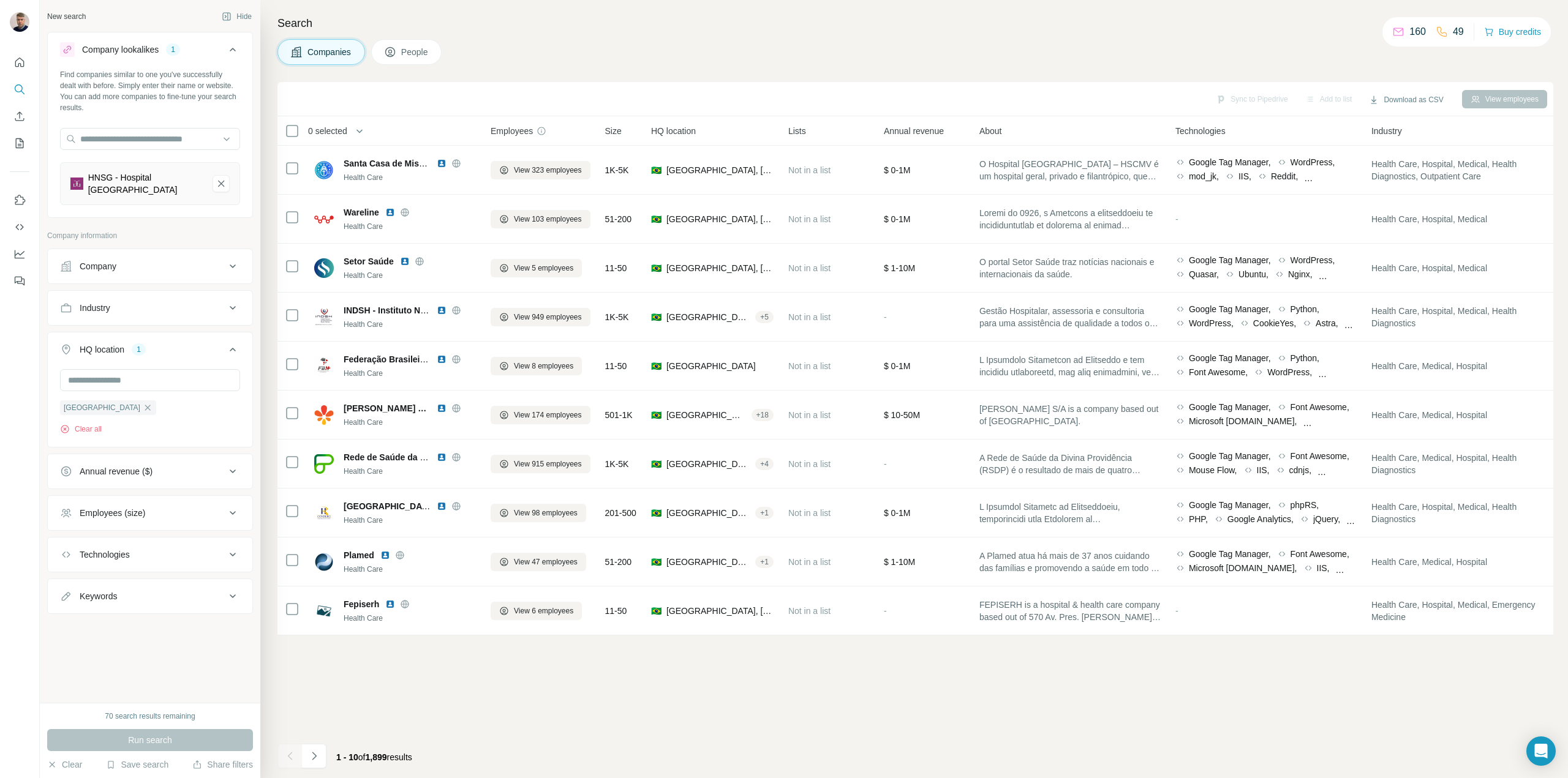 click on "View employees" at bounding box center [1504, 99] 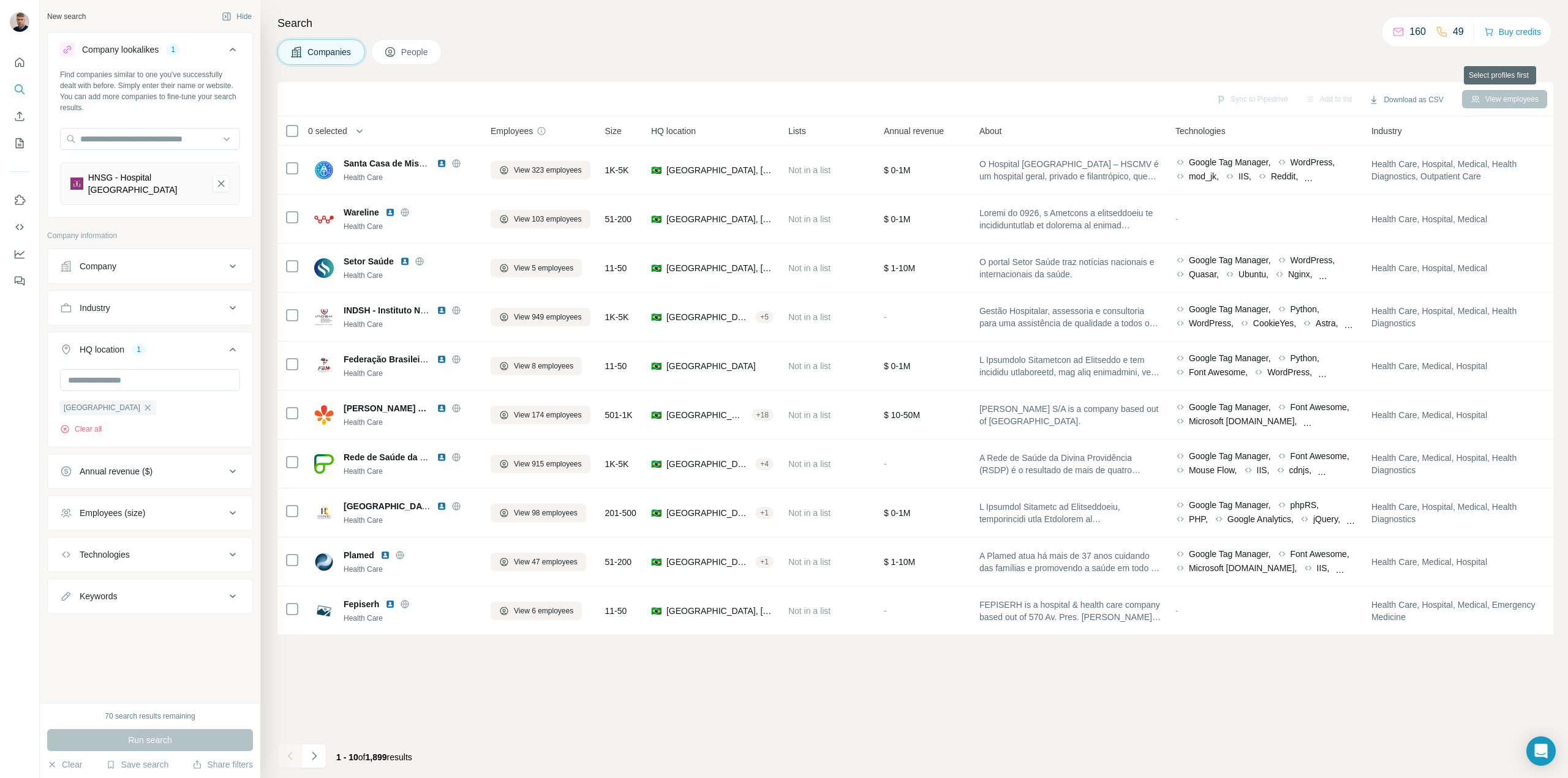 click on "View employees" at bounding box center (1504, 99) 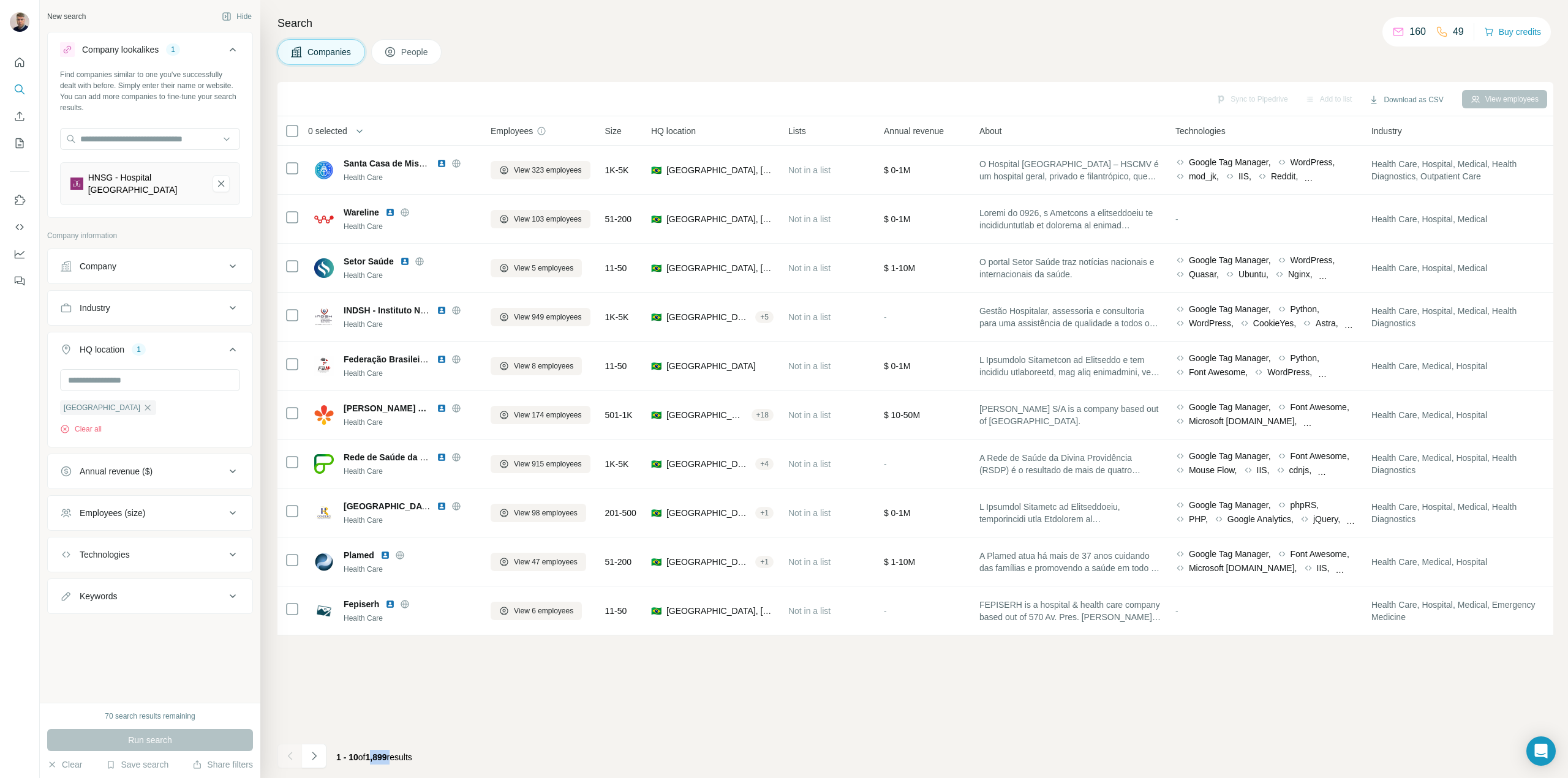 drag, startPoint x: 371, startPoint y: 759, endPoint x: 397, endPoint y: 765, distance: 26.683328 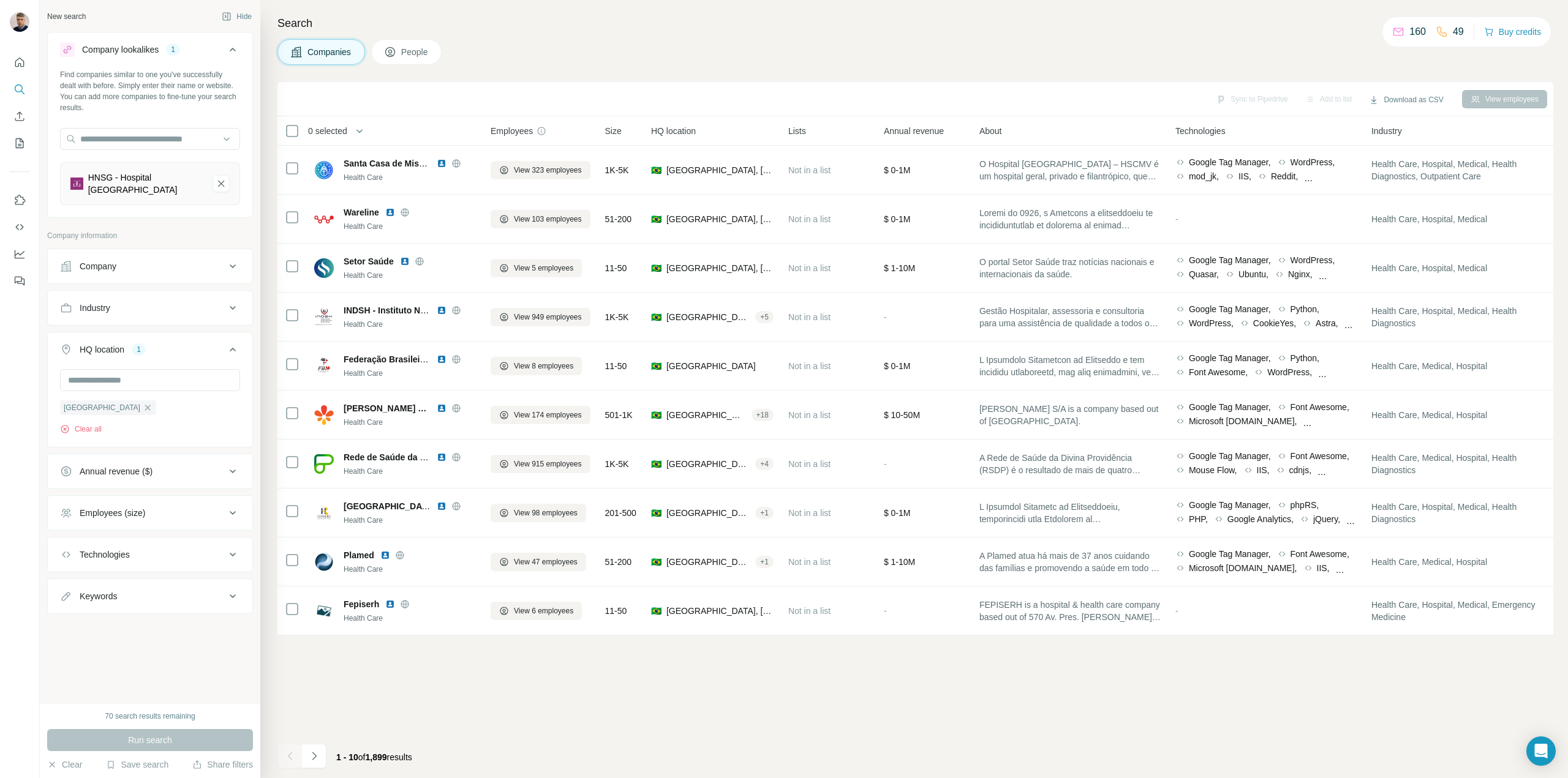 click on "View employees" at bounding box center [1504, 99] 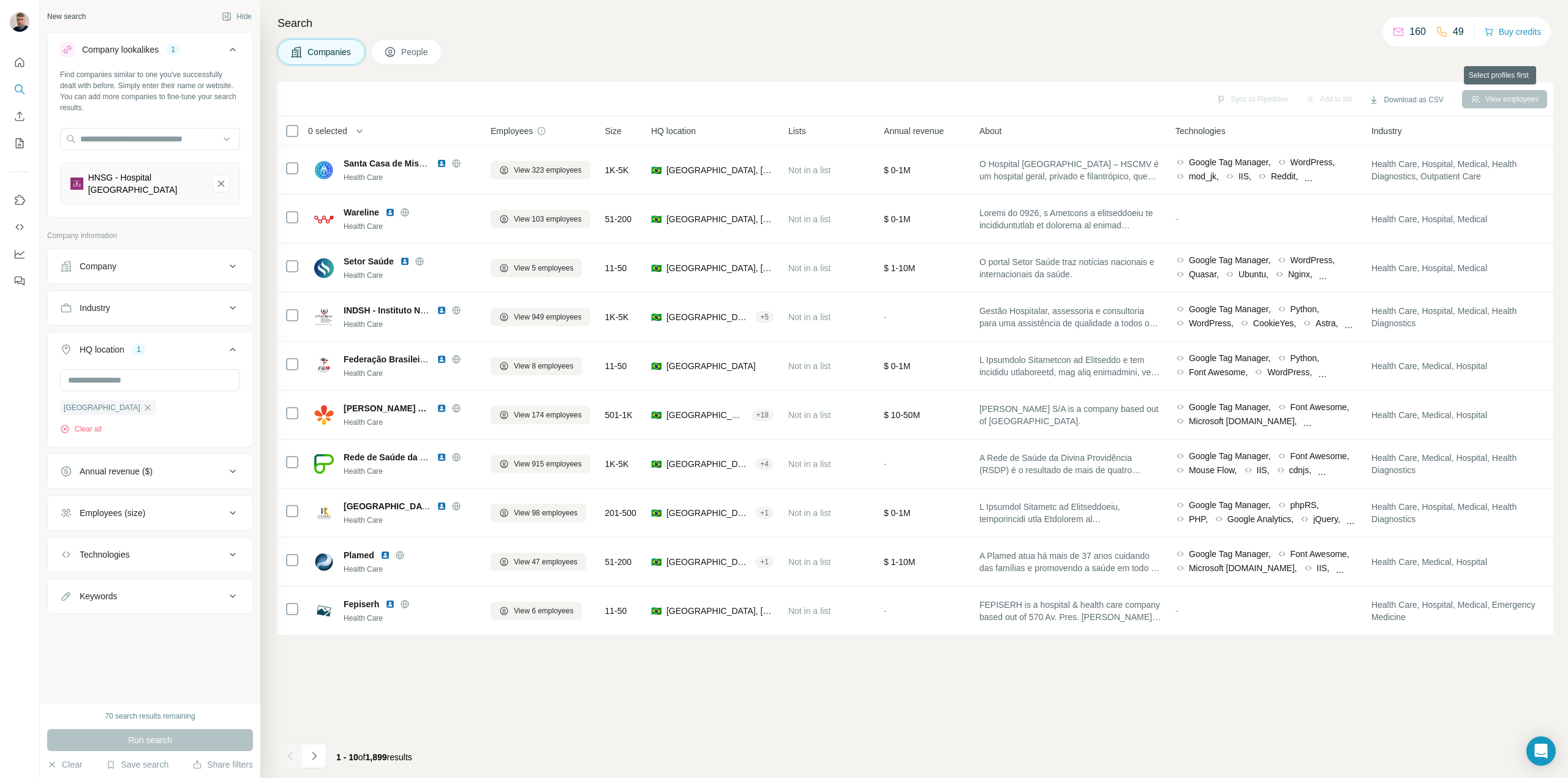 click on "View employees" at bounding box center (1504, 99) 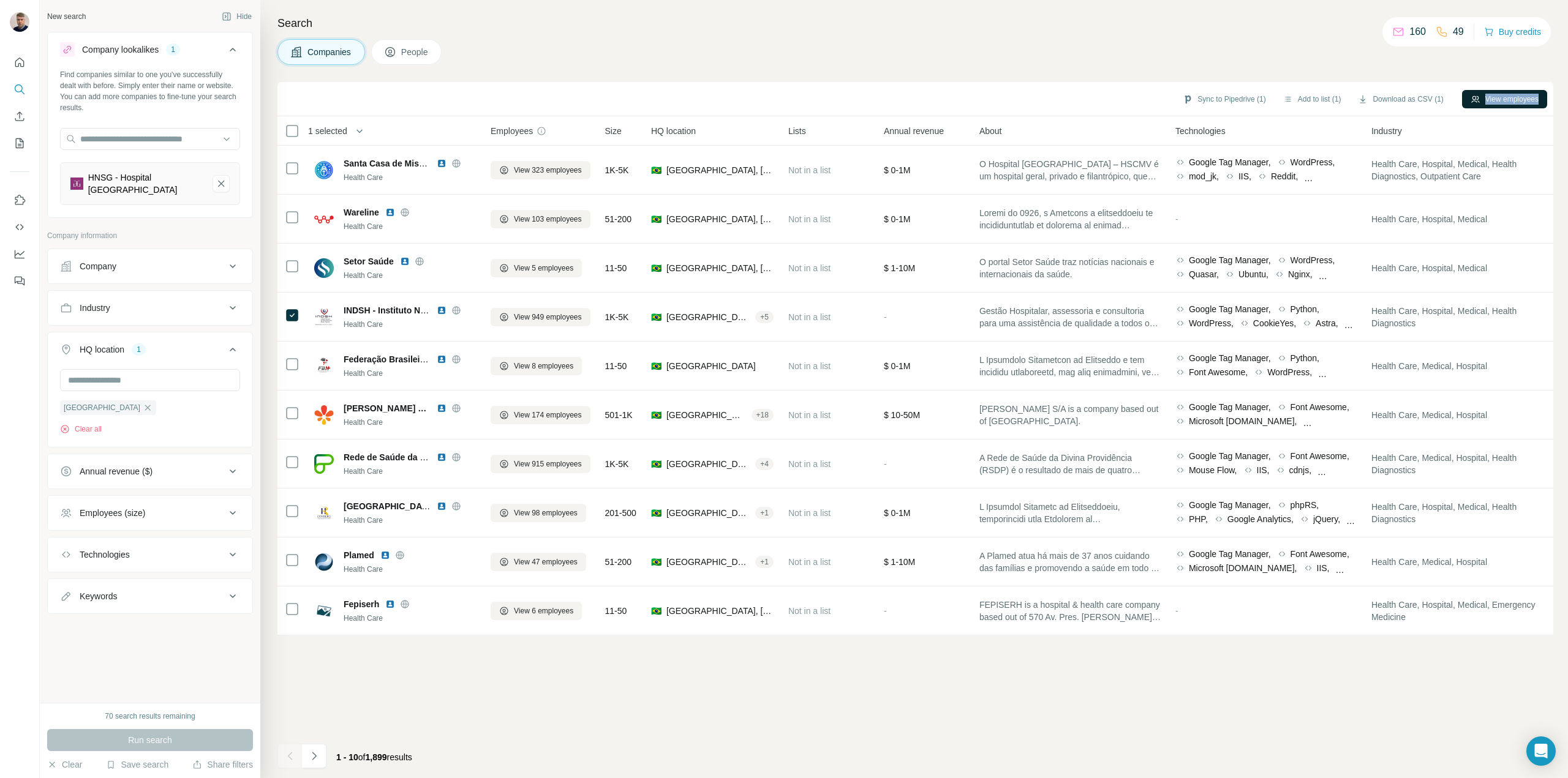 click on "View employees" at bounding box center (1504, 99) 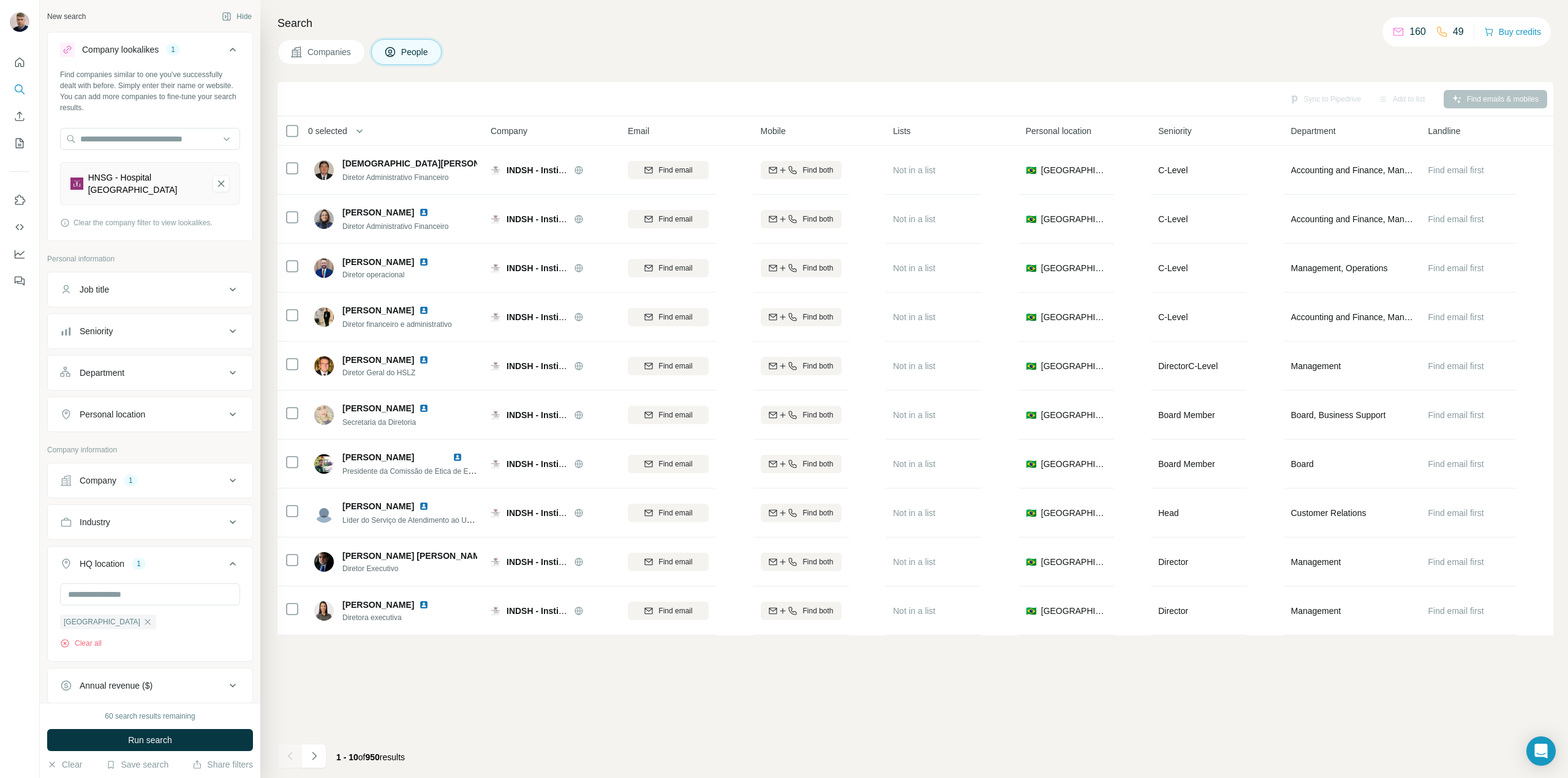 click on "Search Companies People Sync to Pipedrive Add to list Find emails & mobiles 0 selected People Company Email Mobile Lists Personal location Seniority Department Landline Cristian Tassi Diretor Administrativo Financeiro INDSH - Instituto Nacional de Desenvolvimento Social e Humano Find email Find both Not in a list 🇧🇷 Brazil C-Level Accounting and Finance, Management Find email first Fernanda Mafra Diretor Administrativo Financeiro INDSH - Instituto Nacional de Desenvolvimento Social e Humano Find email Find both Not in a list 🇧🇷 Brazil C-Level Accounting and Finance, Management Find email first José Luz Diretor operacional INDSH - Instituto Nacional de Desenvolvimento Social e Humano Find email Find both Not in a list 🇧🇷 Brazil C-Level Management, Operations Find email first Marcelo Andrade Diretor financeiro e administrativo INDSH - Instituto Nacional de Desenvolvimento Social e Humano Find email Find both Not in a list 🇧🇷 Brazil C-Level Accounting and Finance, Management Find email" at bounding box center [914, 389] 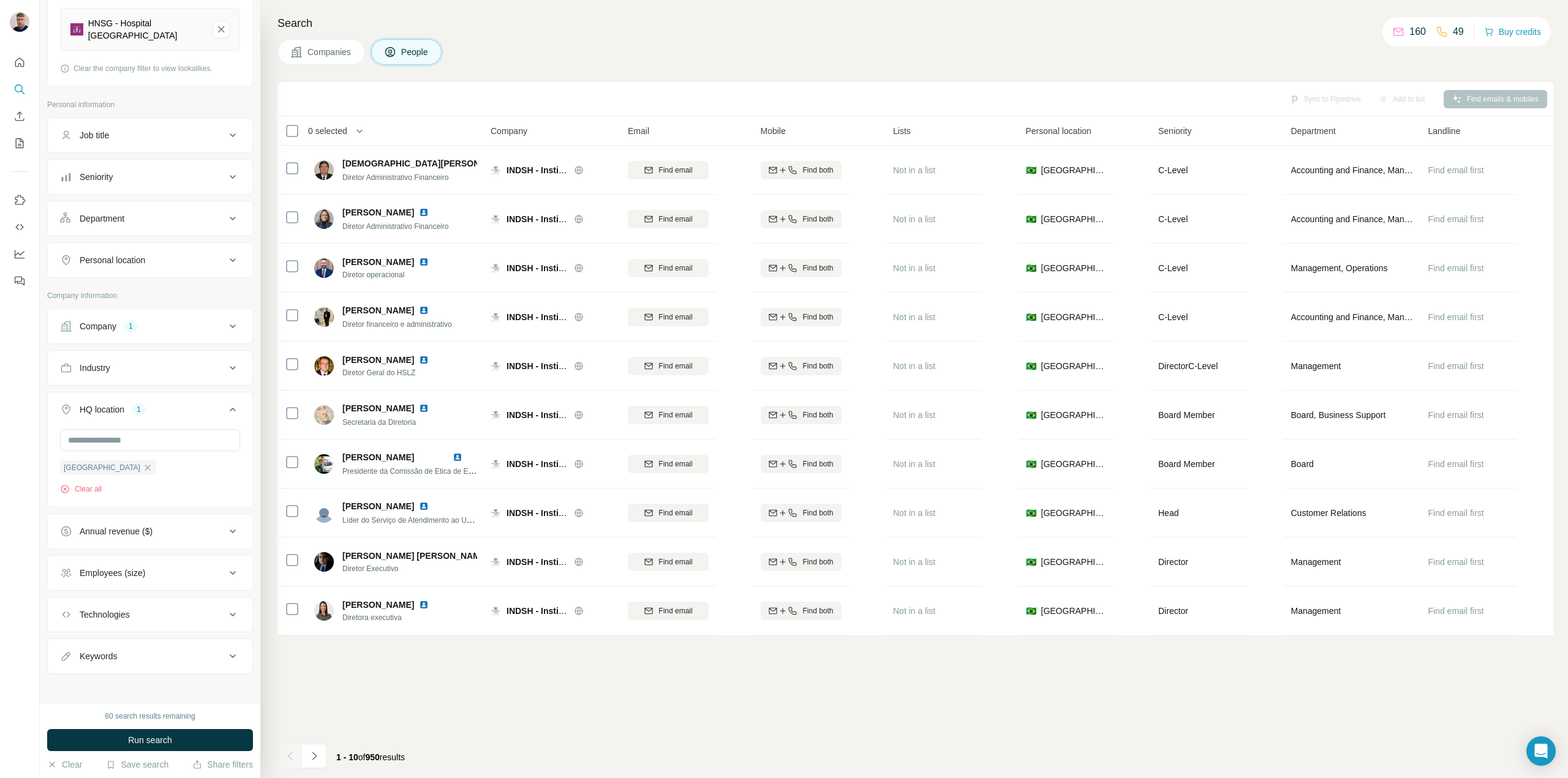 click on "Employees (size)" at bounding box center [150, 573] 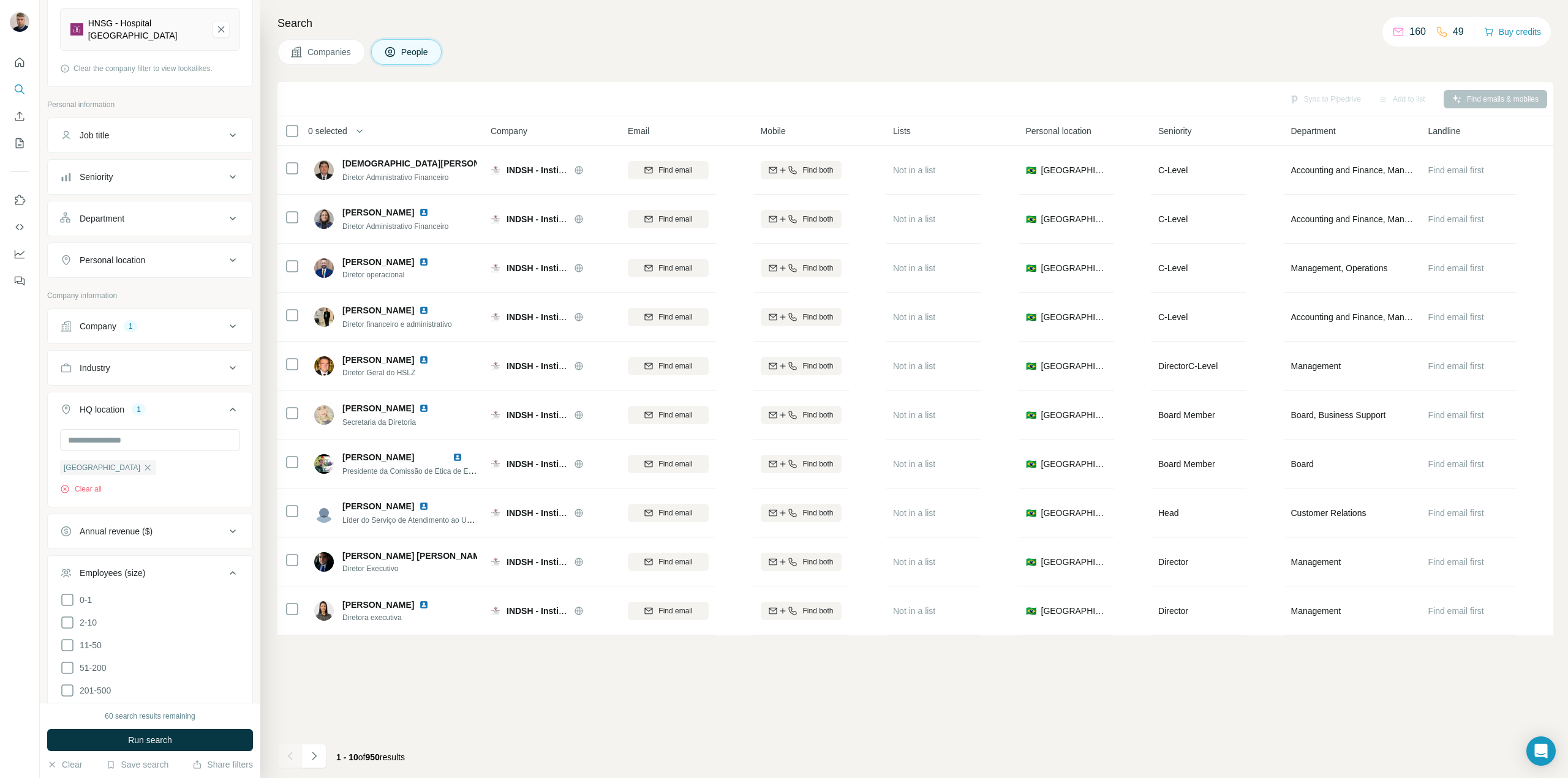 click on "Employees (size)" at bounding box center (112, 573) 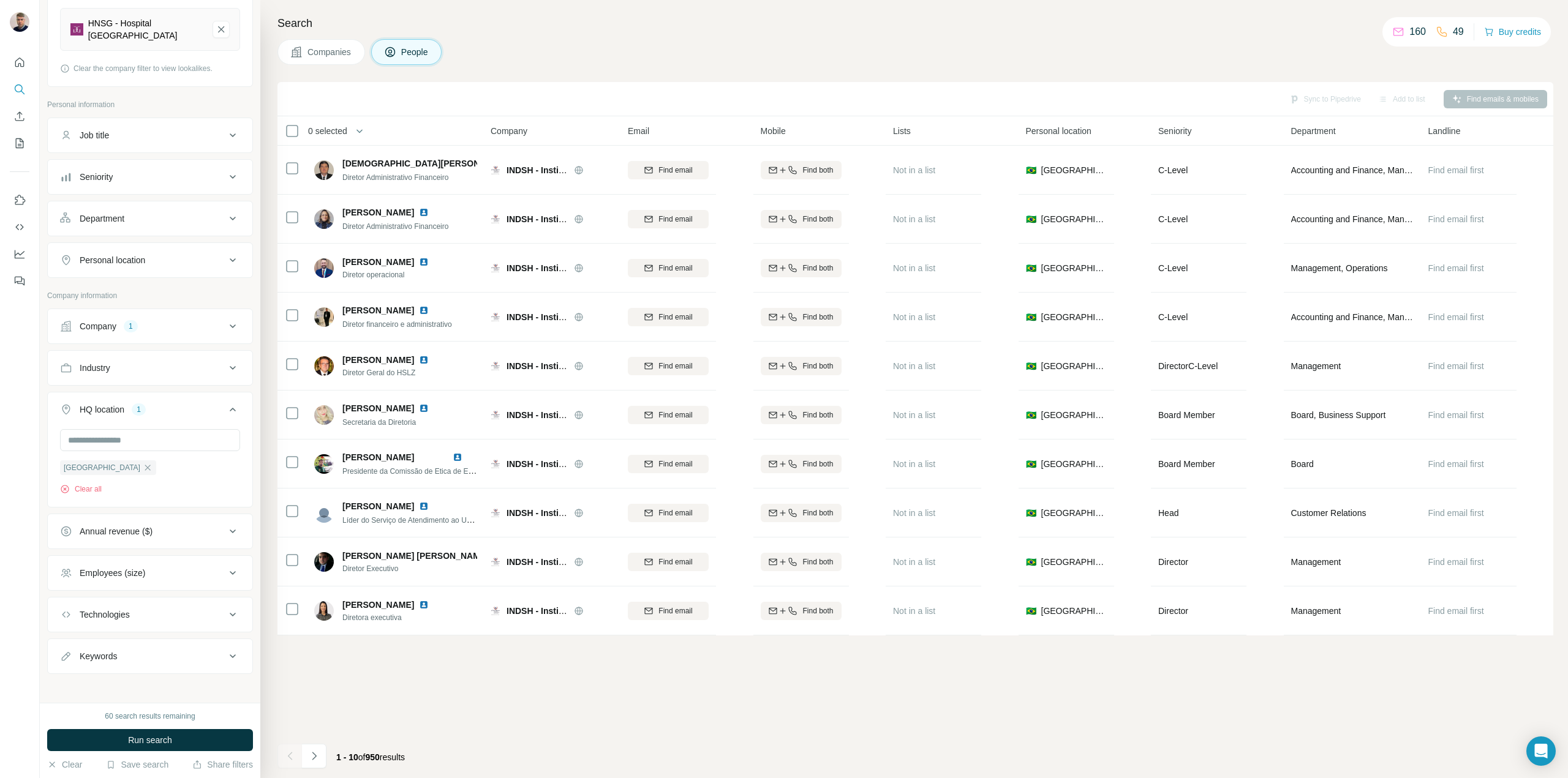 click on "People" at bounding box center [415, 52] 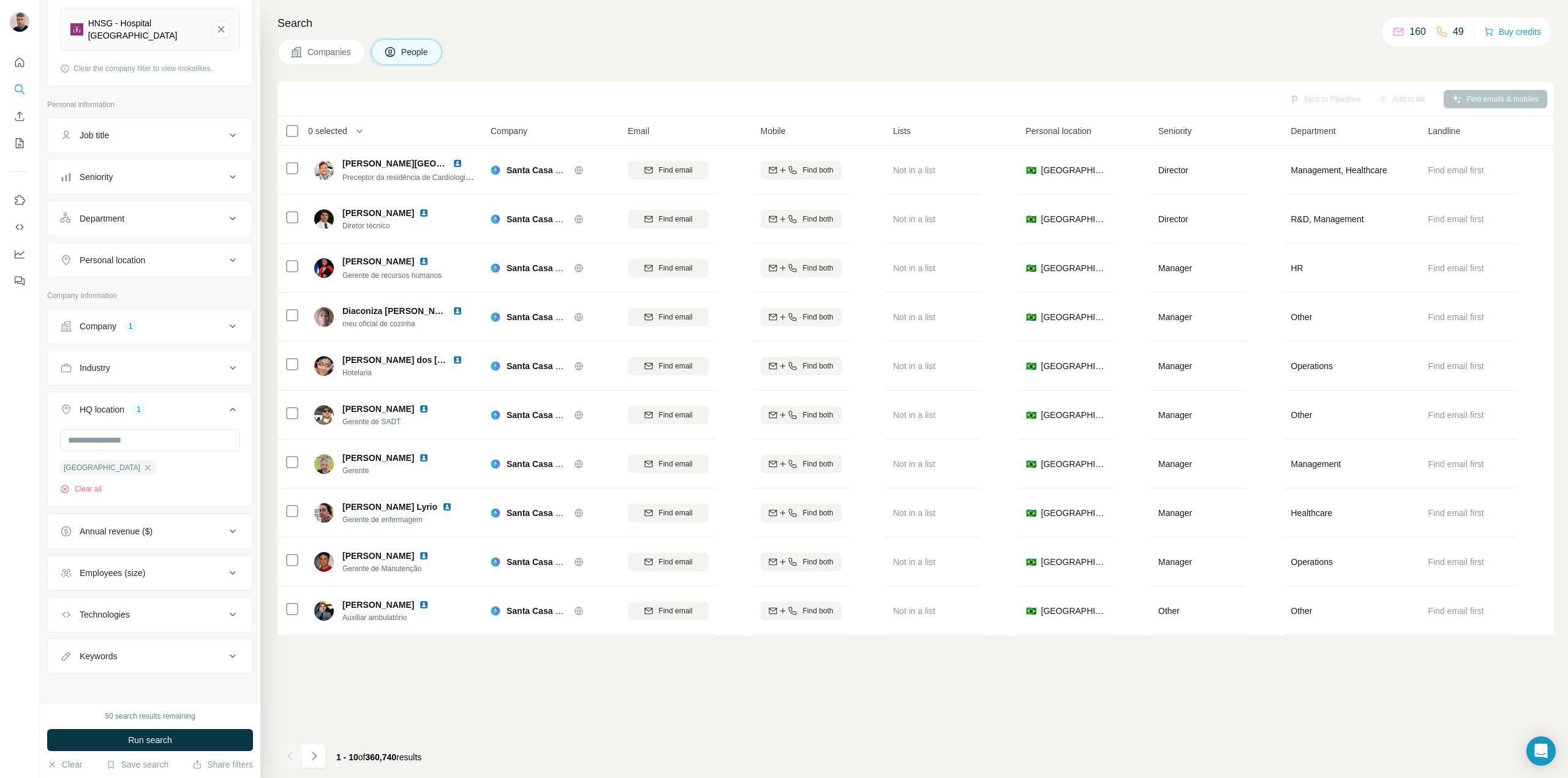 click on "Personal location" at bounding box center [143, 260] 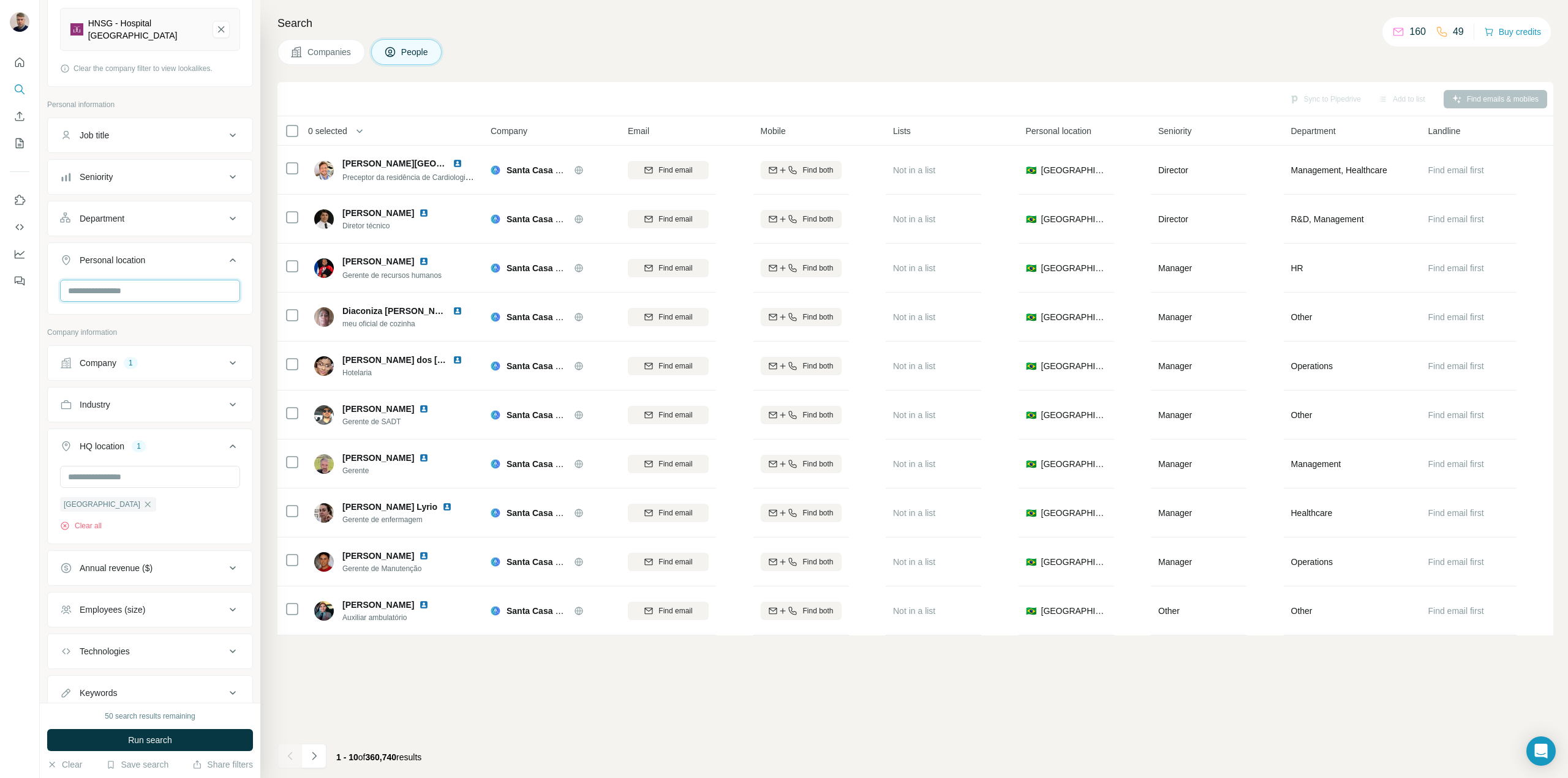 click at bounding box center (150, 291) 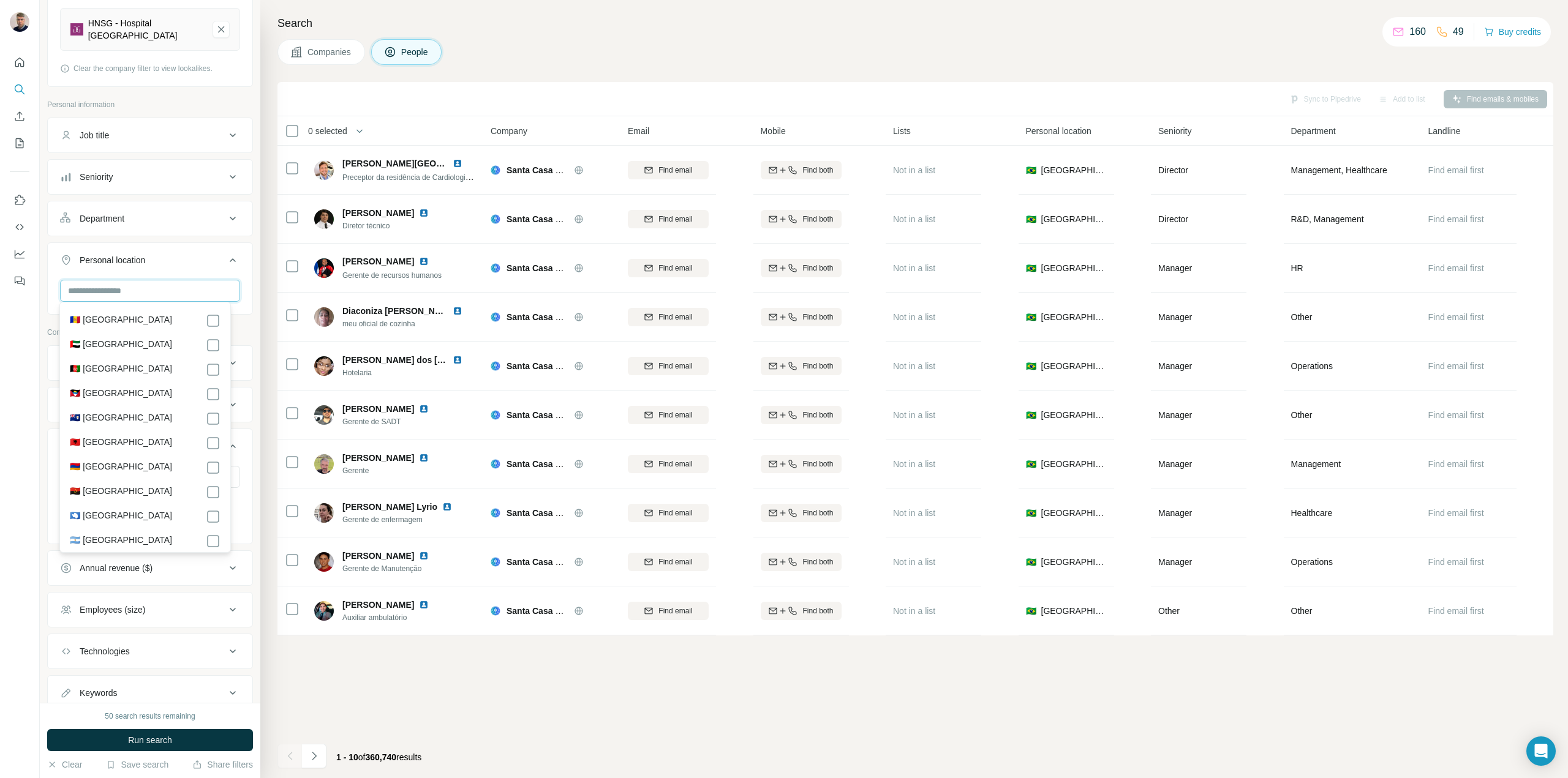 click at bounding box center [150, 291] 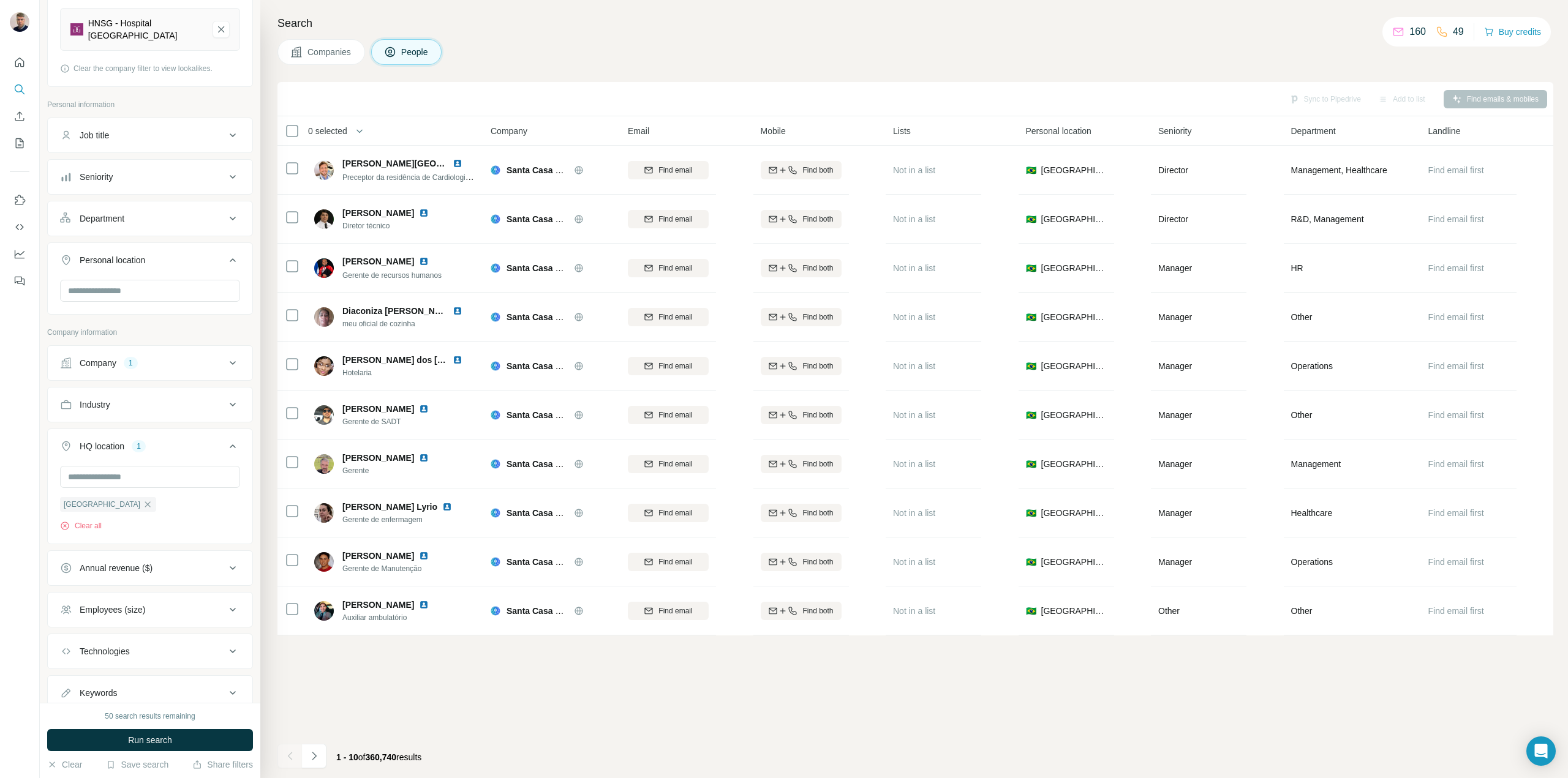 click on "Personal location" at bounding box center [143, 260] 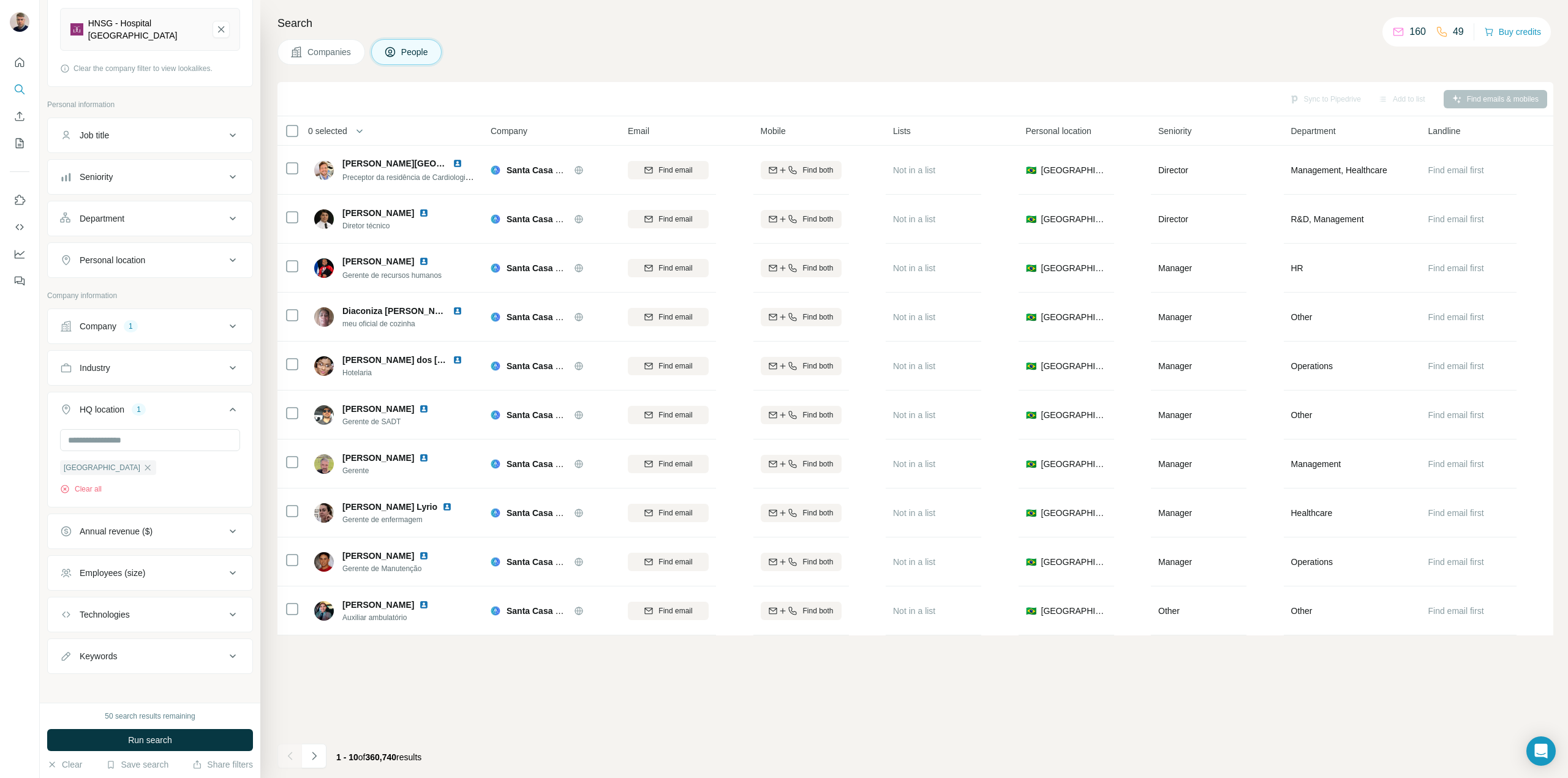 click on "Job title" at bounding box center [143, 135] 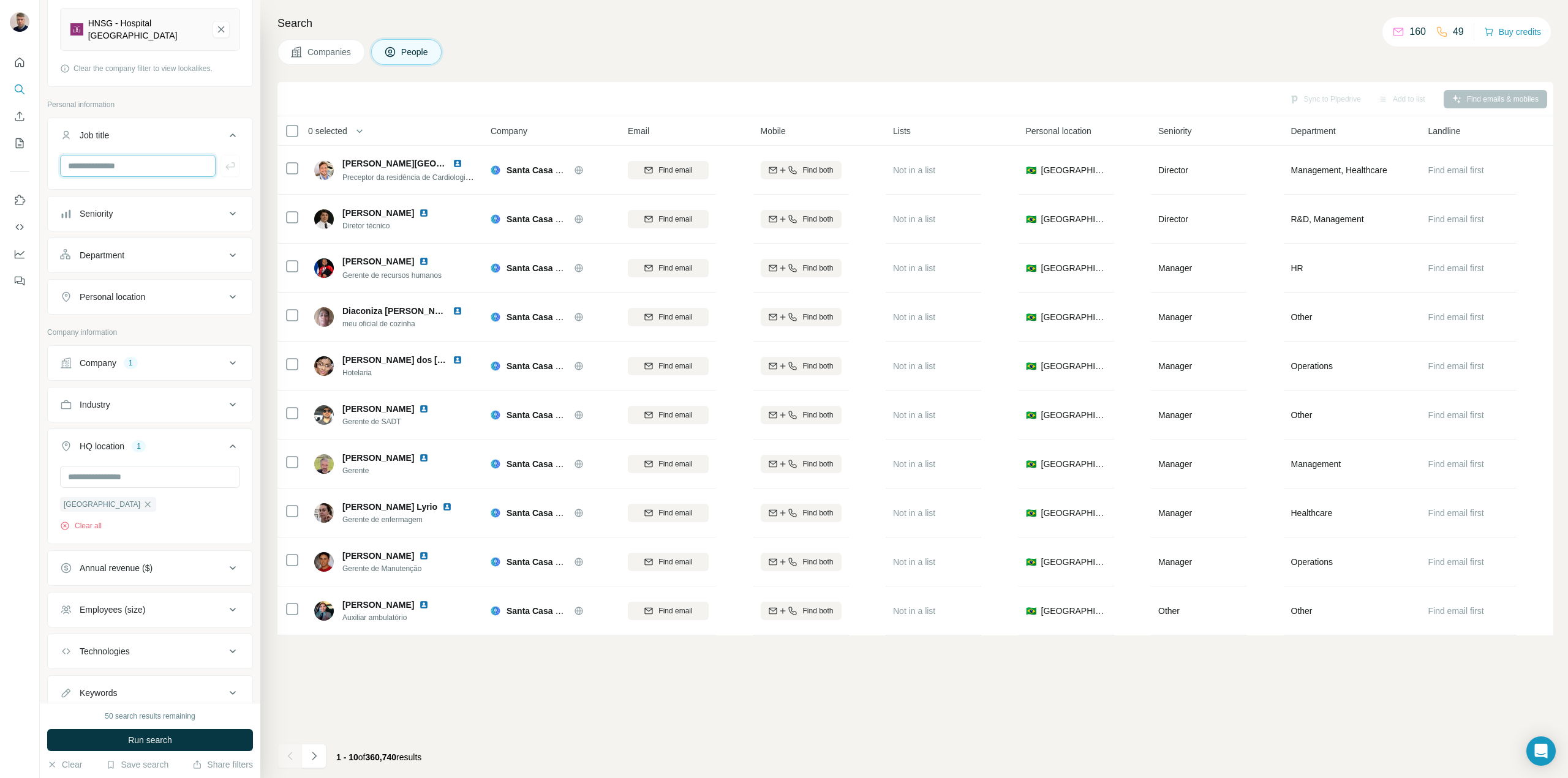 click at bounding box center [138, 166] 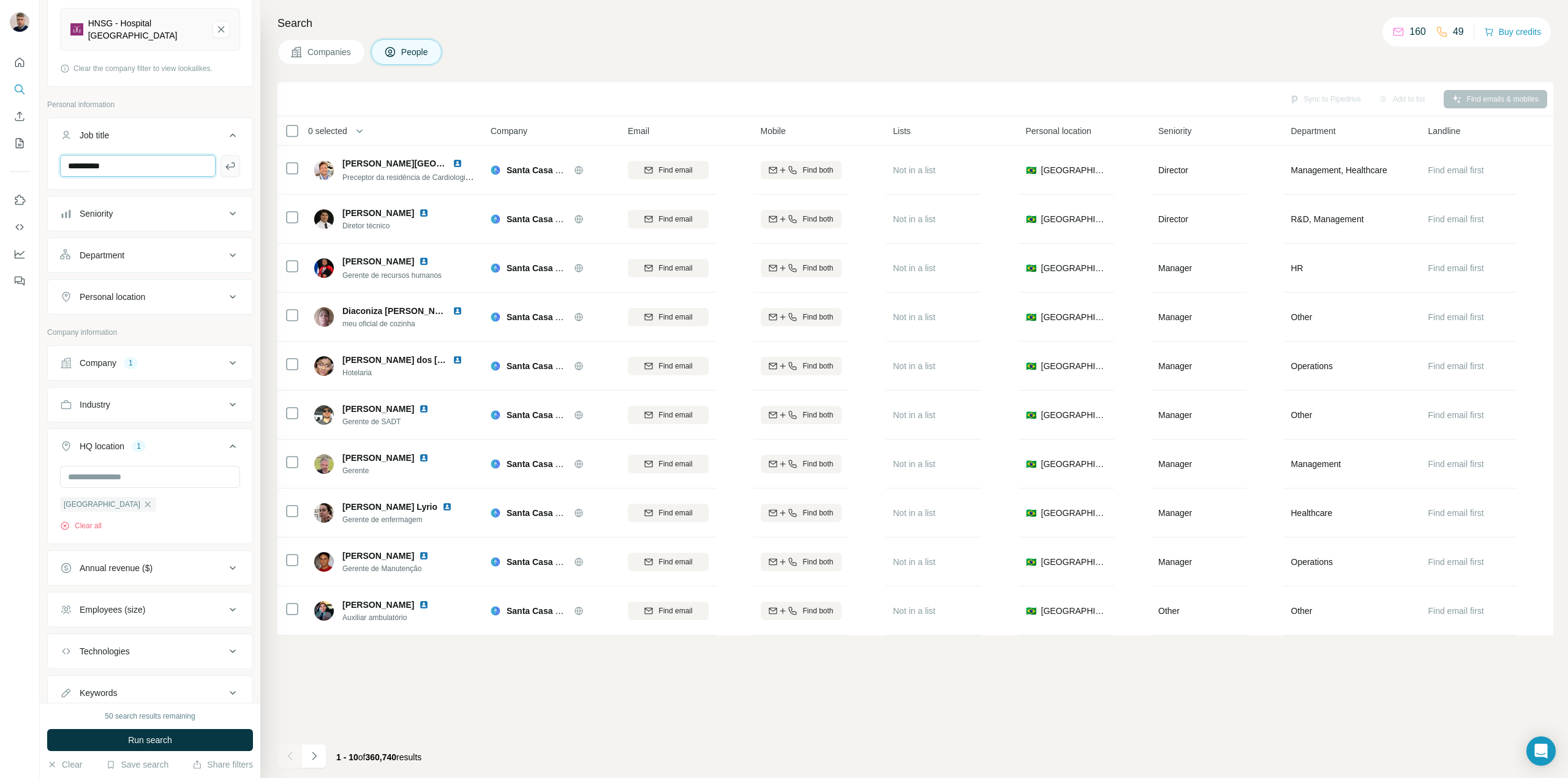 type on "**********" 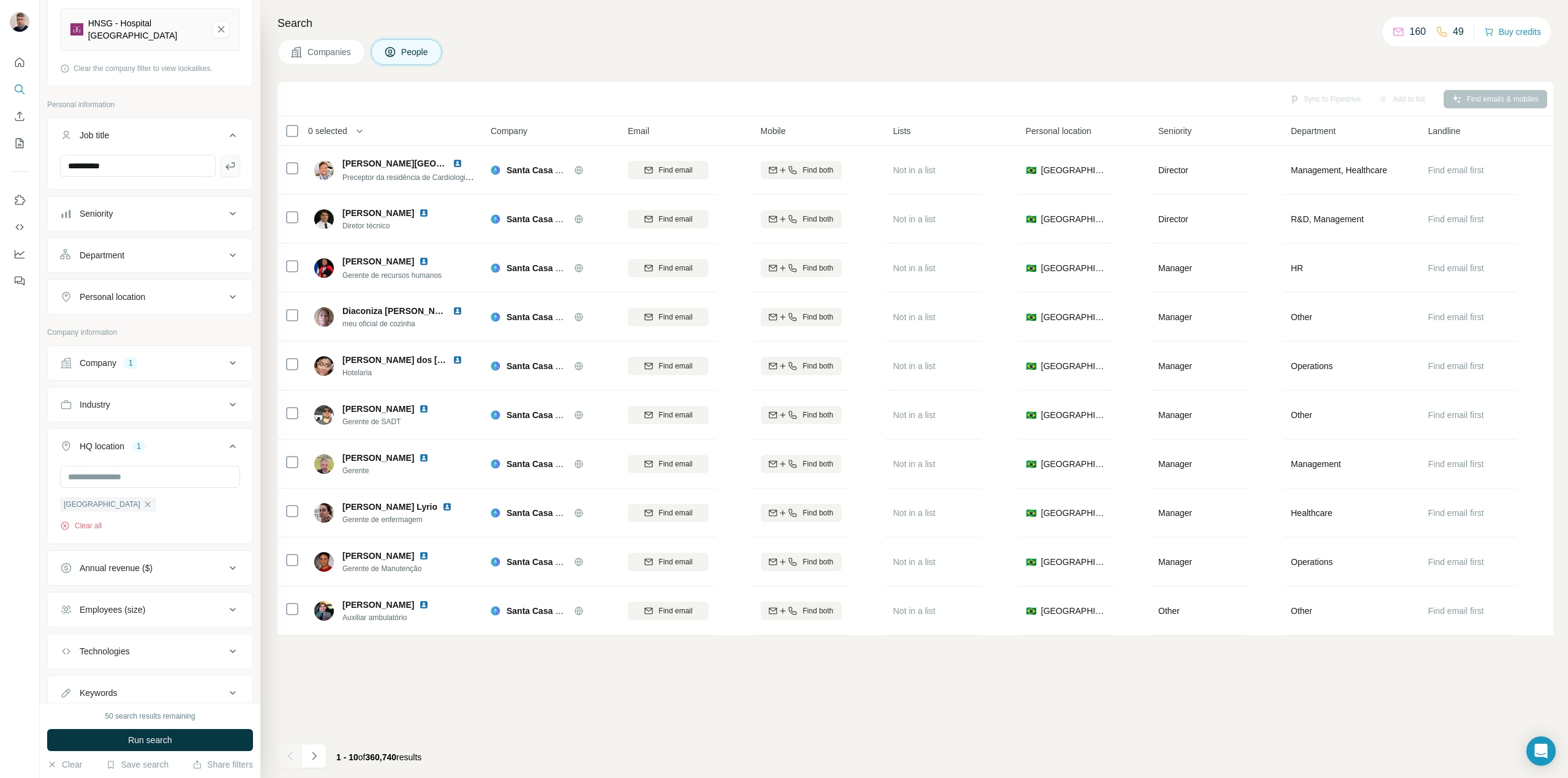 click 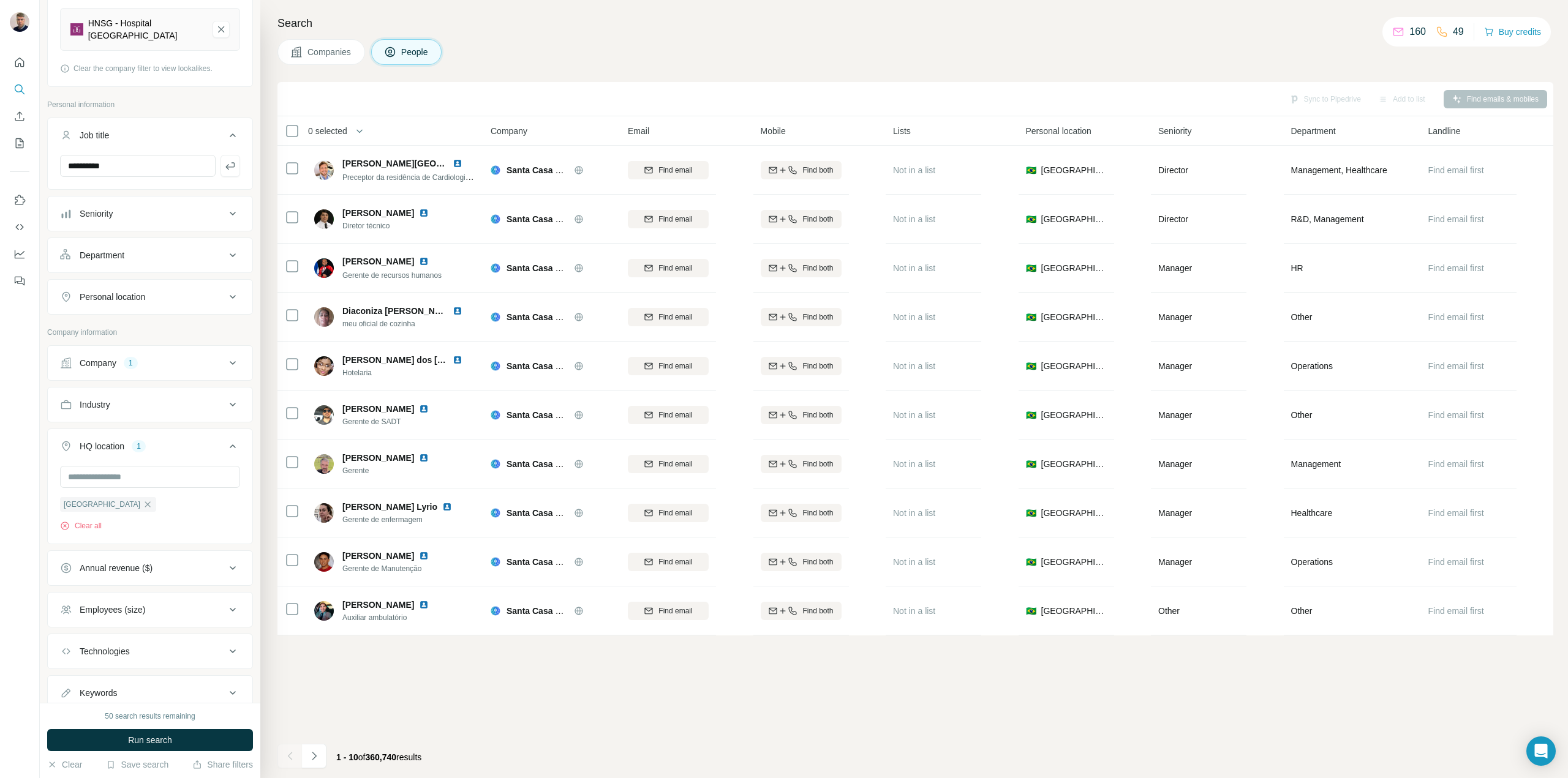 type 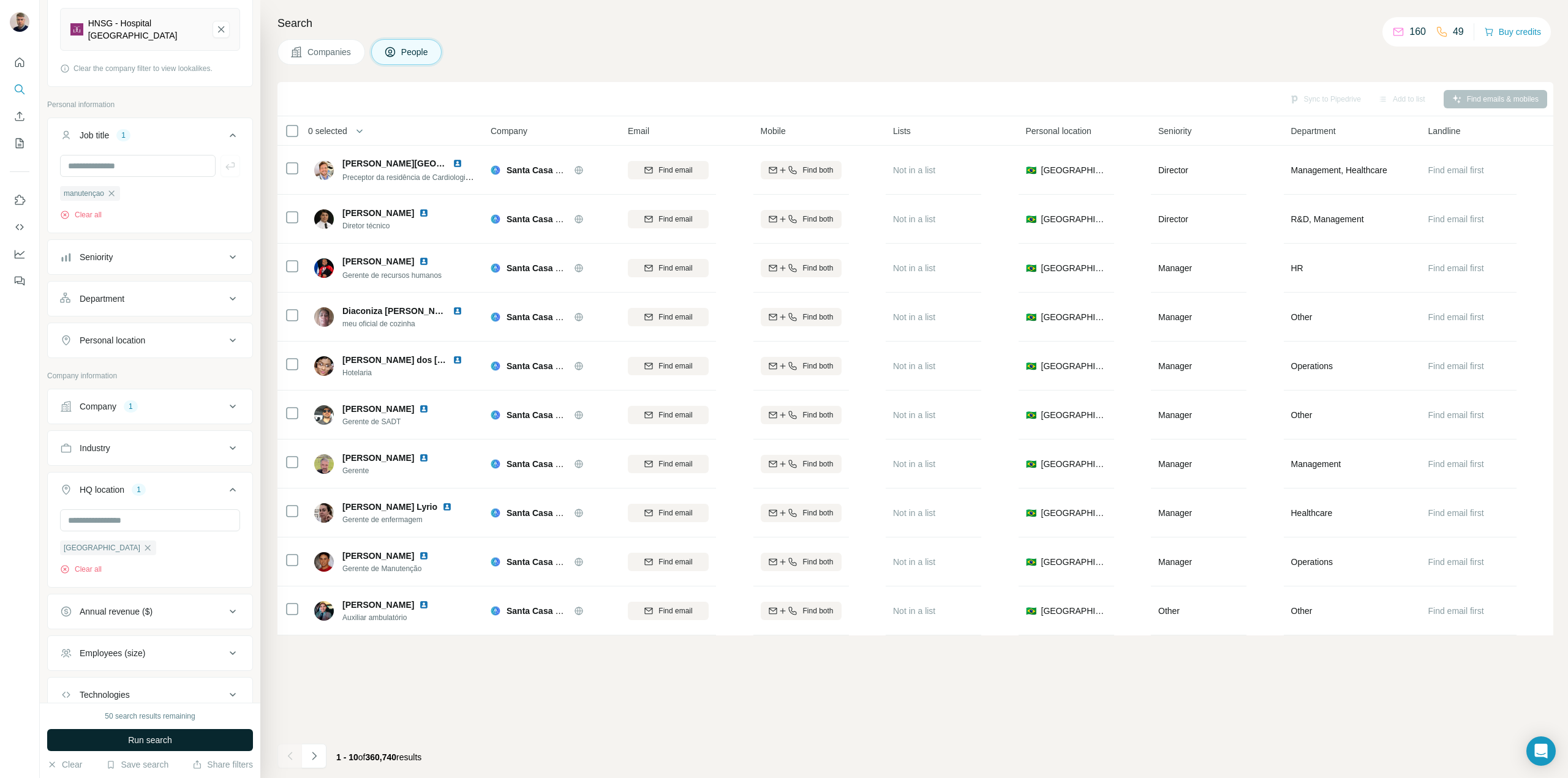 click on "Run search" at bounding box center [150, 740] 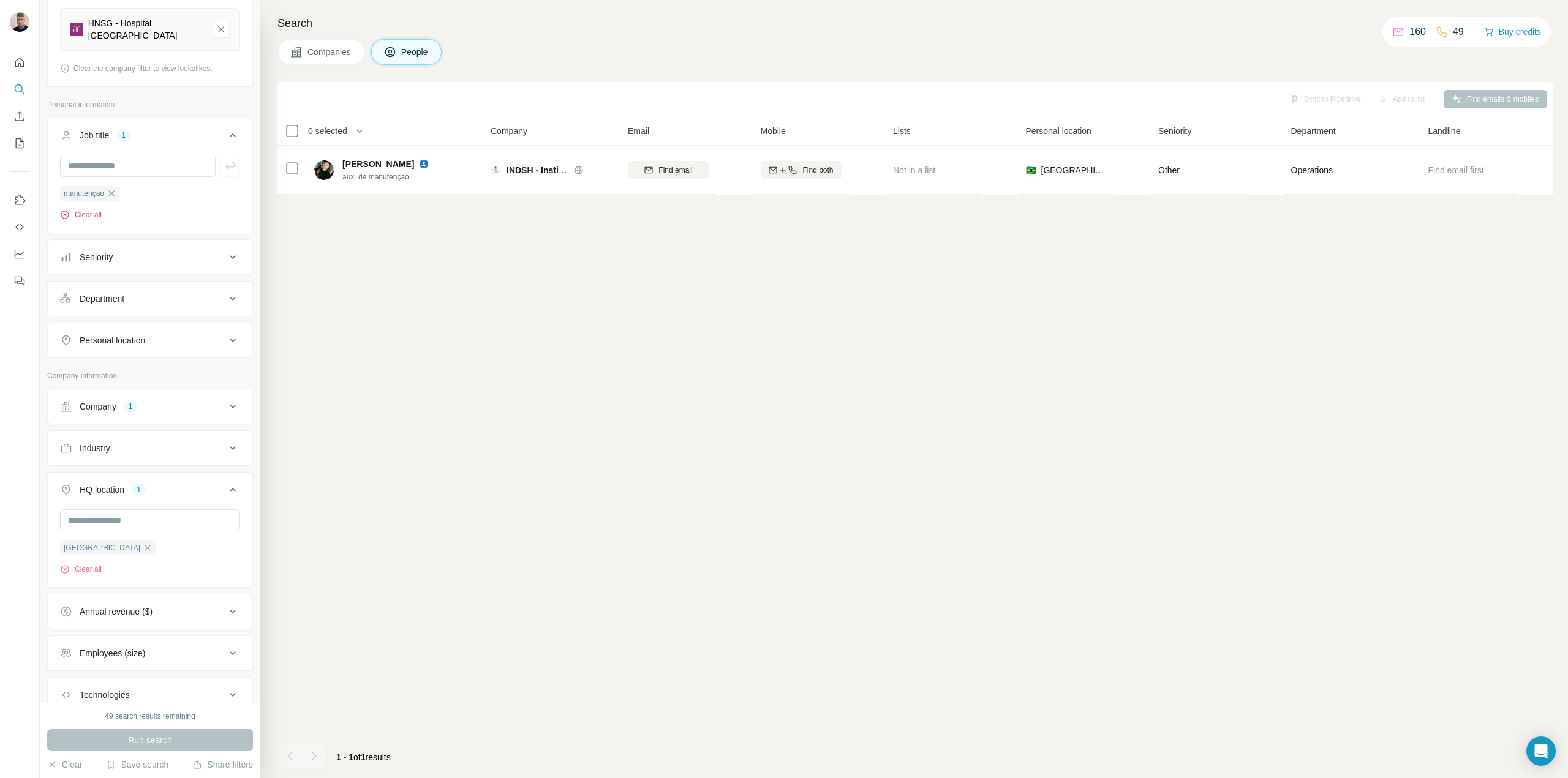 click on "Clear all" at bounding box center (81, 215) 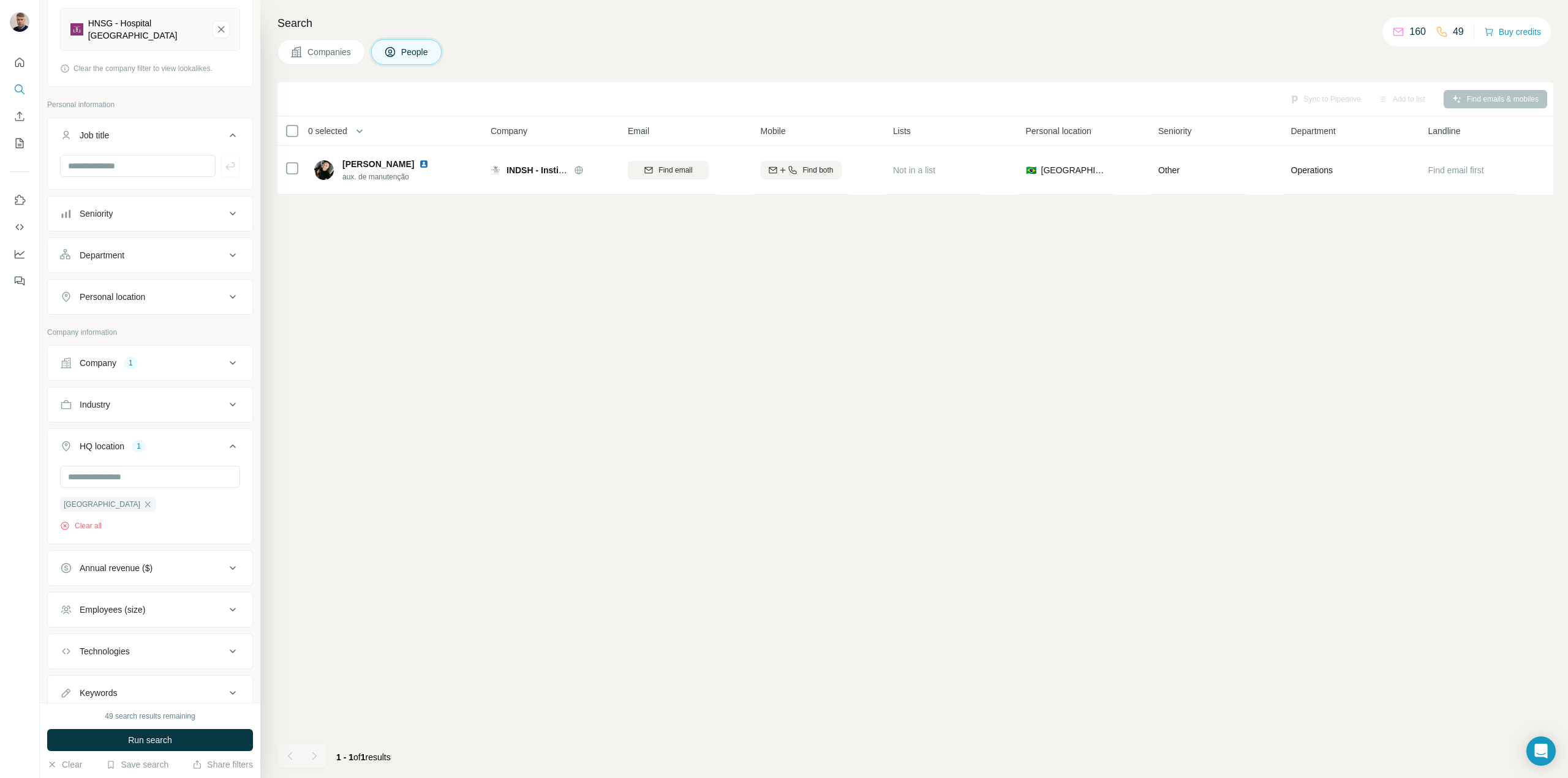 click 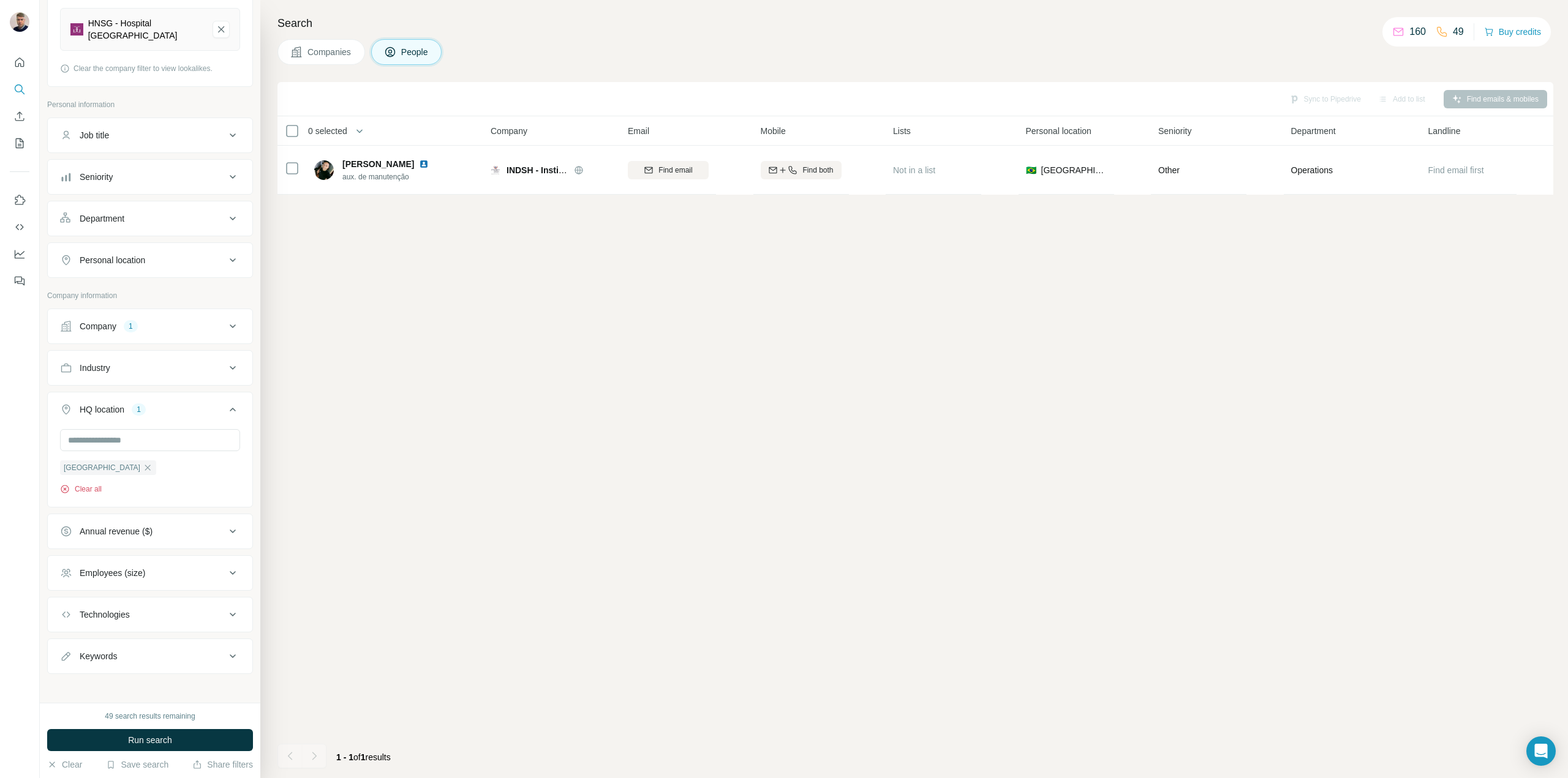 click on "Clear all" at bounding box center [81, 489] 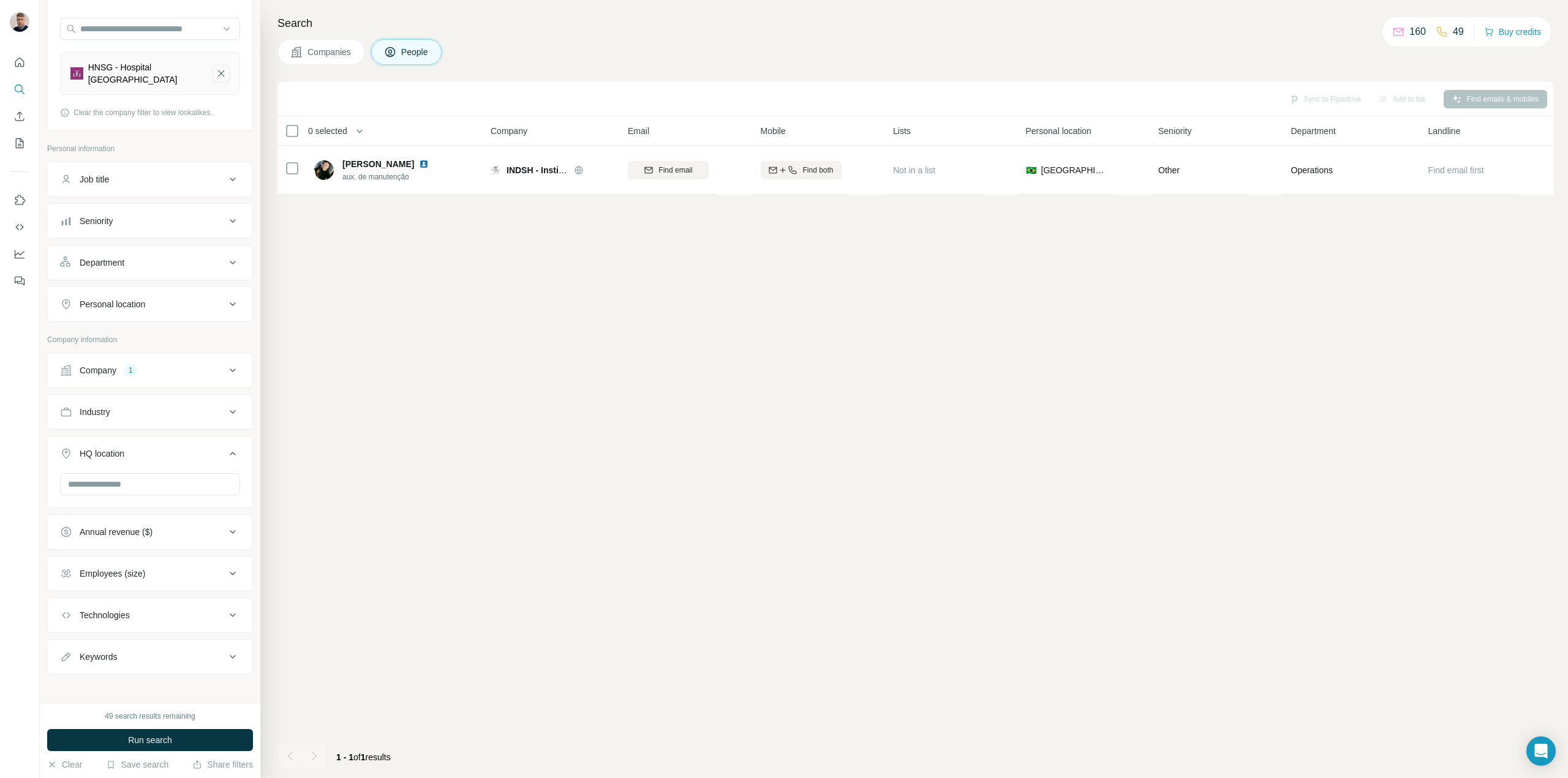 click 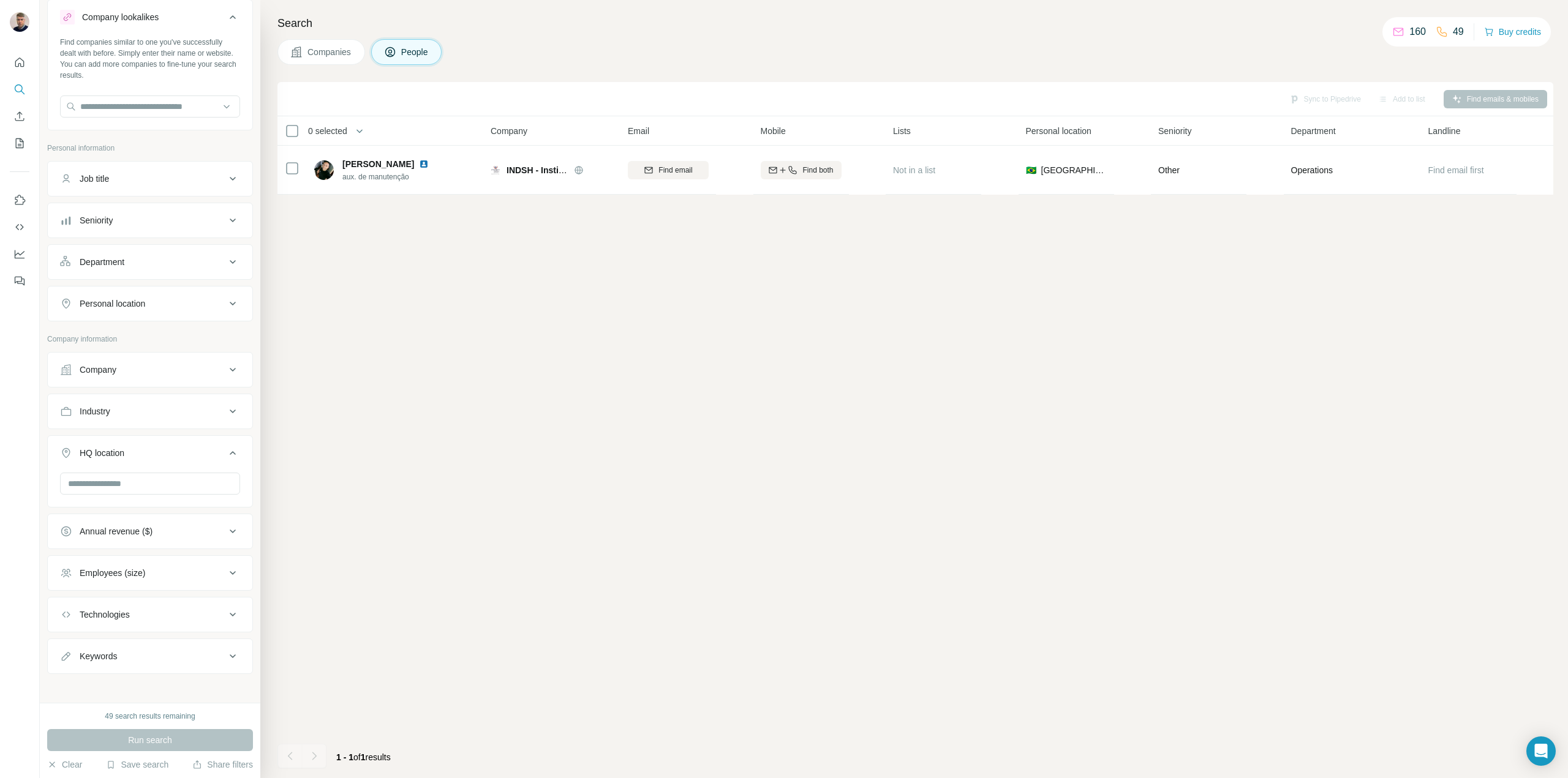 click 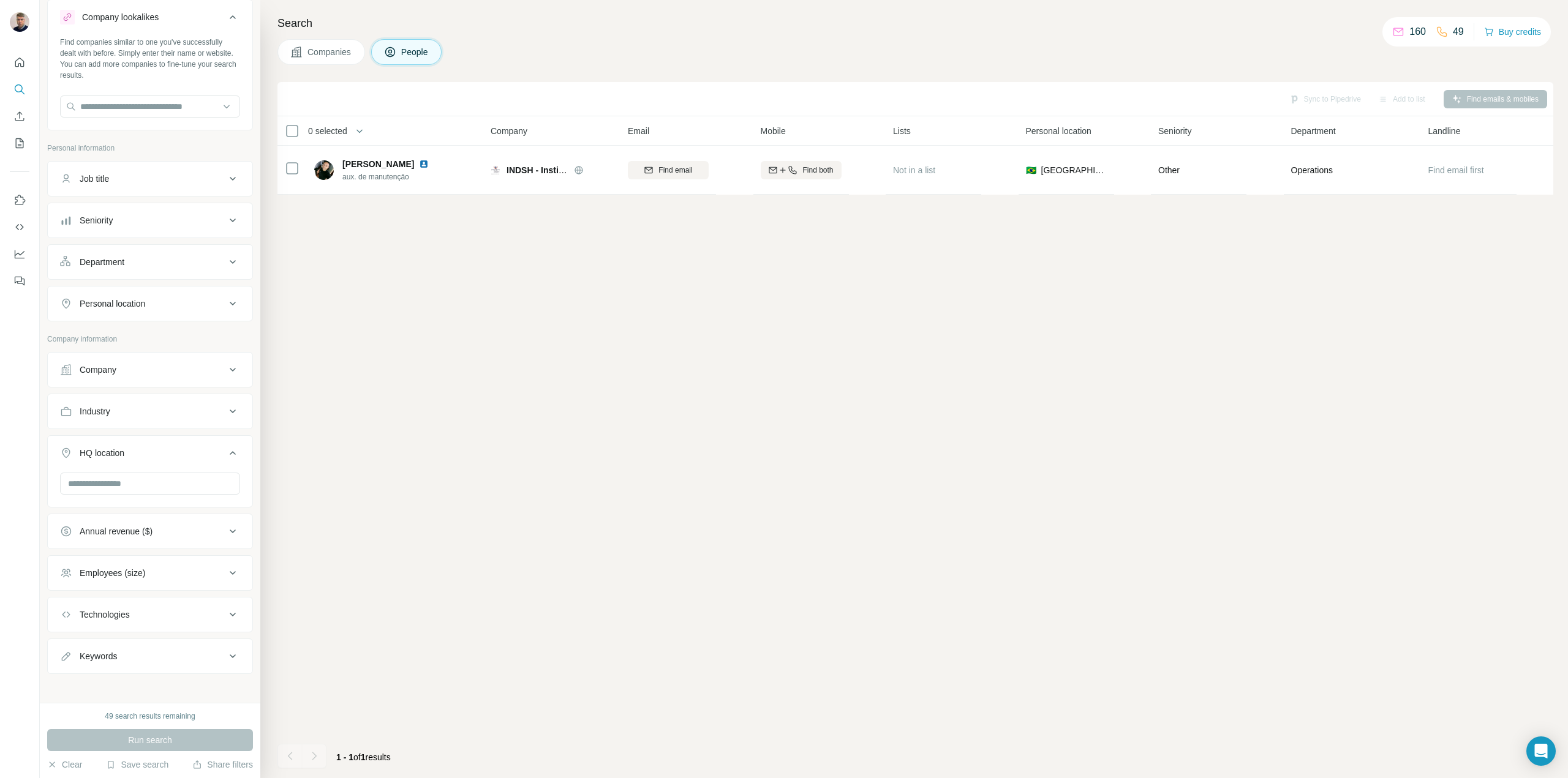 scroll, scrollTop: 0, scrollLeft: 0, axis: both 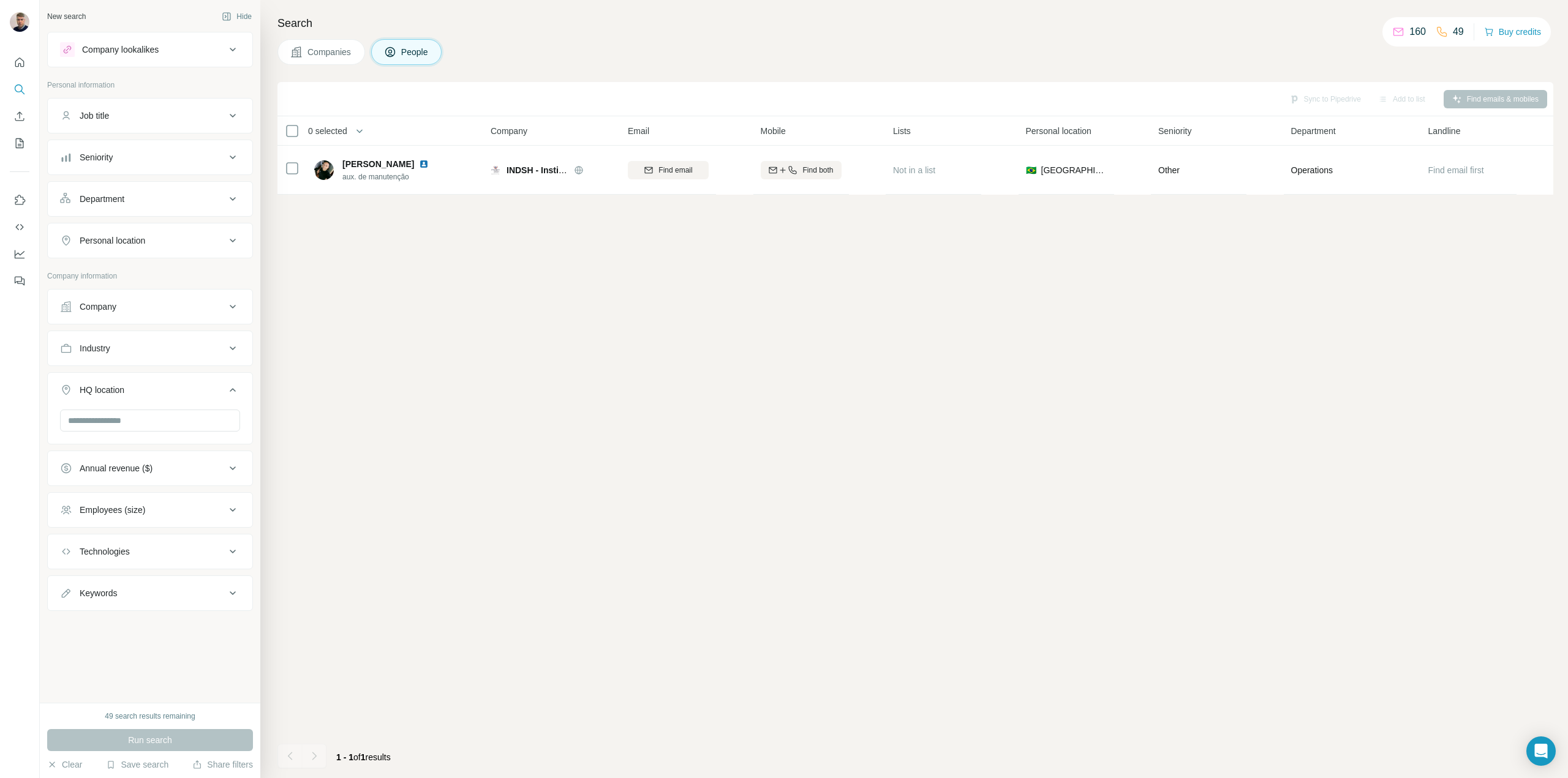 click on "Company lookalikes" at bounding box center (143, 50) 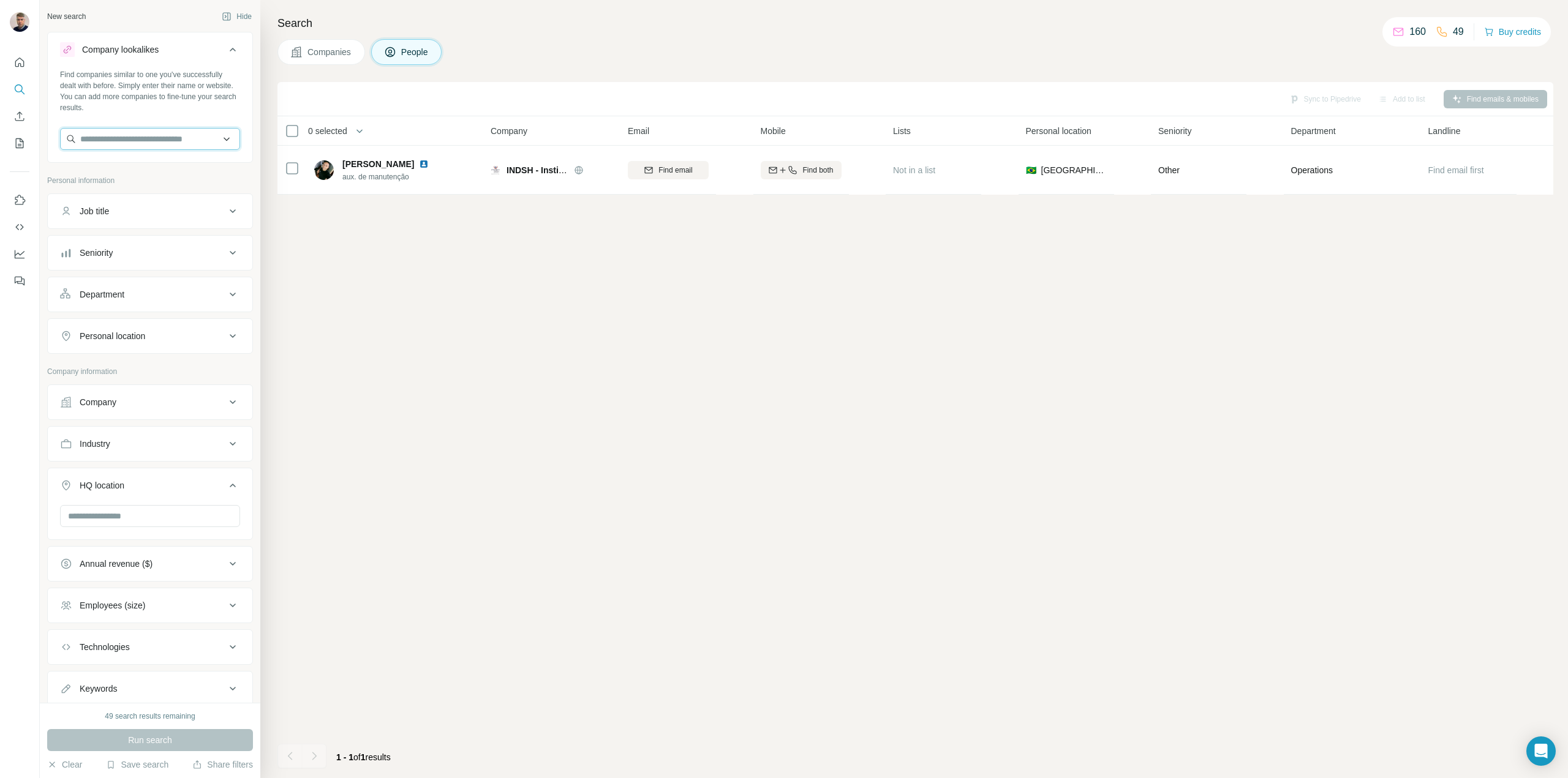 click at bounding box center (150, 139) 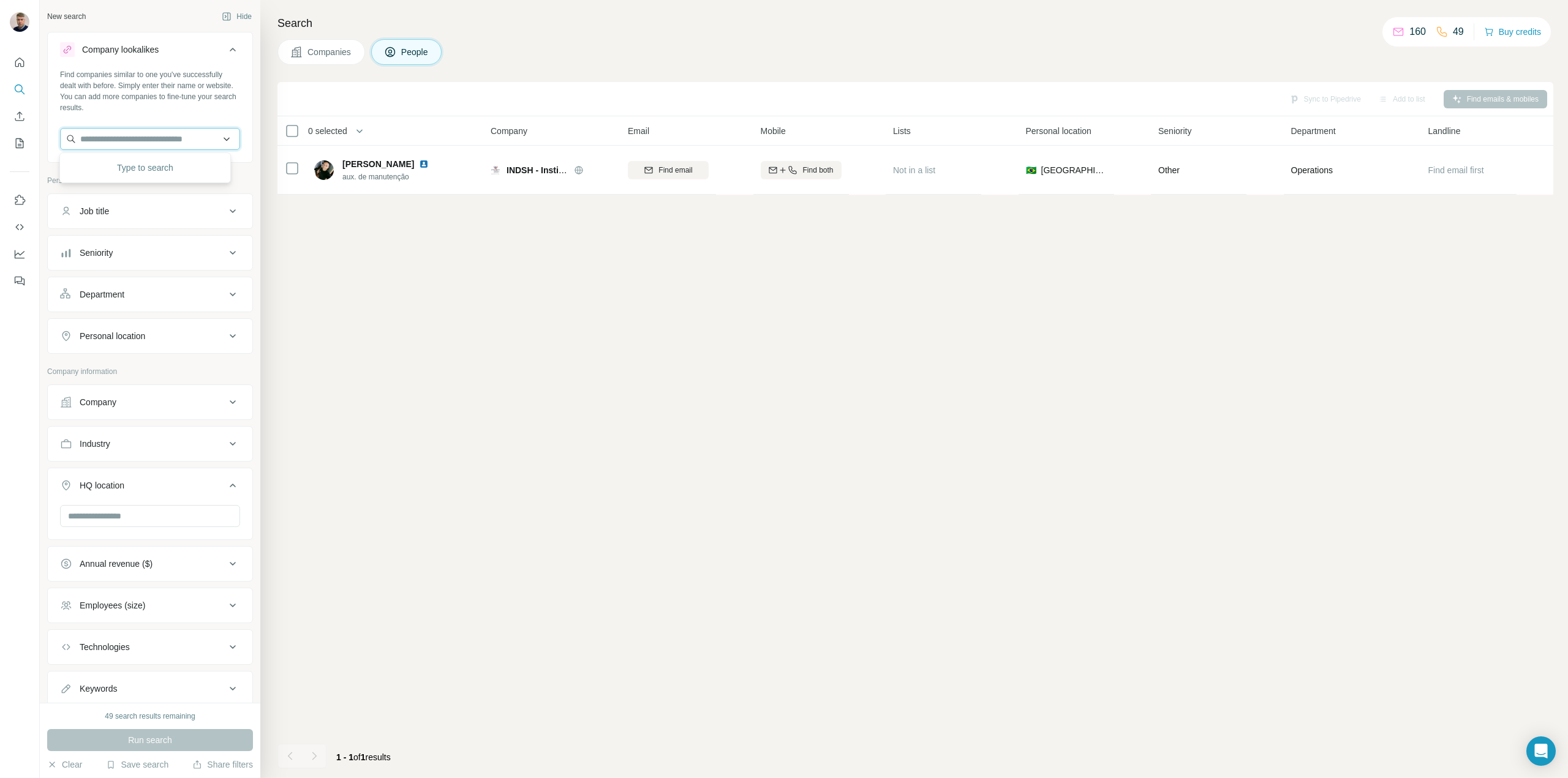 click at bounding box center (150, 139) 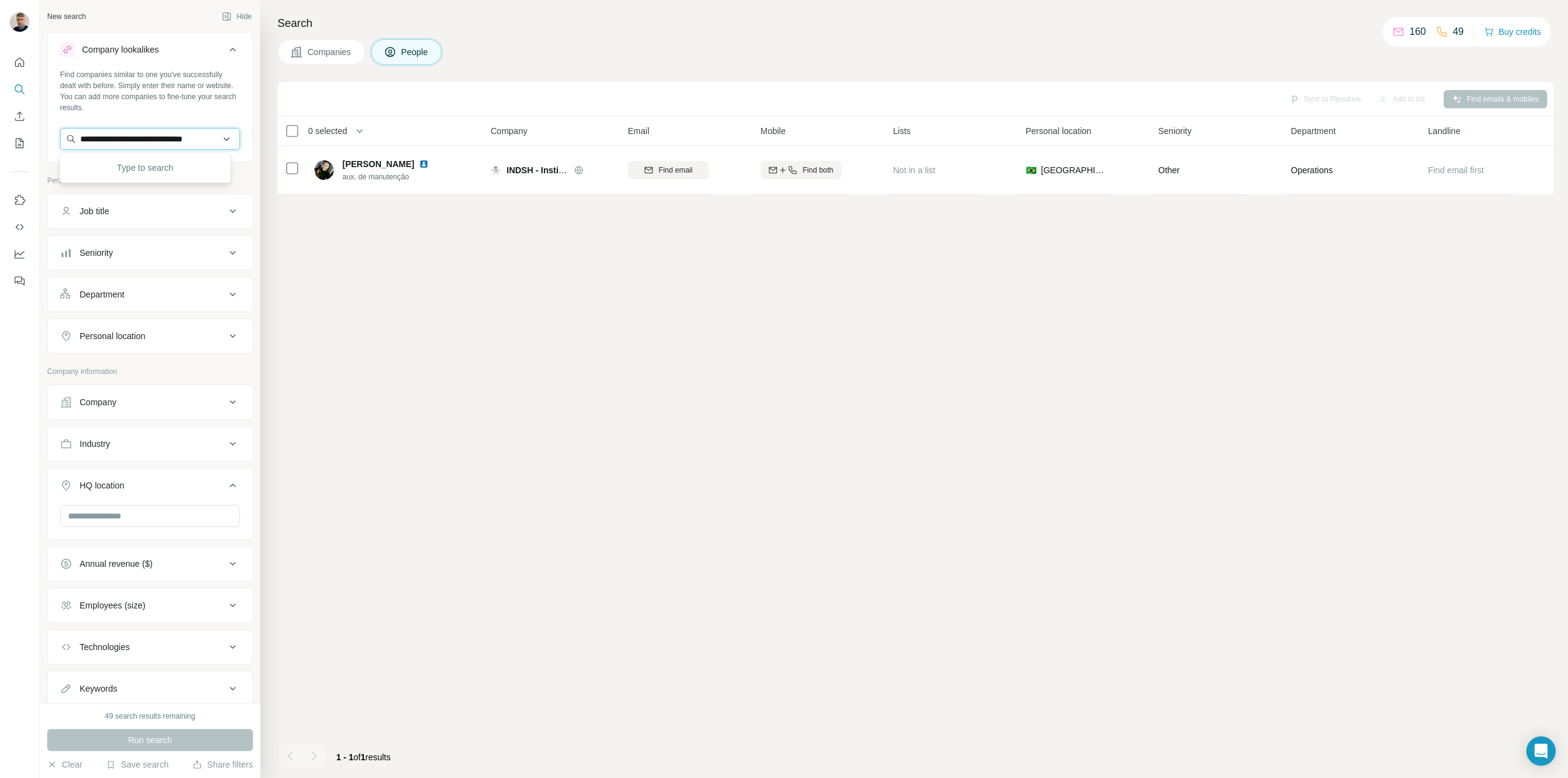 scroll, scrollTop: 0, scrollLeft: 21, axis: horizontal 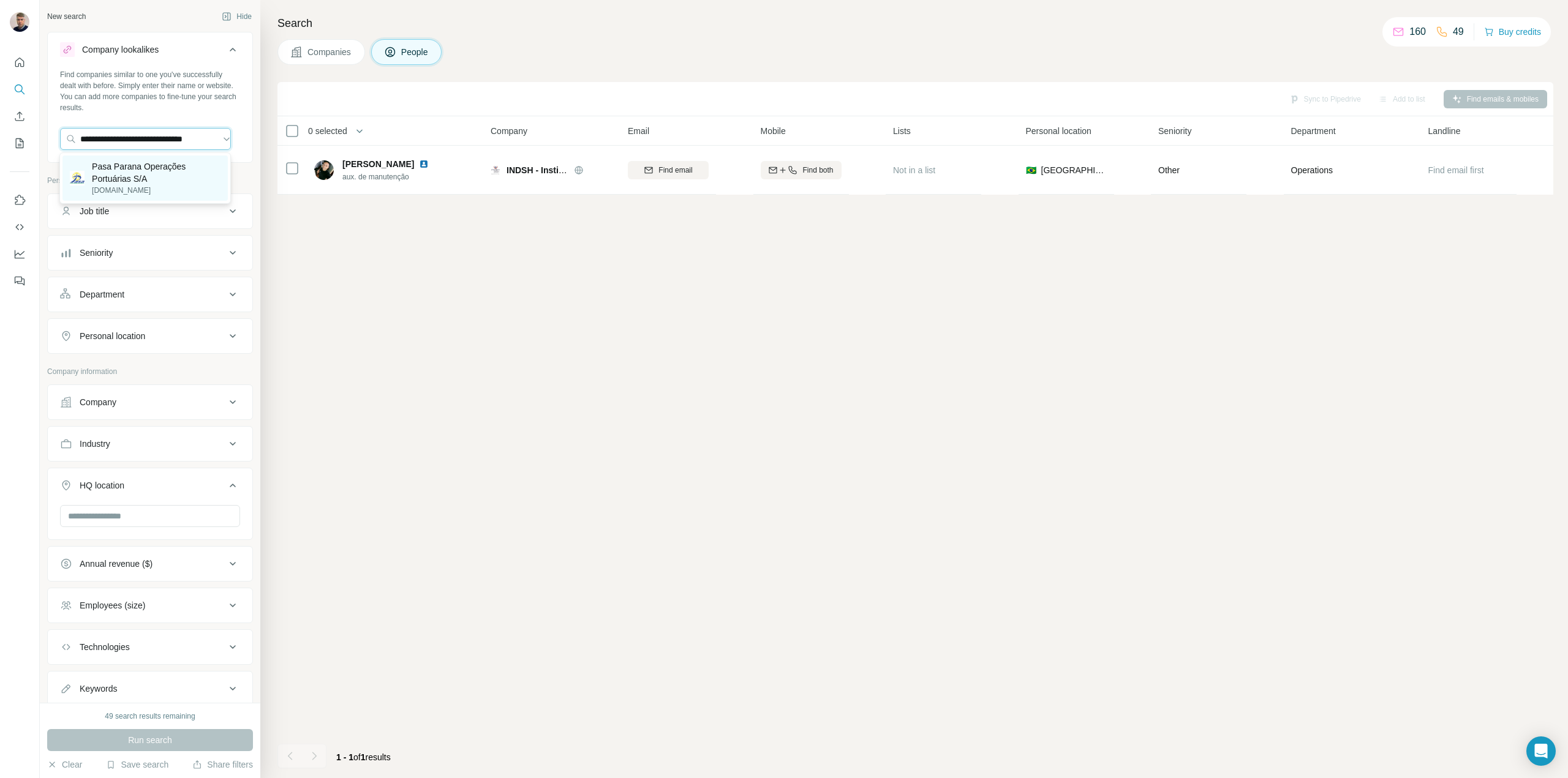 type on "**********" 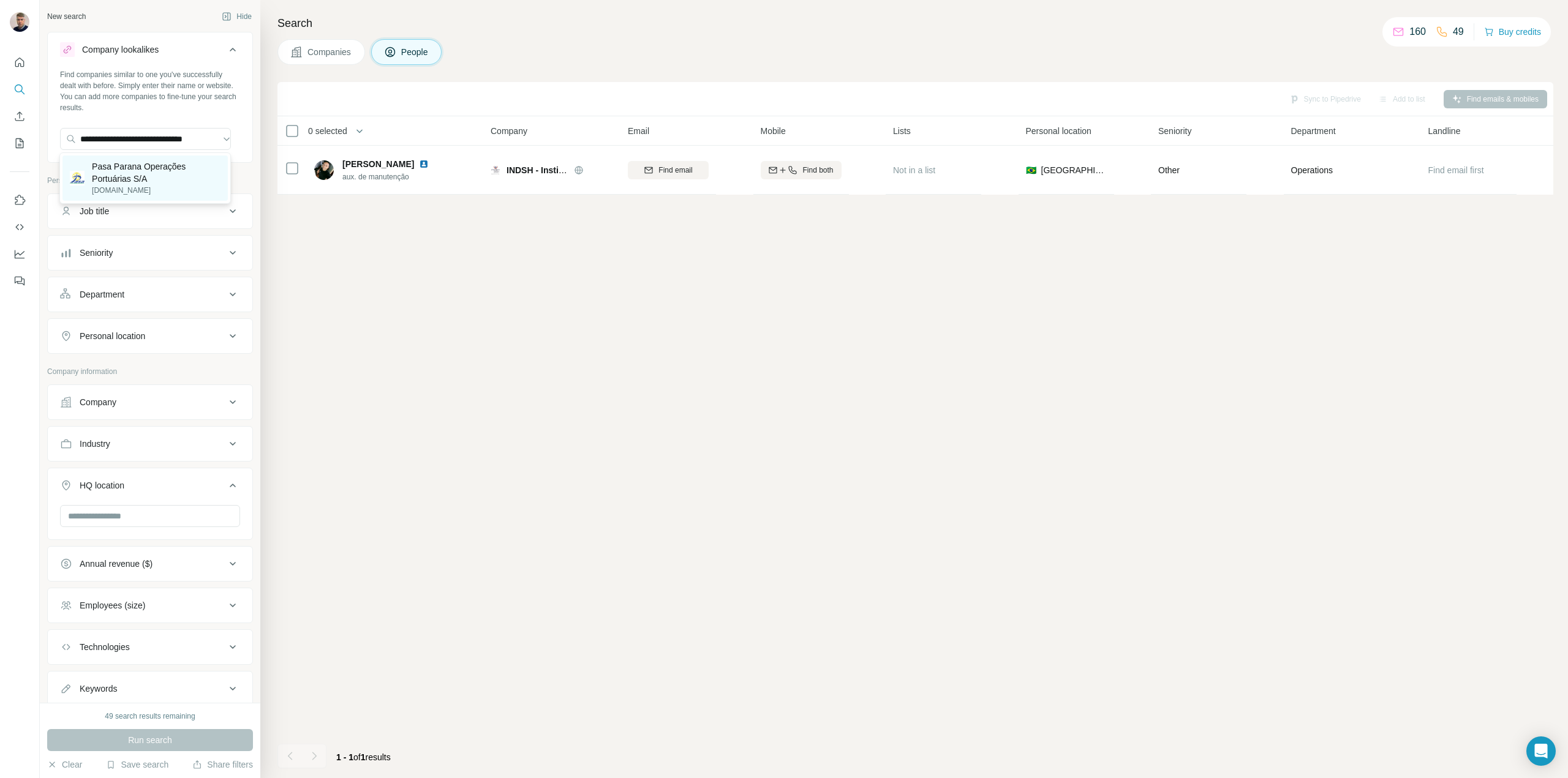 click on "Pasa Parana Operações Portuárias S/A" at bounding box center [156, 173] 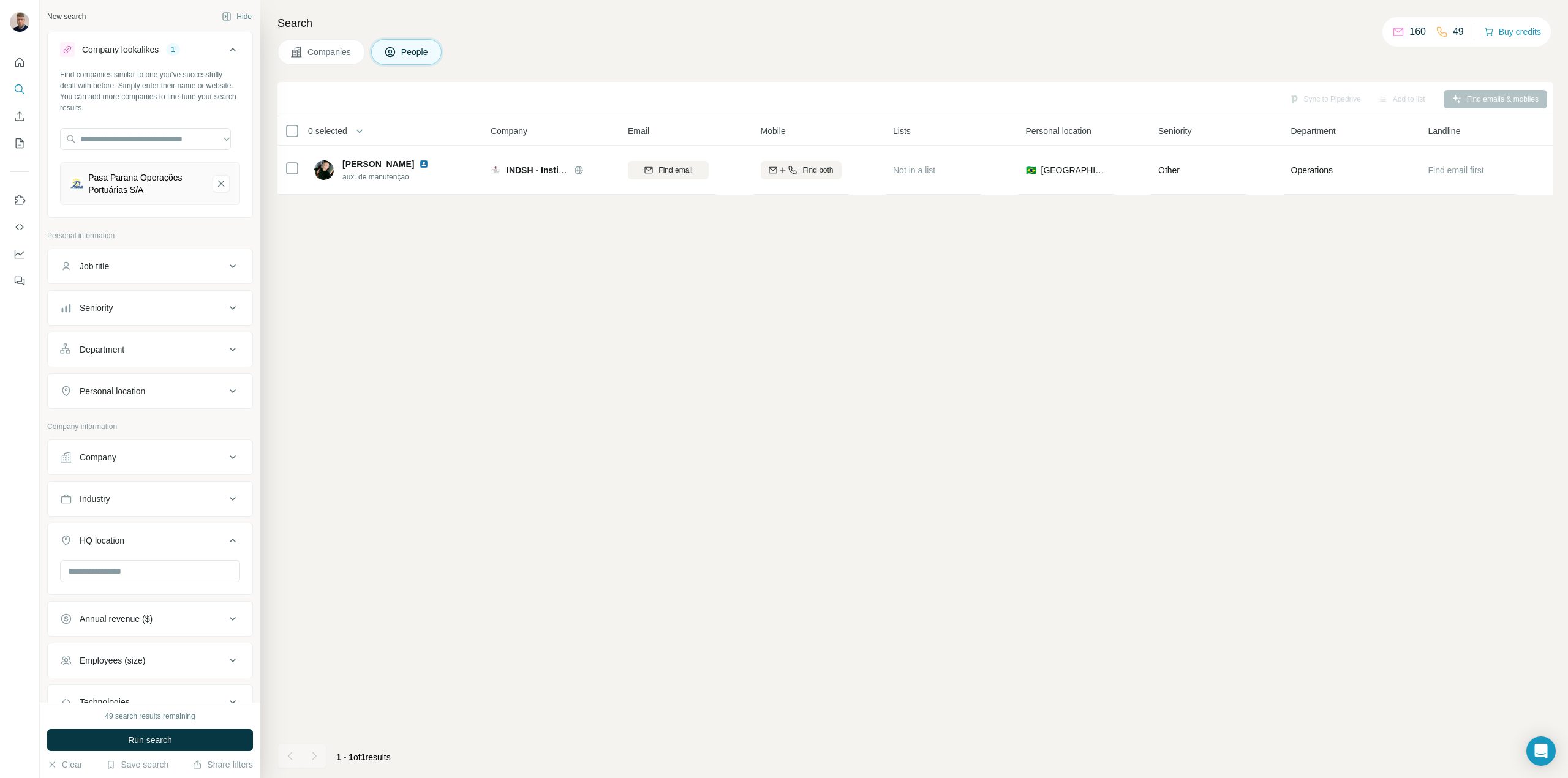 scroll, scrollTop: 0, scrollLeft: 0, axis: both 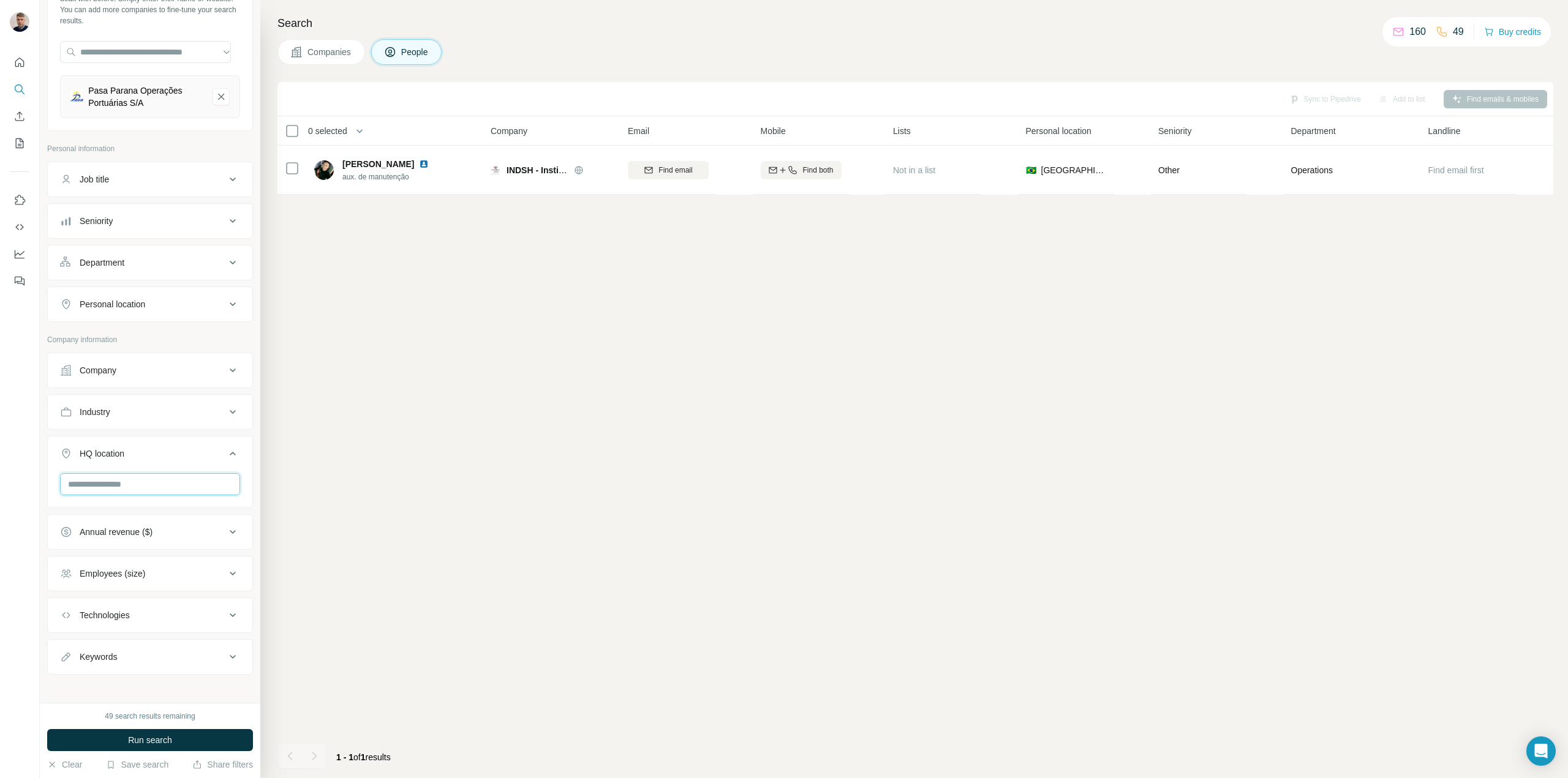 click at bounding box center (150, 484) 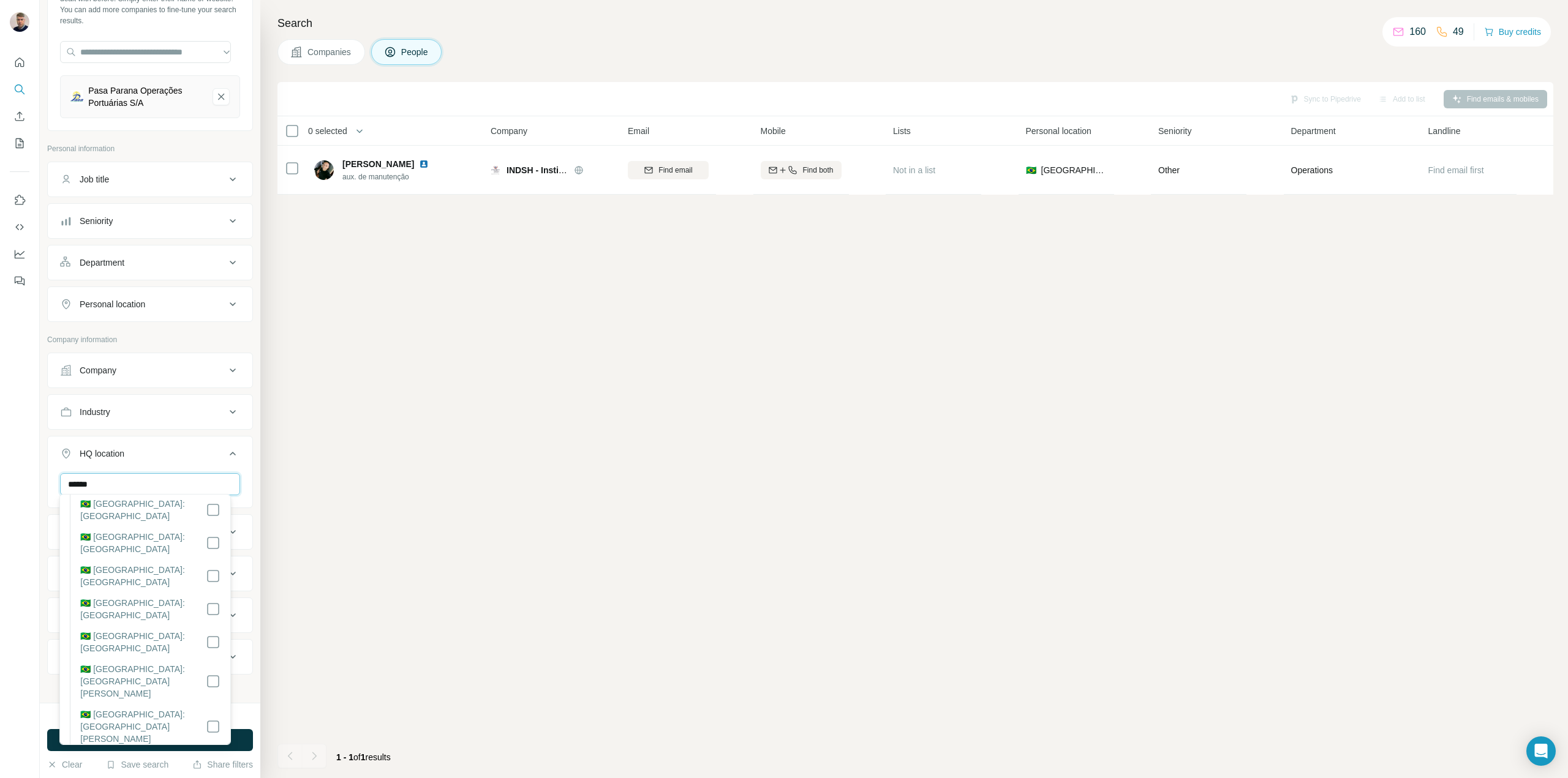scroll, scrollTop: 306, scrollLeft: 0, axis: vertical 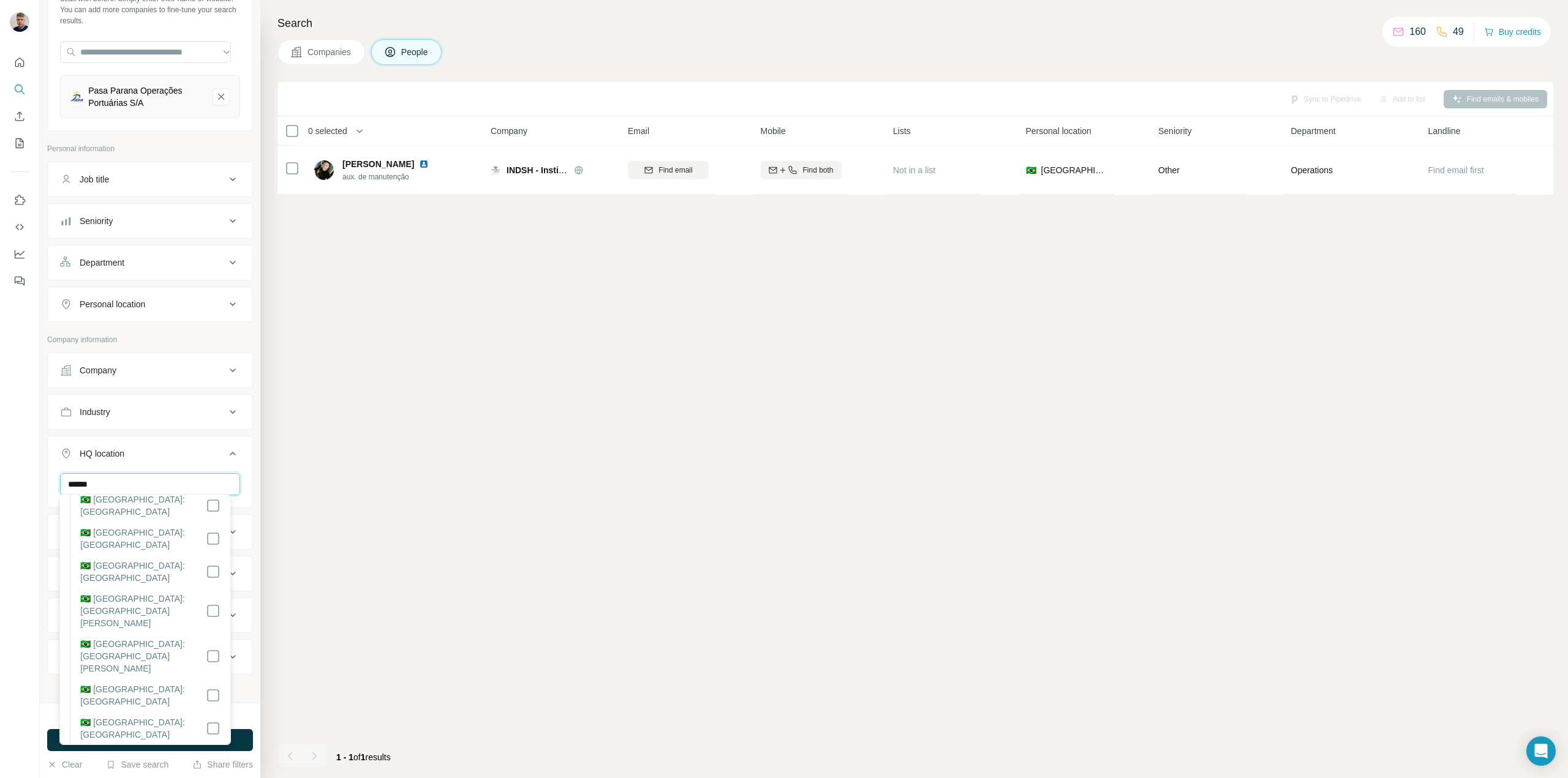 type on "******" 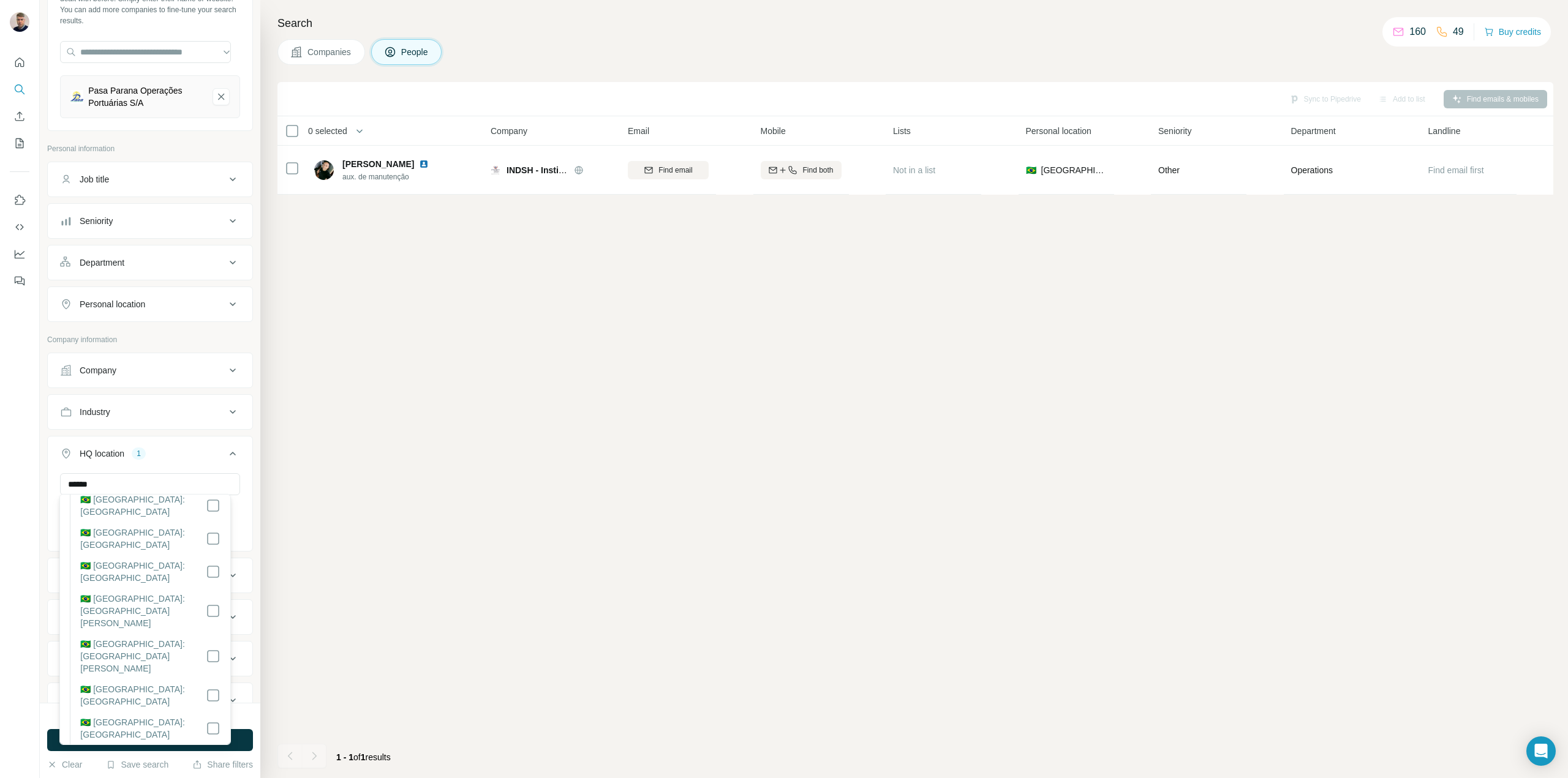 type 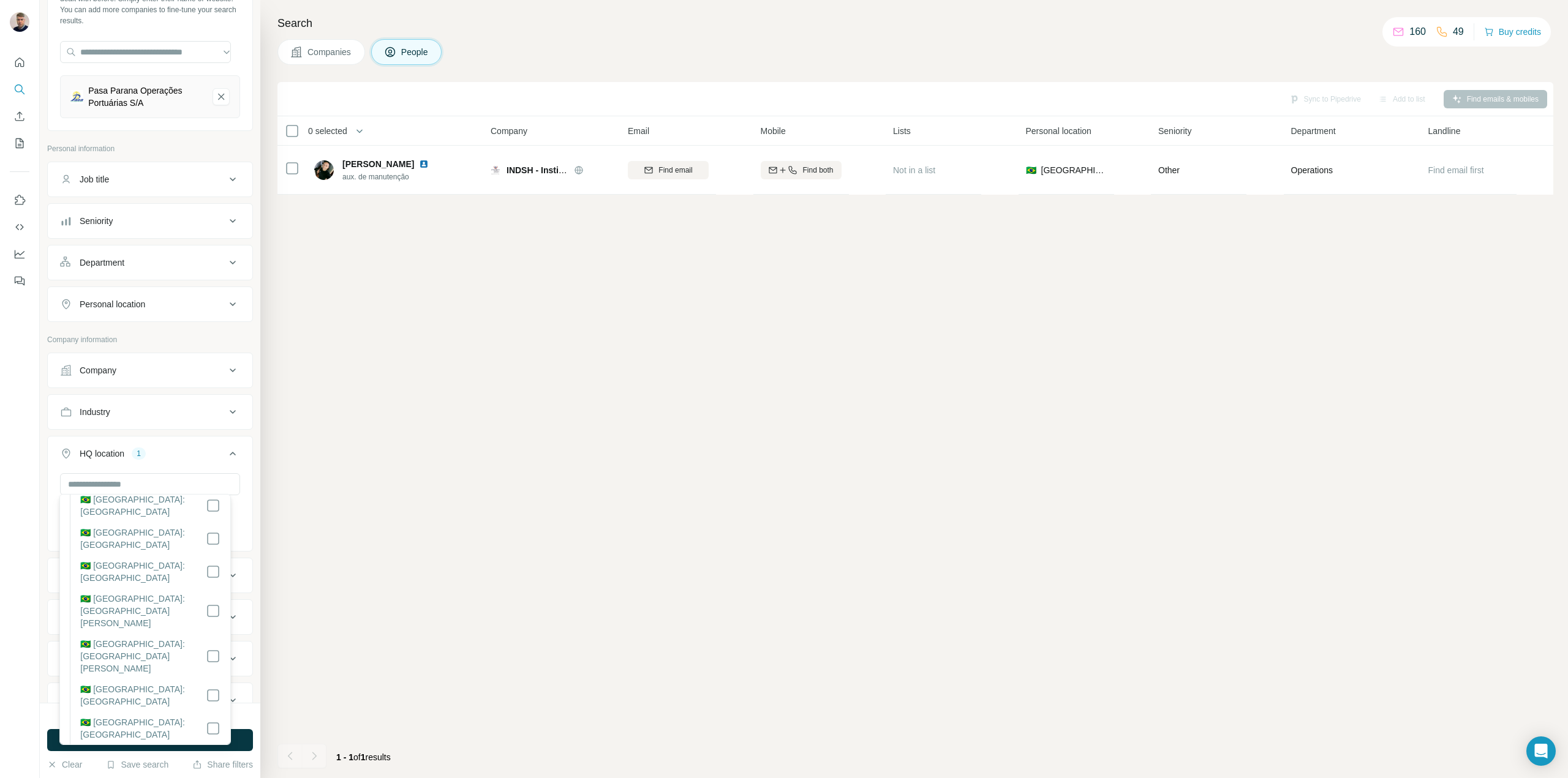 click on "Sync to Pipedrive Add to list Find emails & mobiles 0 selected People Company Email Mobile Lists Personal location Seniority Department Landline Maidson Pantoja aux. de manutenção INDSH - Instituto Nacional de Desenvolvimento Social e Humano Find email Find both Not in a list 🇧🇷 Brazil Other Operations Find email first 1 - 1  of  1  results" at bounding box center [915, 430] 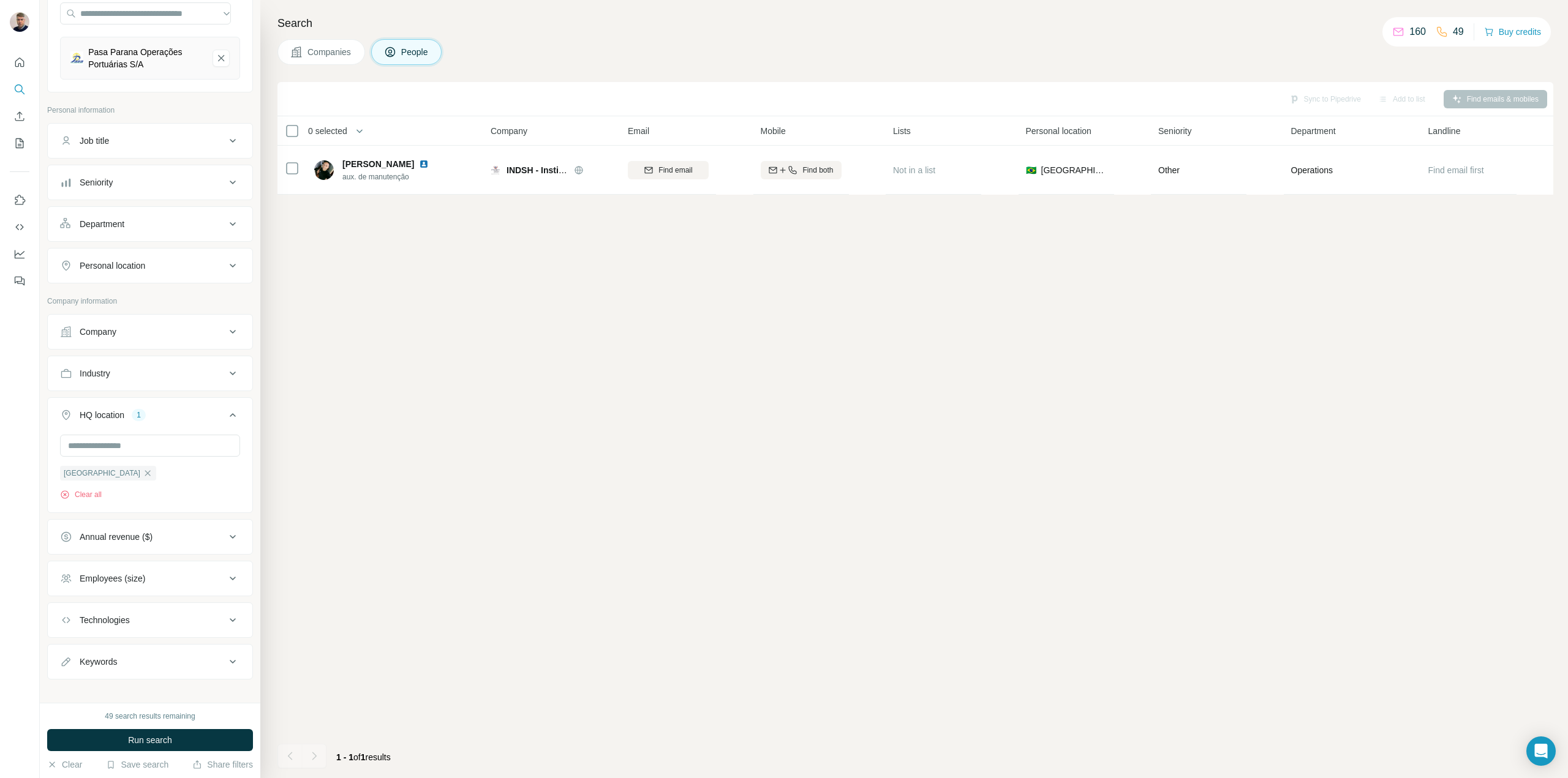 scroll, scrollTop: 131, scrollLeft: 0, axis: vertical 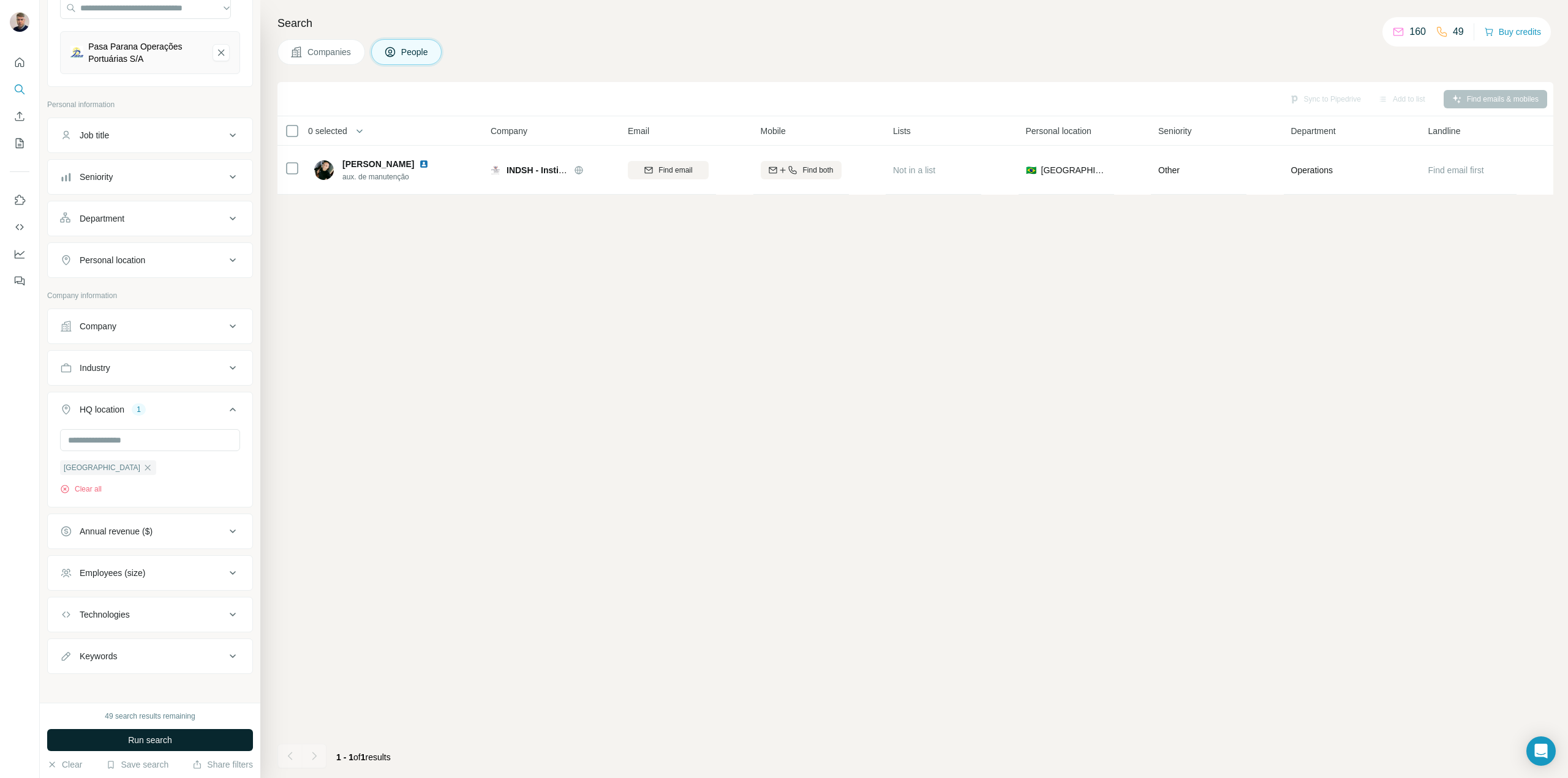 click on "Run search" at bounding box center [150, 740] 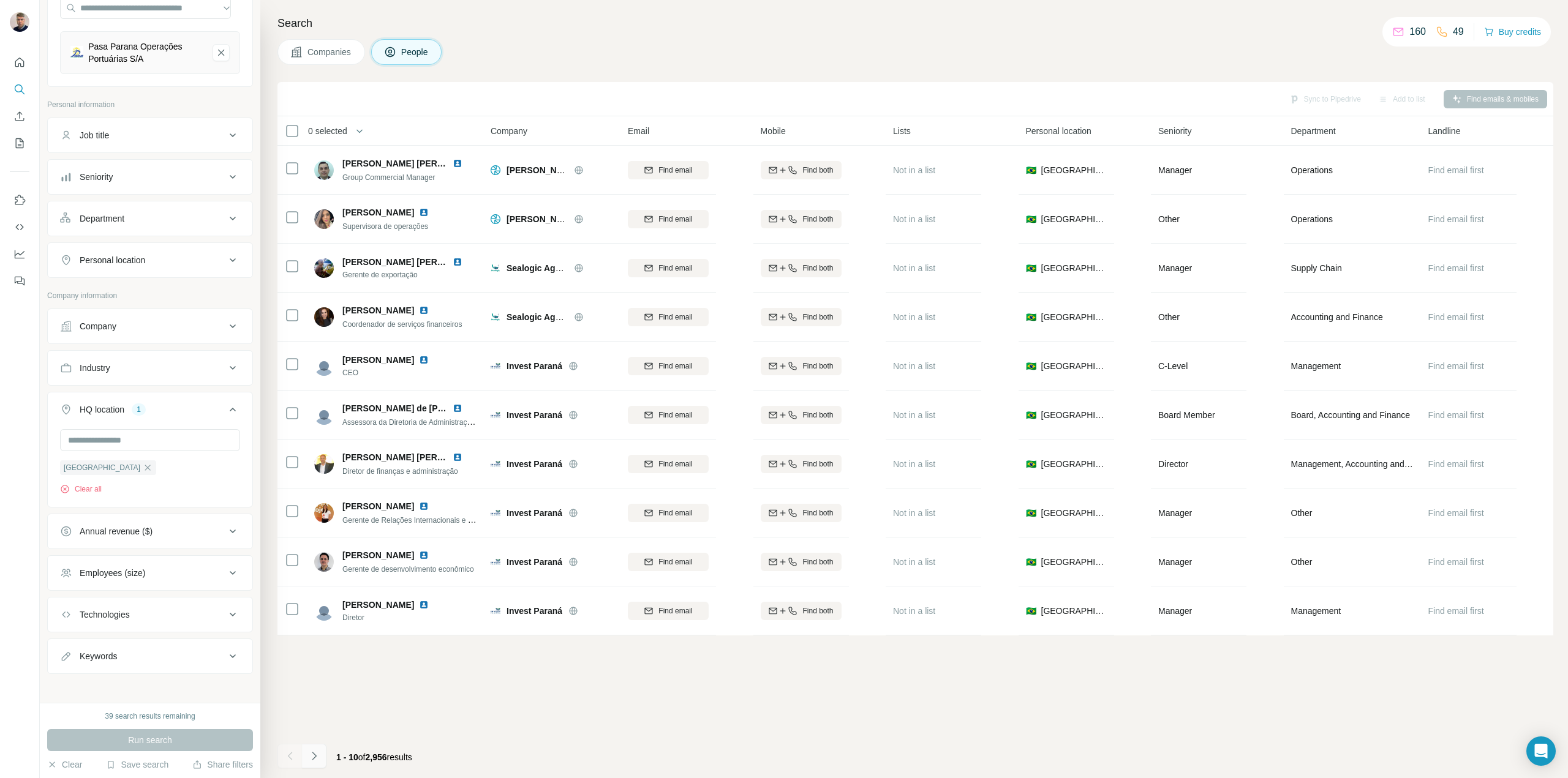 click at bounding box center [314, 756] 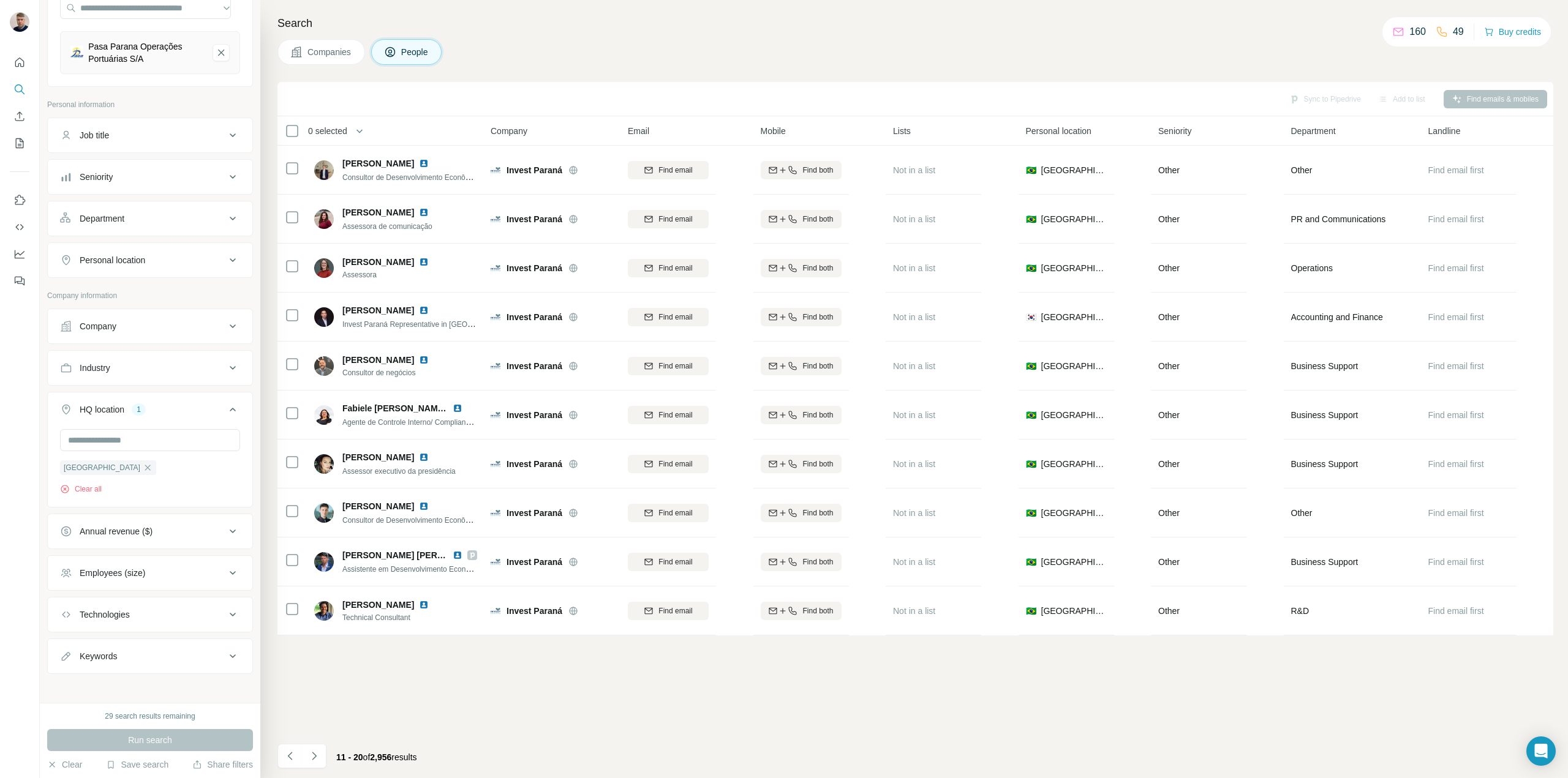 click on "Companies" at bounding box center [330, 52] 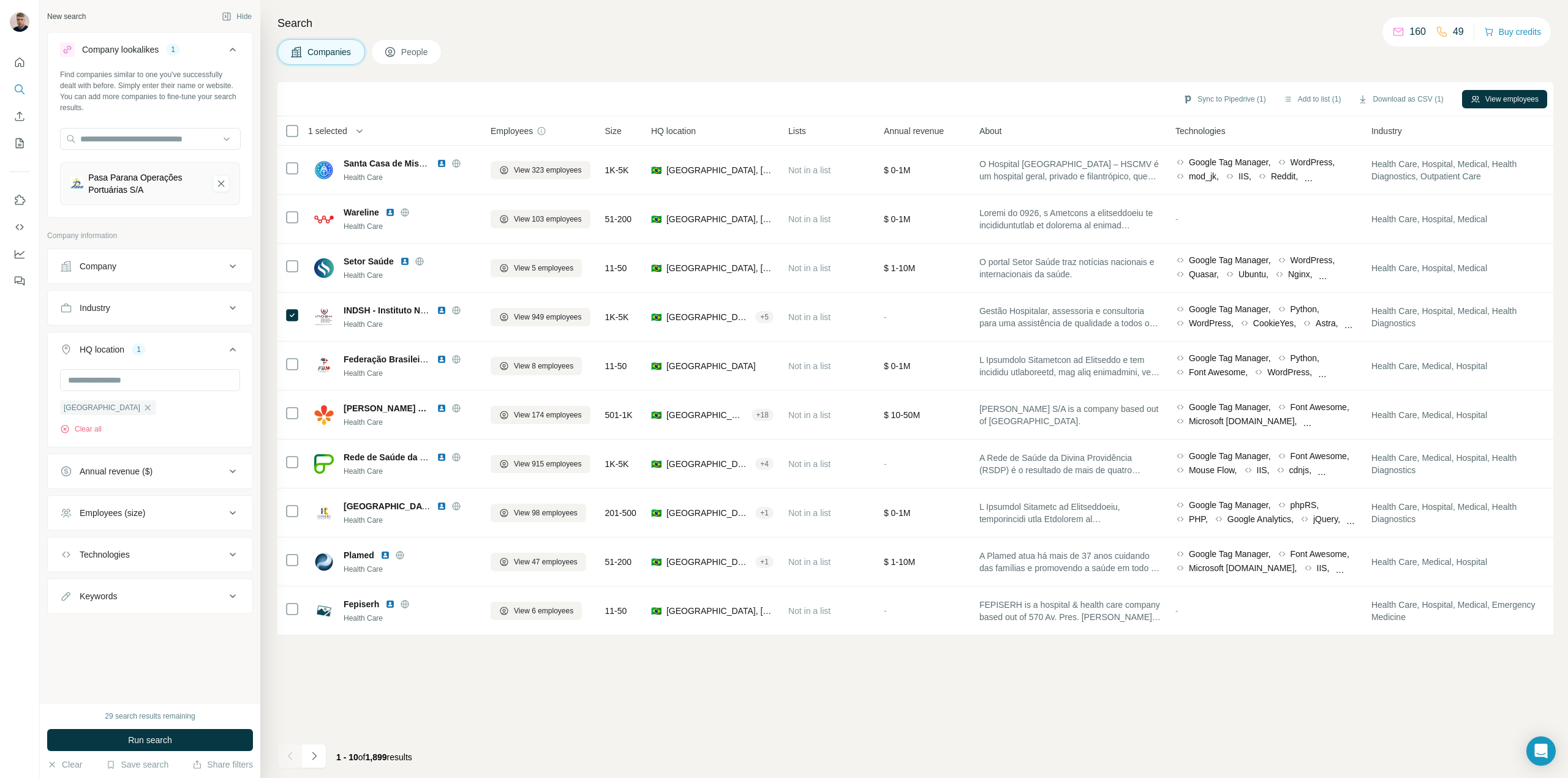 scroll, scrollTop: 0, scrollLeft: 0, axis: both 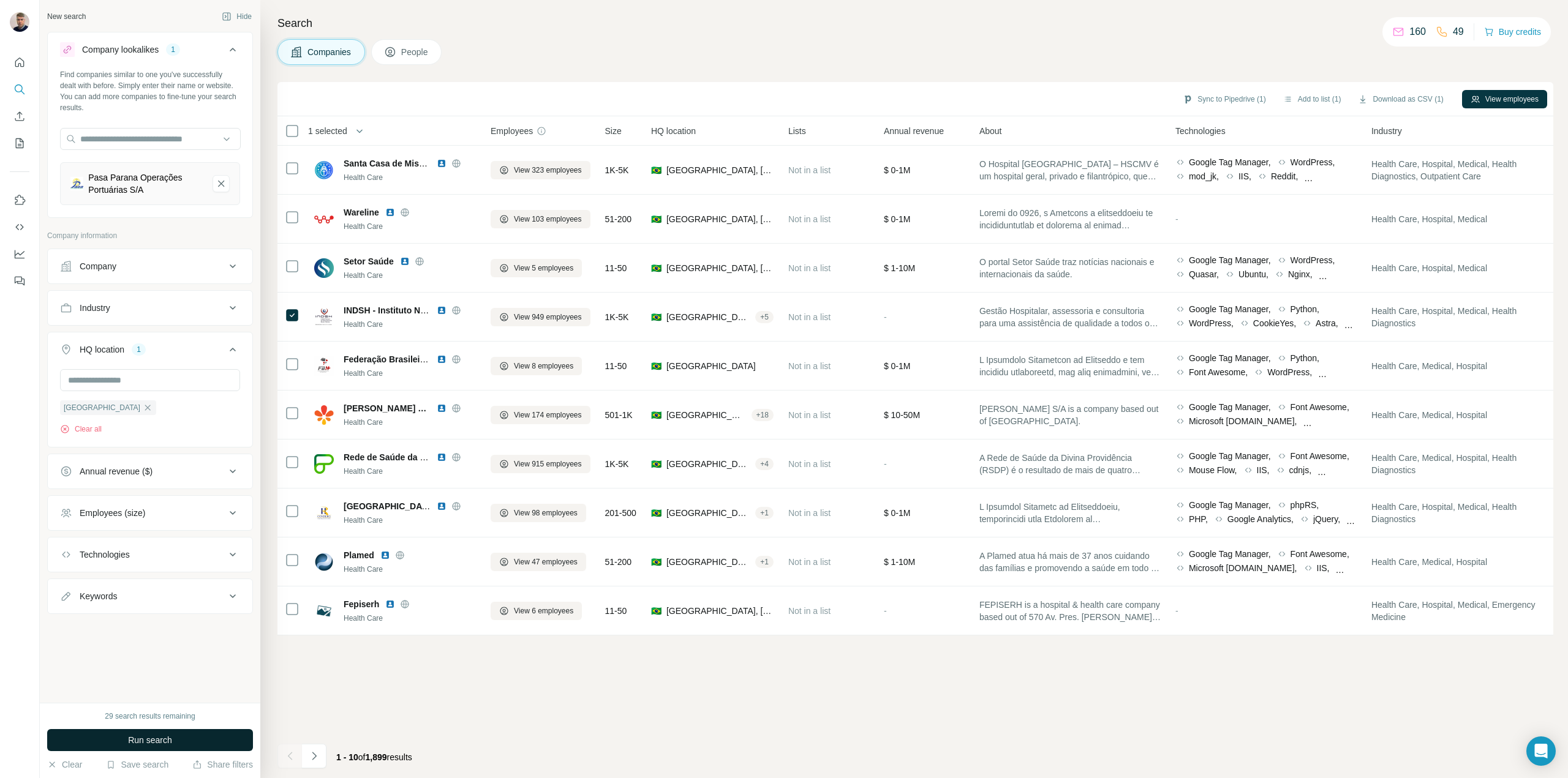 click on "Run search" at bounding box center (150, 740) 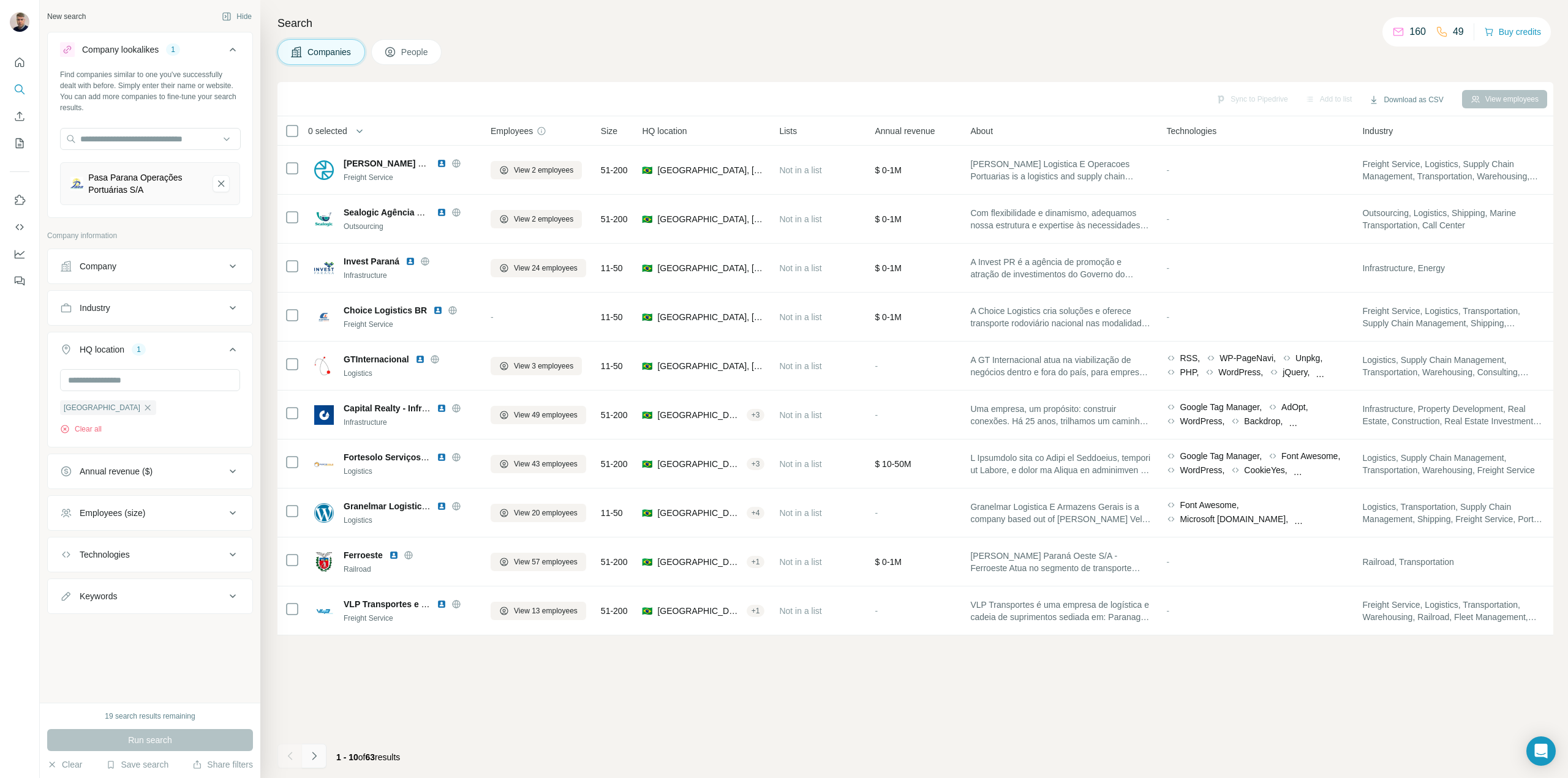 click 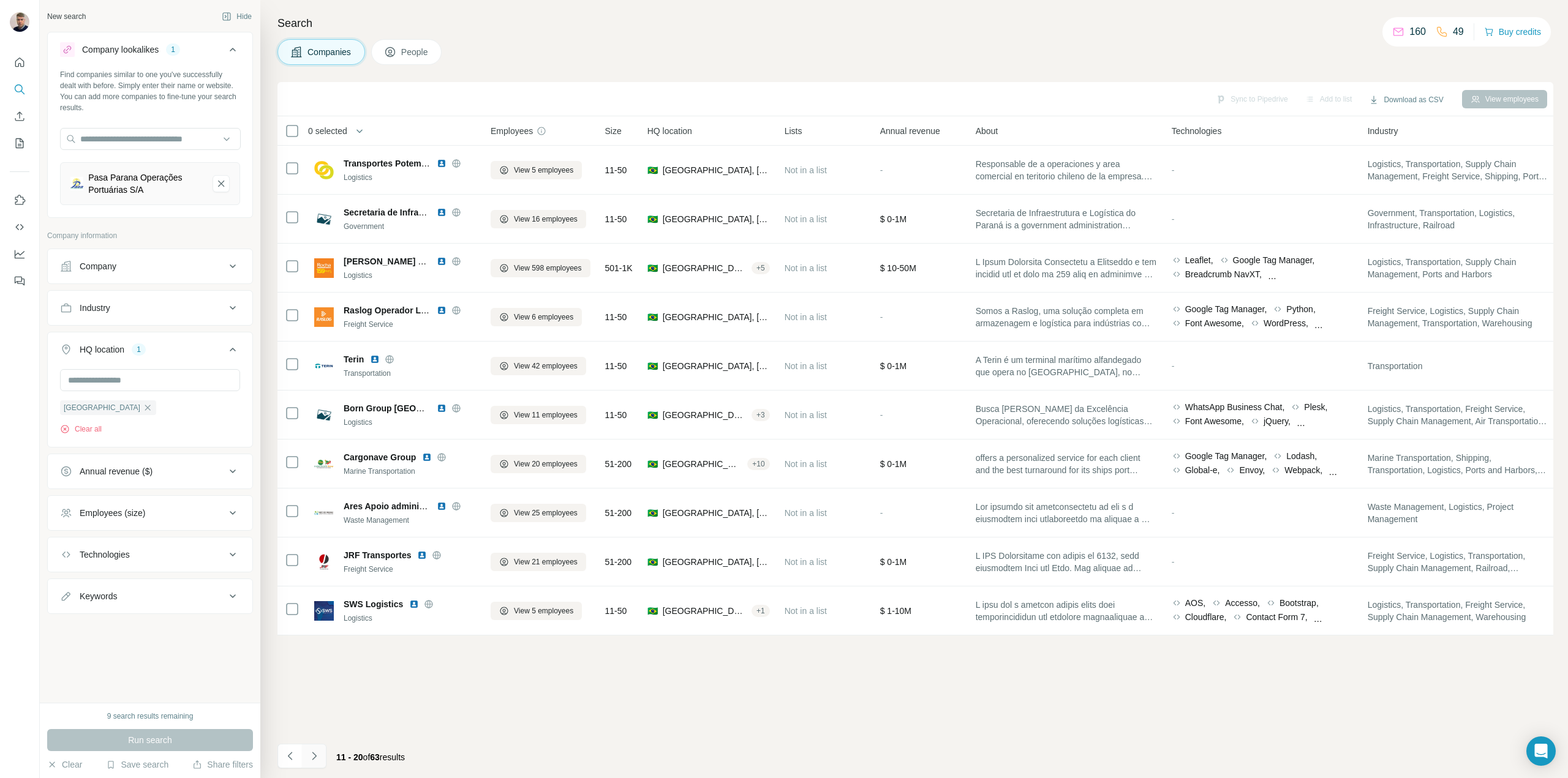 click 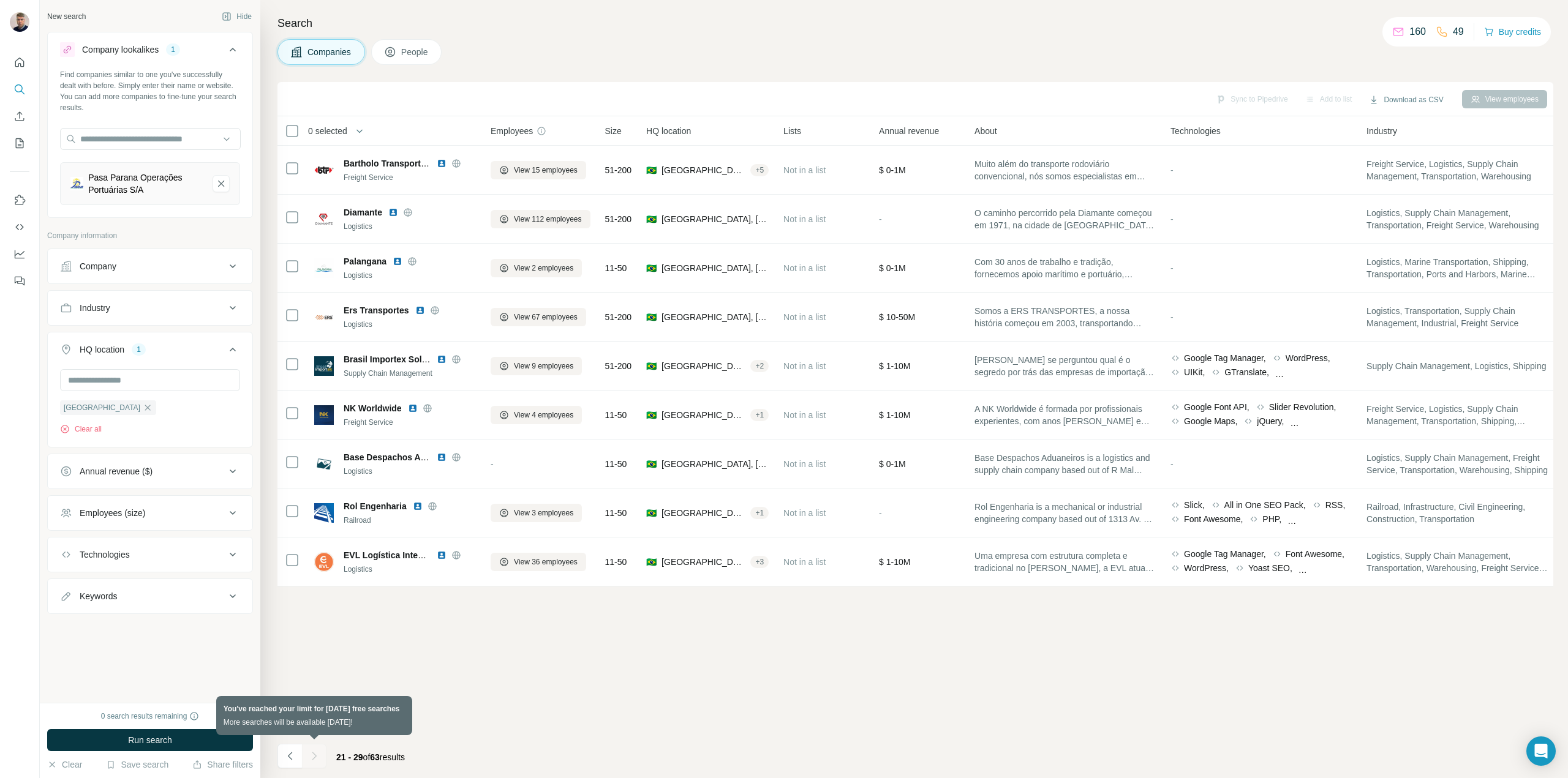 click at bounding box center [314, 756] 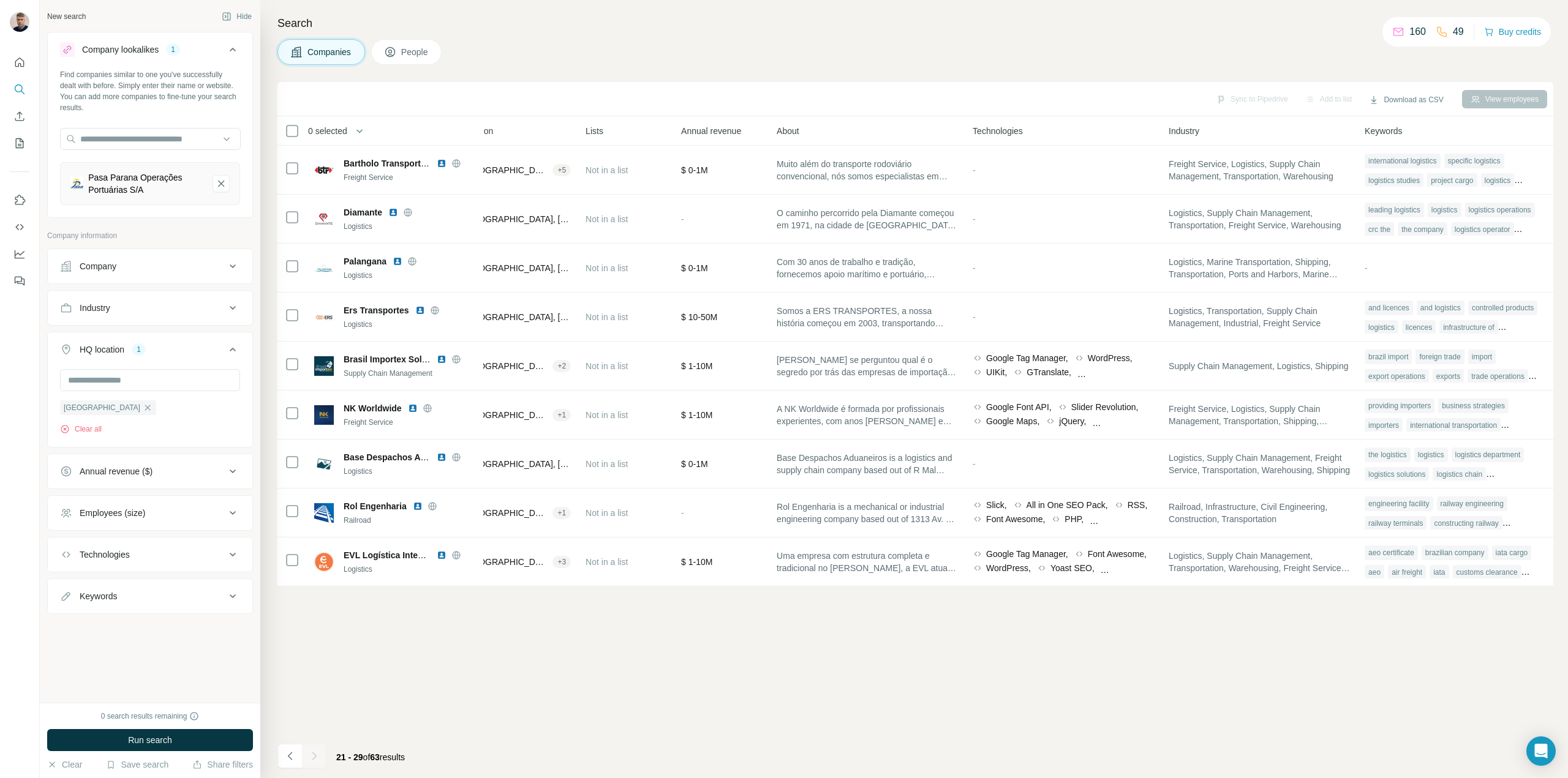 scroll, scrollTop: 0, scrollLeft: 0, axis: both 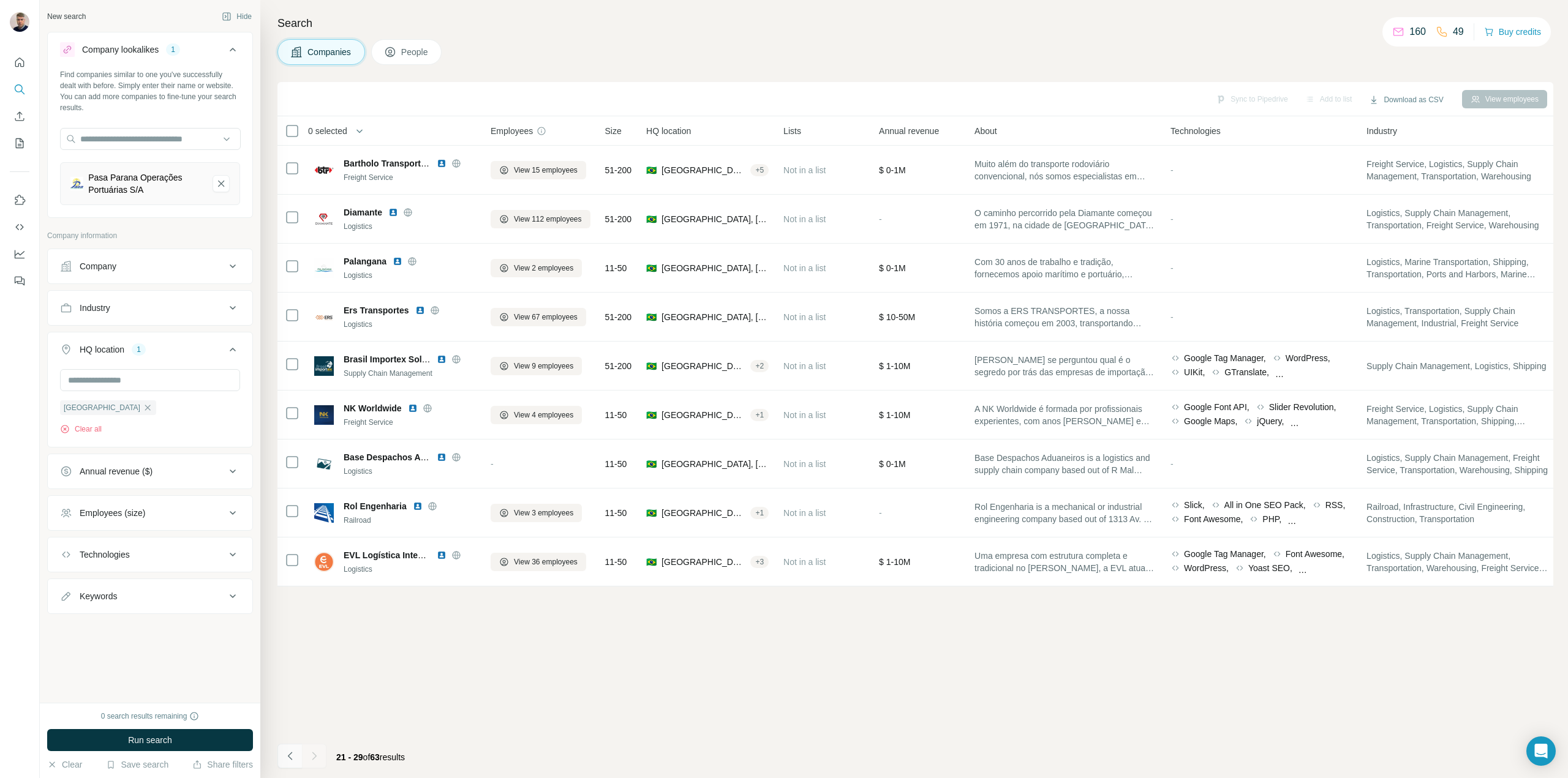 click 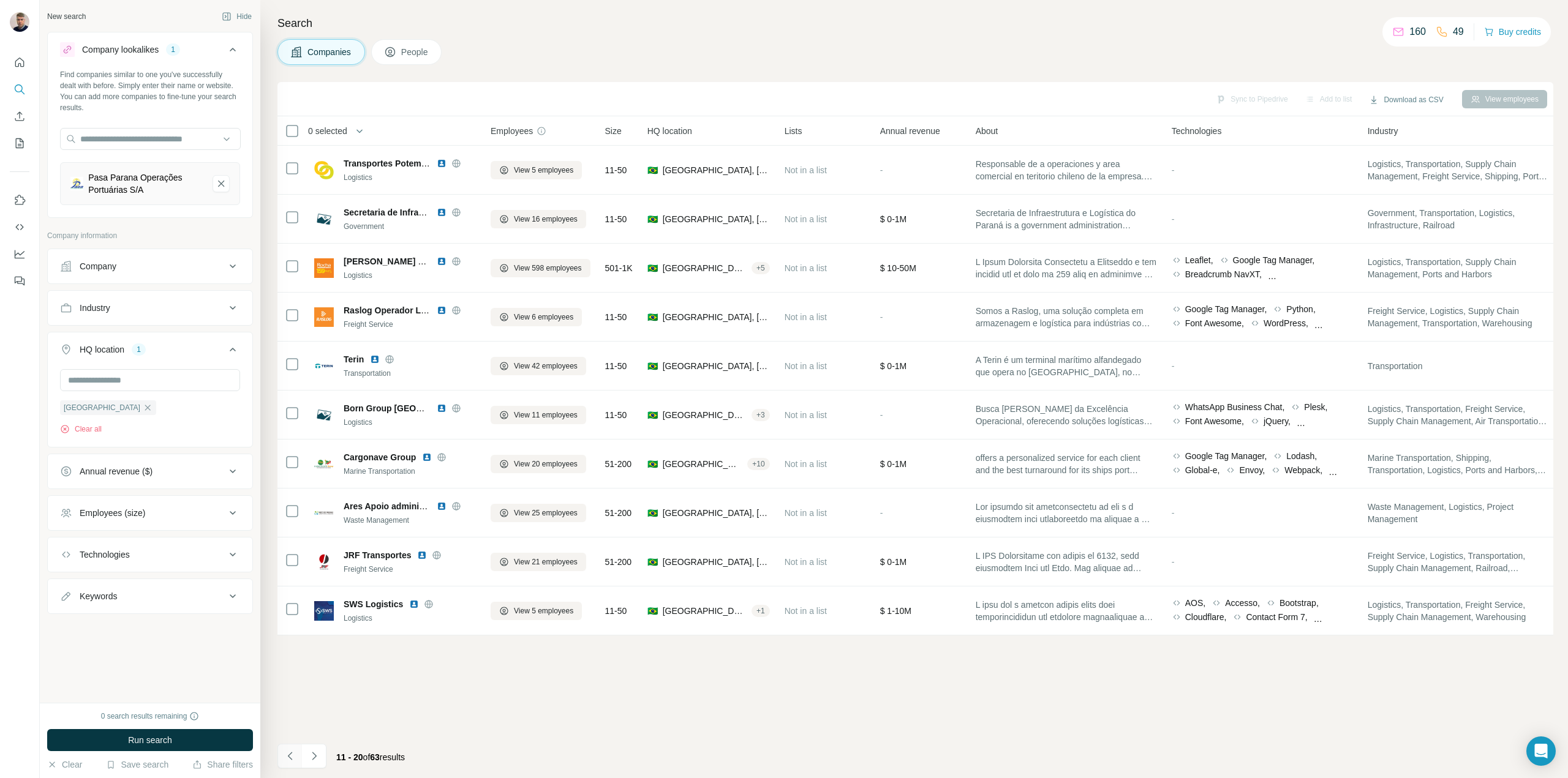 click 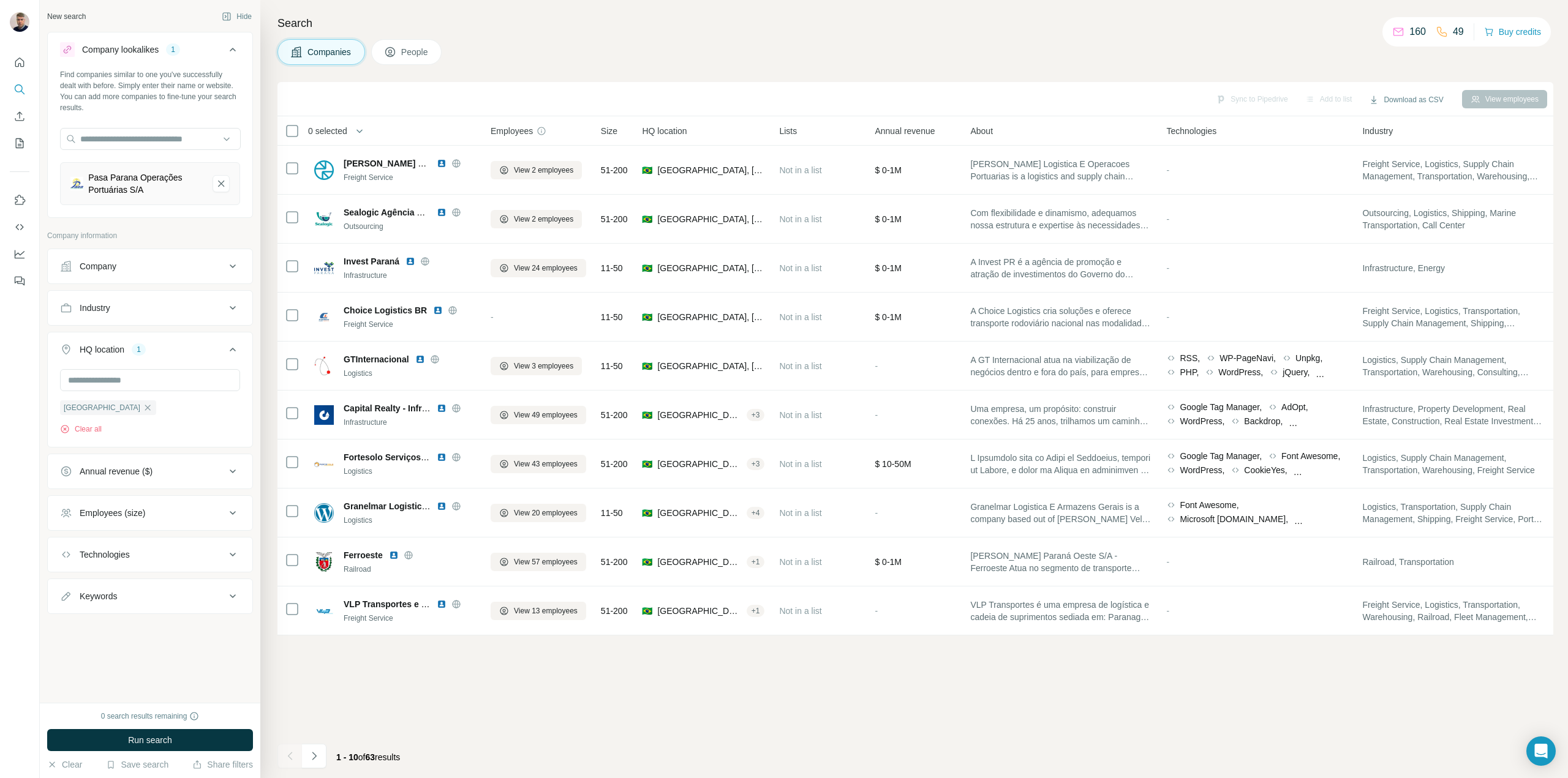click on "People" at bounding box center [415, 52] 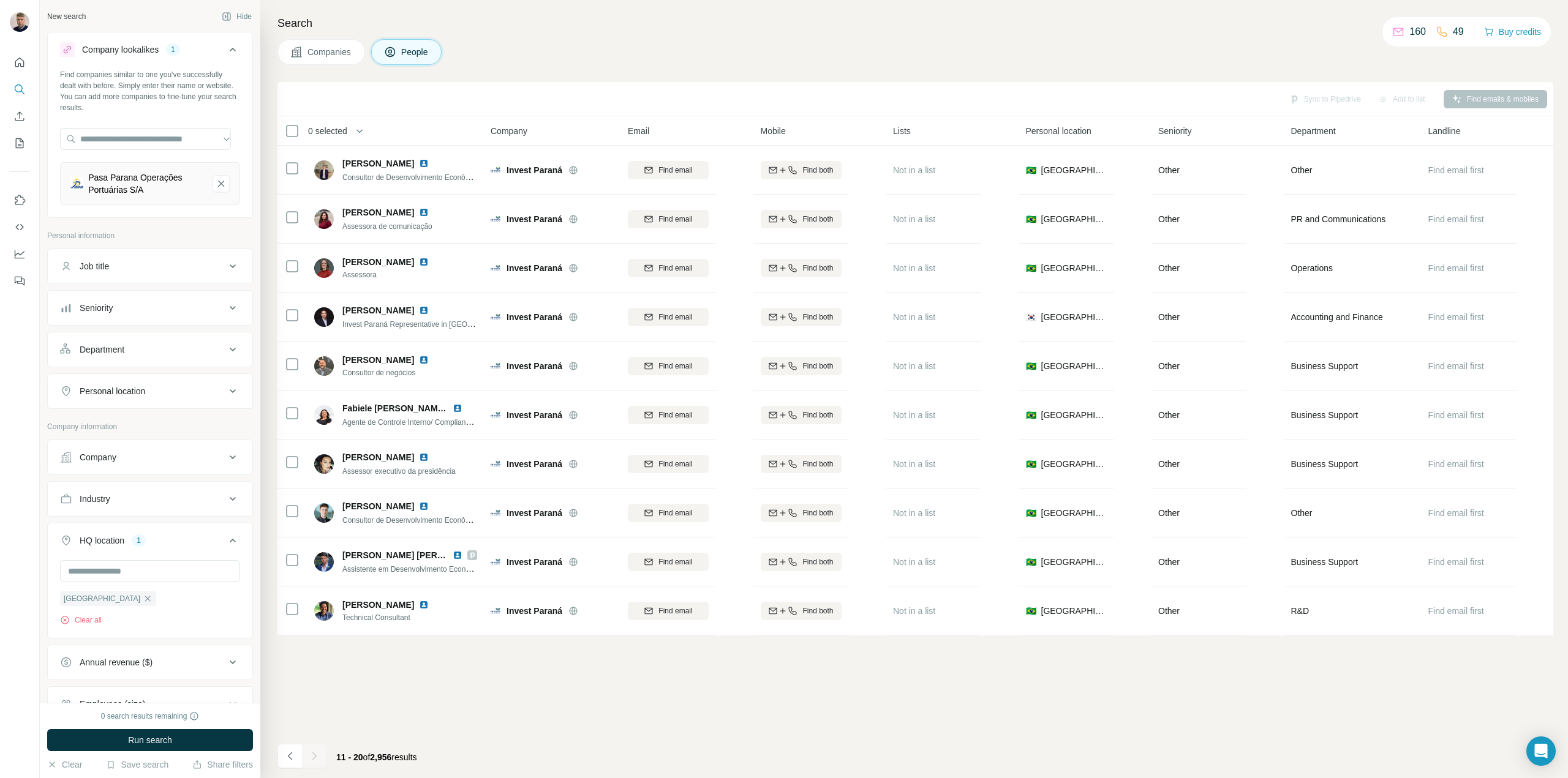click on "Companies" at bounding box center (321, 52) 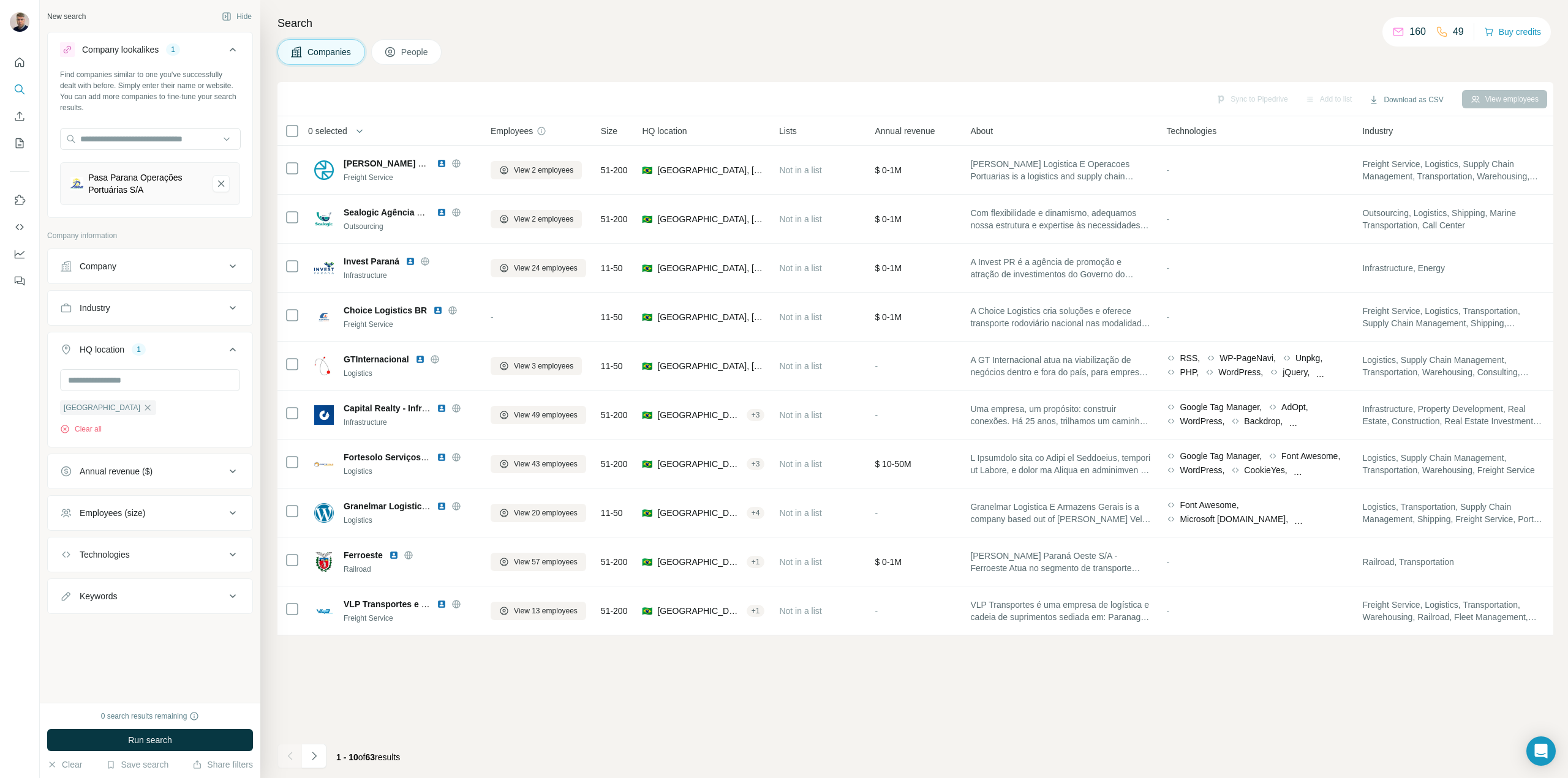 click on "People" at bounding box center (407, 52) 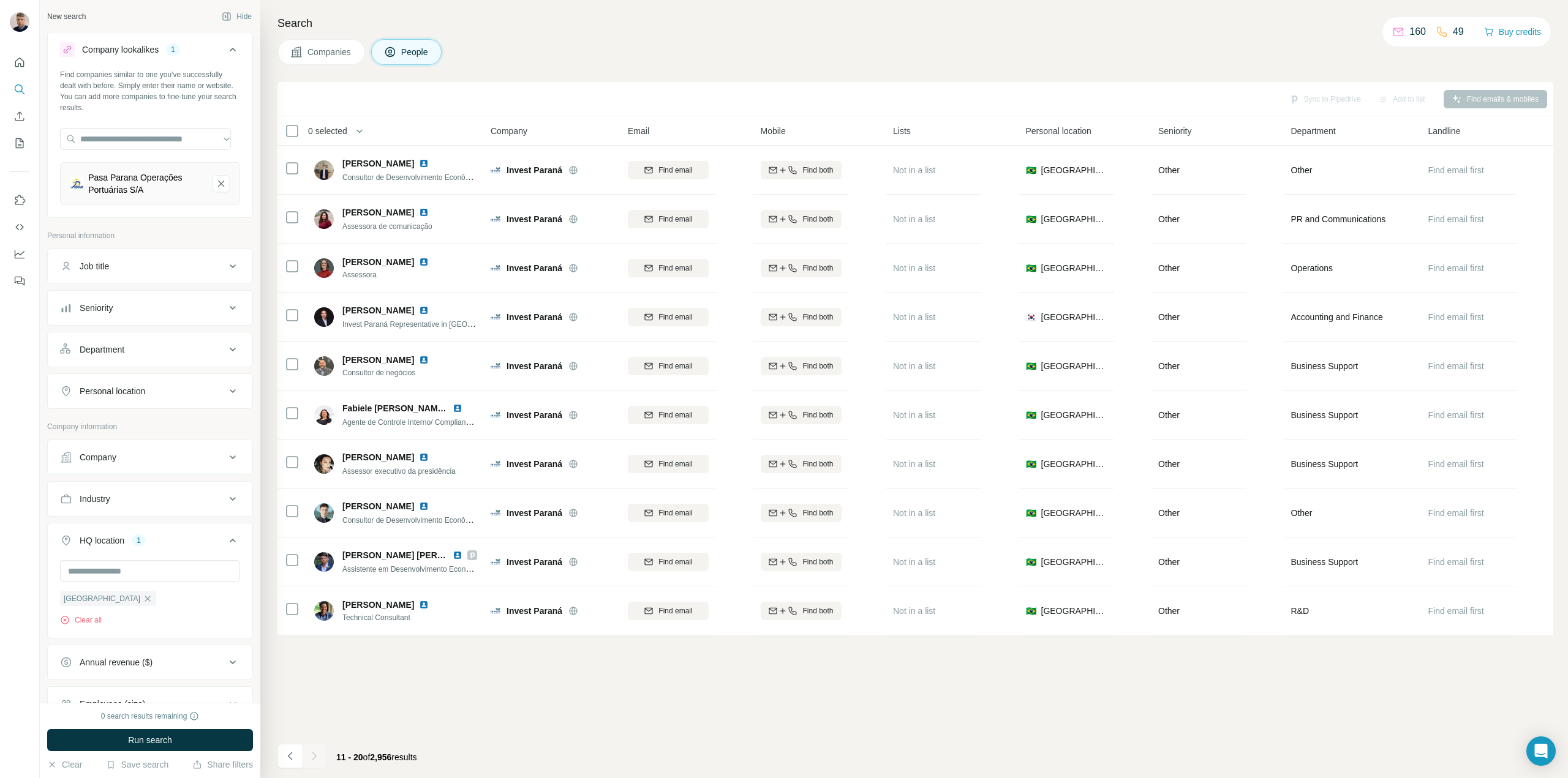 click on "Companies" at bounding box center [321, 52] 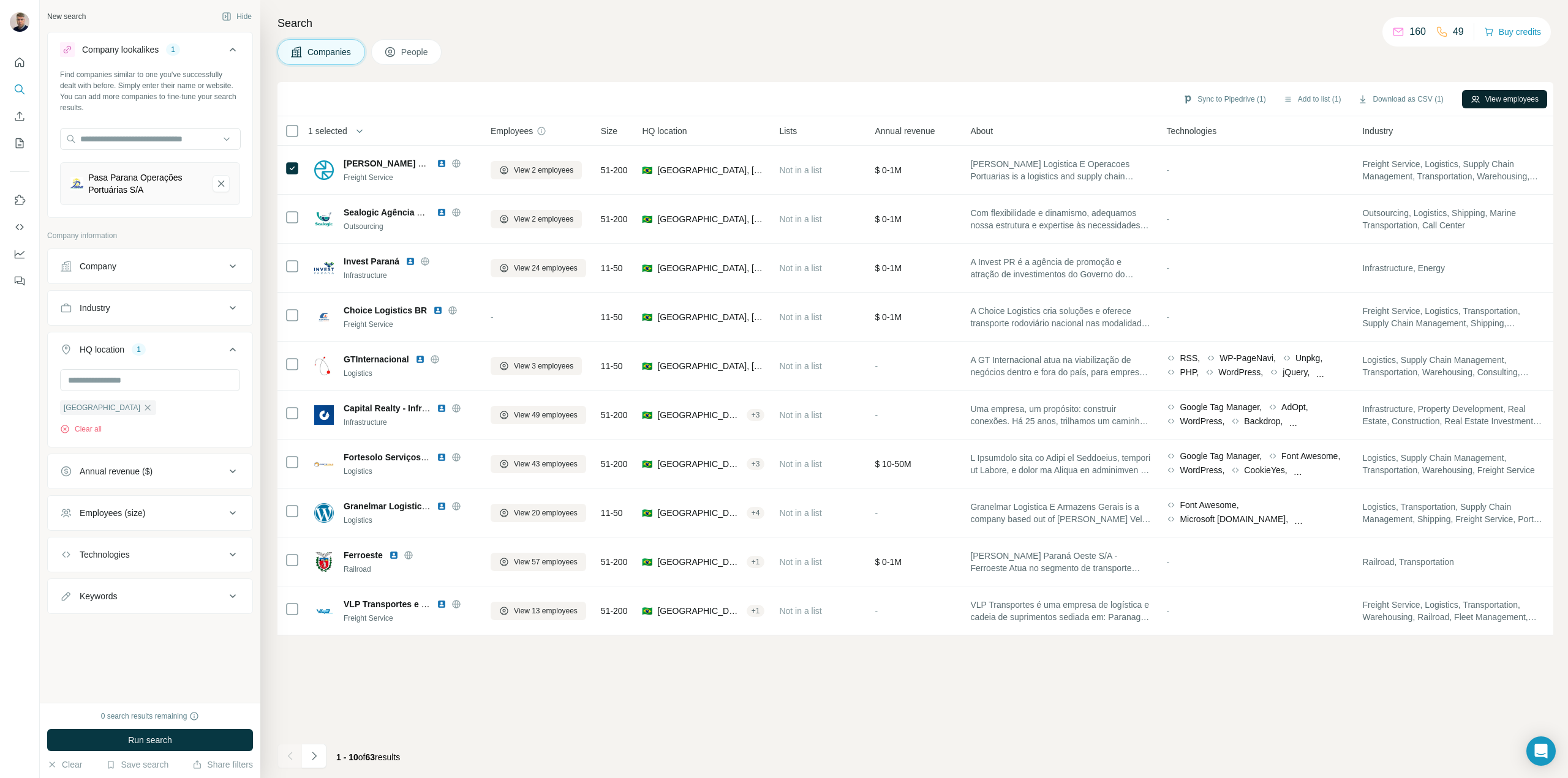 click on "View employees" at bounding box center (1504, 99) 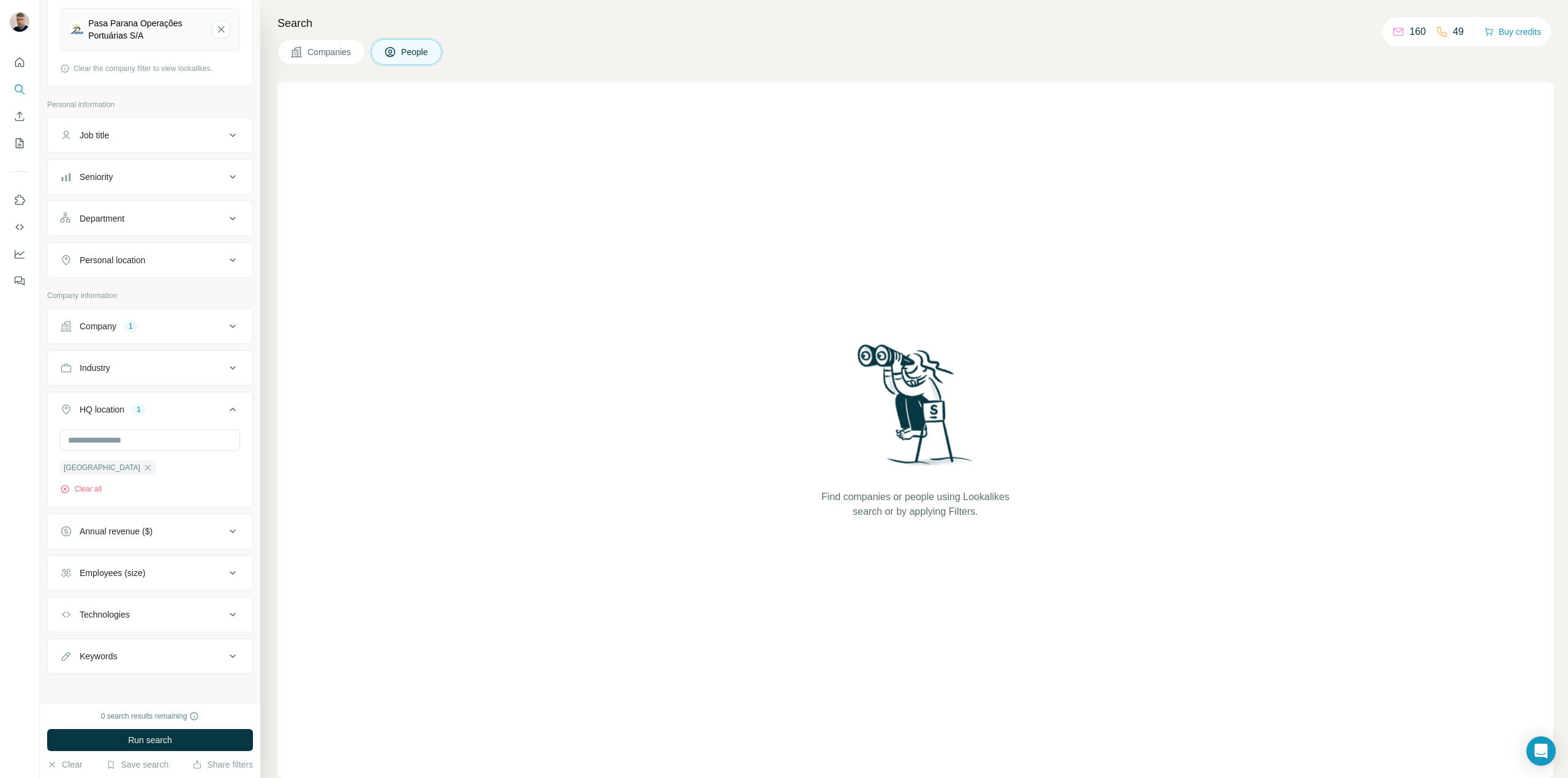 scroll, scrollTop: 0, scrollLeft: 0, axis: both 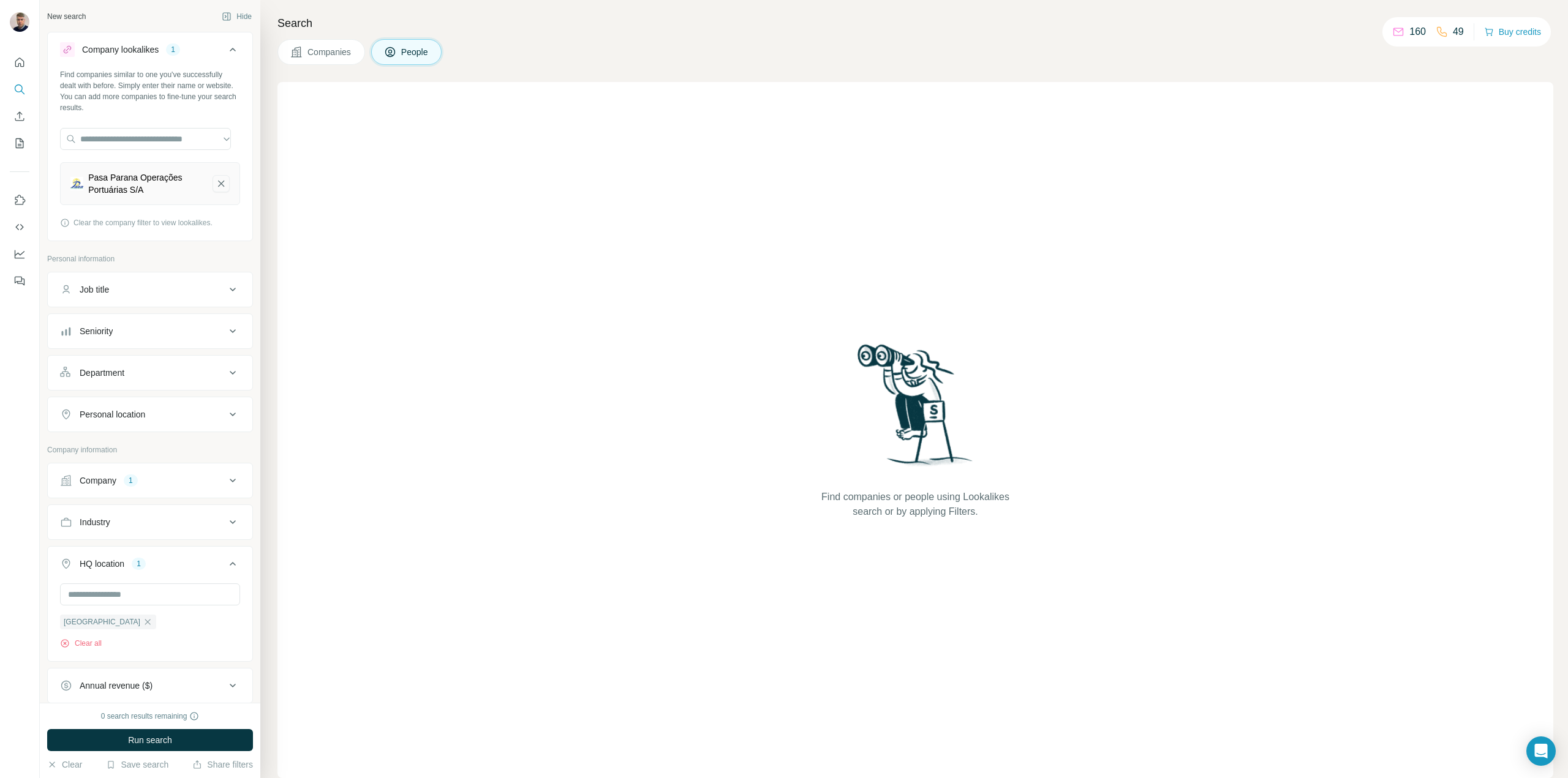 click at bounding box center (221, 184) 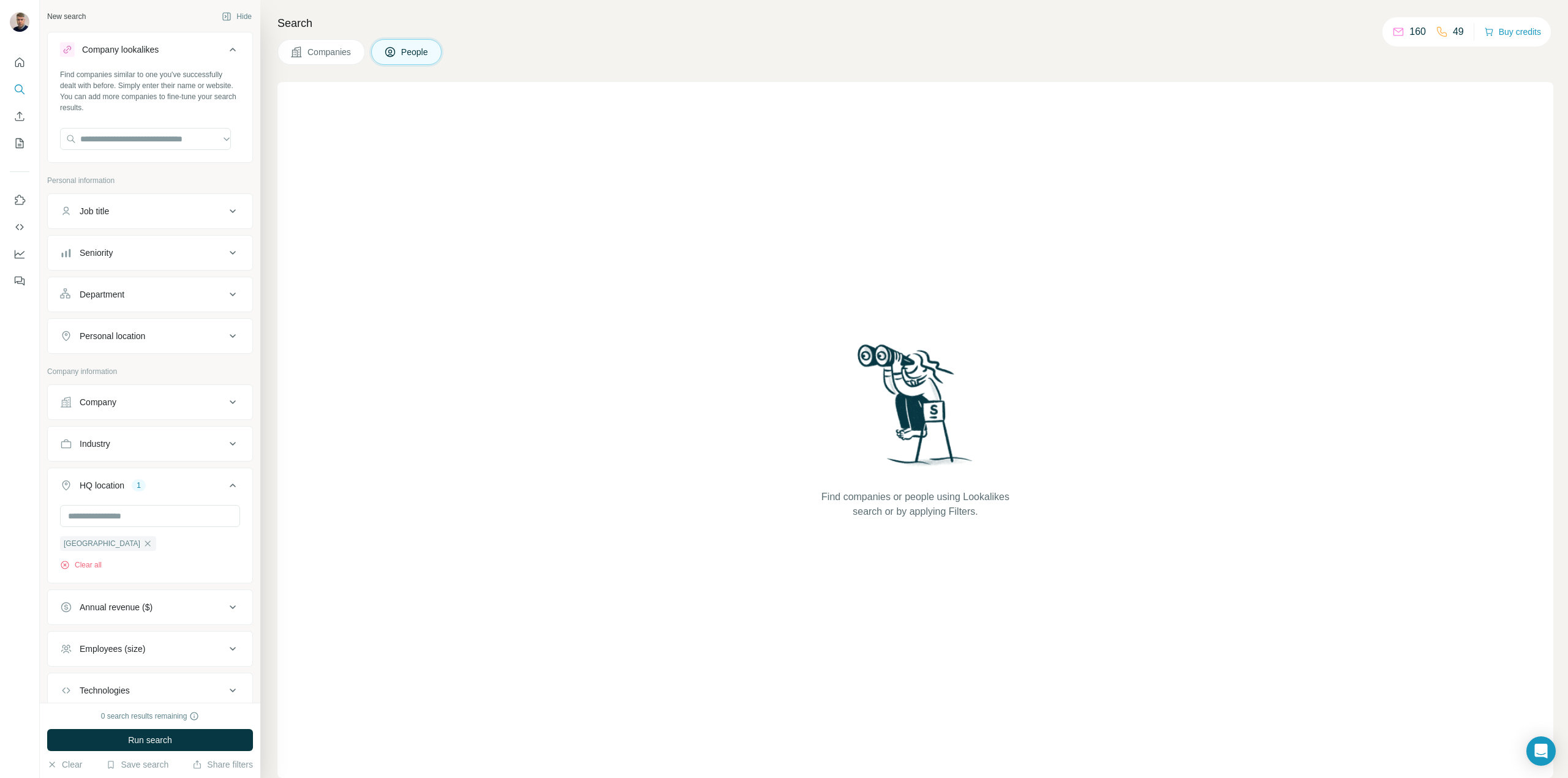 click on "Companies" at bounding box center (330, 52) 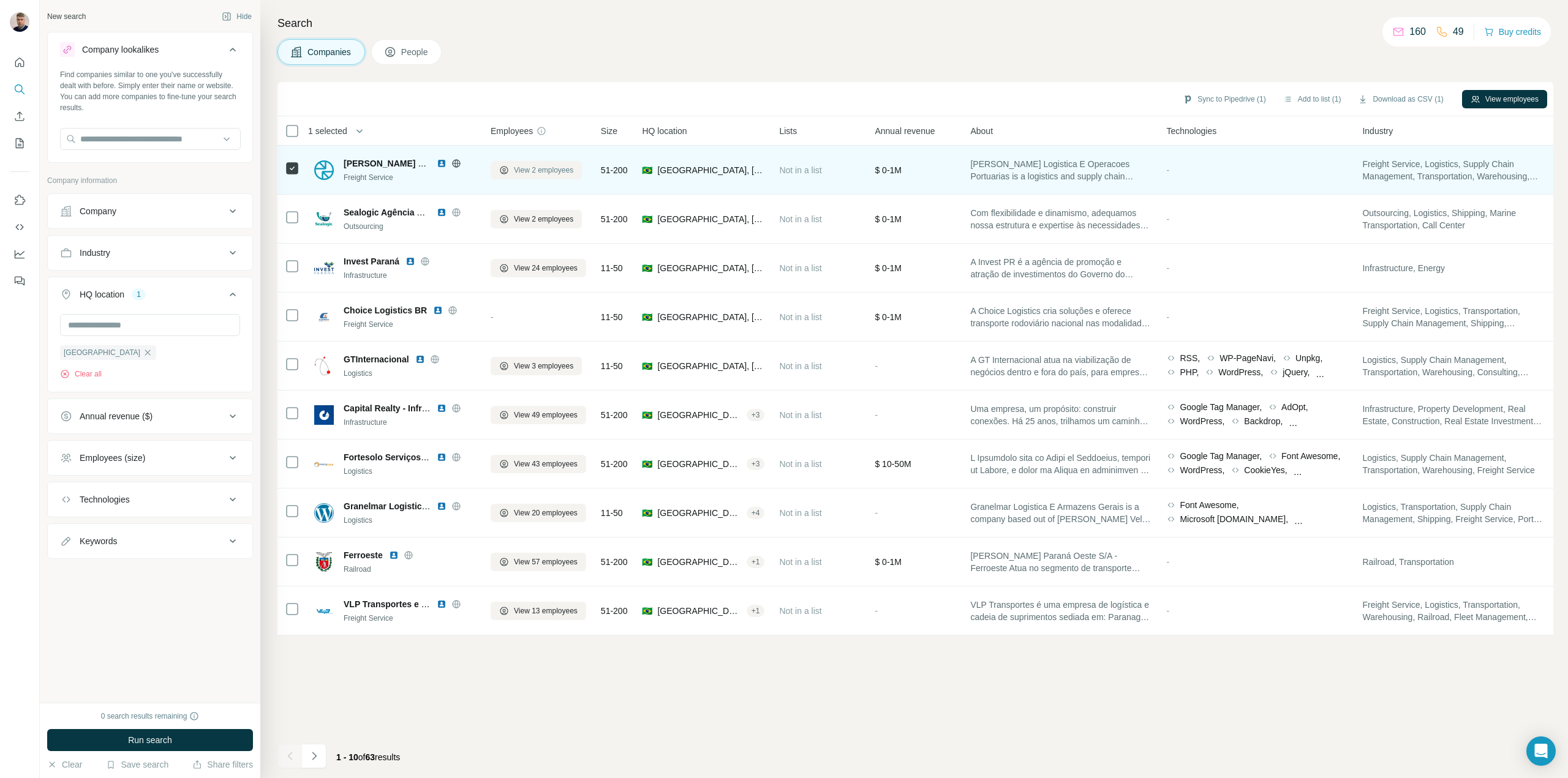 click on "View 2 employees" at bounding box center [543, 170] 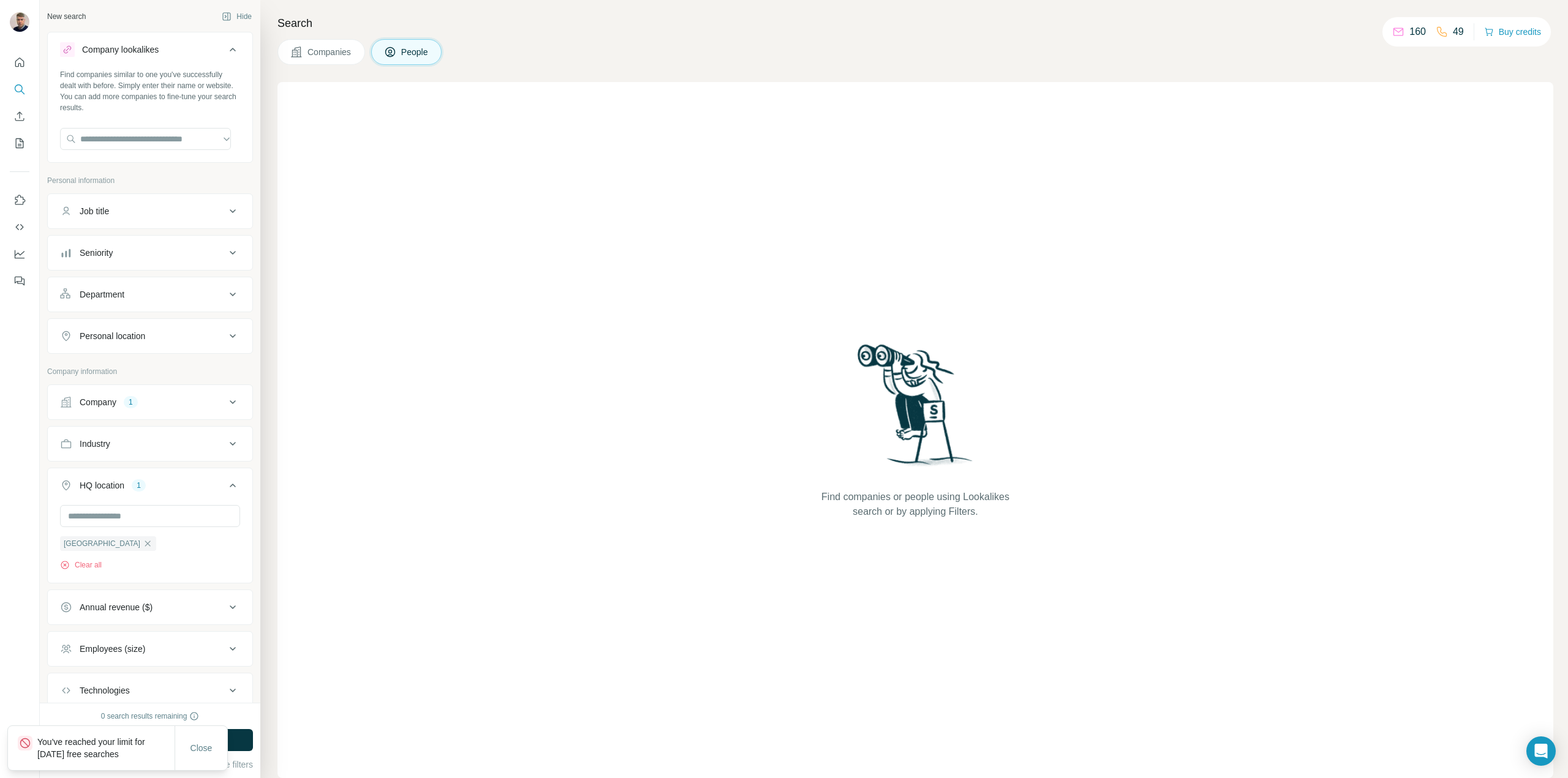 scroll, scrollTop: 76, scrollLeft: 0, axis: vertical 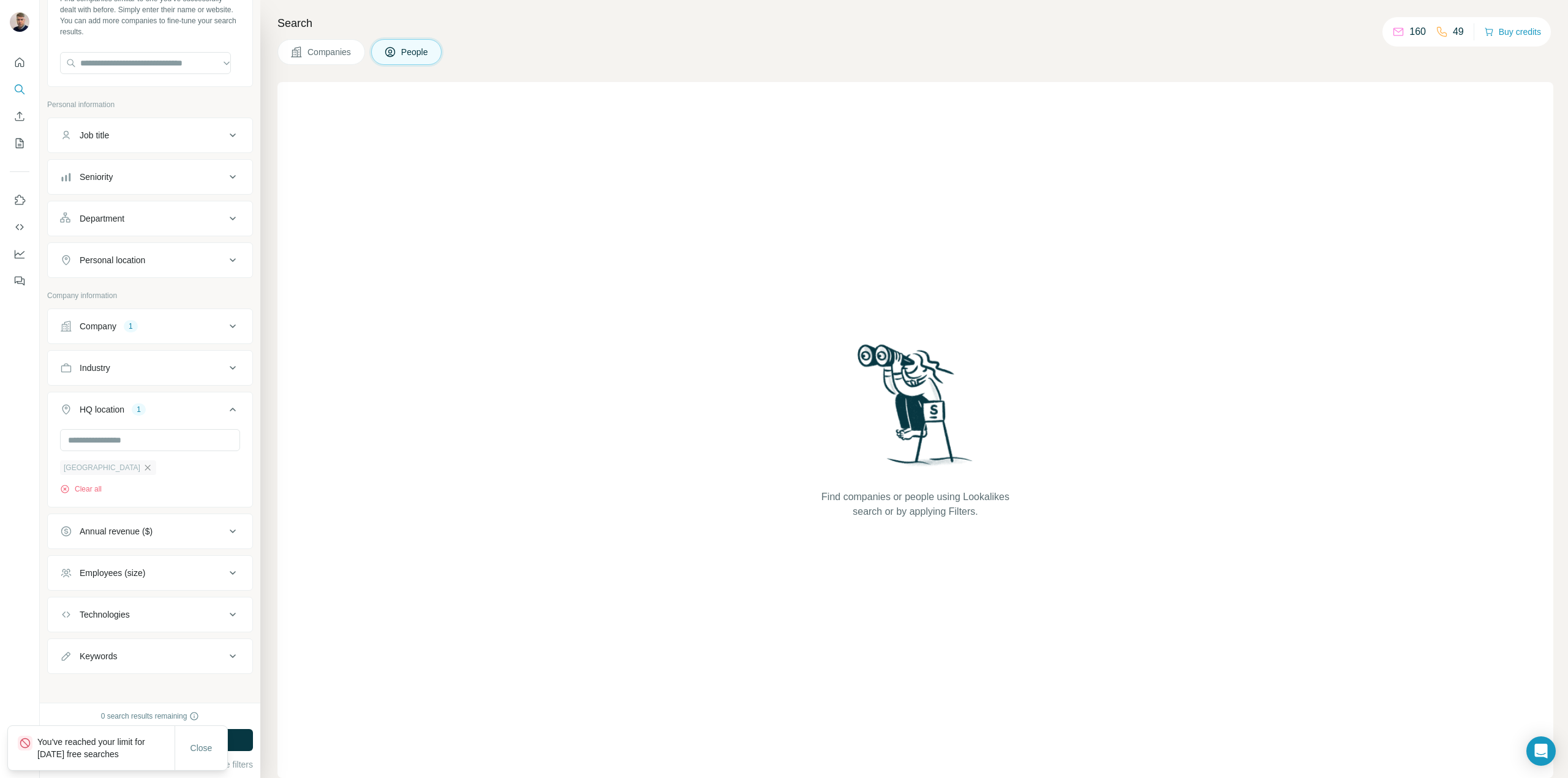 click 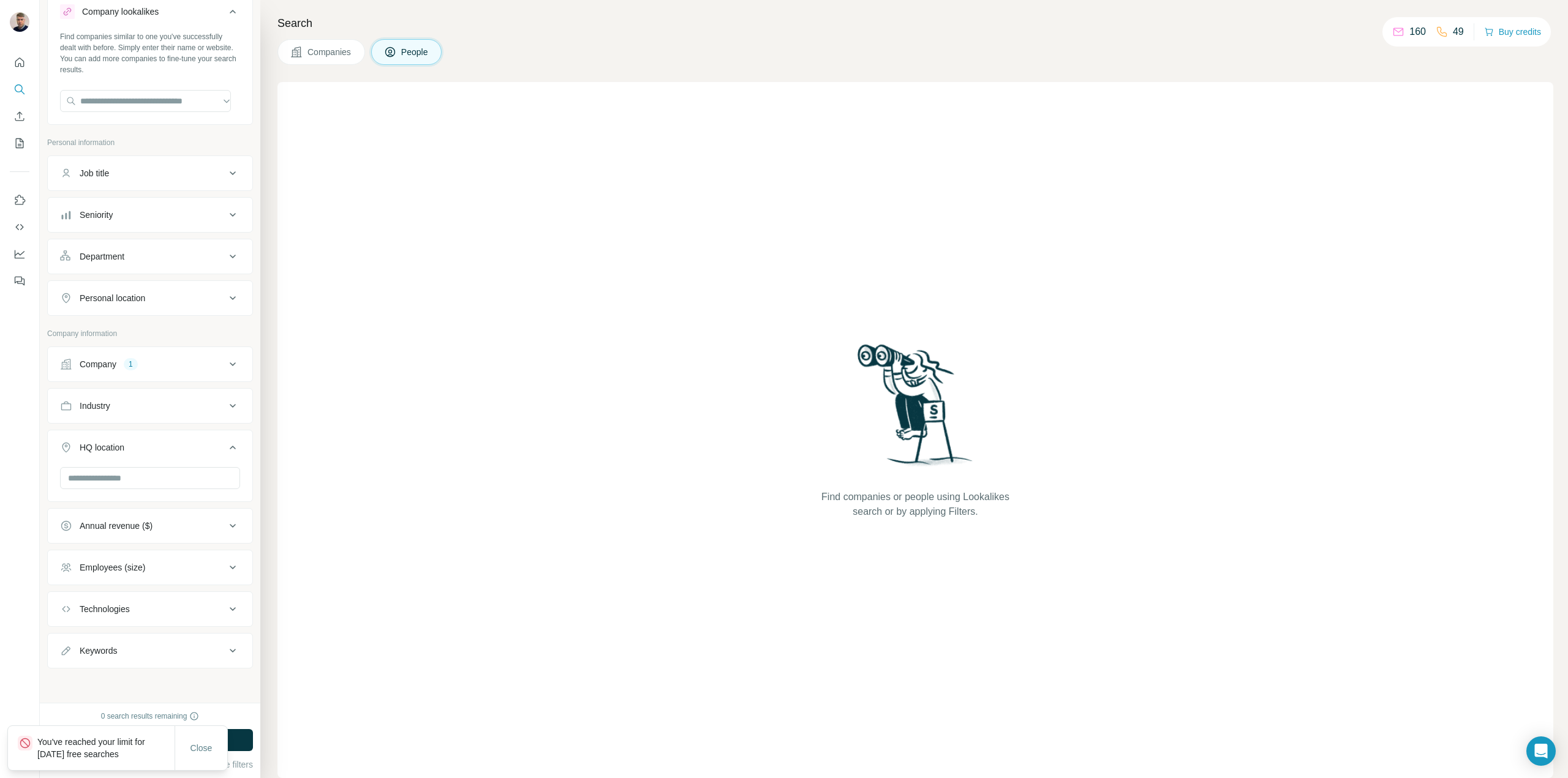 scroll, scrollTop: 32, scrollLeft: 0, axis: vertical 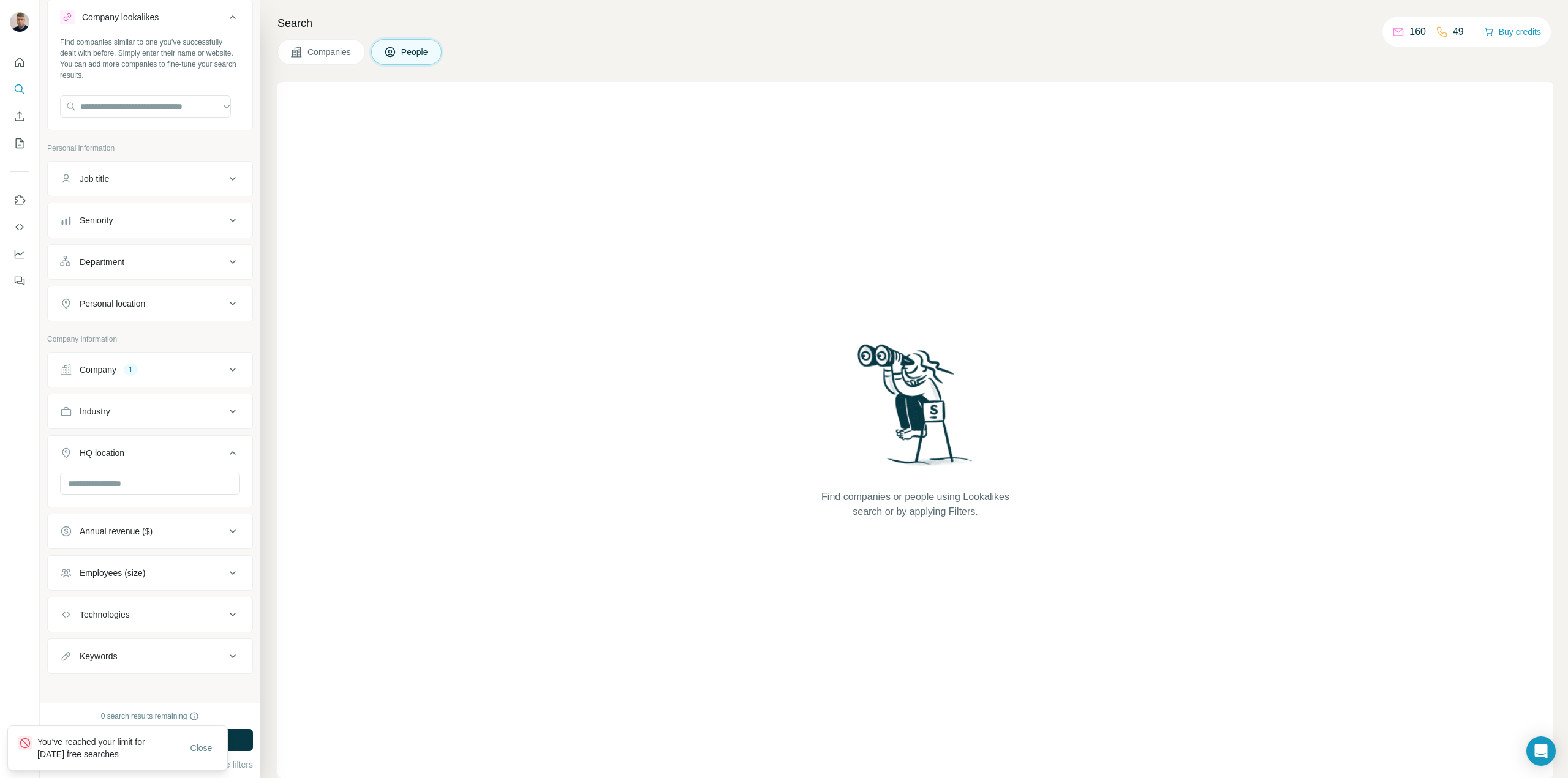click on "Company 1" at bounding box center (143, 370) 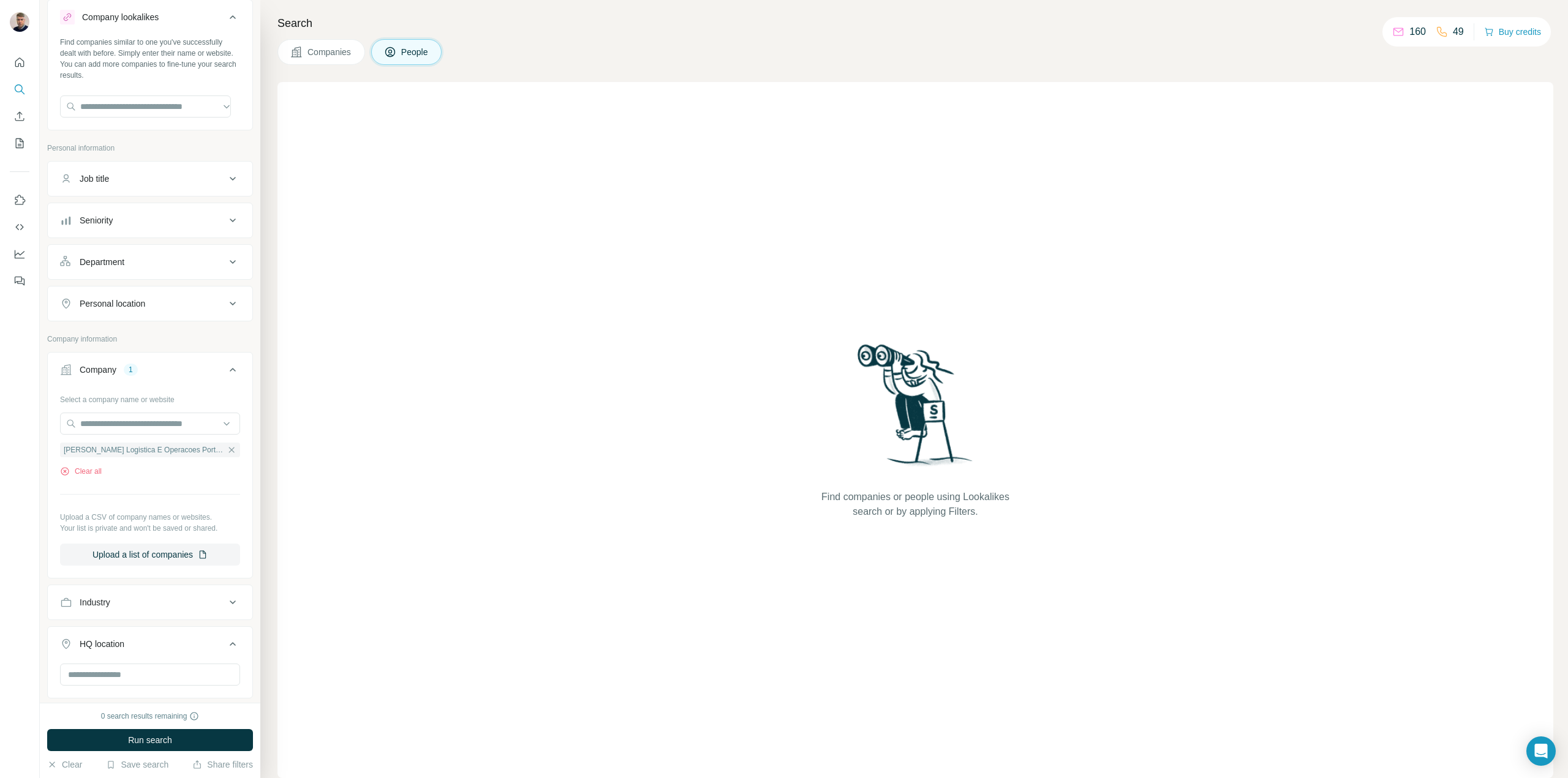 scroll, scrollTop: 223, scrollLeft: 0, axis: vertical 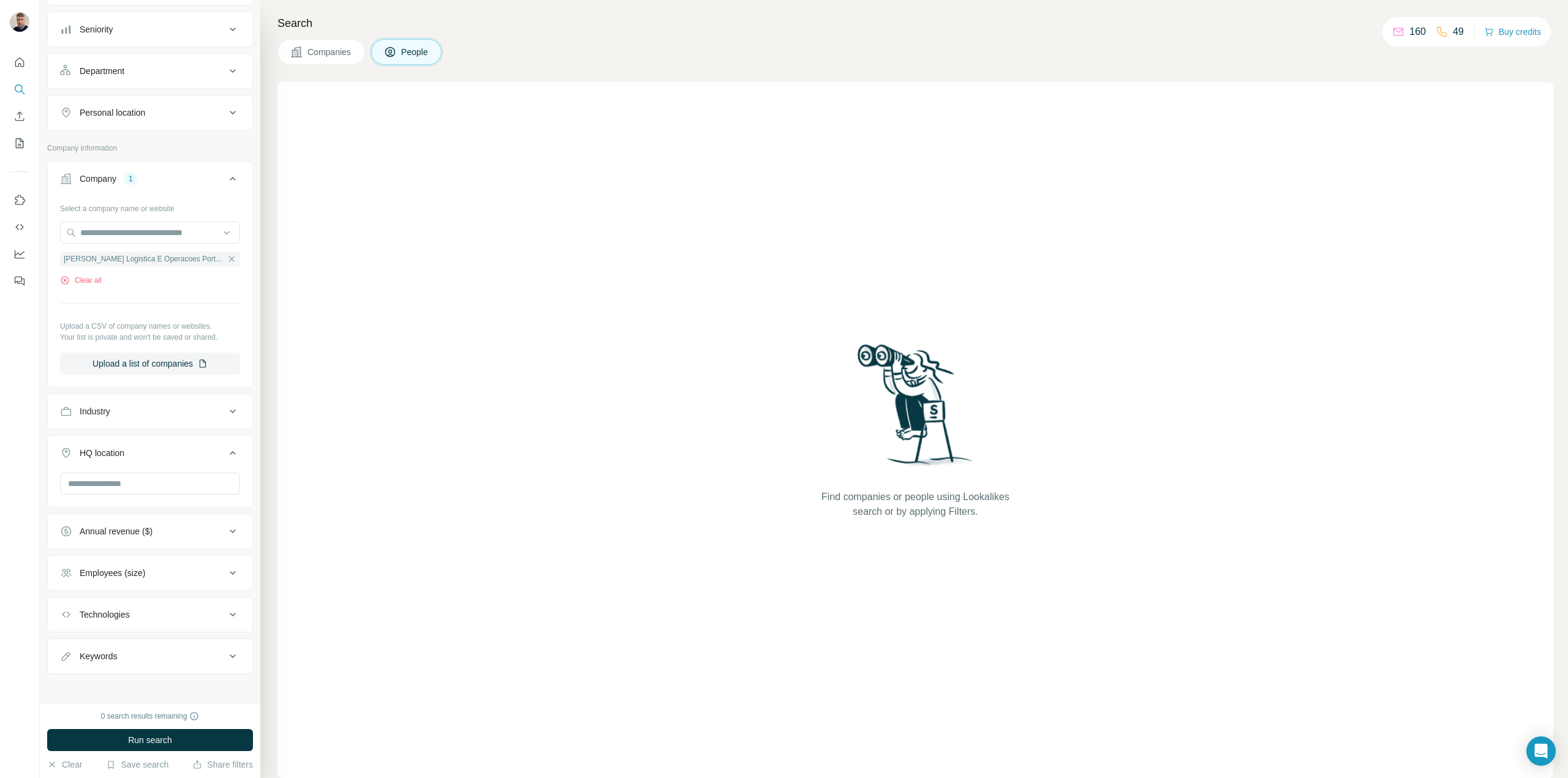 click 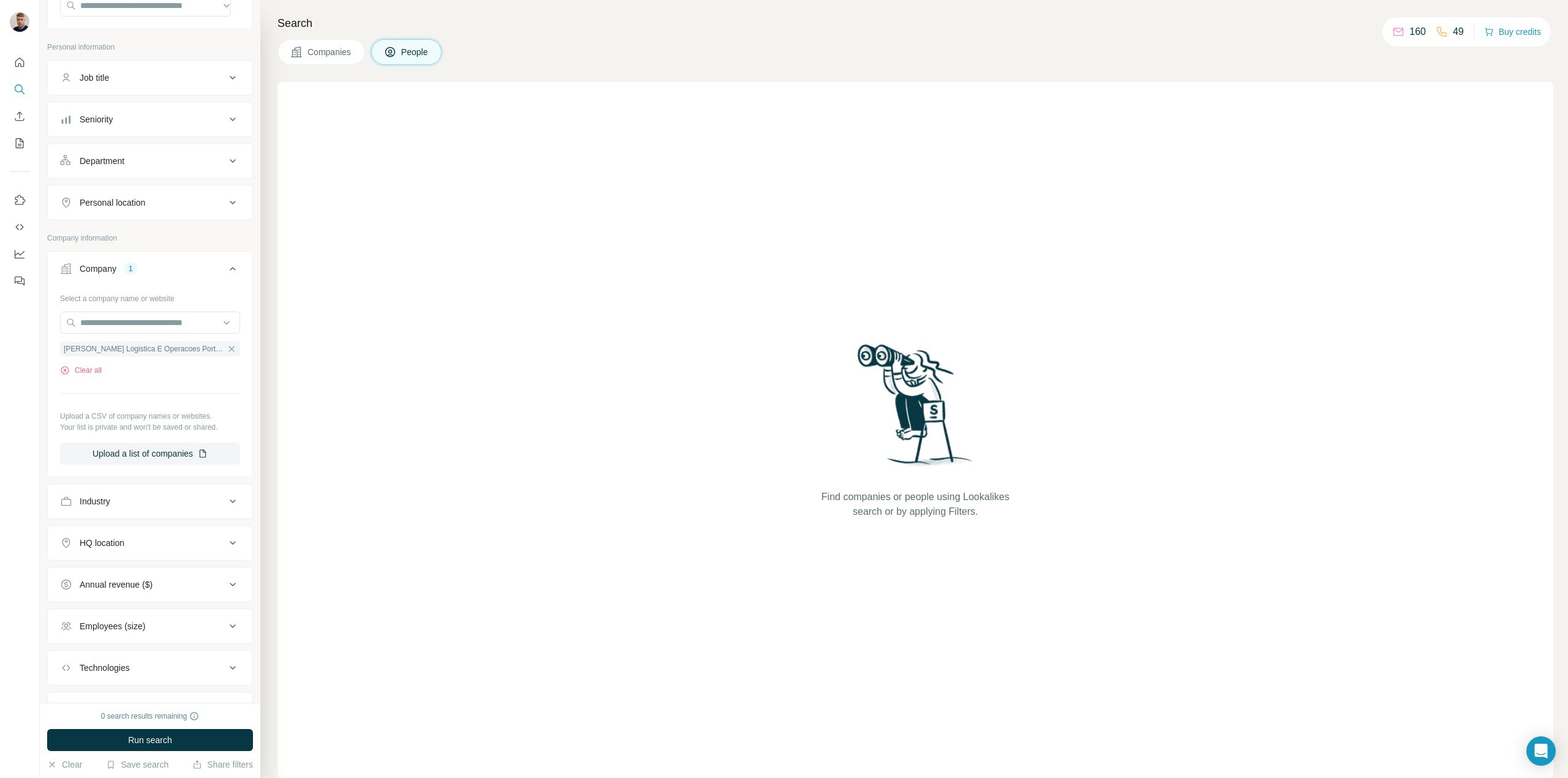 scroll, scrollTop: 0, scrollLeft: 0, axis: both 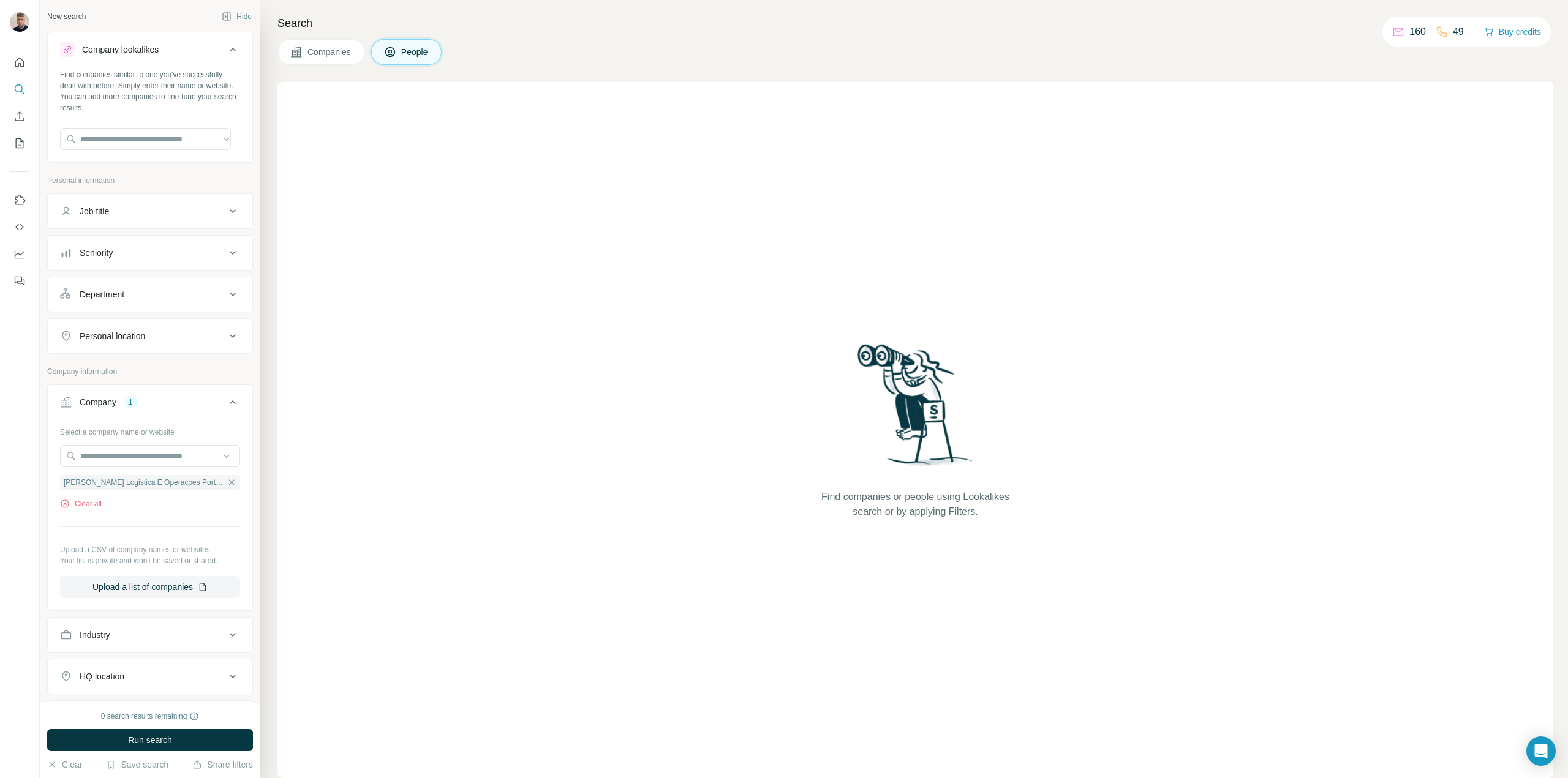 click 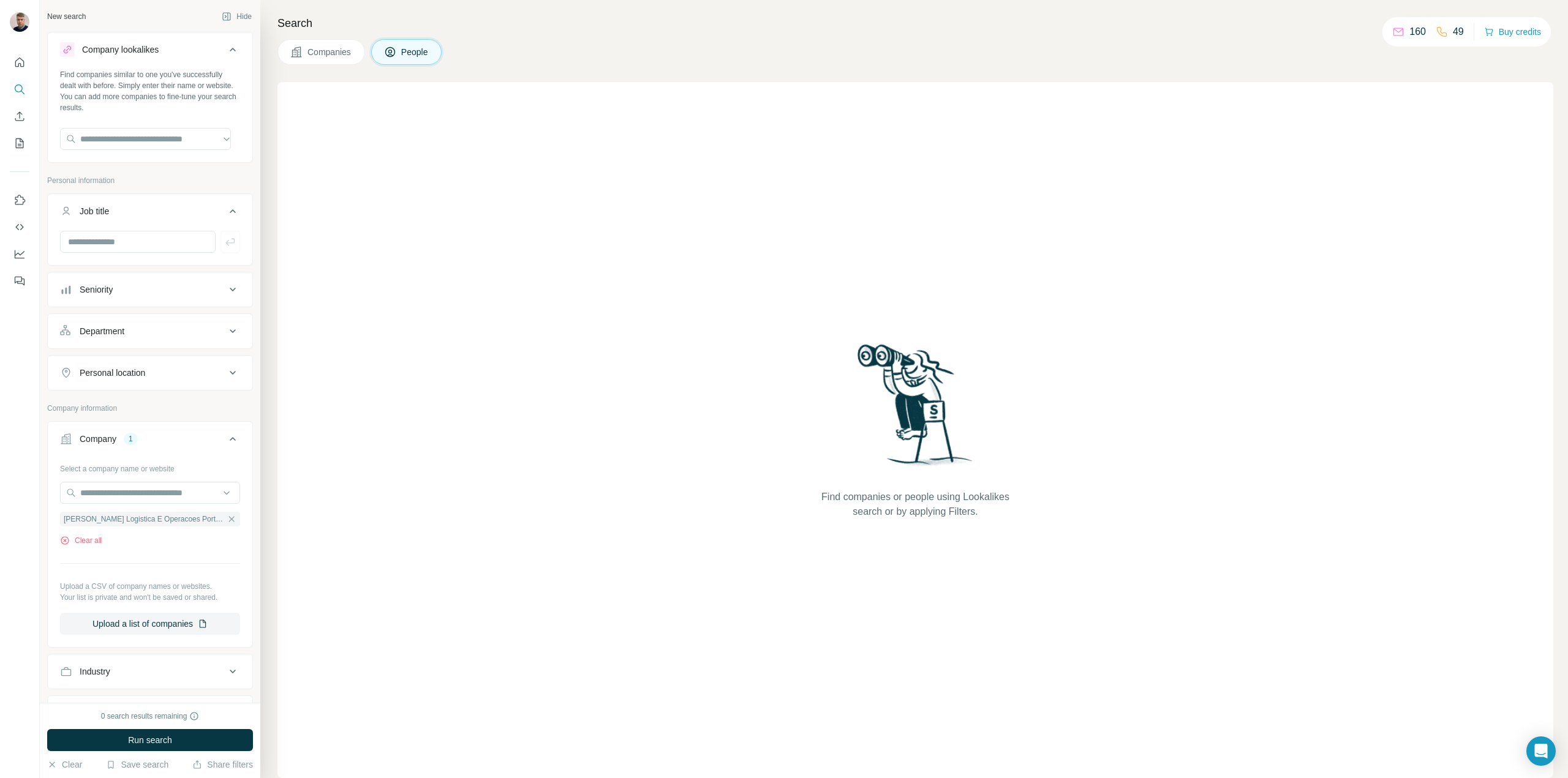 click 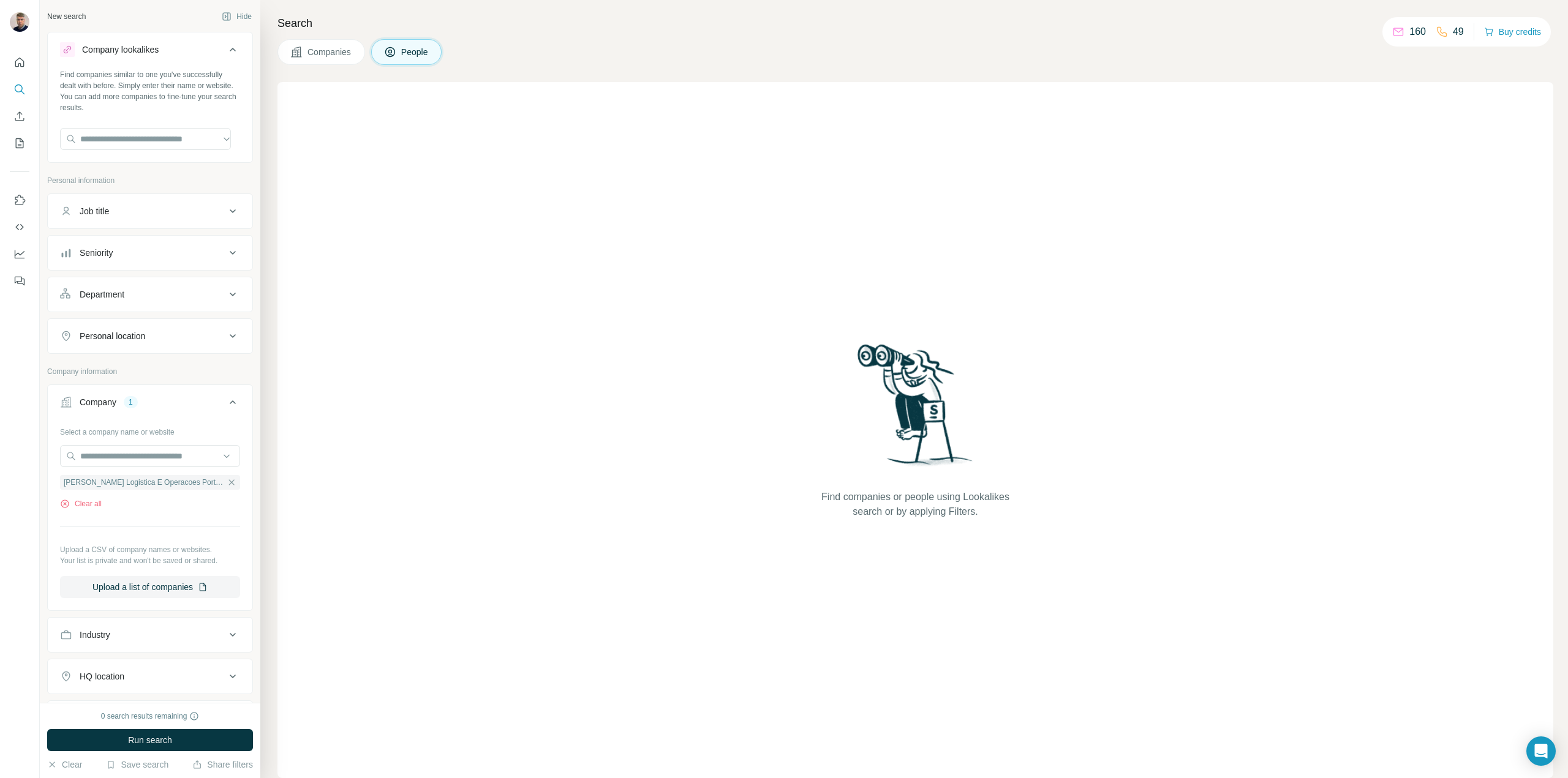 click 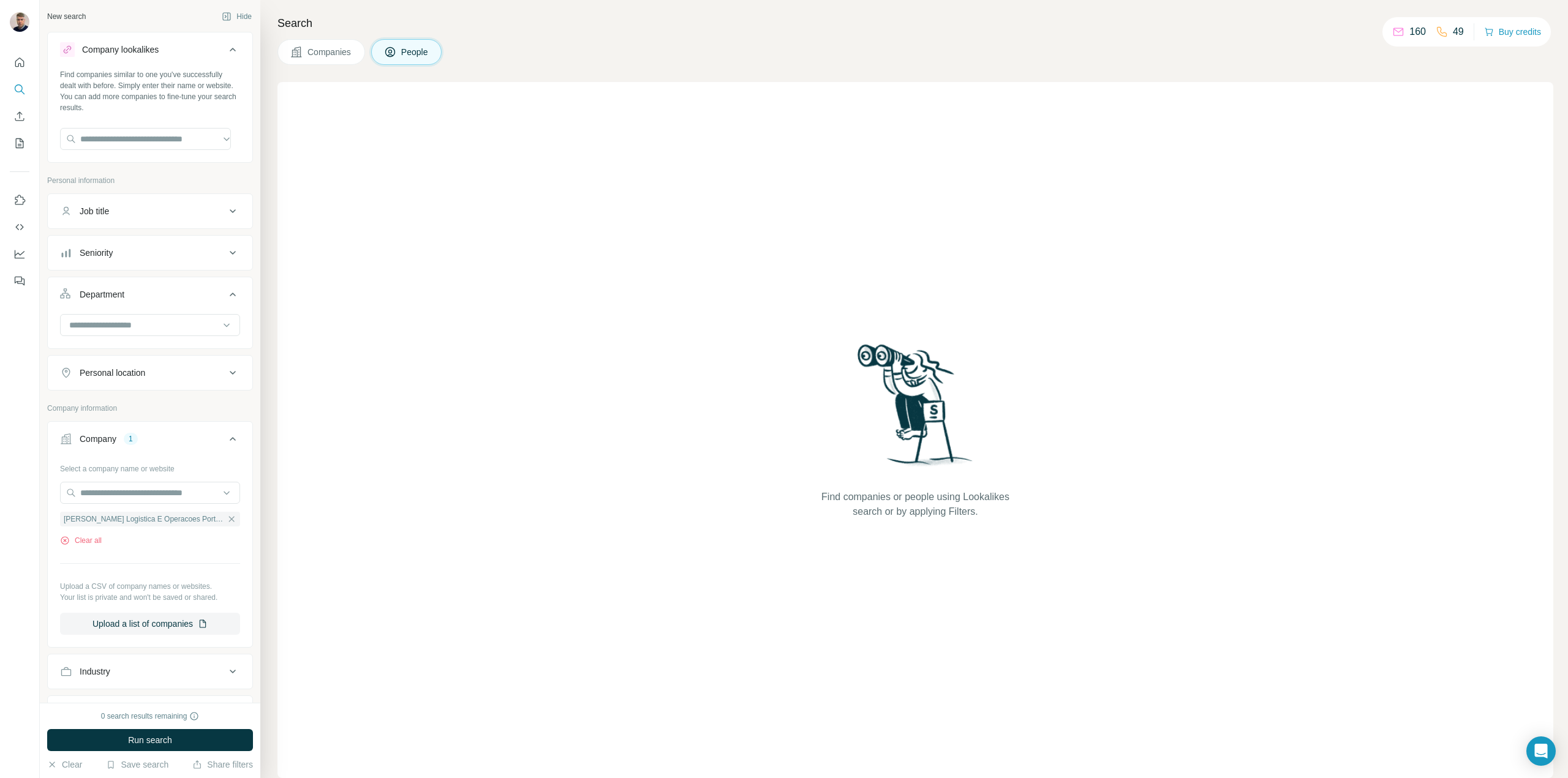 click 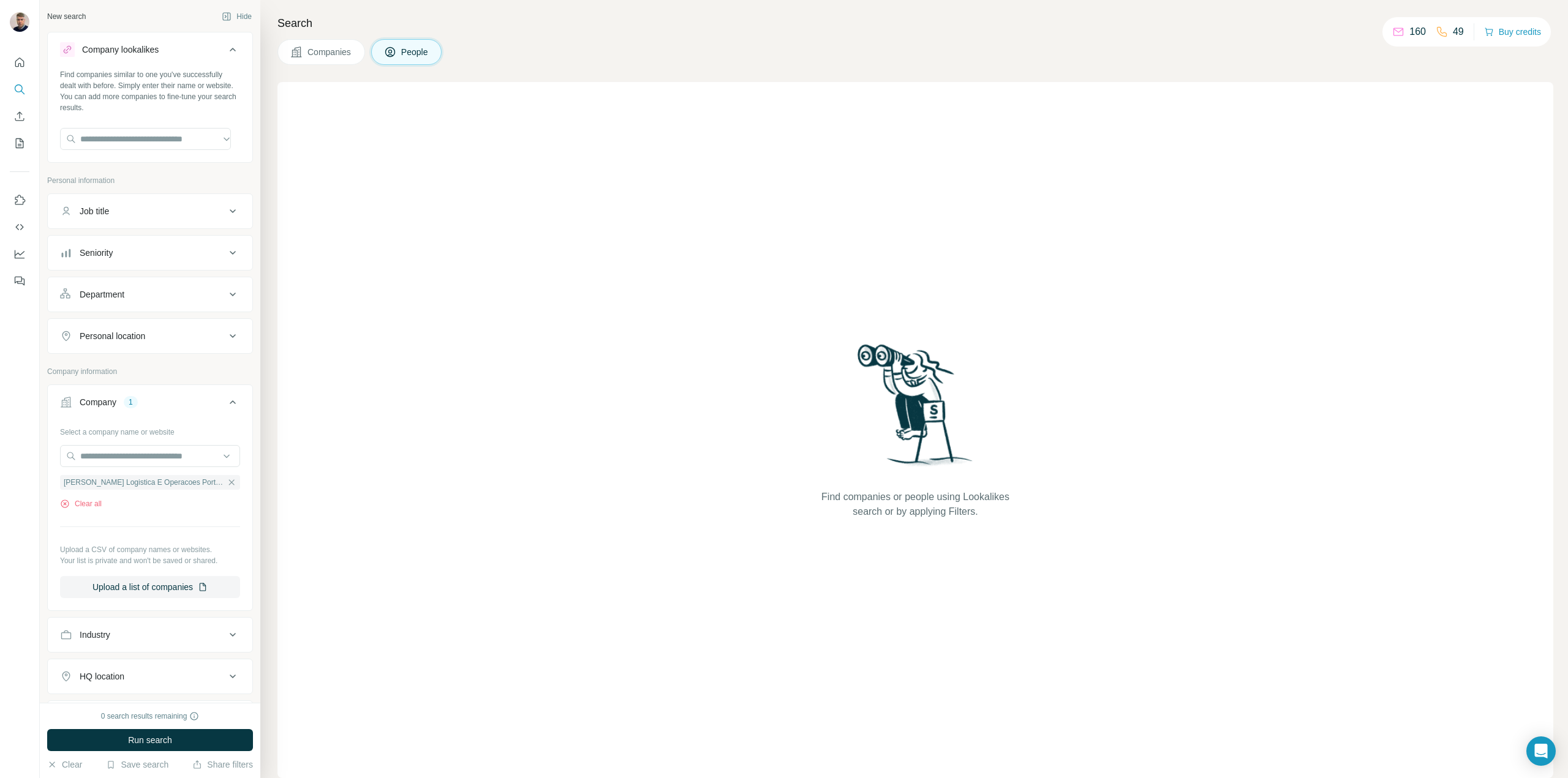 click 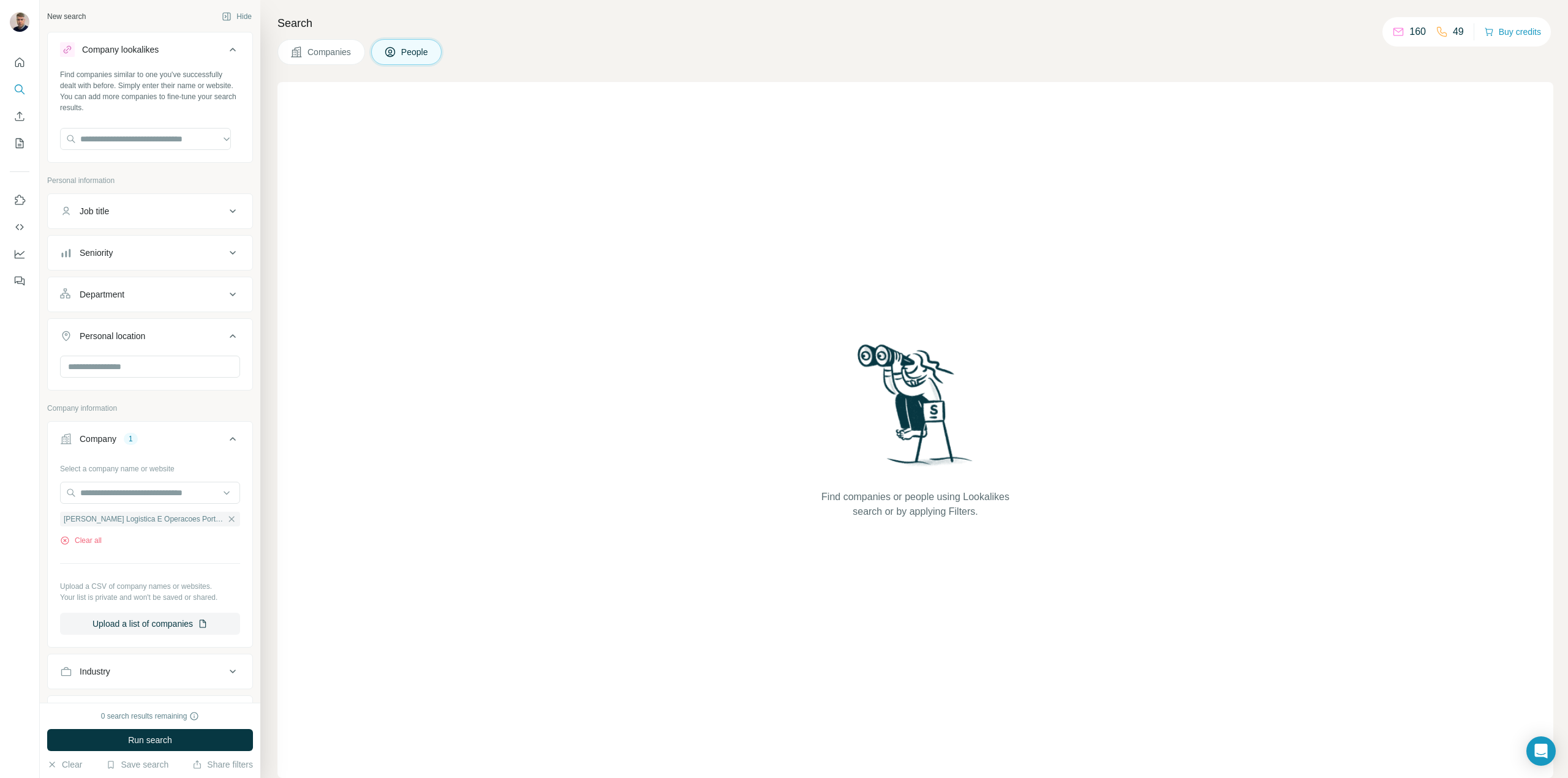 click 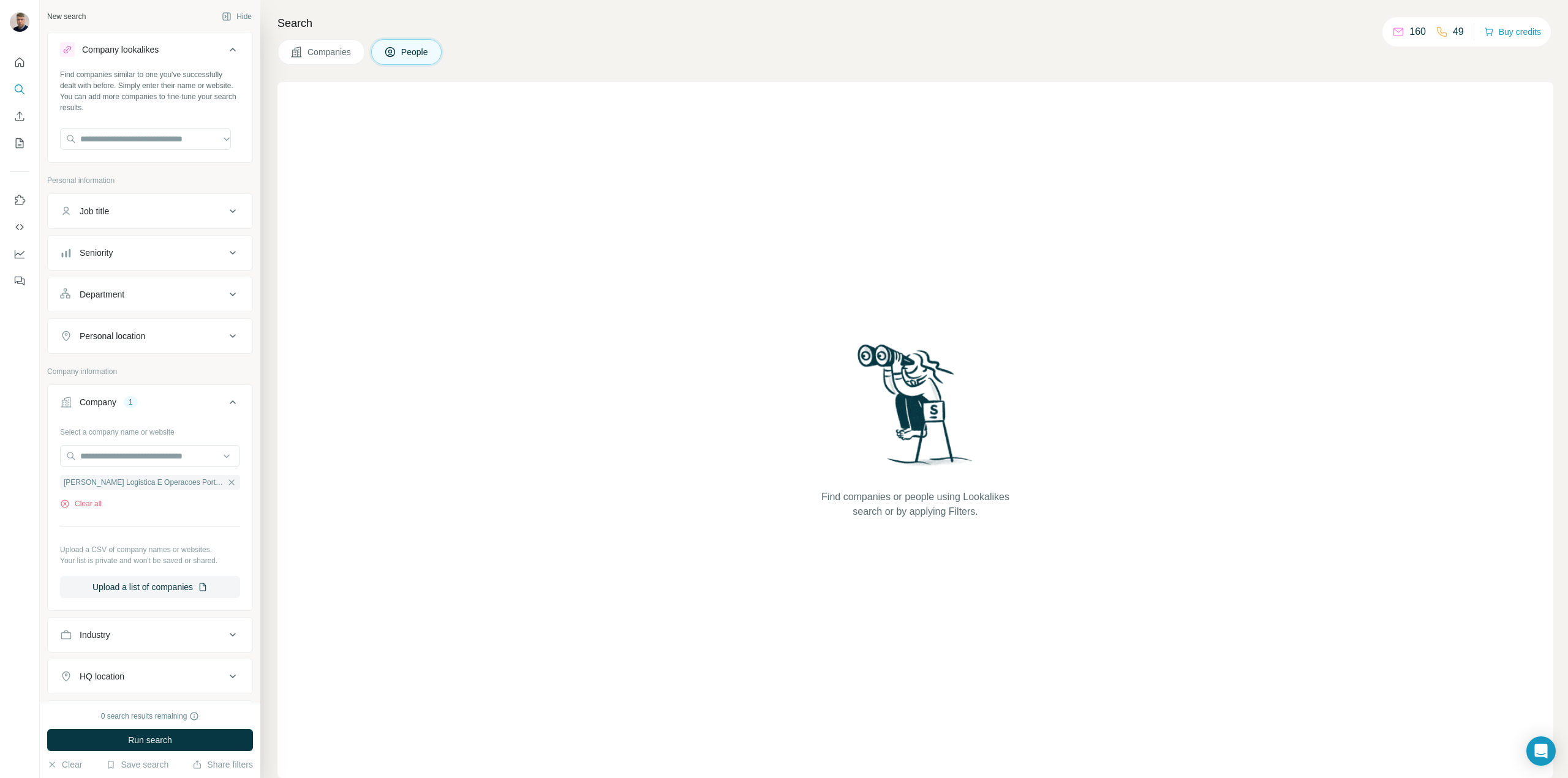 click on "49" at bounding box center [1458, 32] 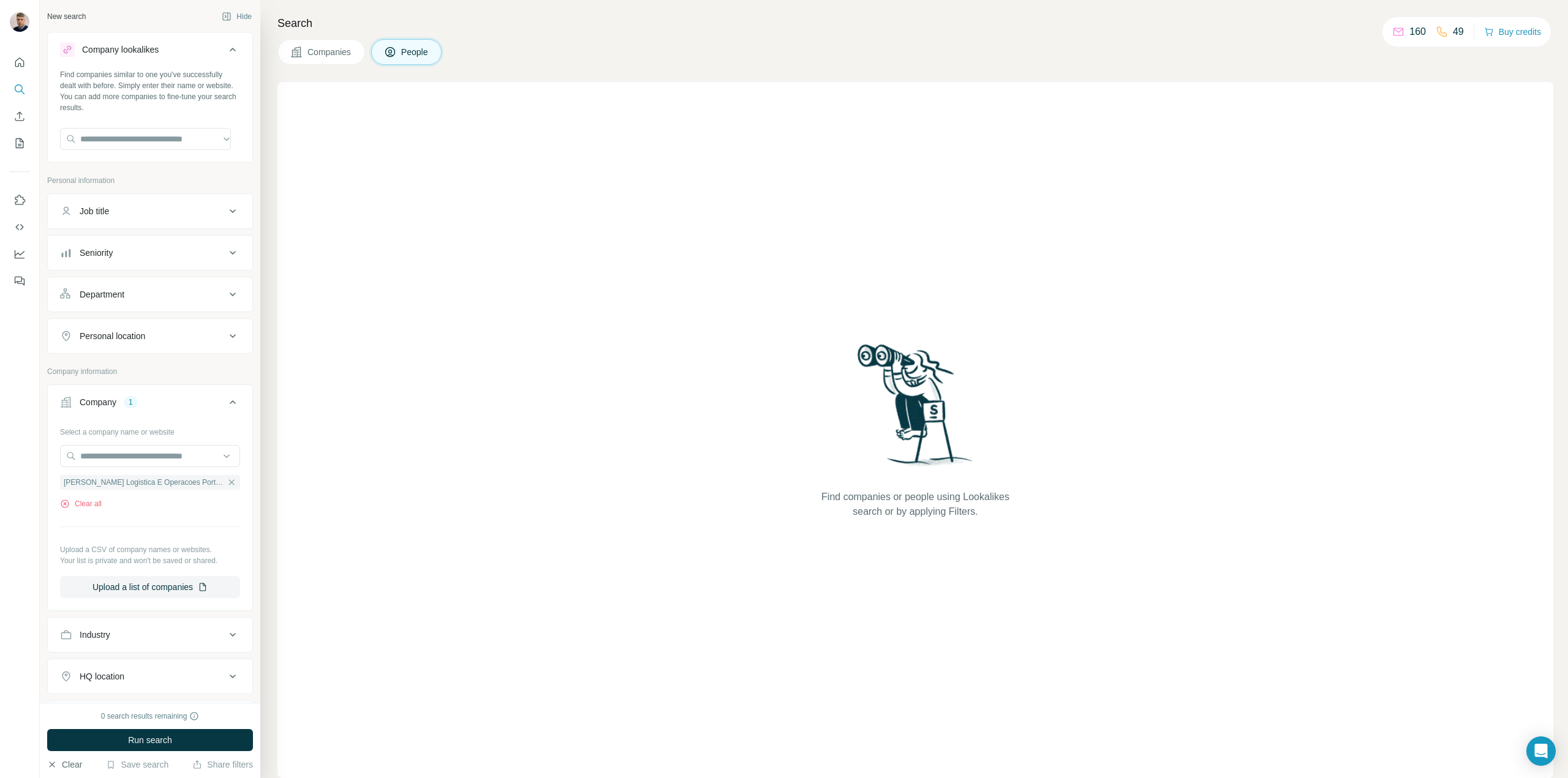 click on "Clear" at bounding box center [64, 765] 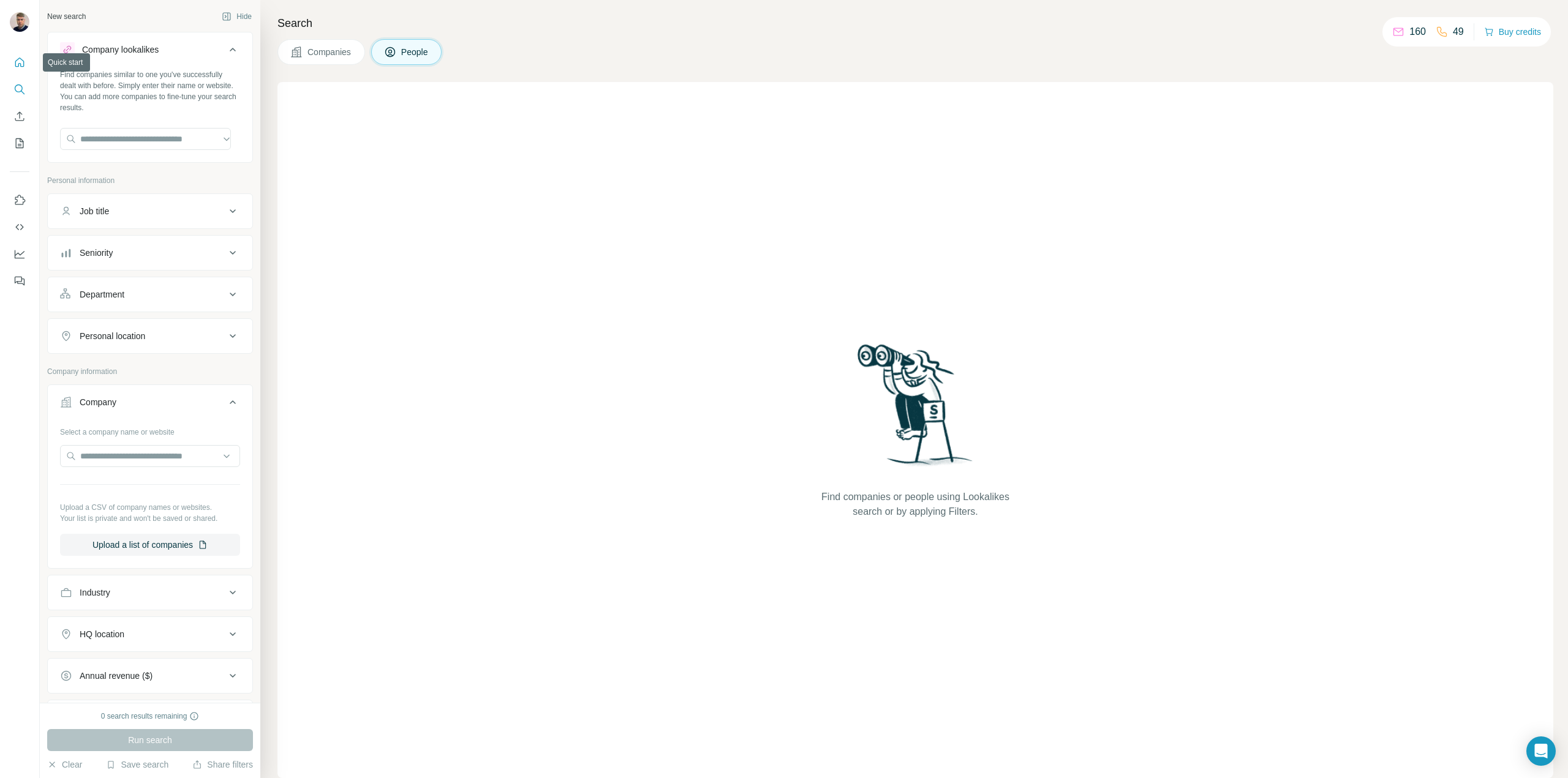 click 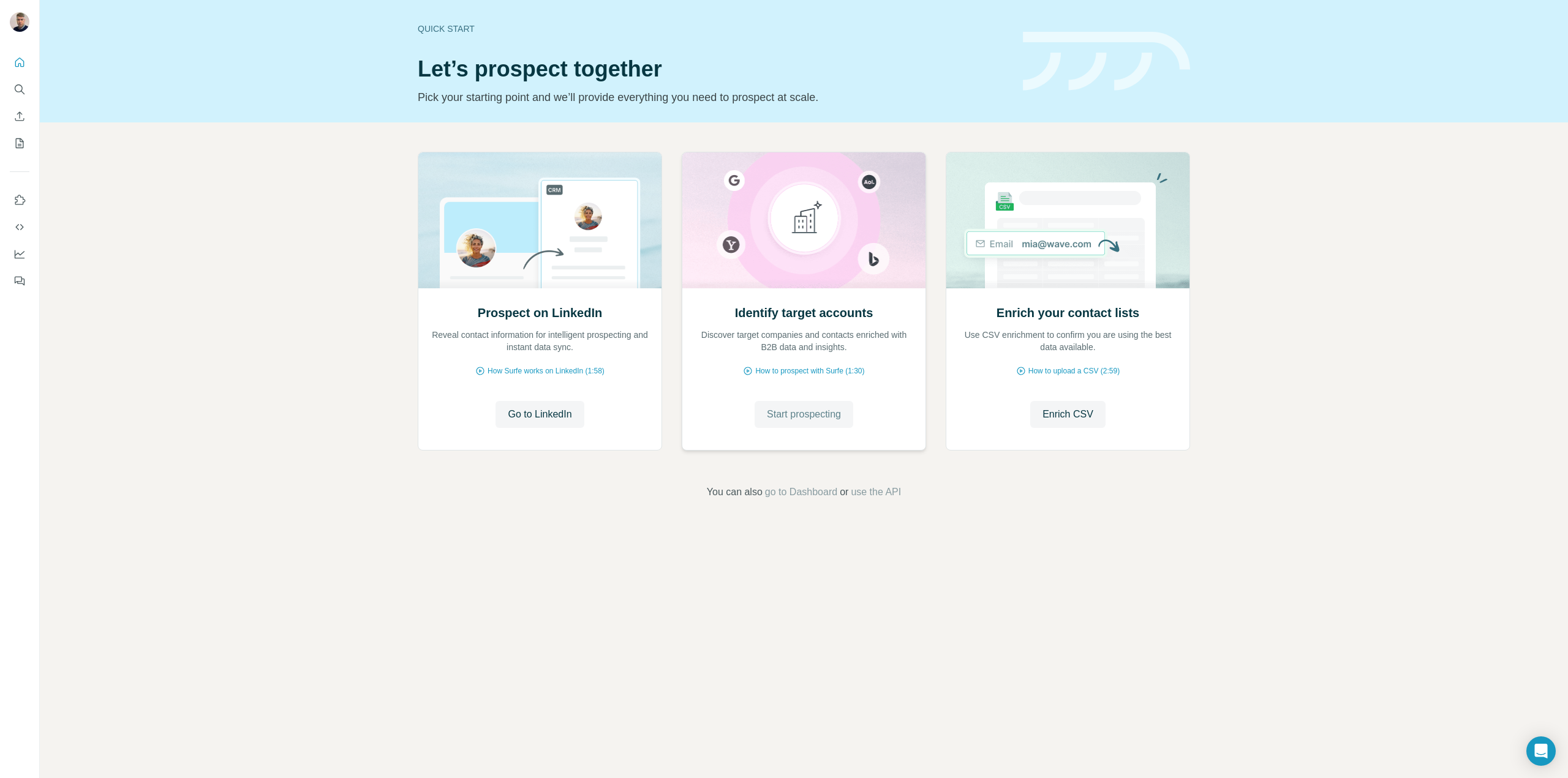 click on "Start prospecting" at bounding box center (804, 414) 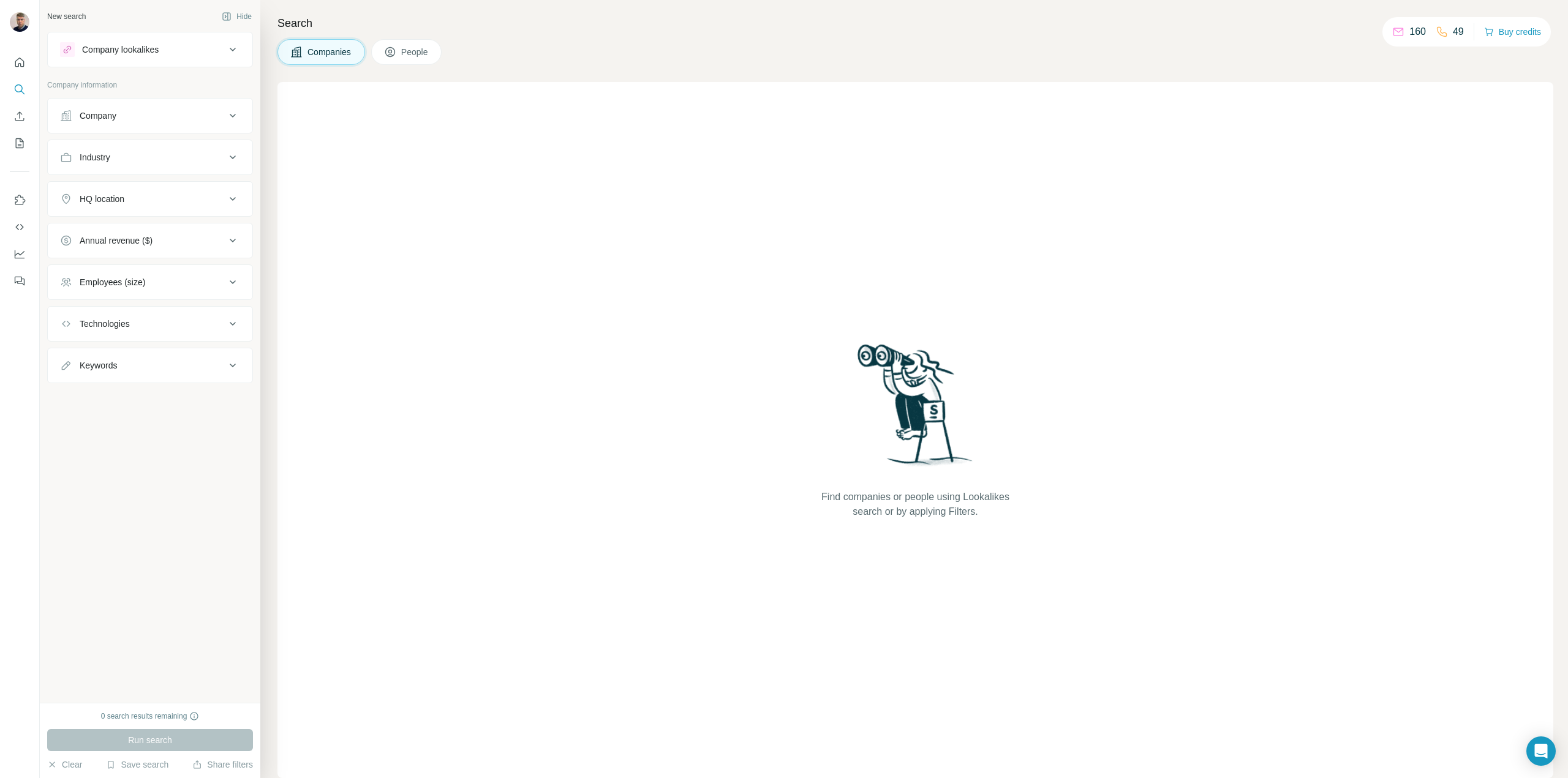 click on "People" at bounding box center (415, 52) 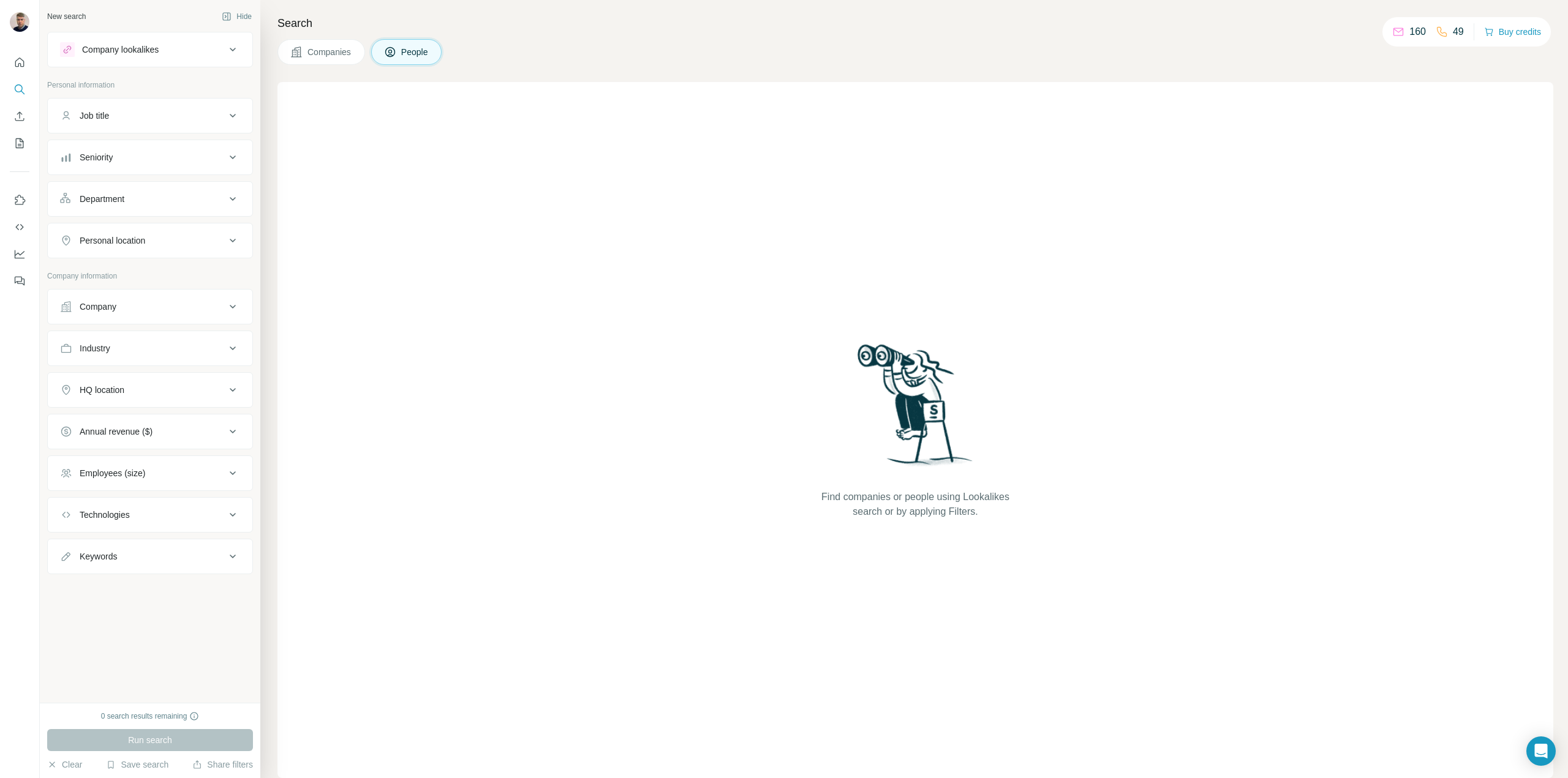 click on "Companies" at bounding box center (321, 52) 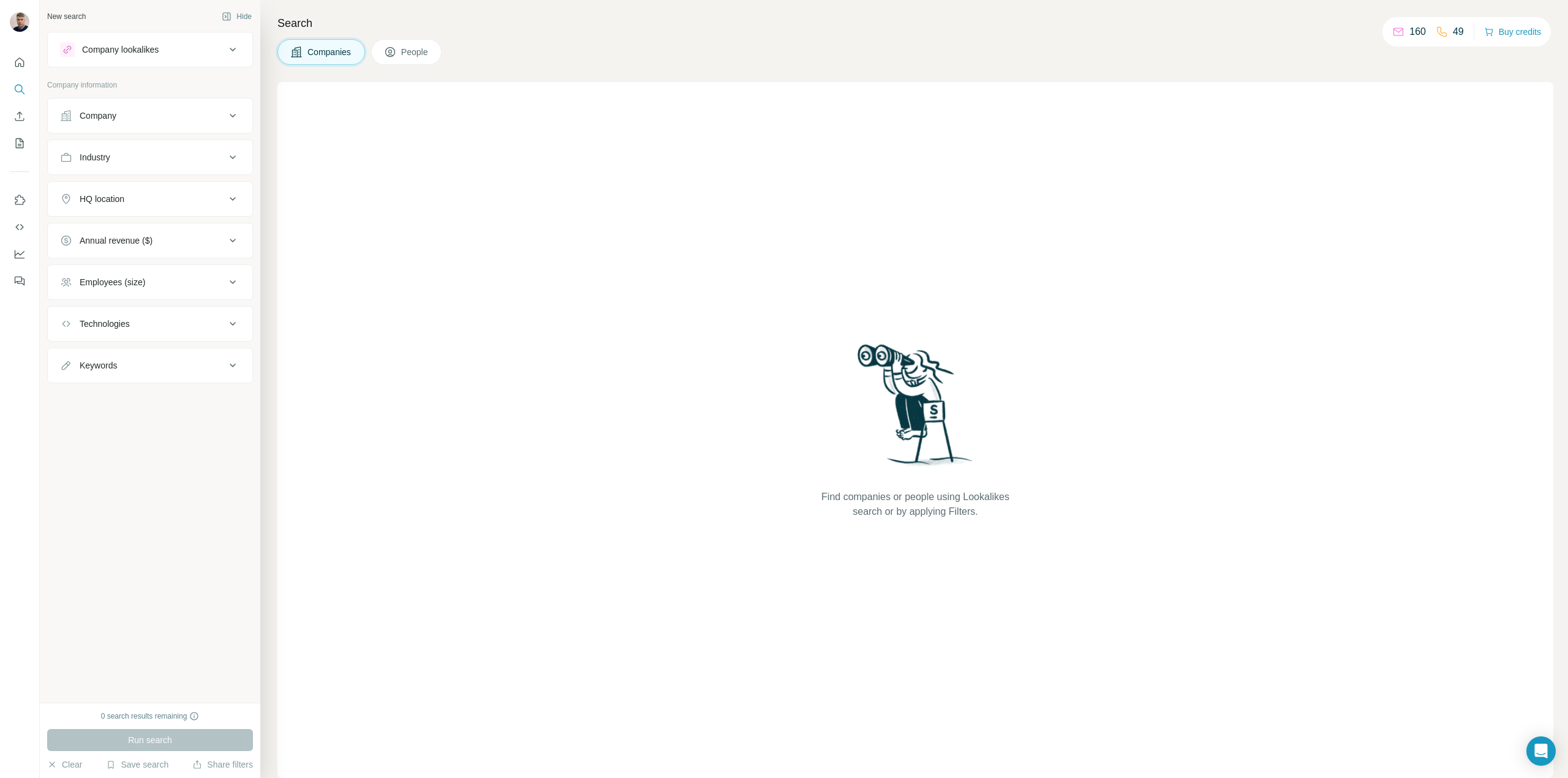 click on "Company" at bounding box center (143, 116) 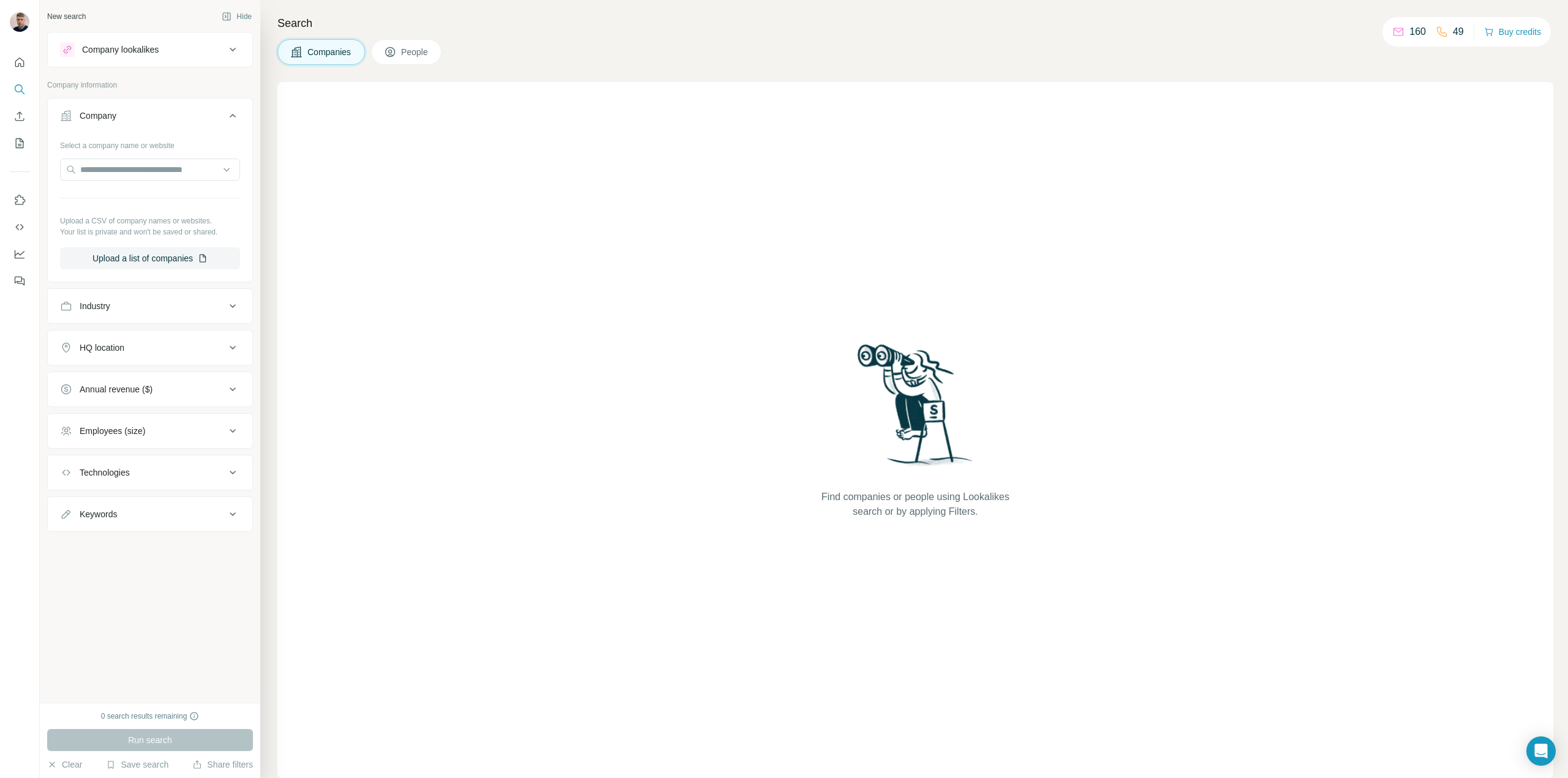 click 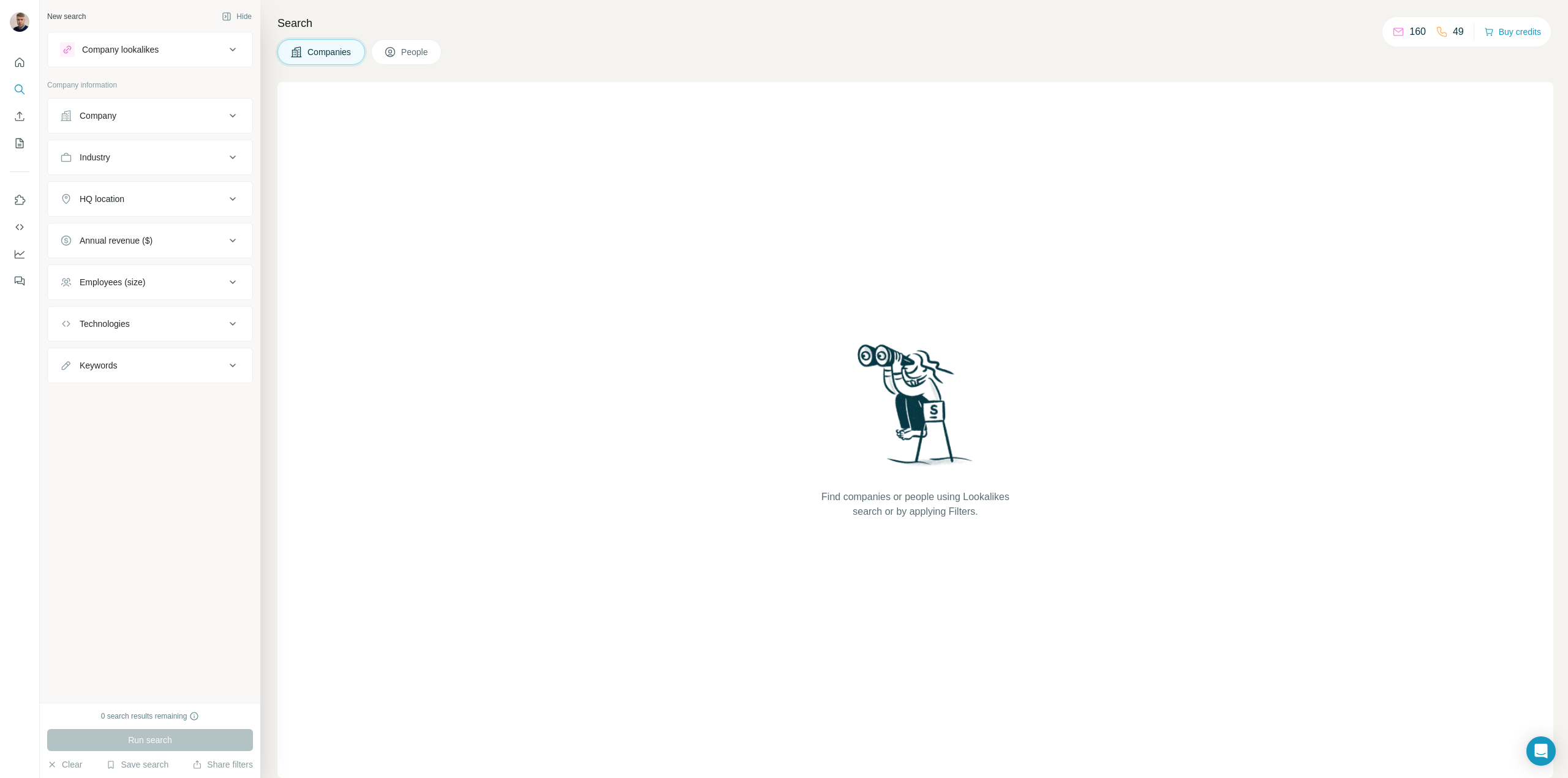 click 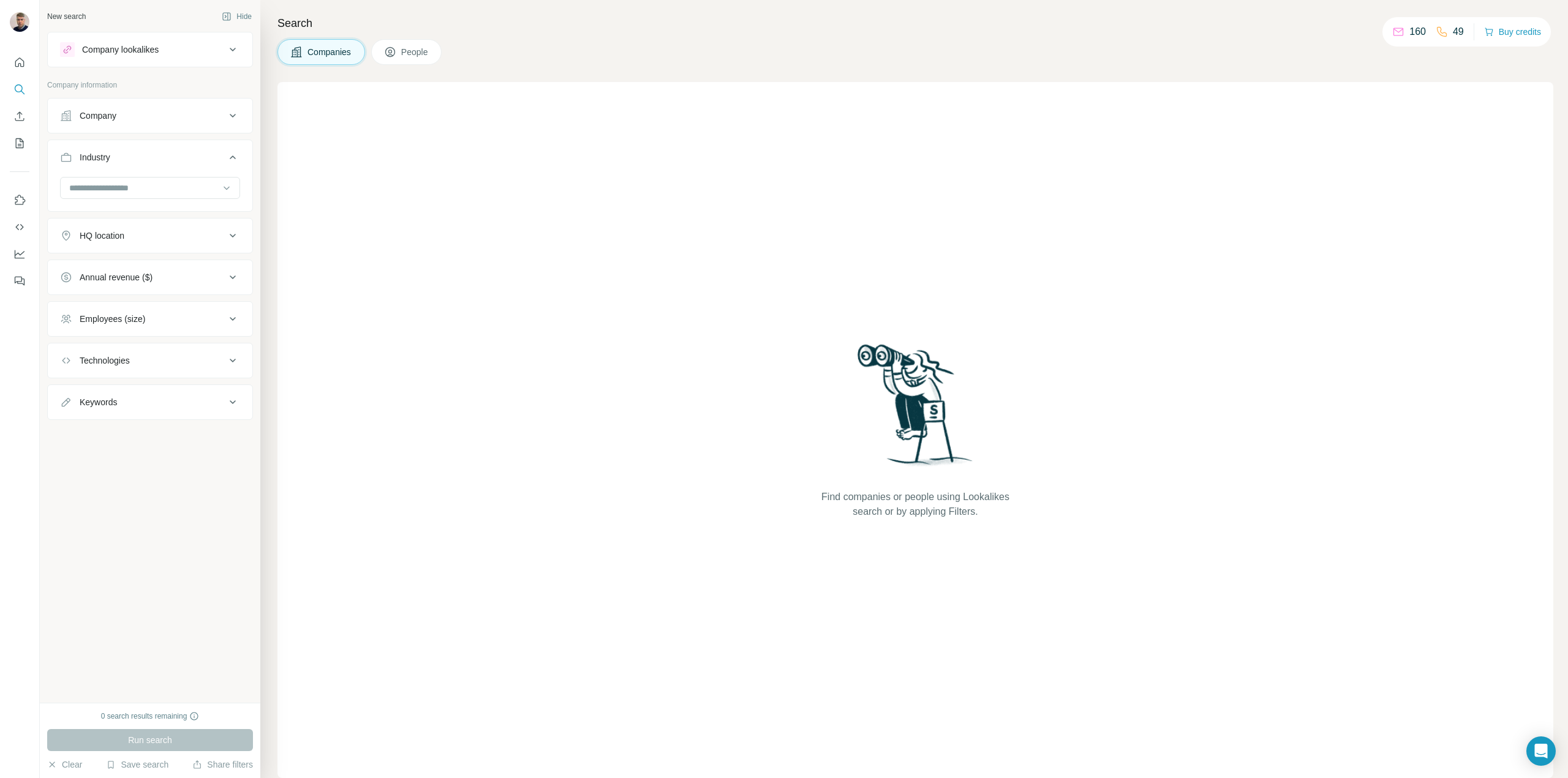 click 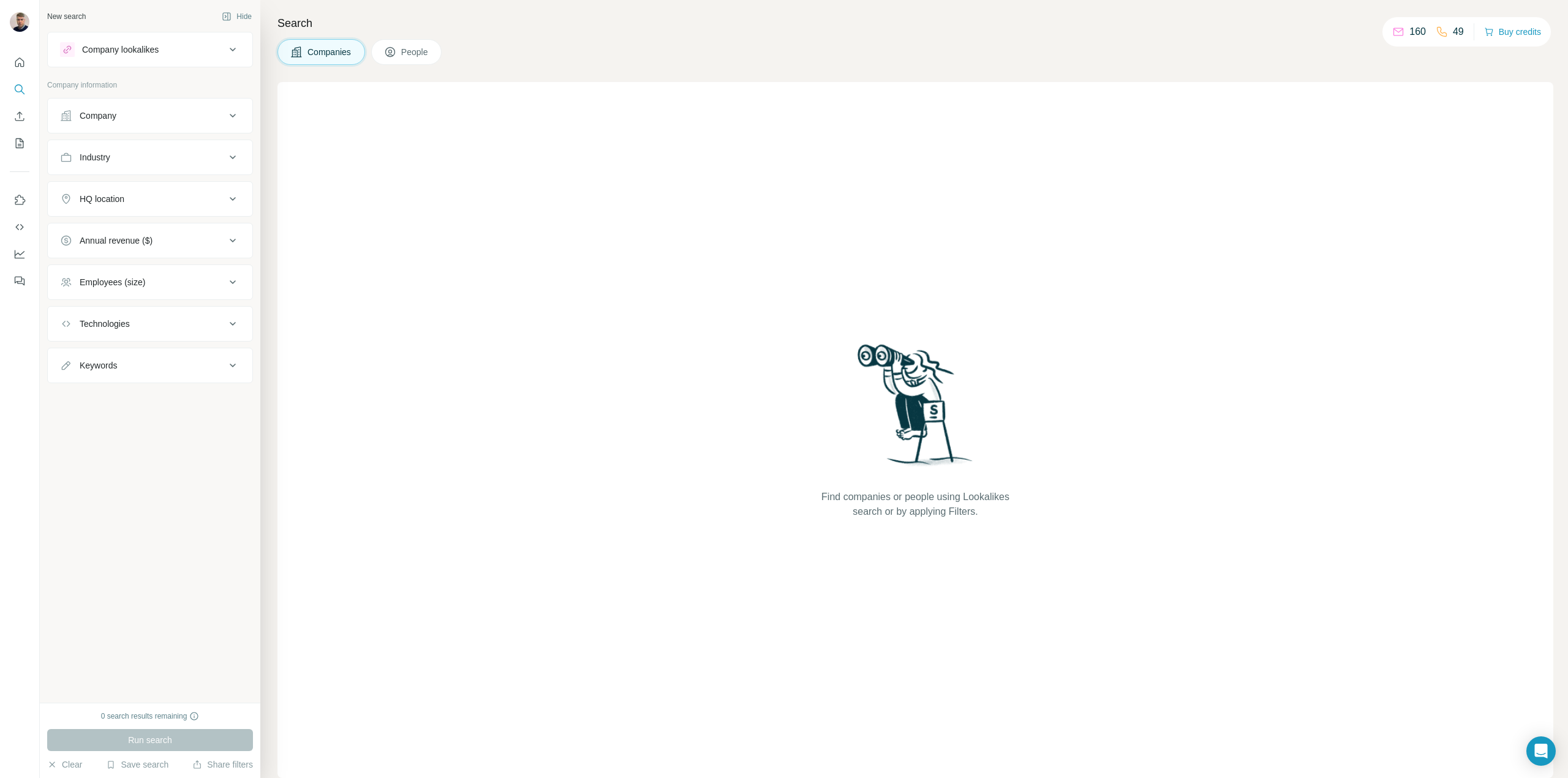 click 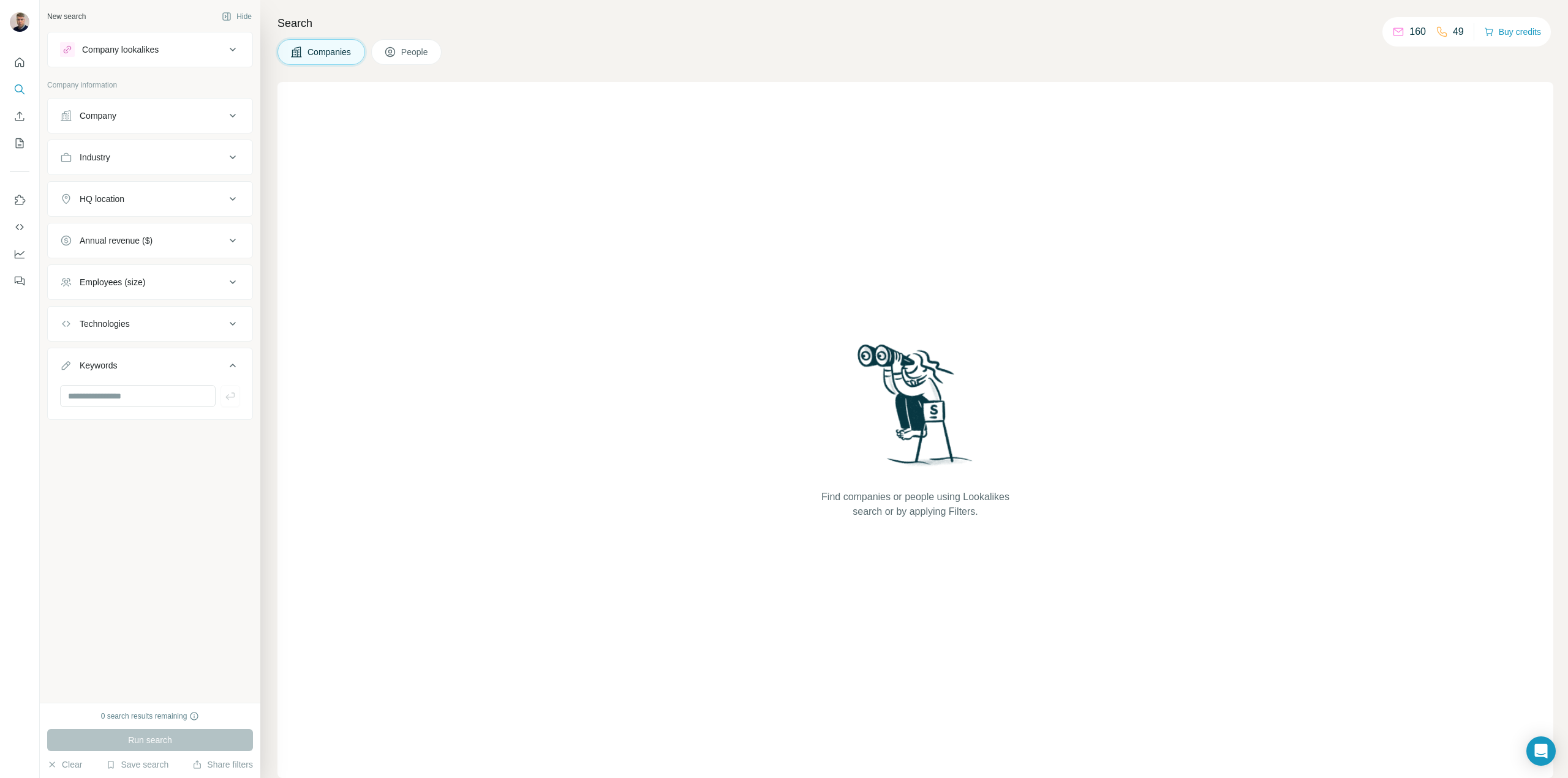 click 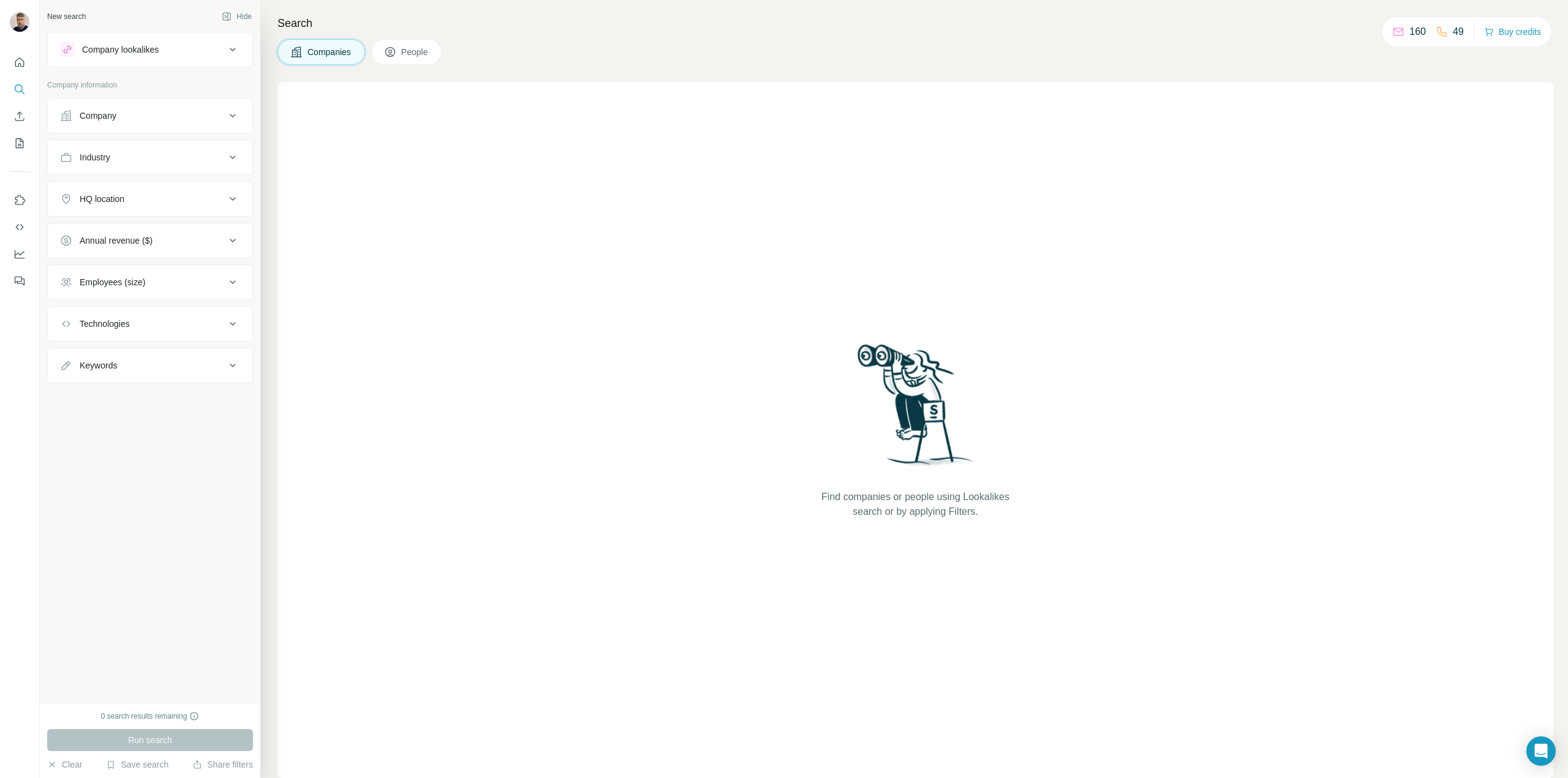 click on "Technologies" at bounding box center (143, 324) 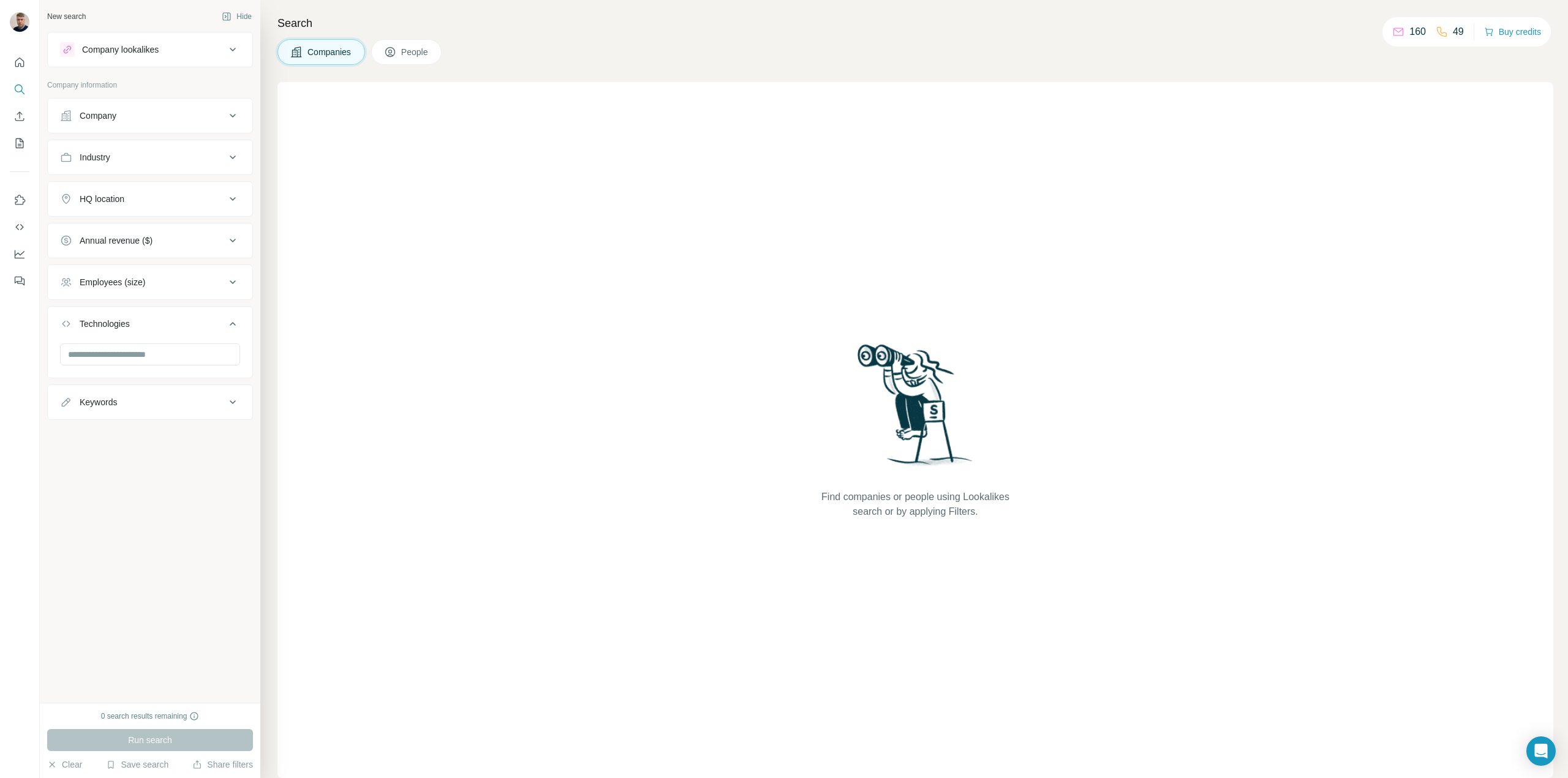 click on "Technologies" at bounding box center (143, 324) 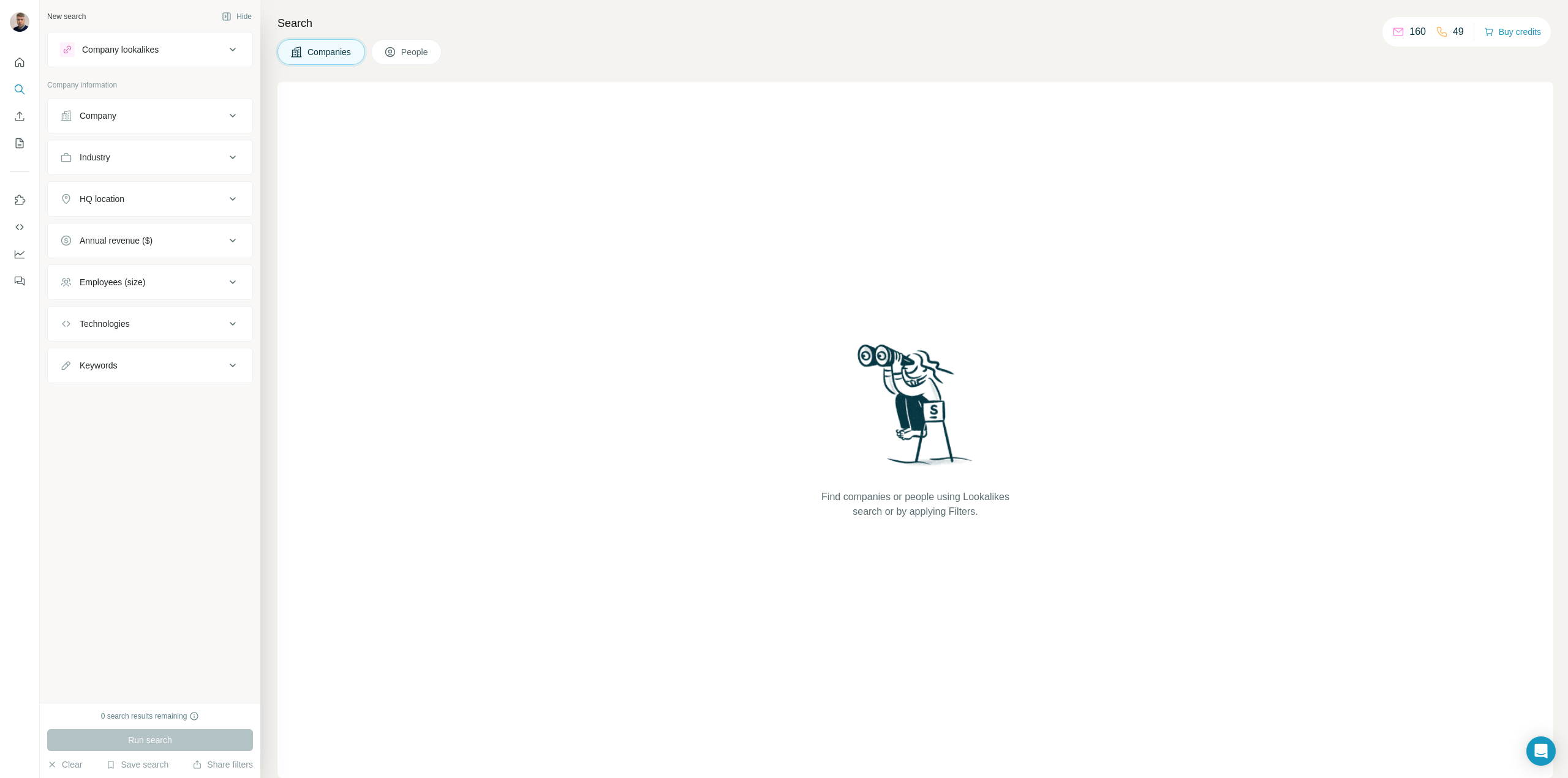 click on "Employees (size)" at bounding box center (150, 282) 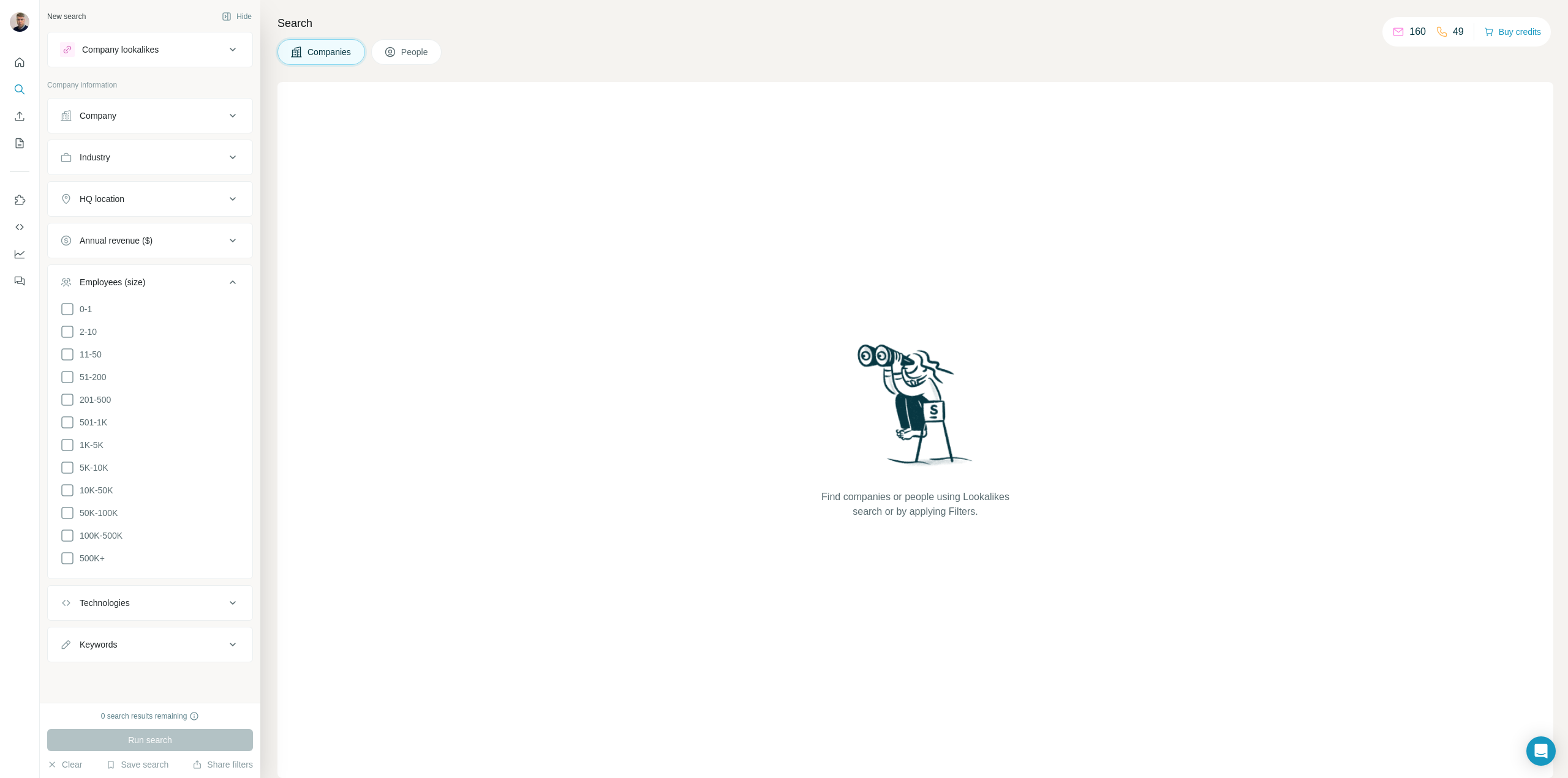 click on "Employees (size)" at bounding box center (150, 285) 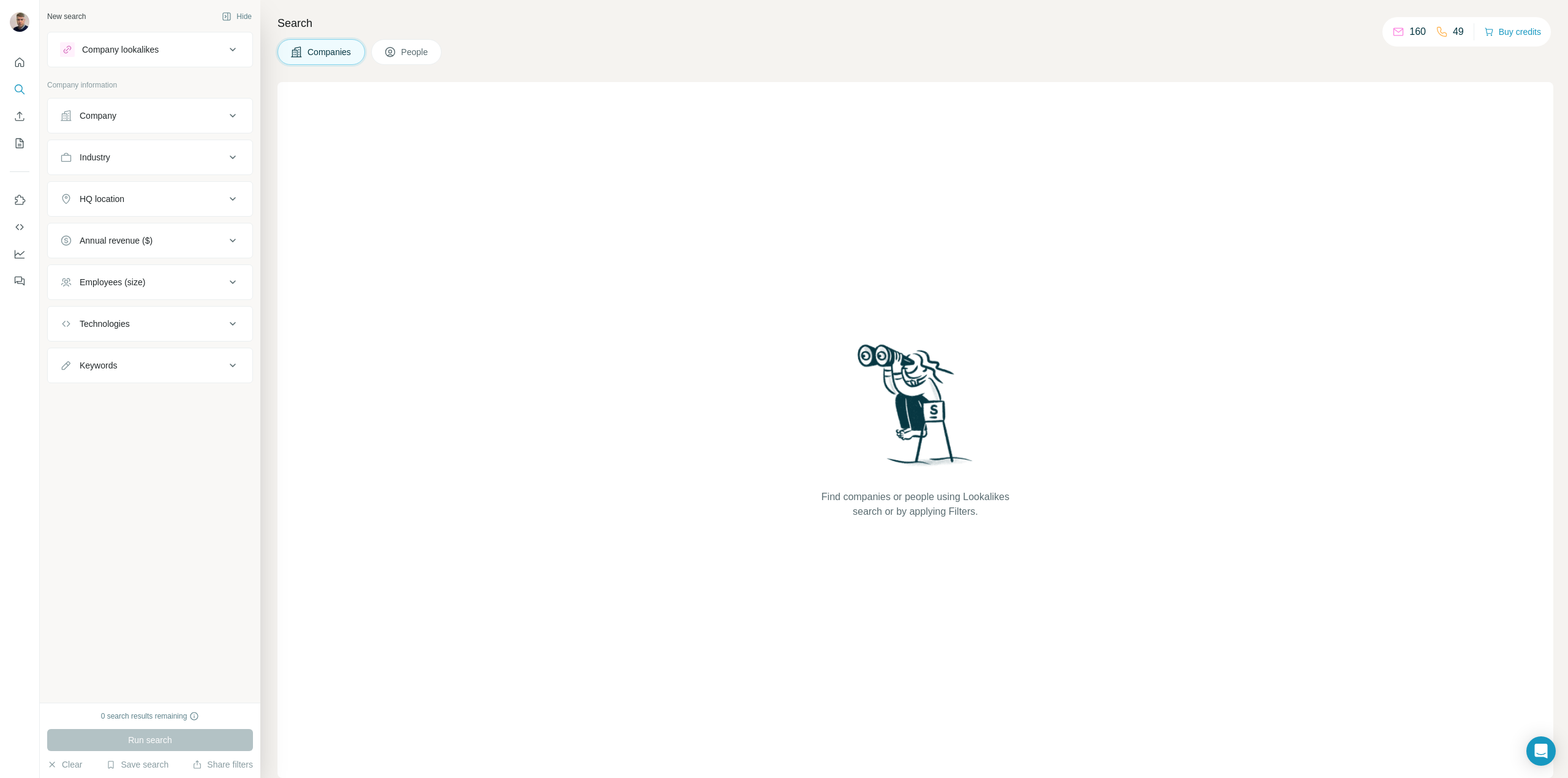 click 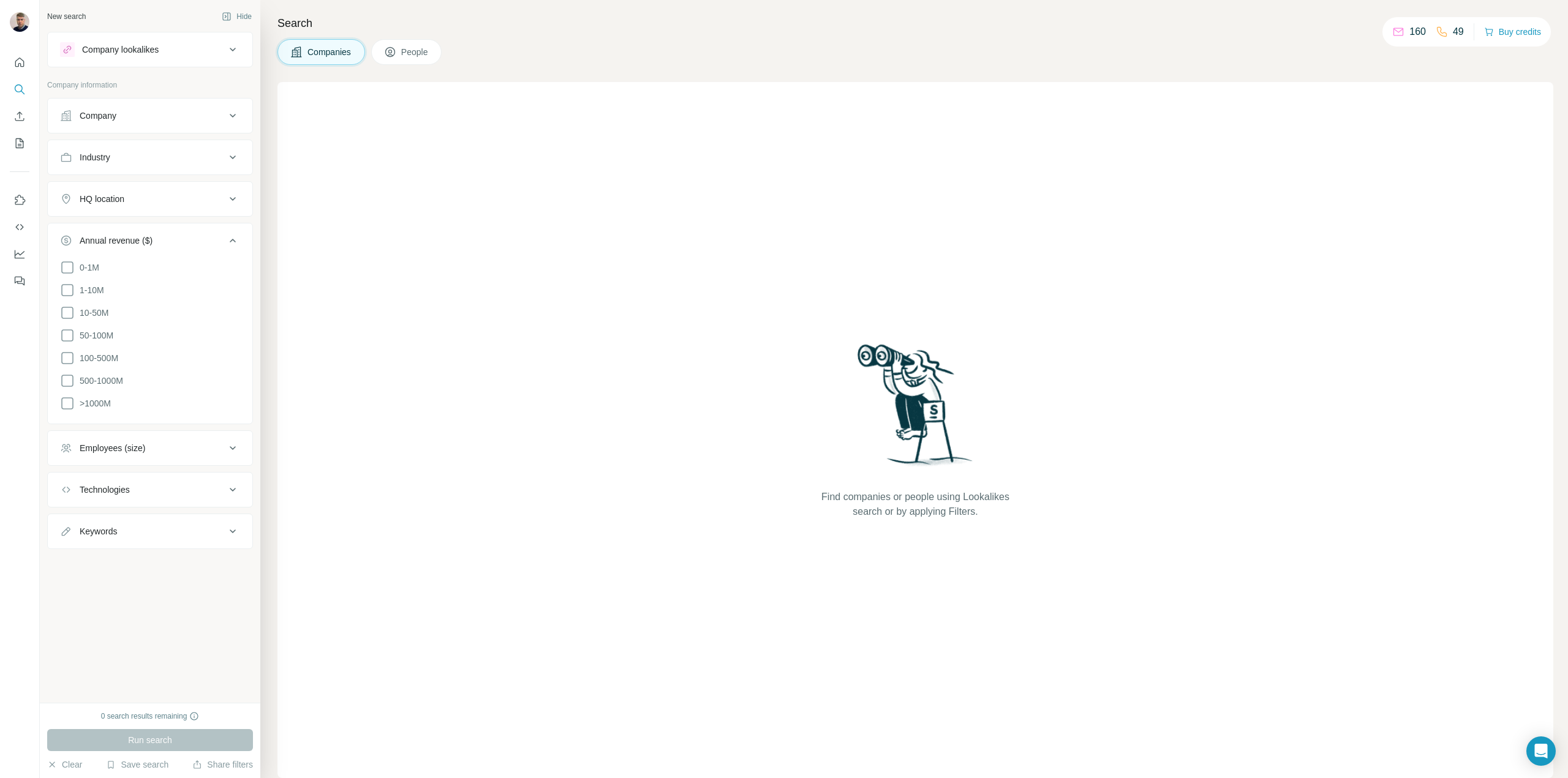 click 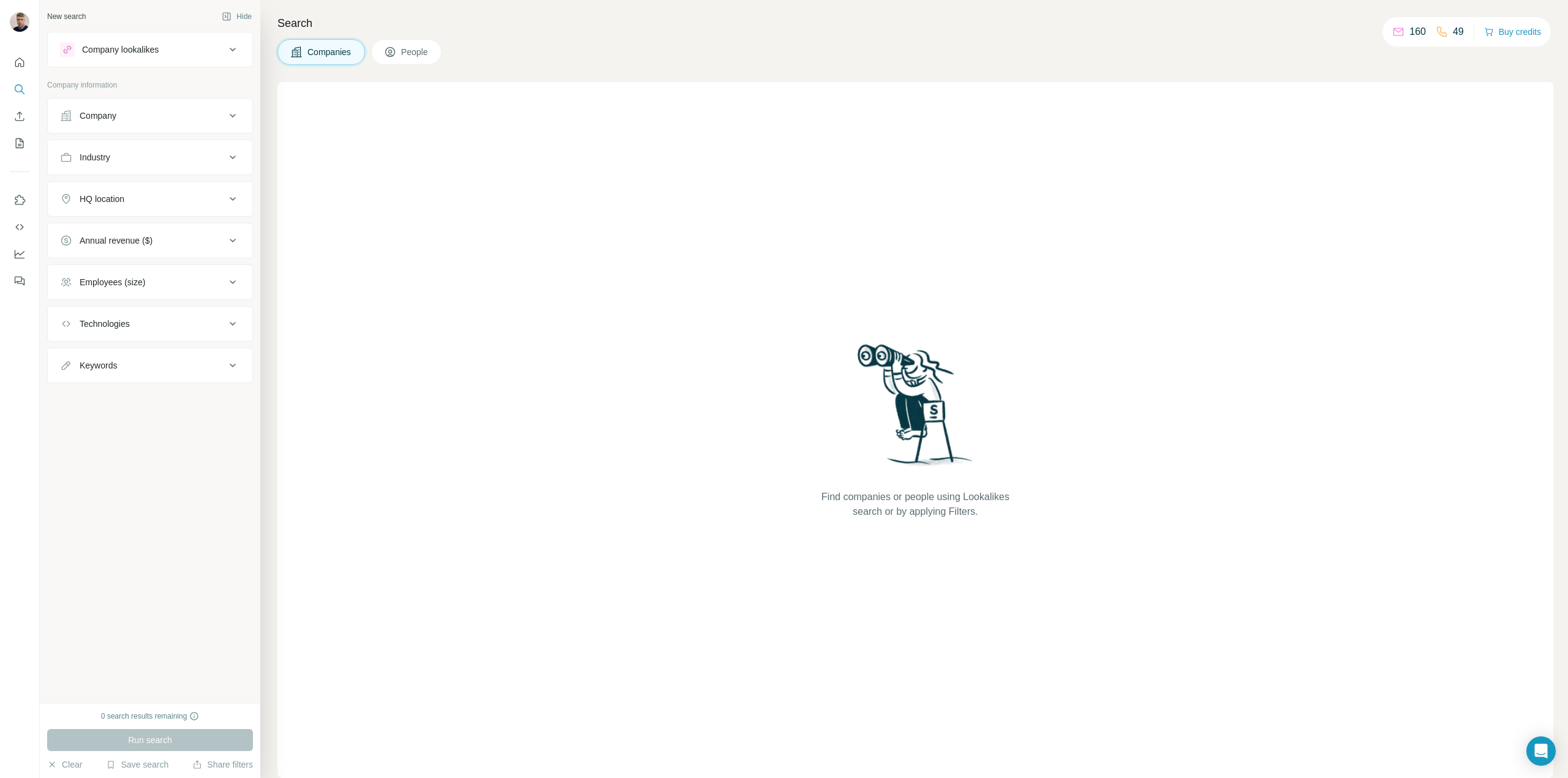 click 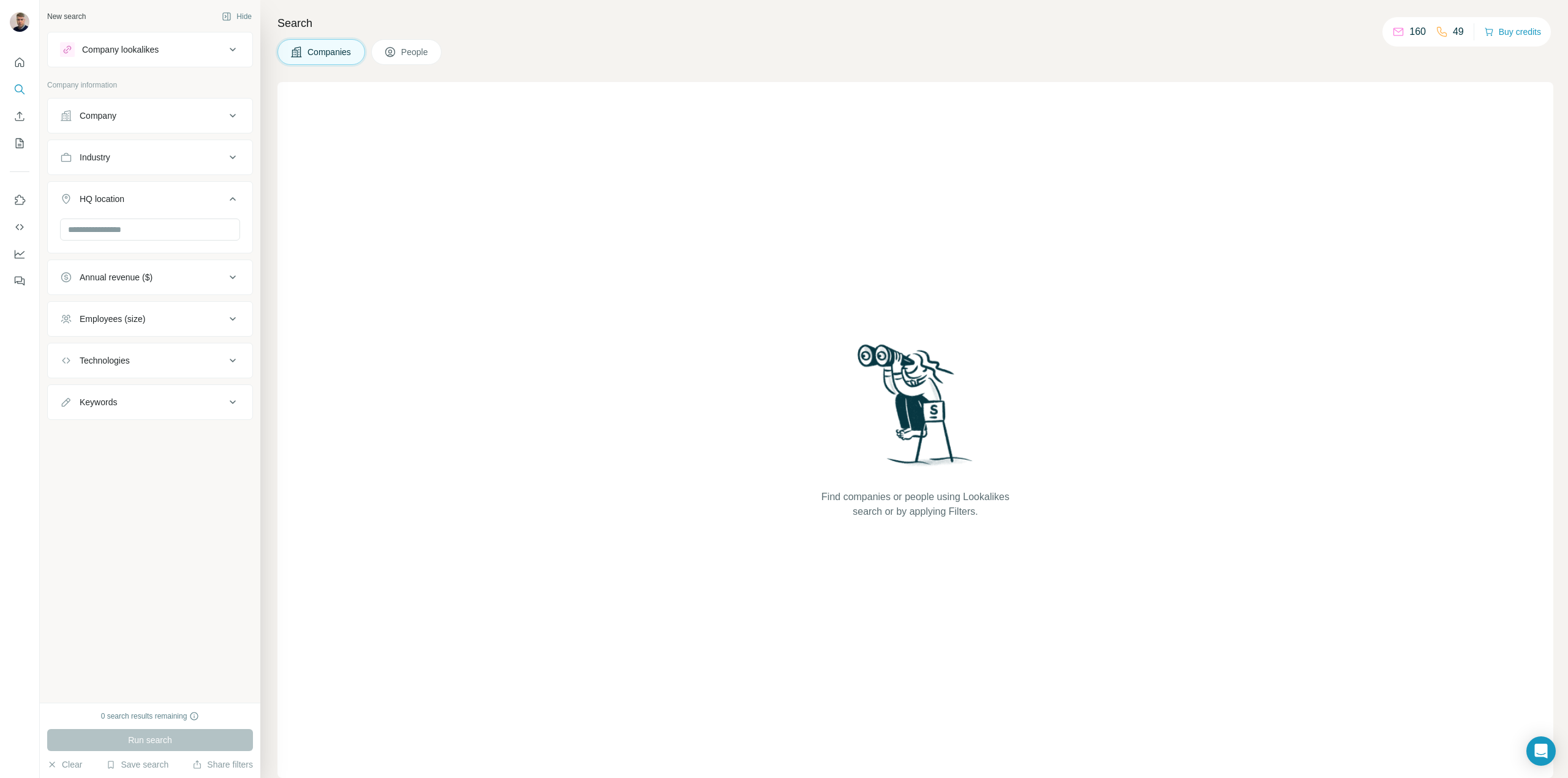 click 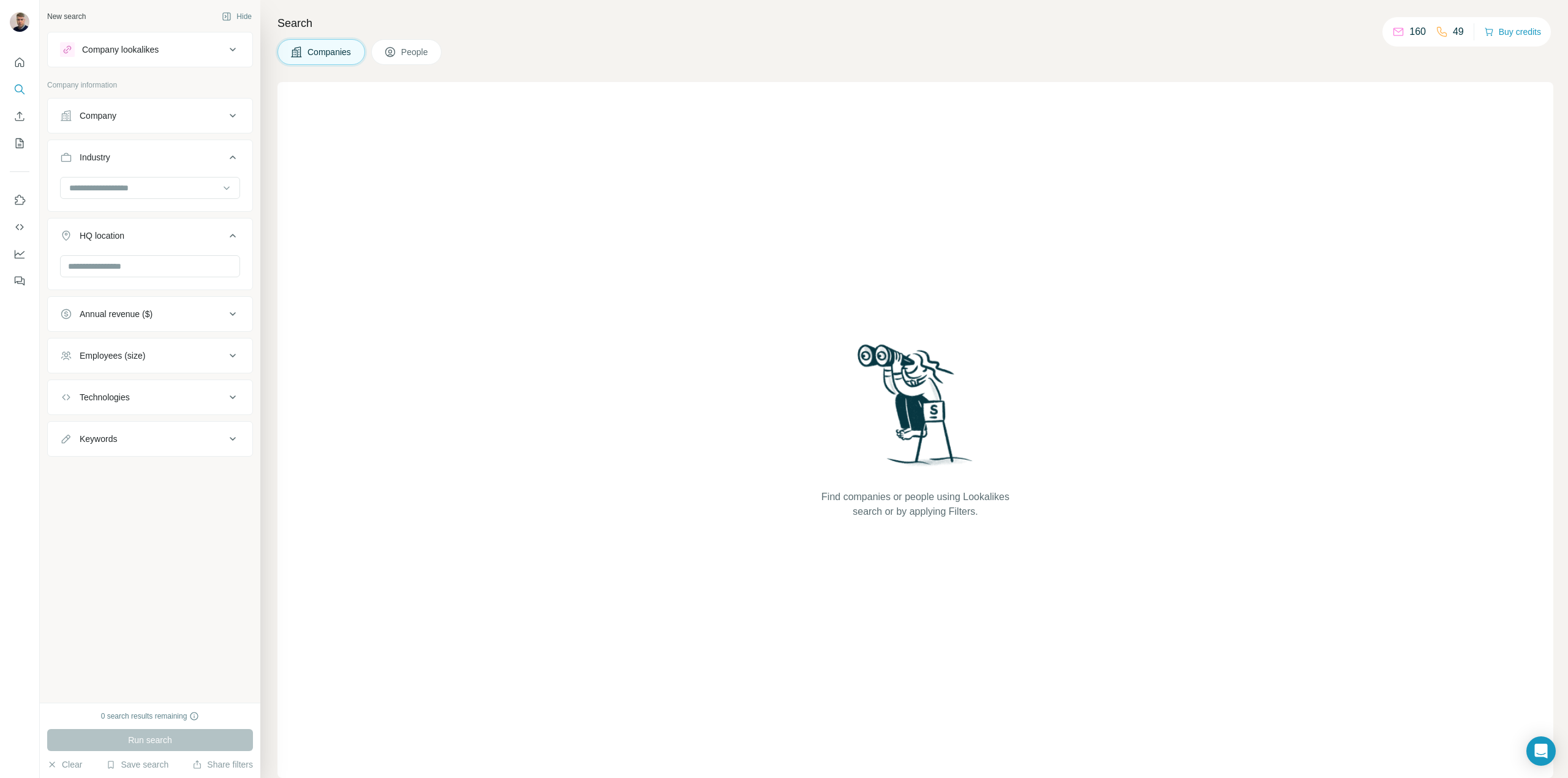 click 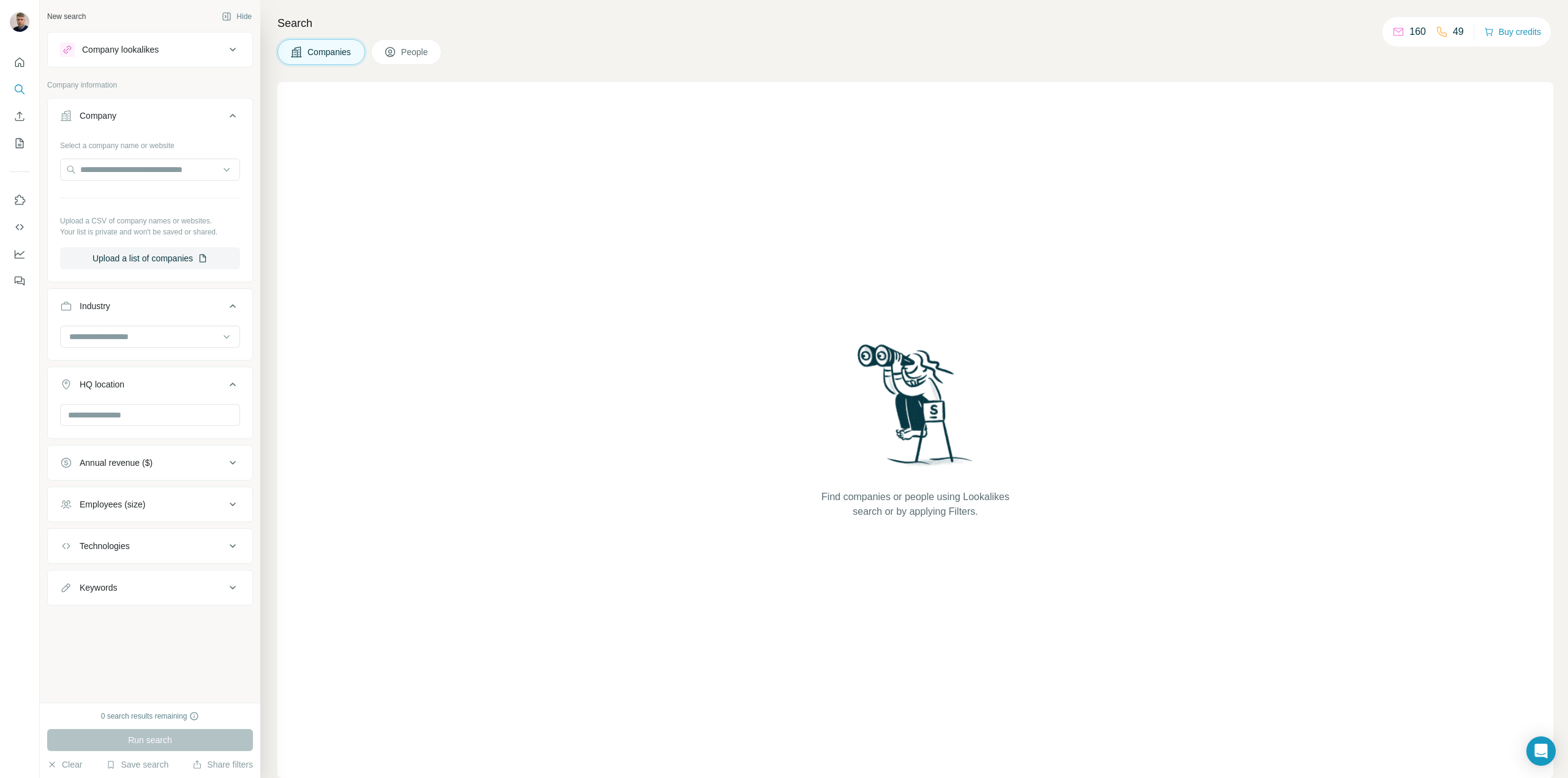 click 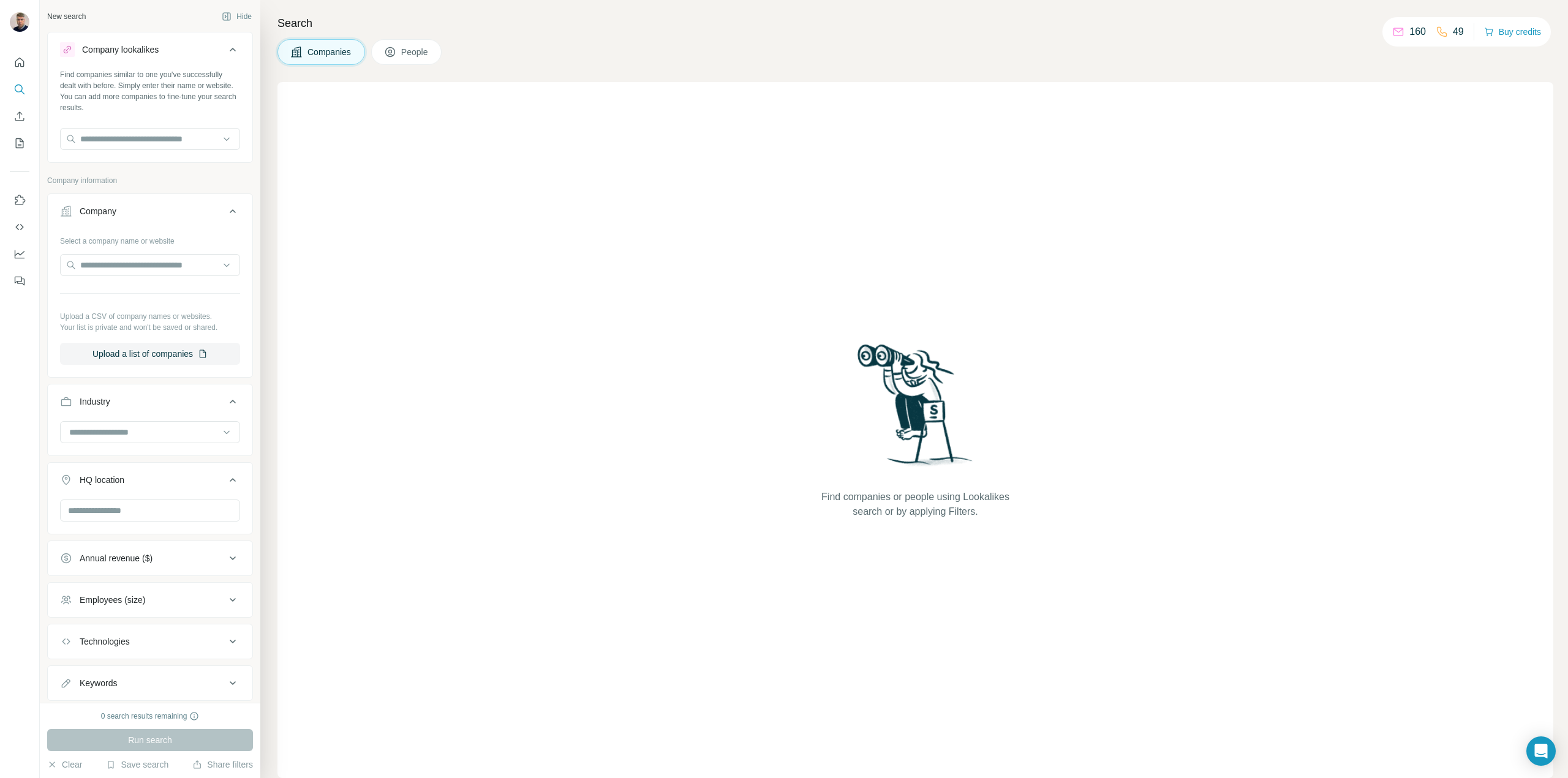 click 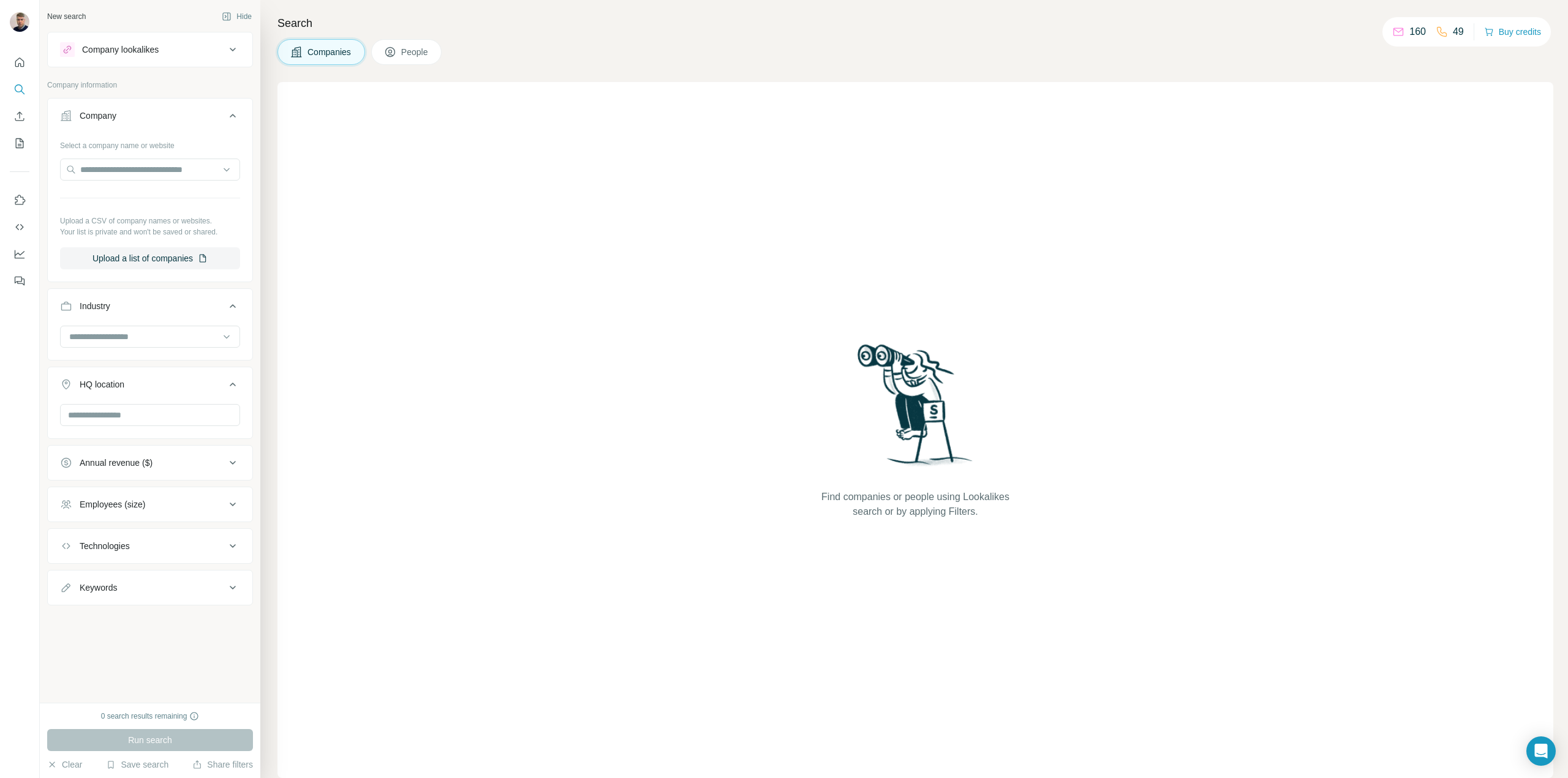 click 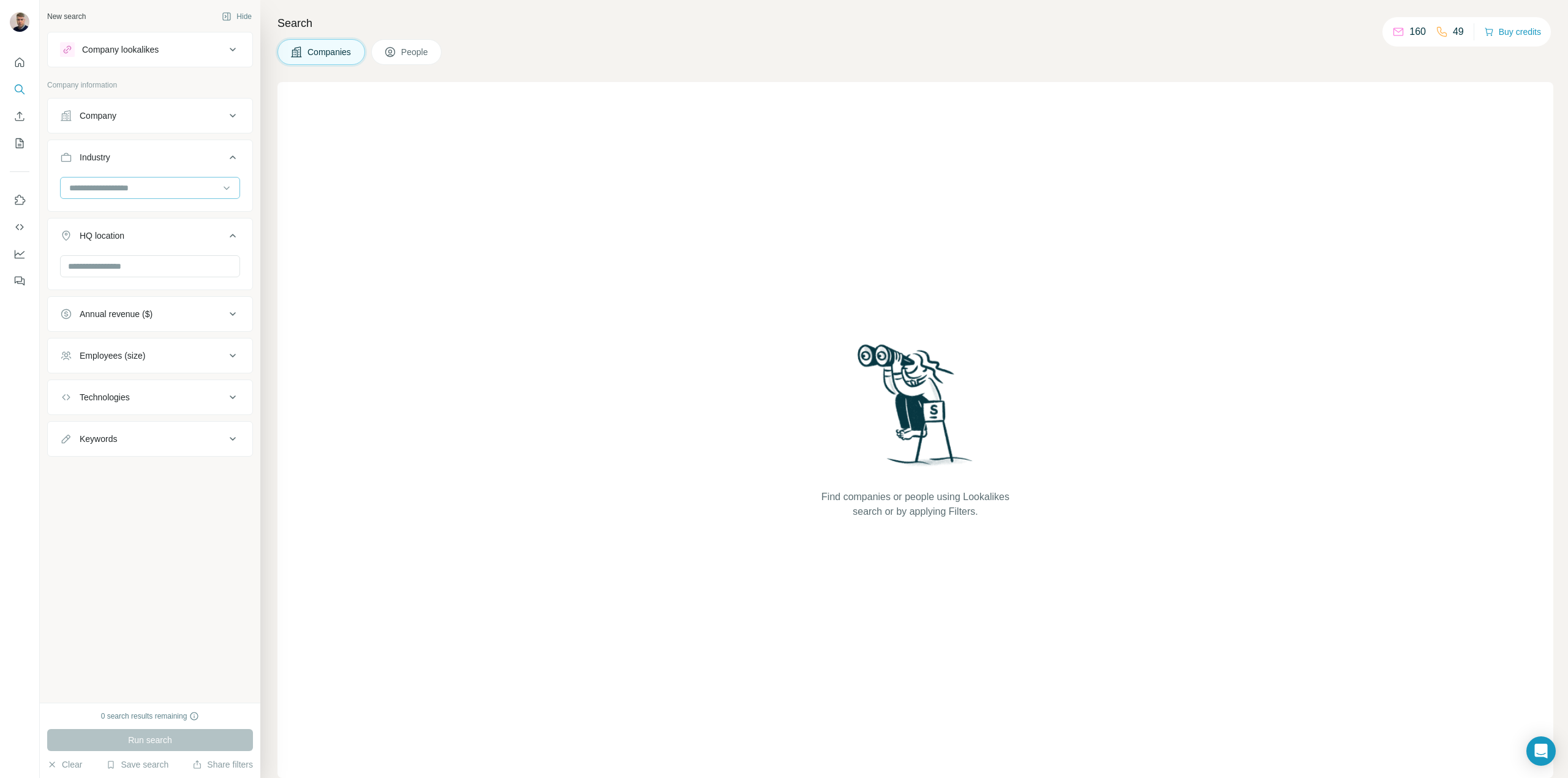 click at bounding box center (143, 188) 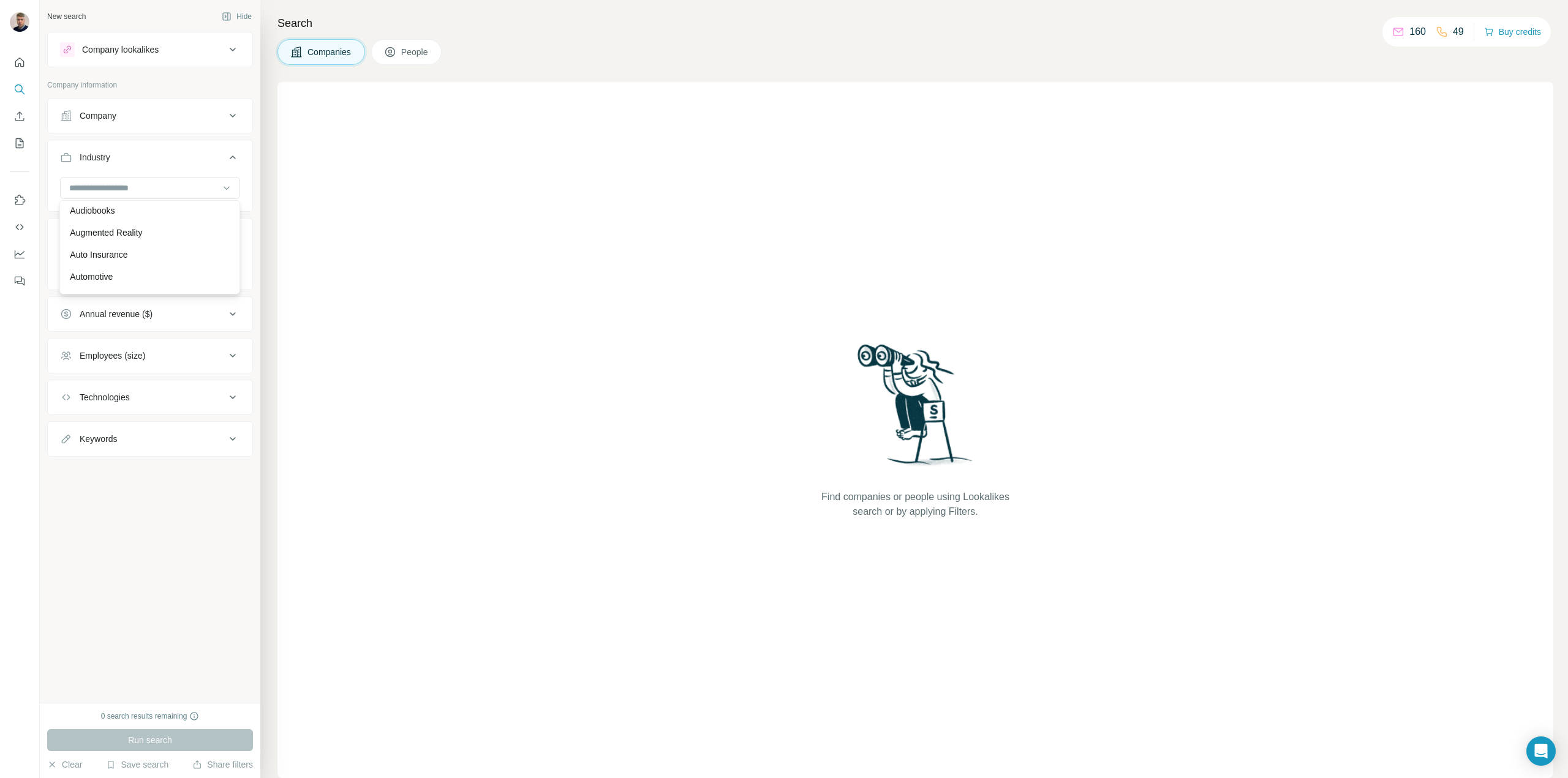 scroll, scrollTop: 796, scrollLeft: 0, axis: vertical 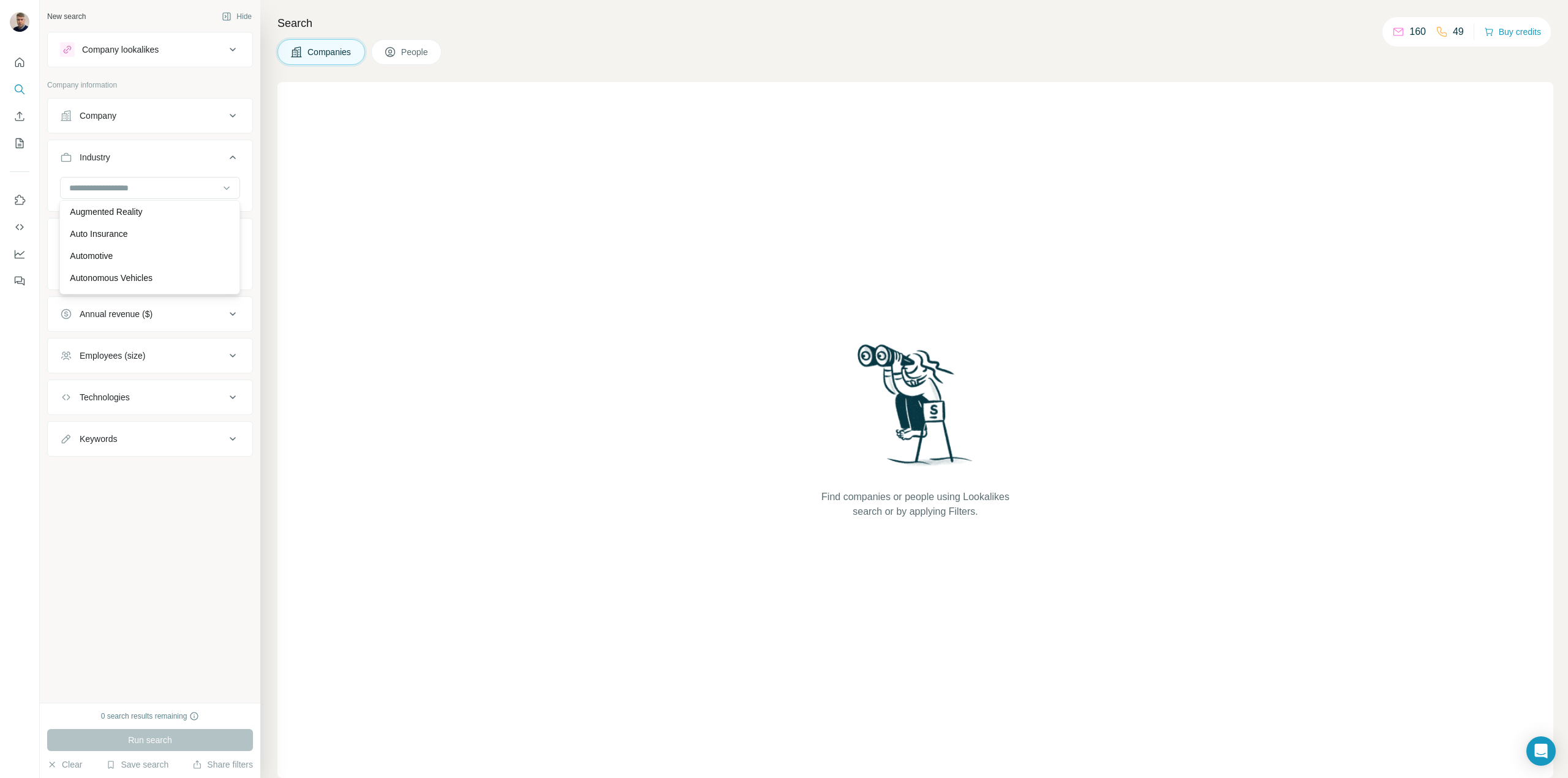 click on "Industry" at bounding box center [150, 160] 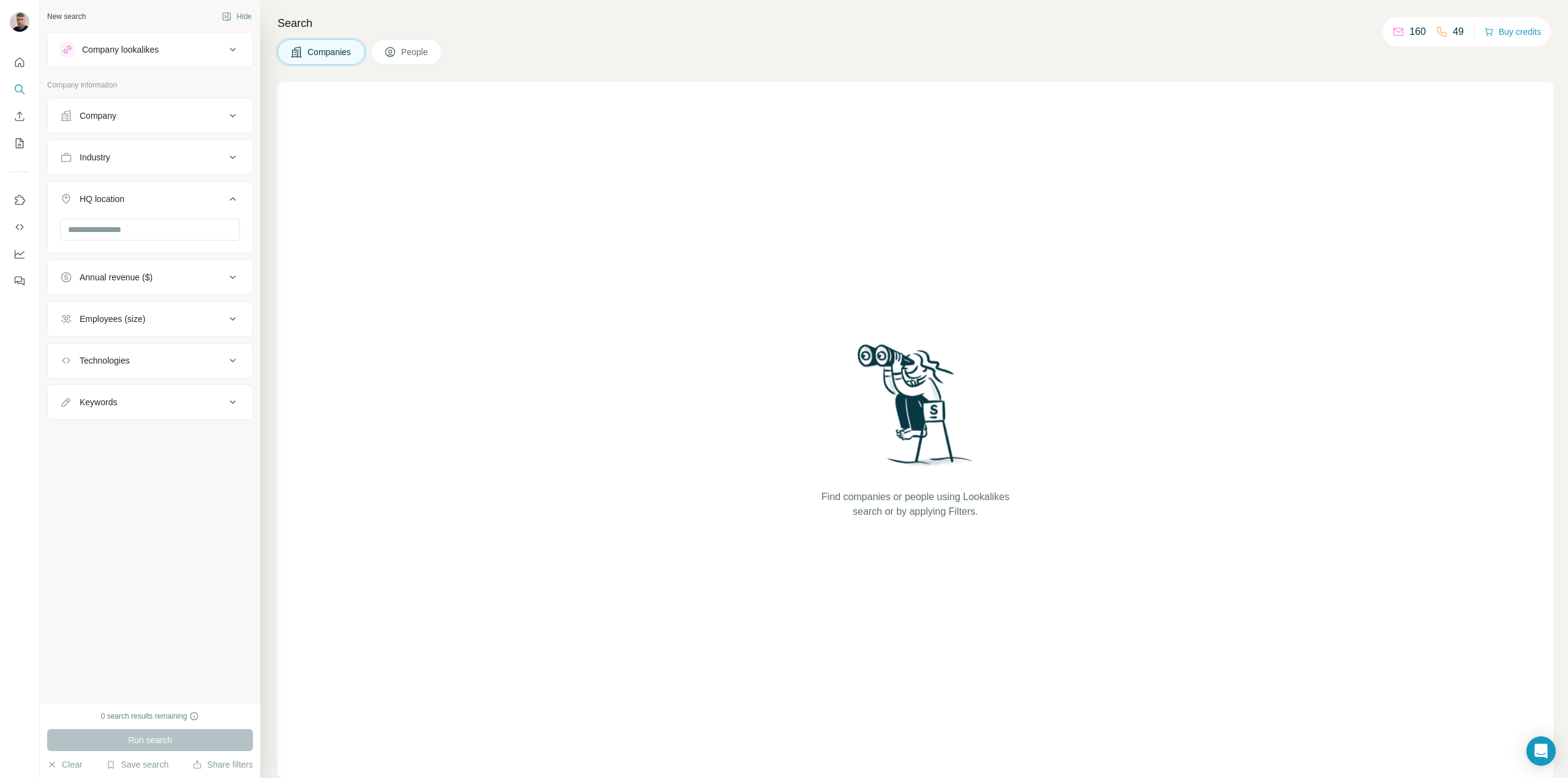 click on "Industry" at bounding box center [143, 157] 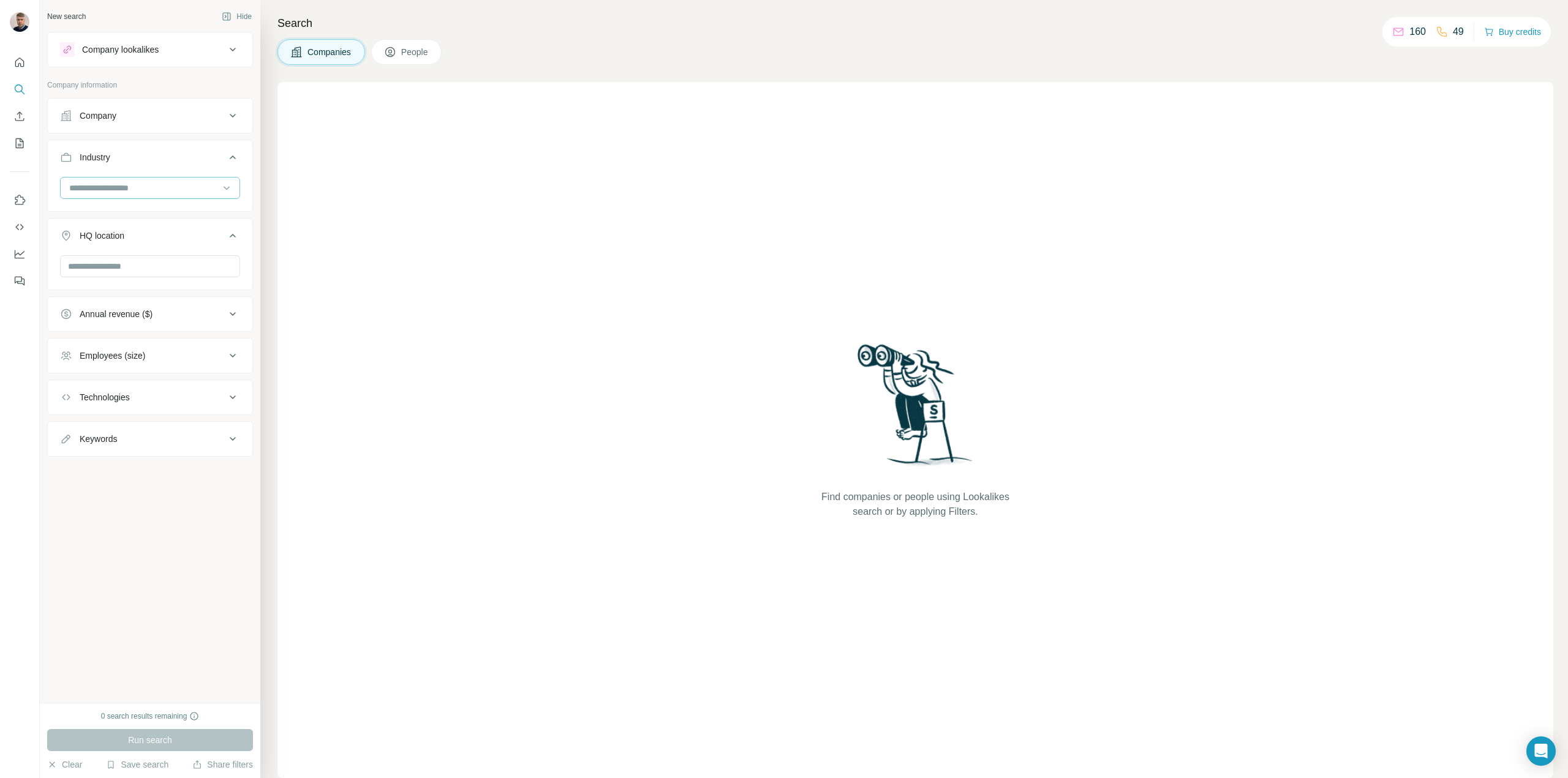 click at bounding box center [143, 188] 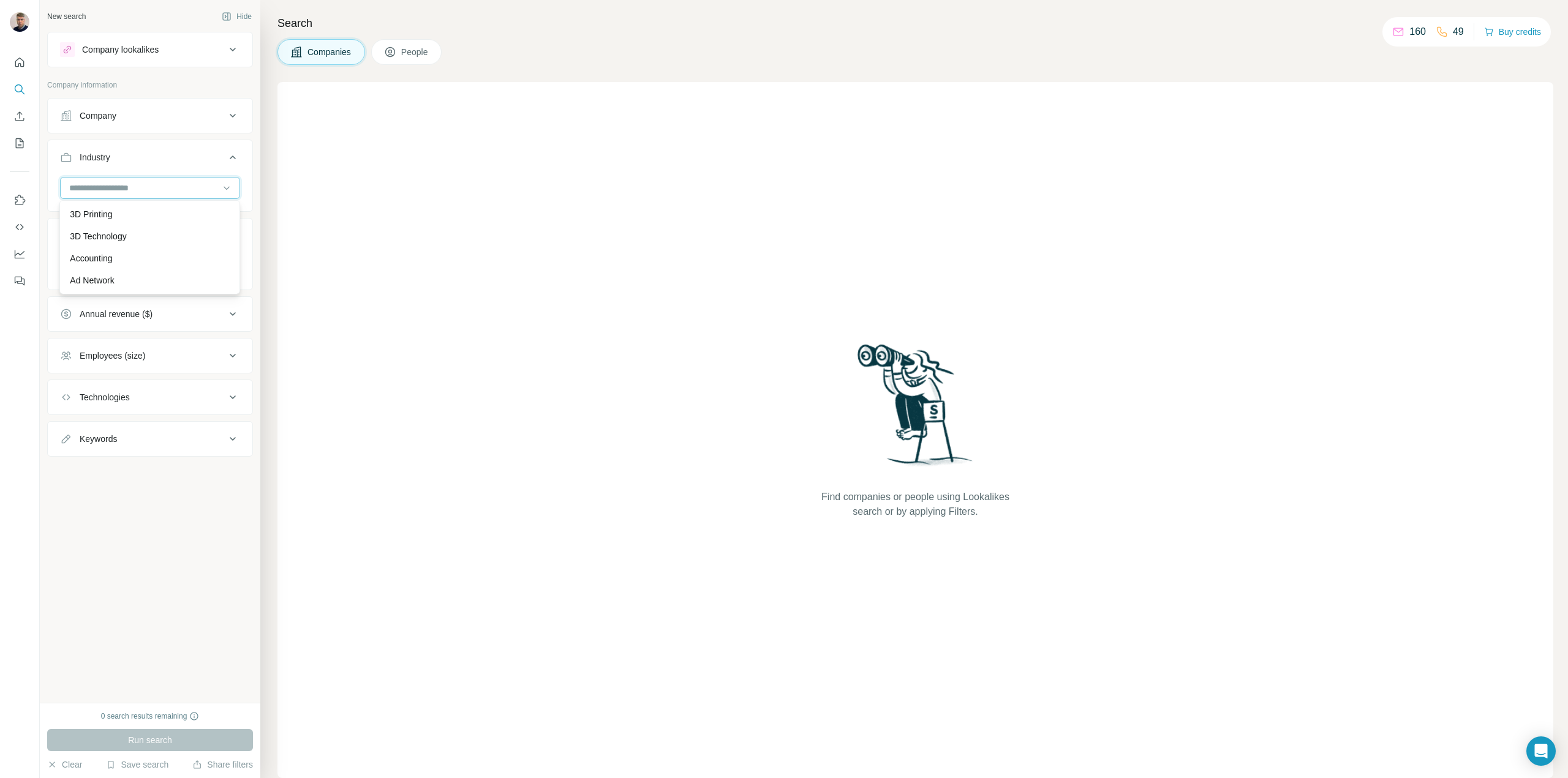 click at bounding box center (143, 188) 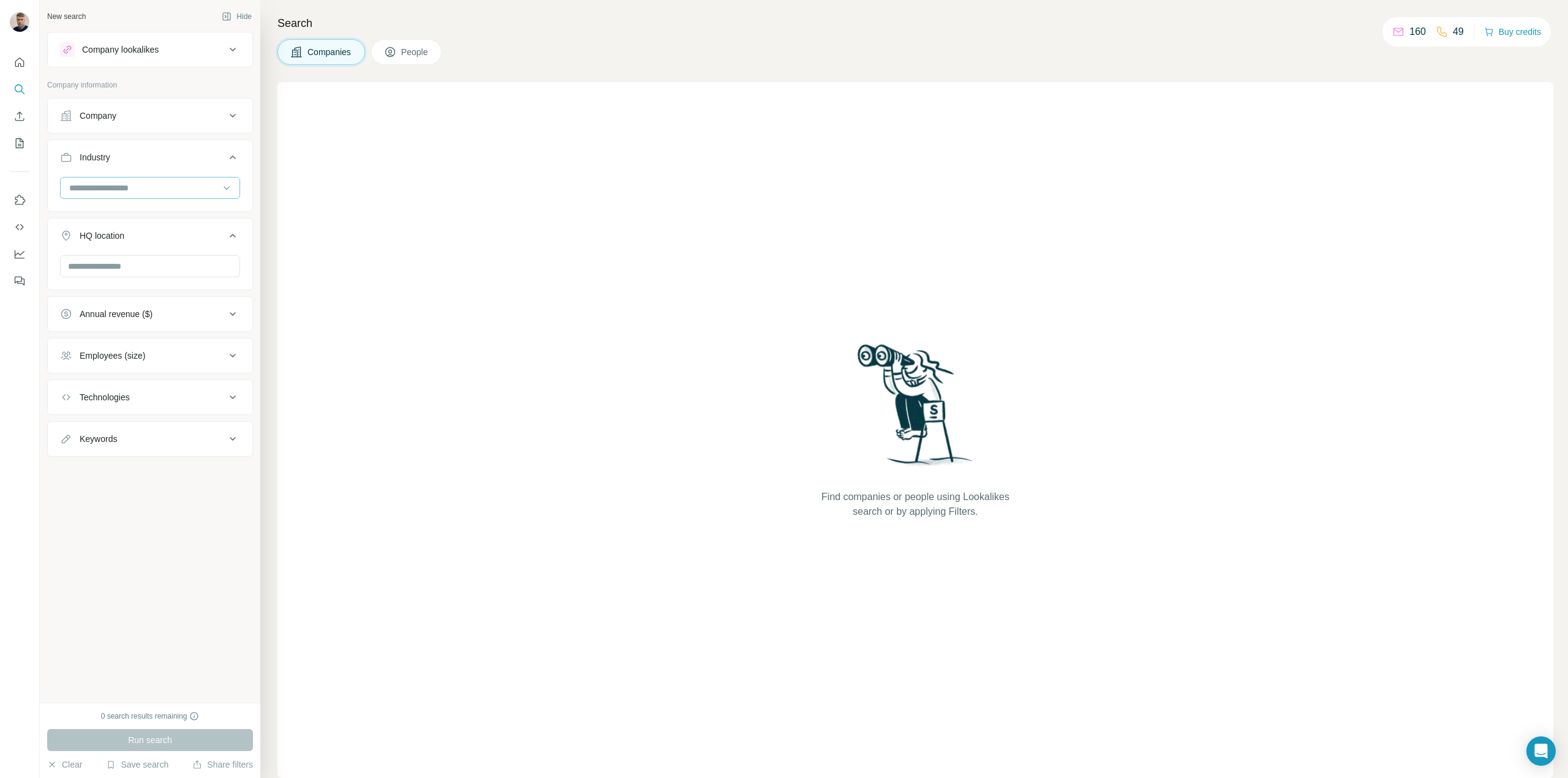 click at bounding box center (143, 188) 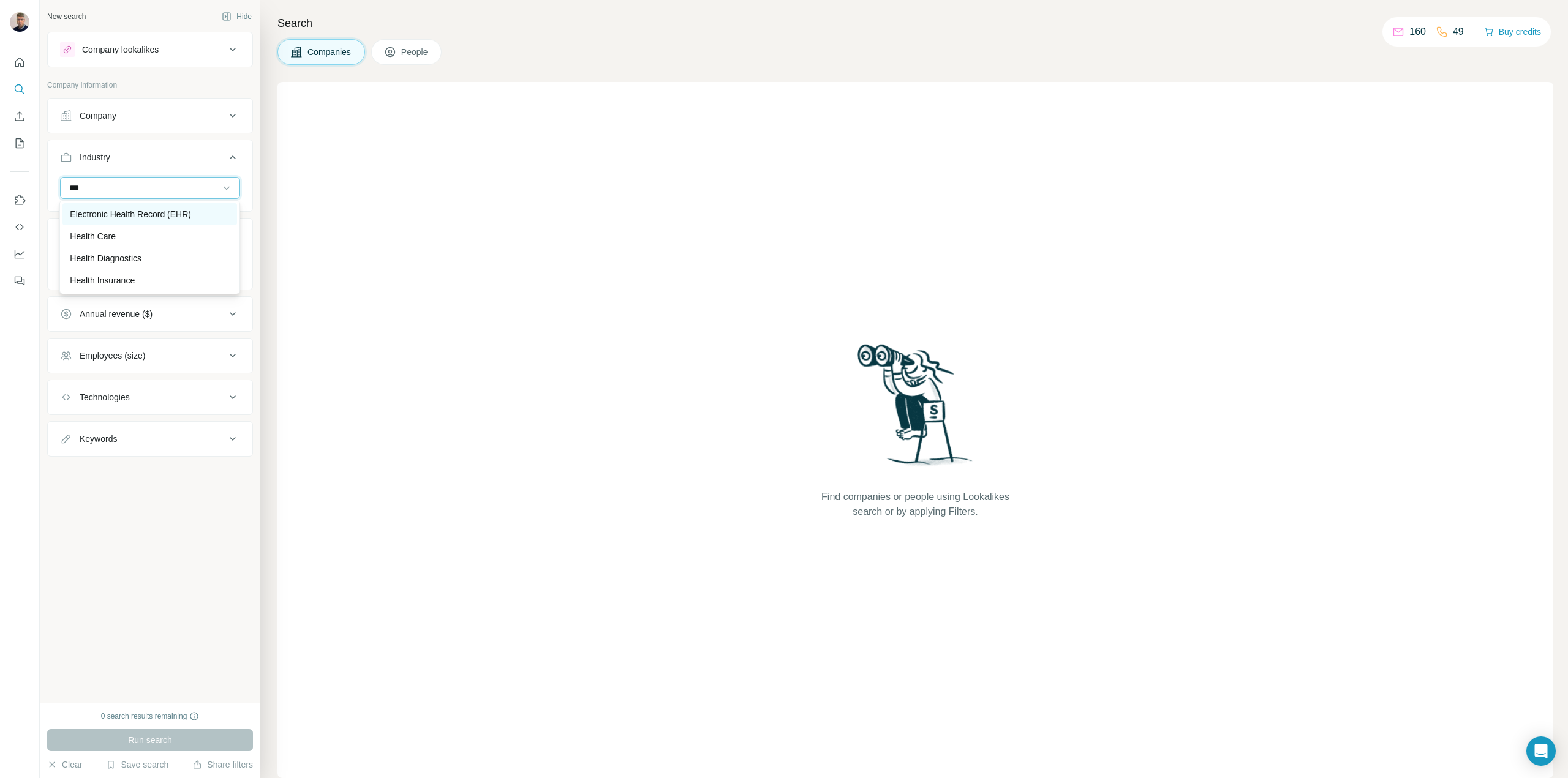 scroll, scrollTop: 0, scrollLeft: 0, axis: both 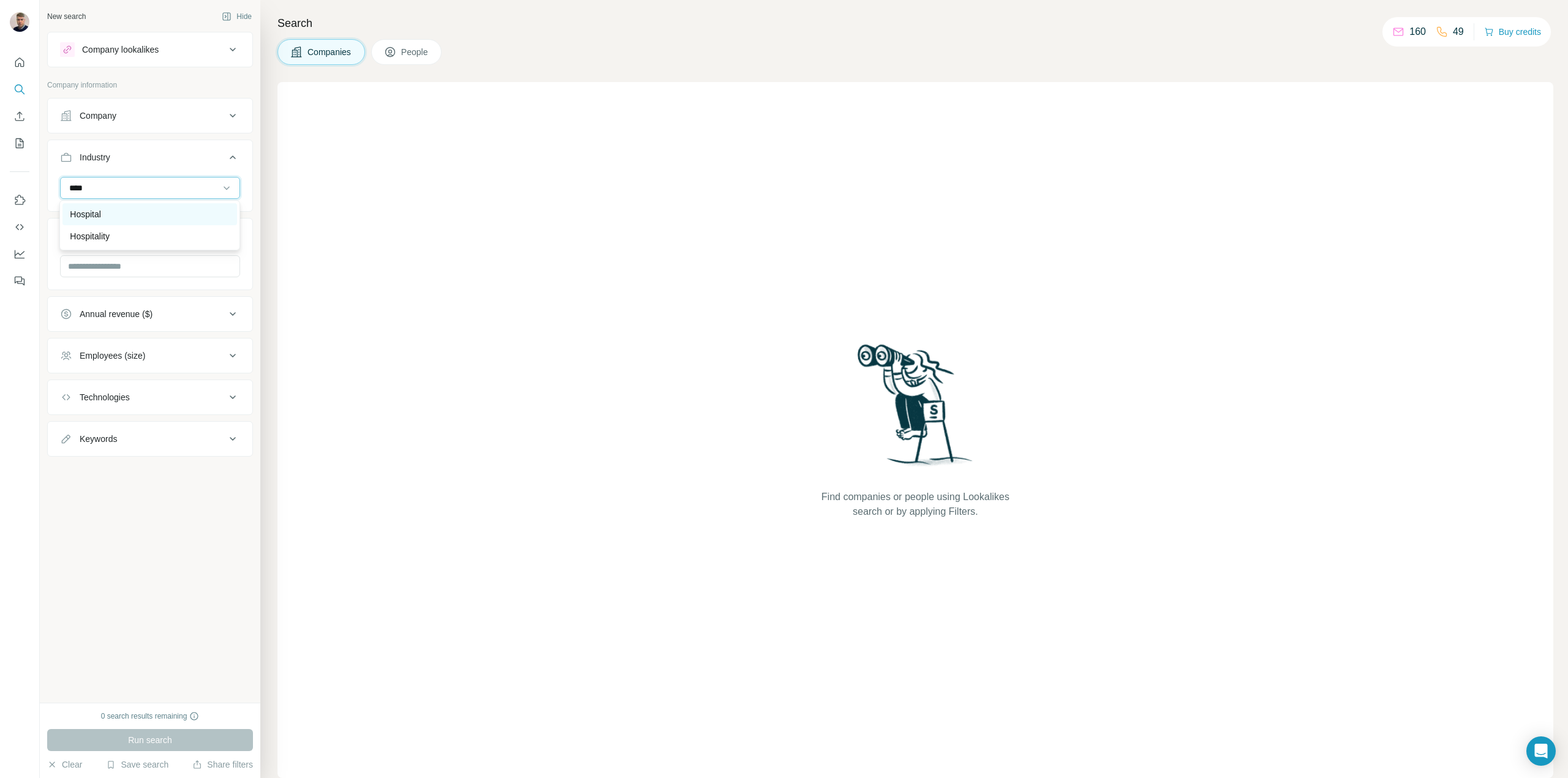 type on "****" 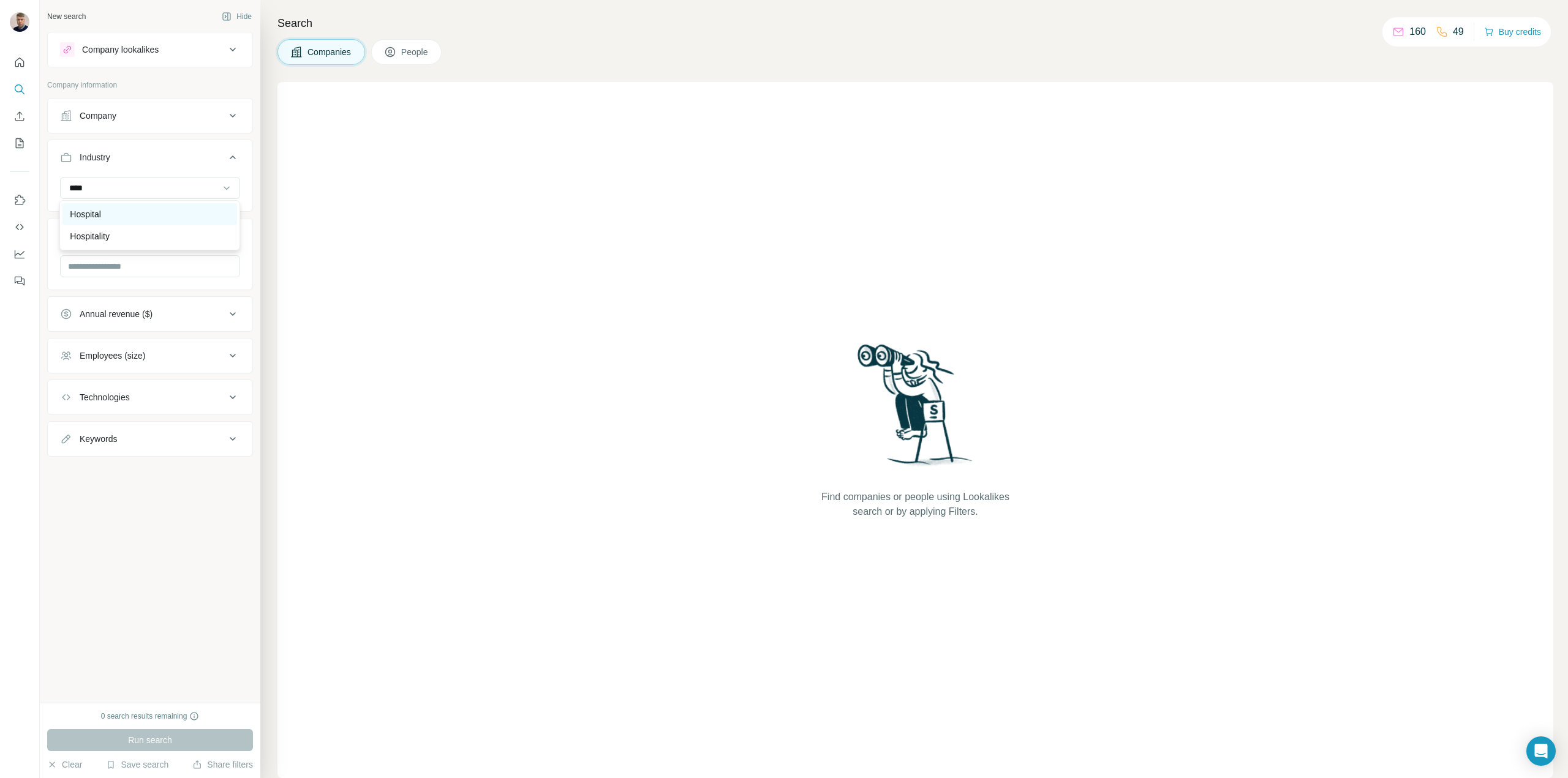click on "Hospital" at bounding box center (85, 214) 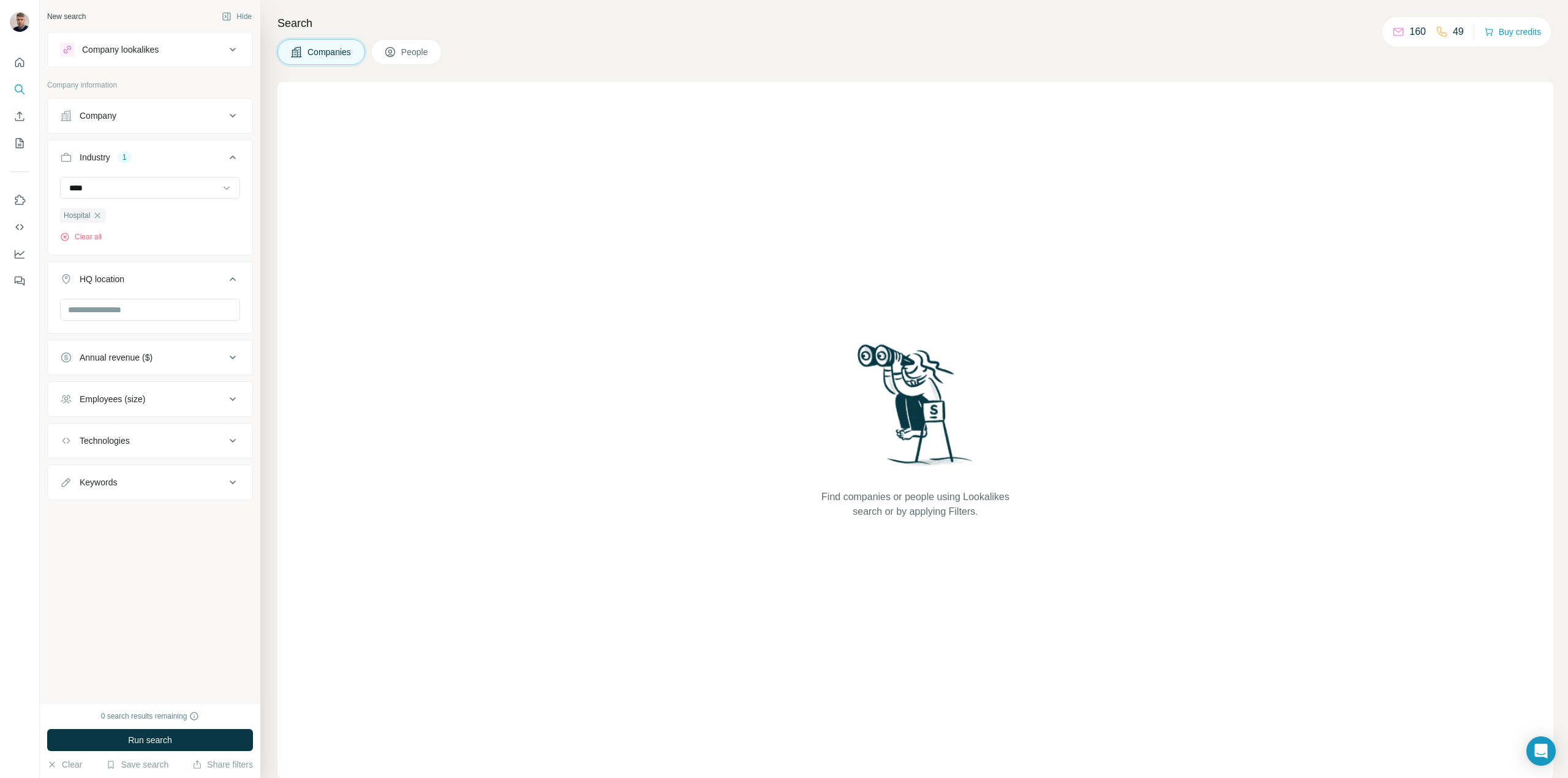type 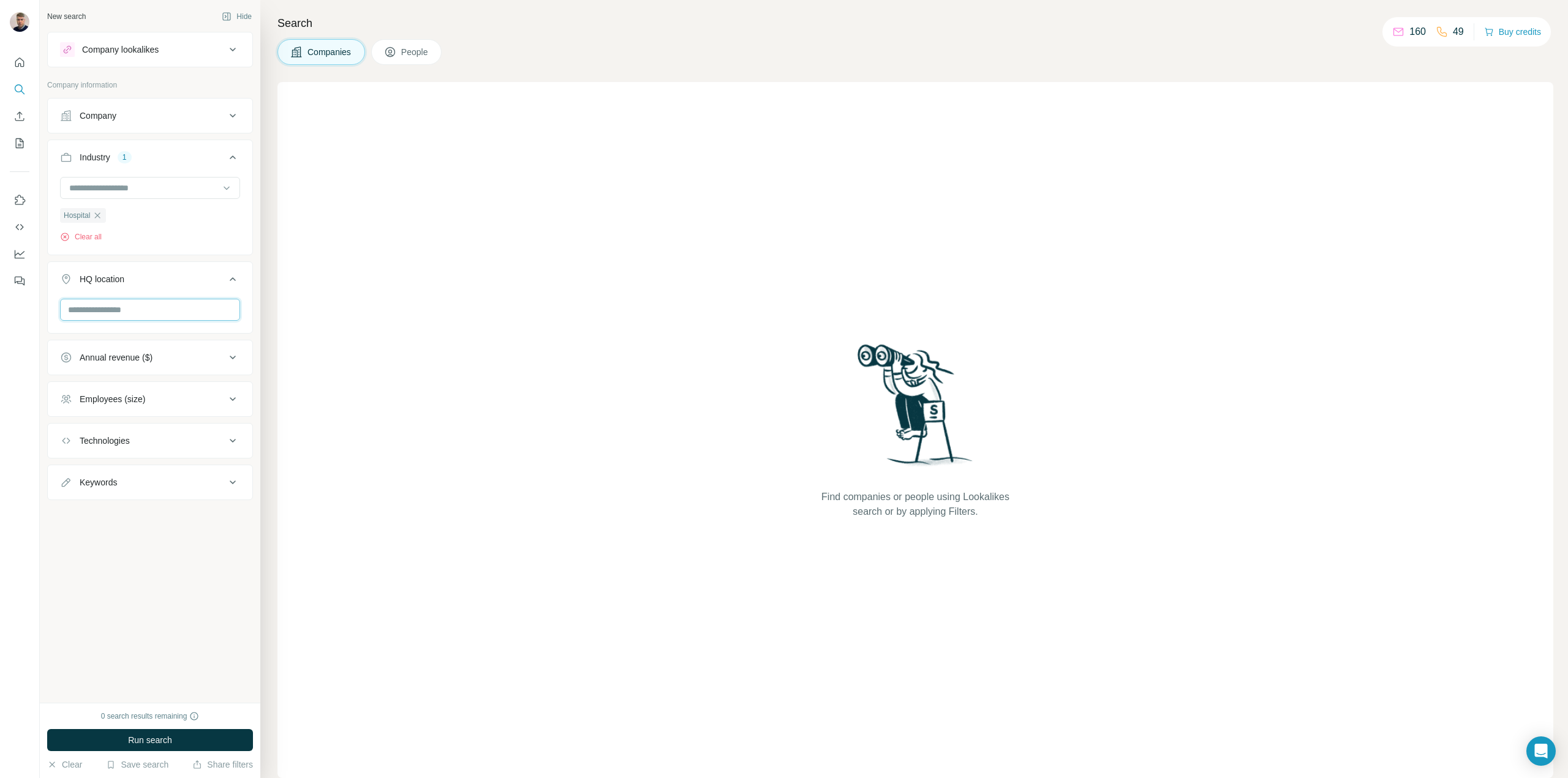click at bounding box center [150, 310] 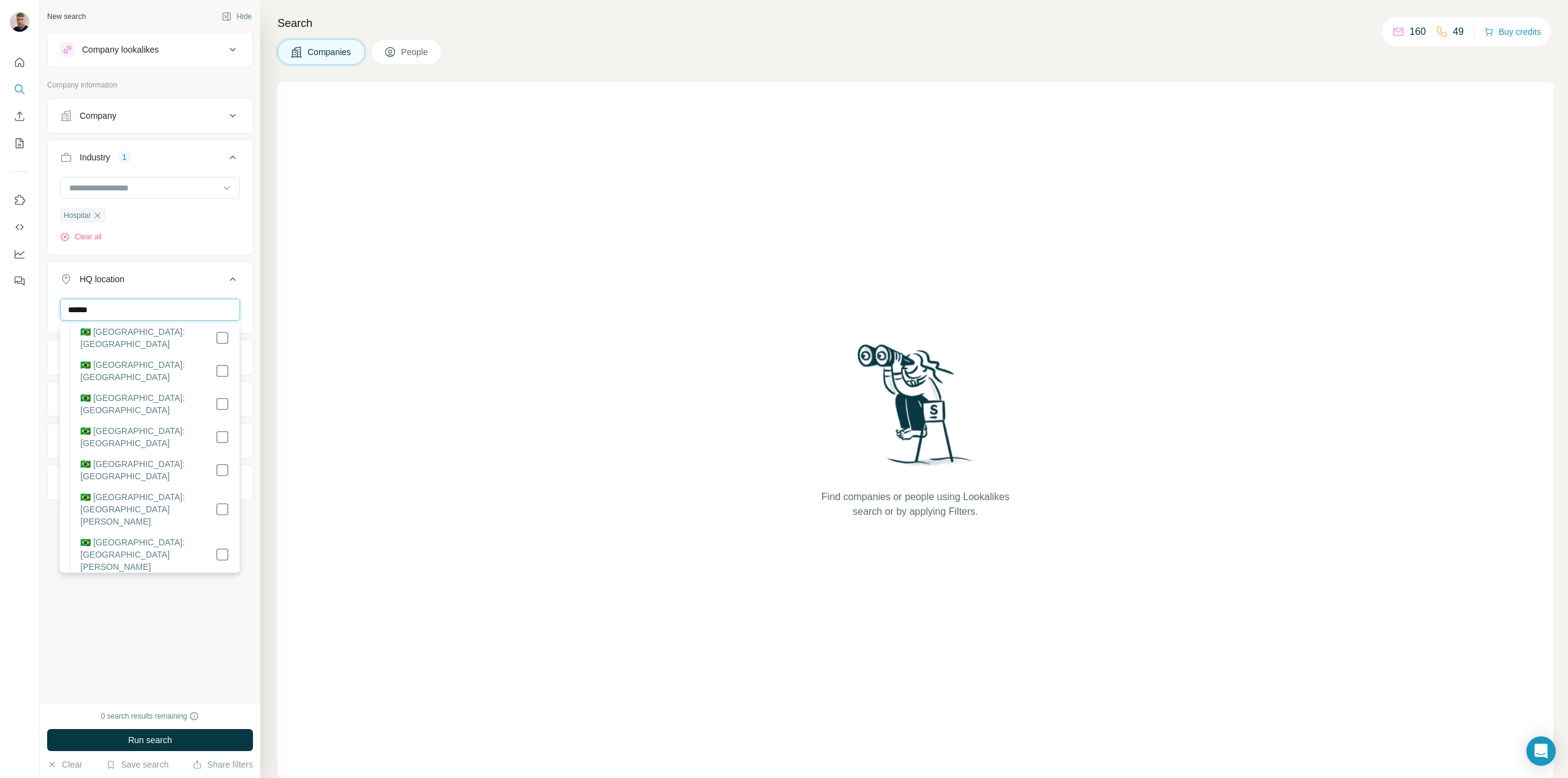 scroll, scrollTop: 245, scrollLeft: 0, axis: vertical 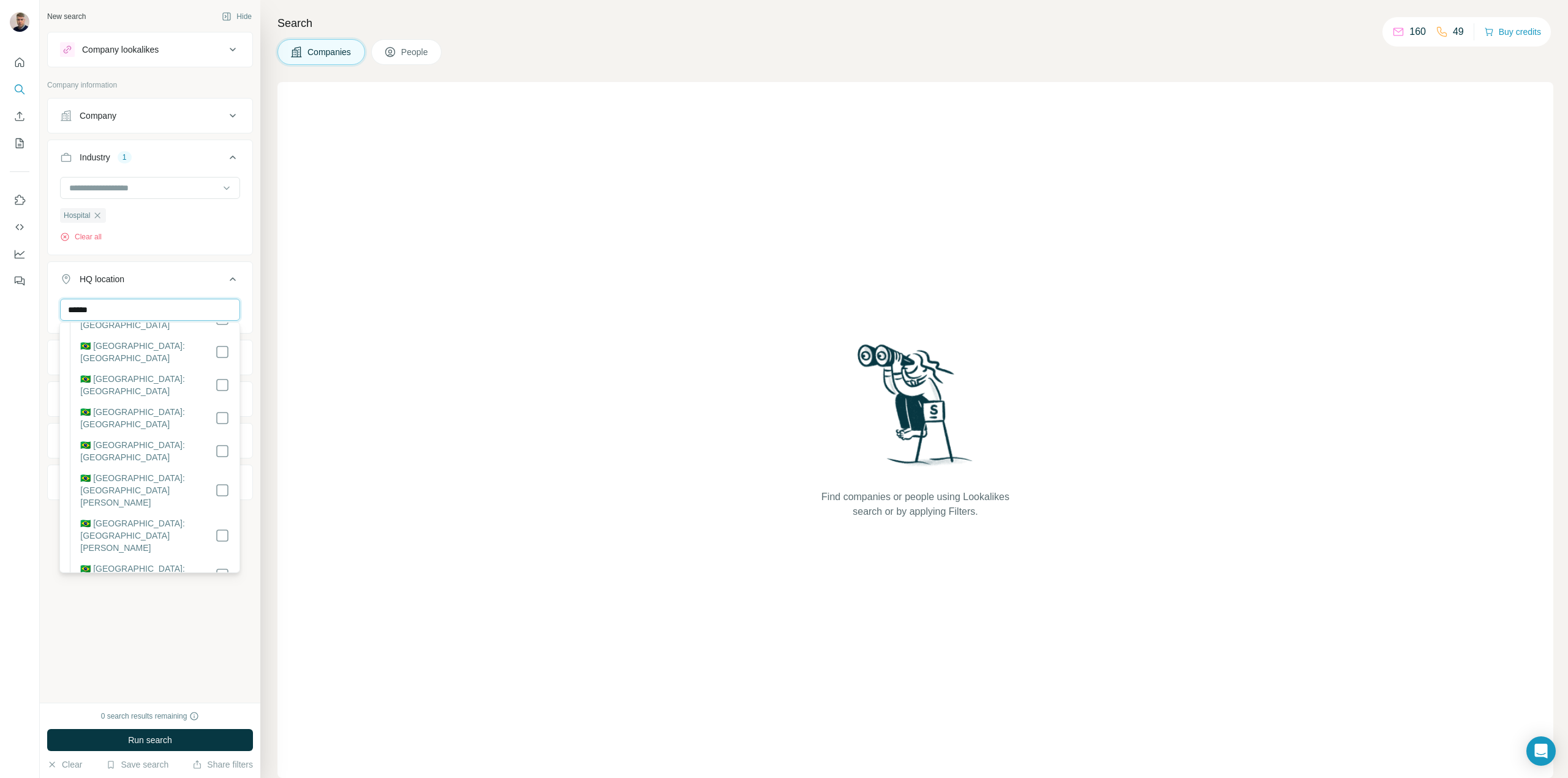 type on "******" 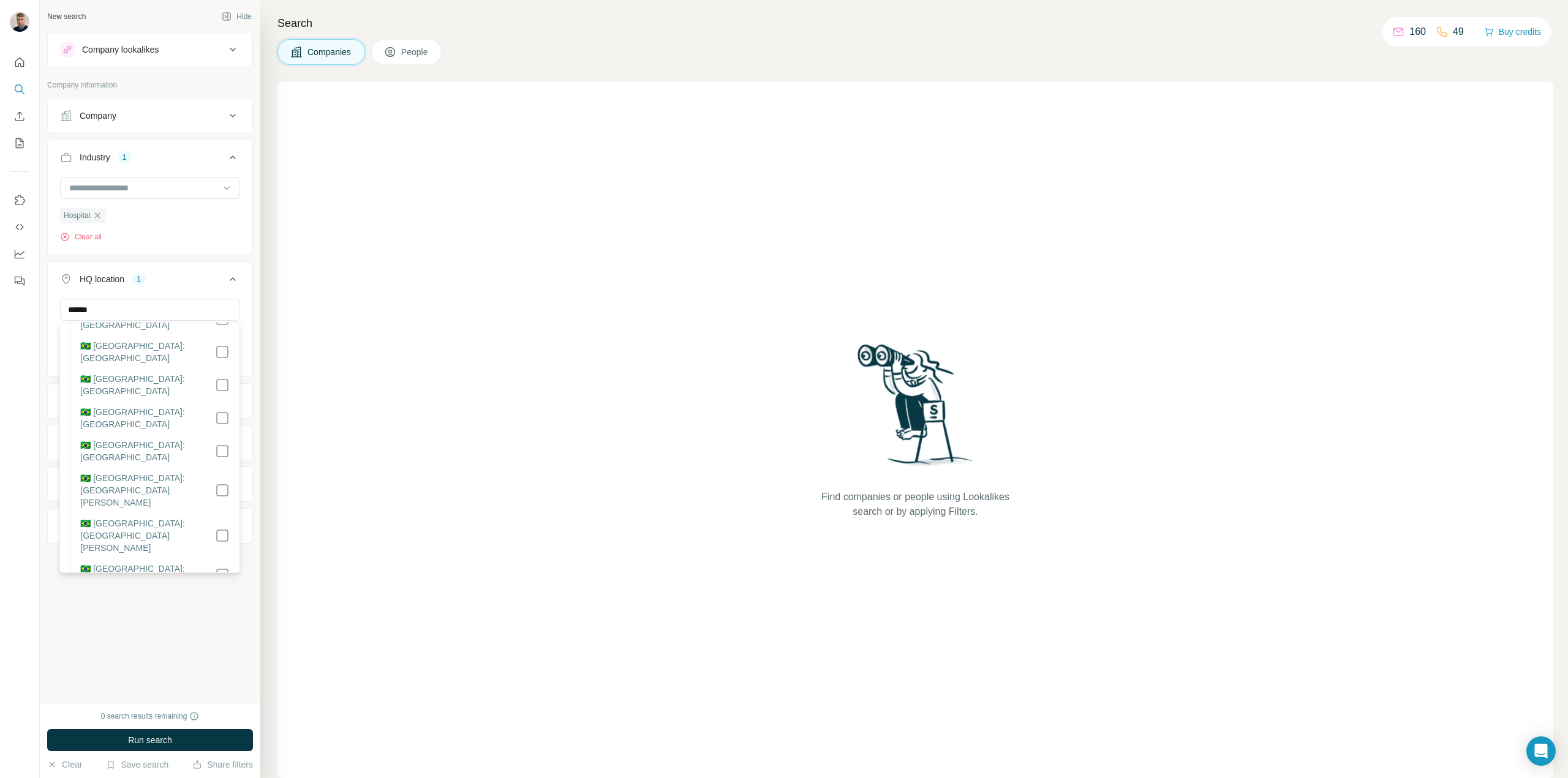 click on "Find companies or people using Lookalikes search or by applying Filters." at bounding box center [915, 430] 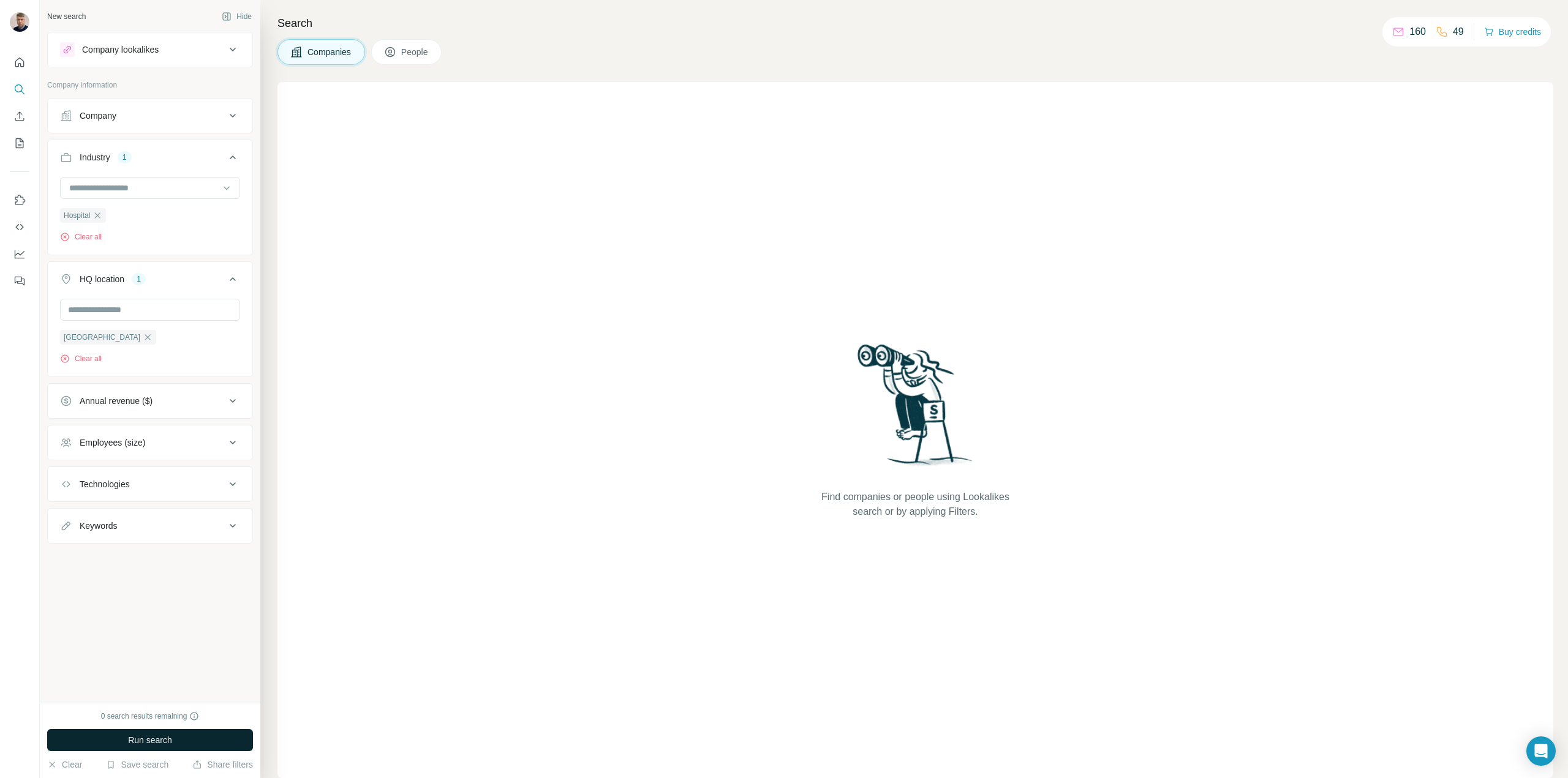 click on "Run search" at bounding box center (150, 740) 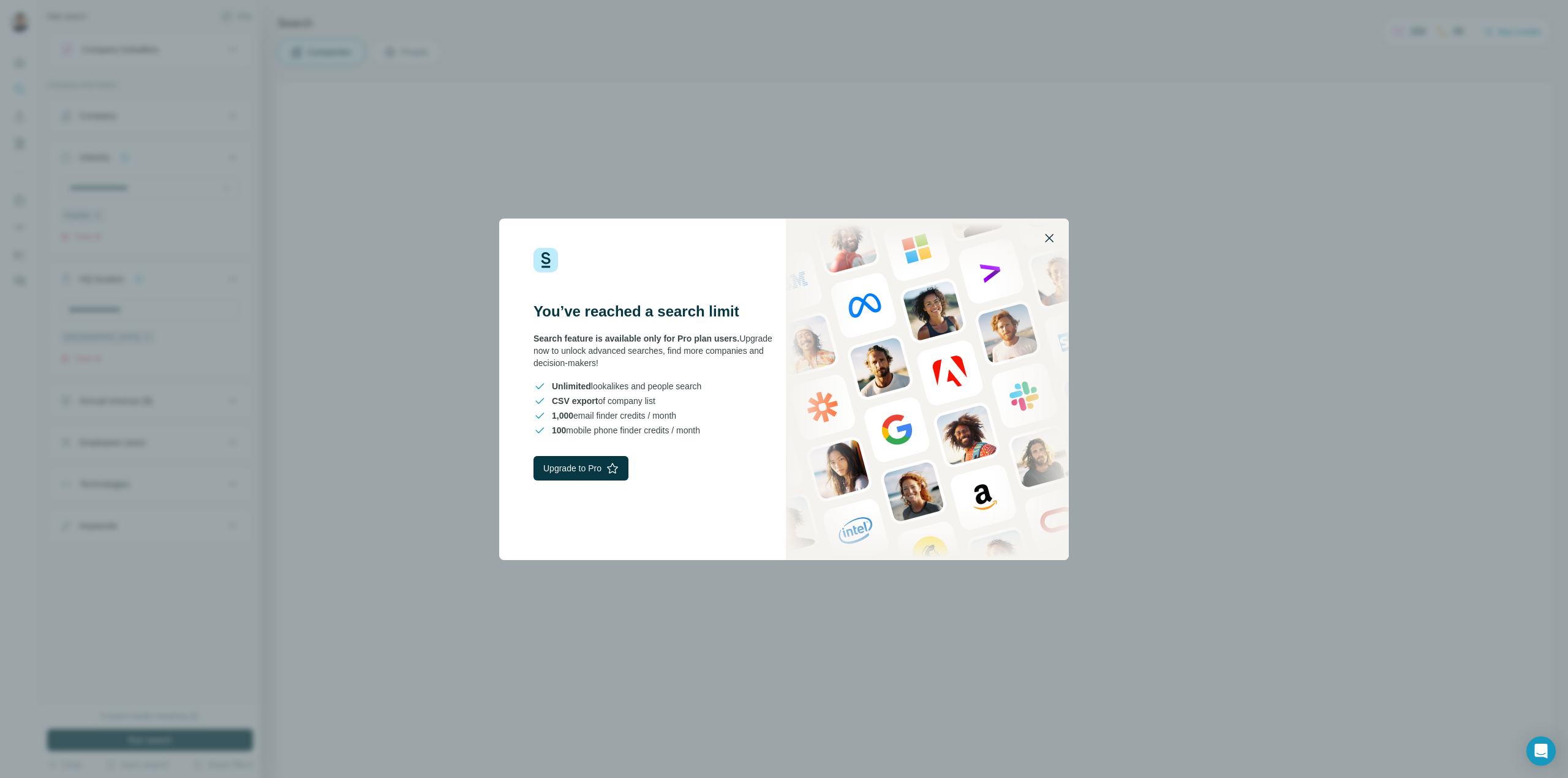 click 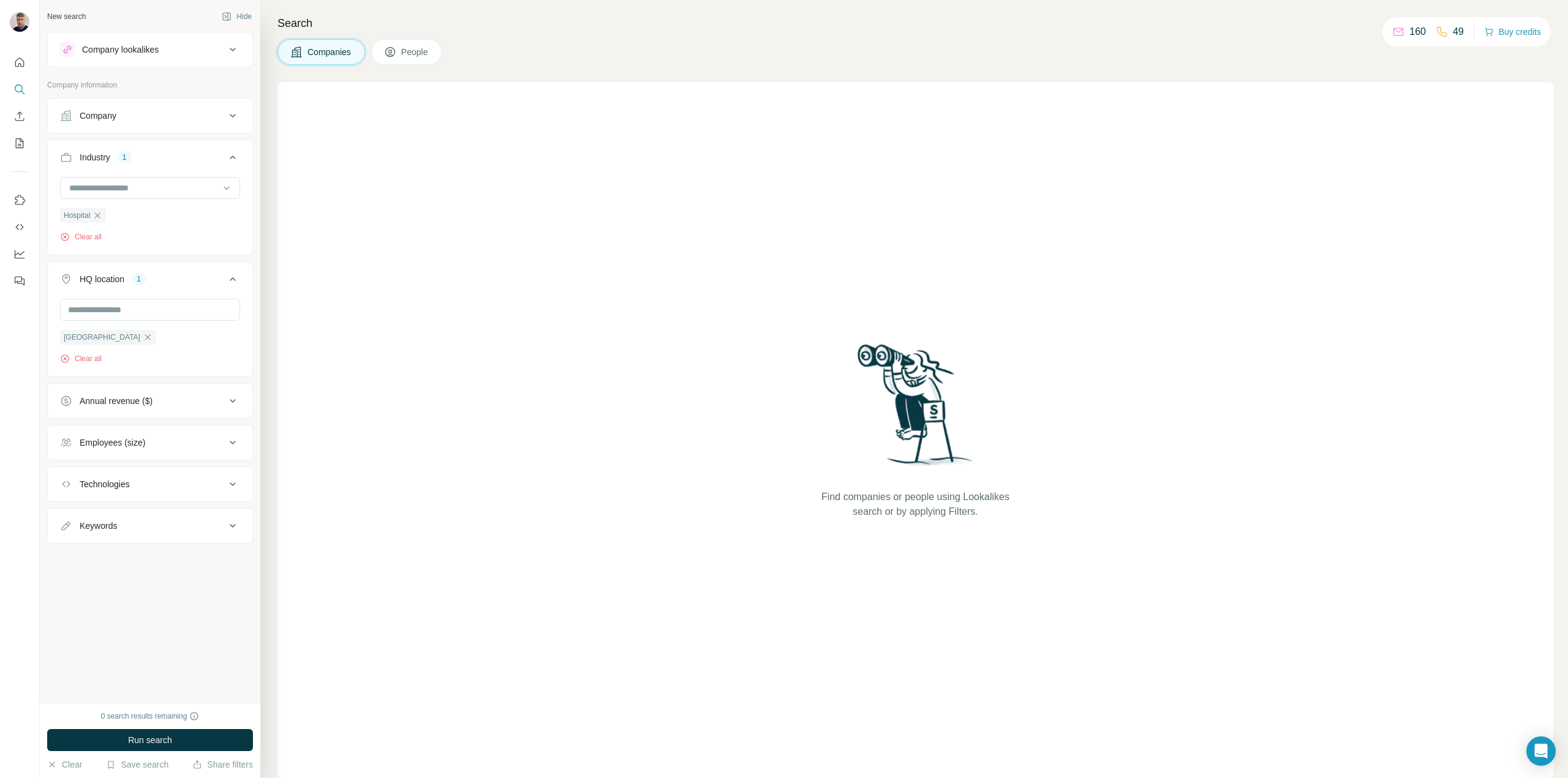 click on "People" at bounding box center [415, 52] 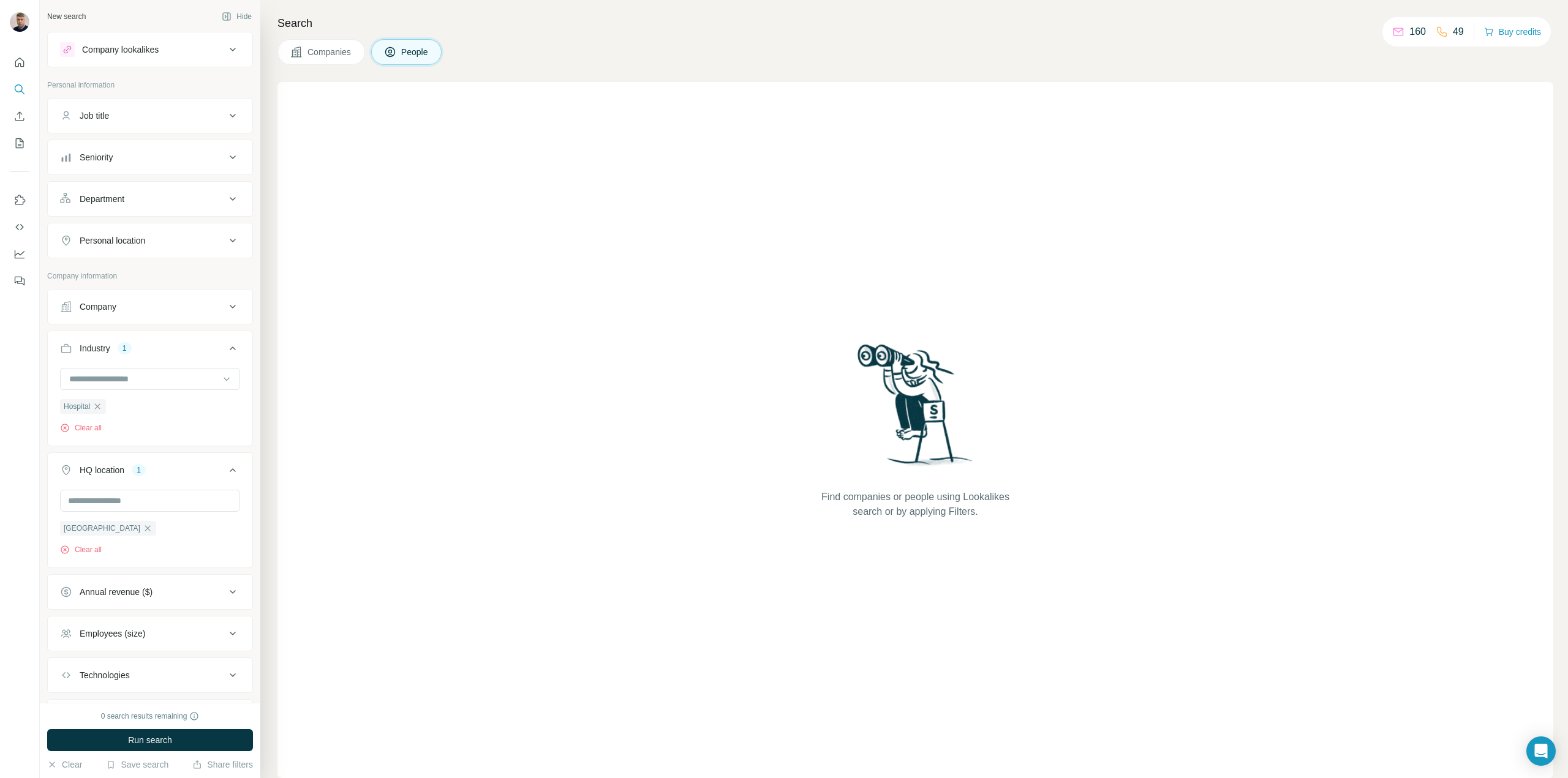 click on "Companies" at bounding box center [330, 52] 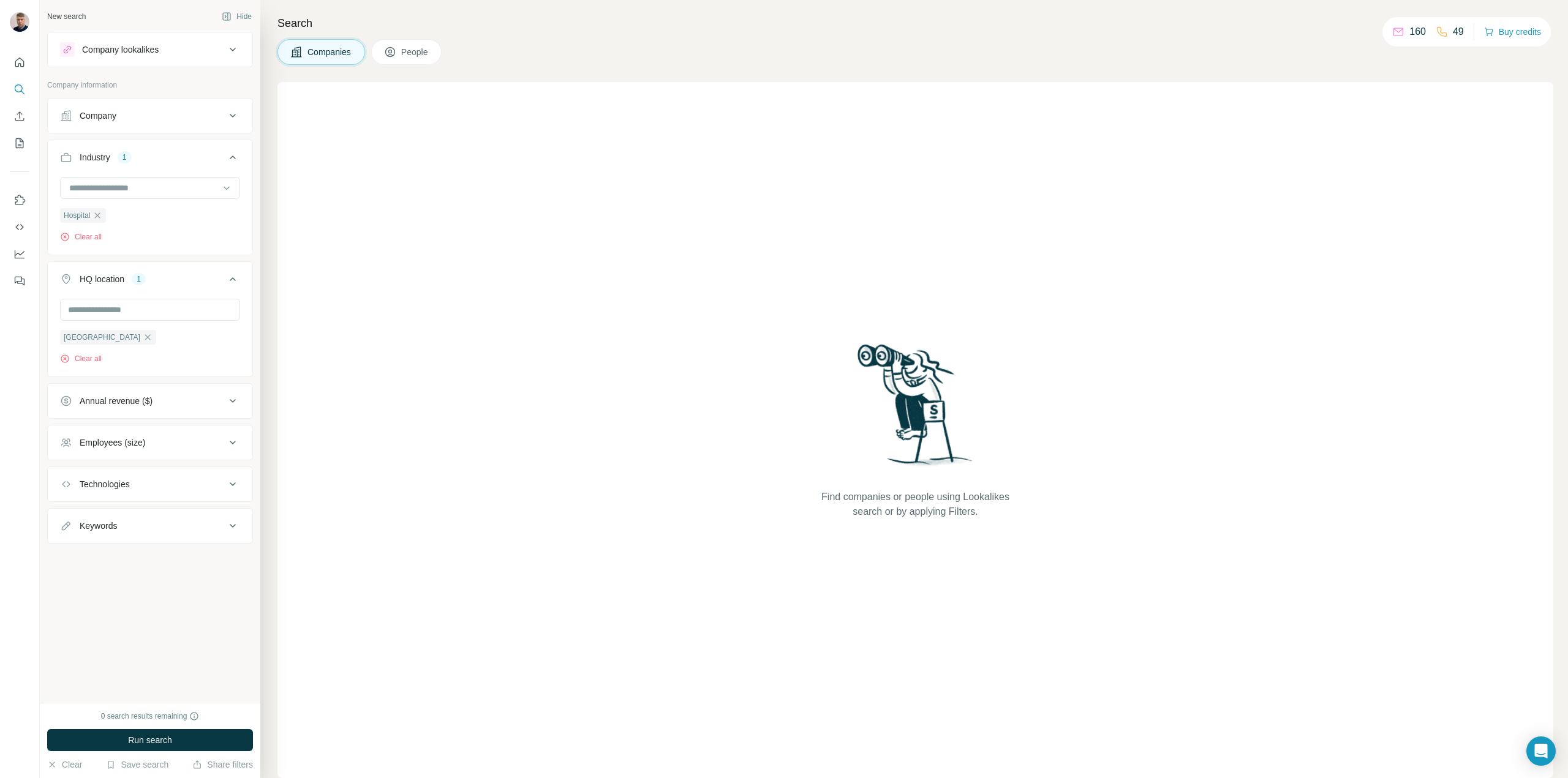 click on "People" at bounding box center (415, 52) 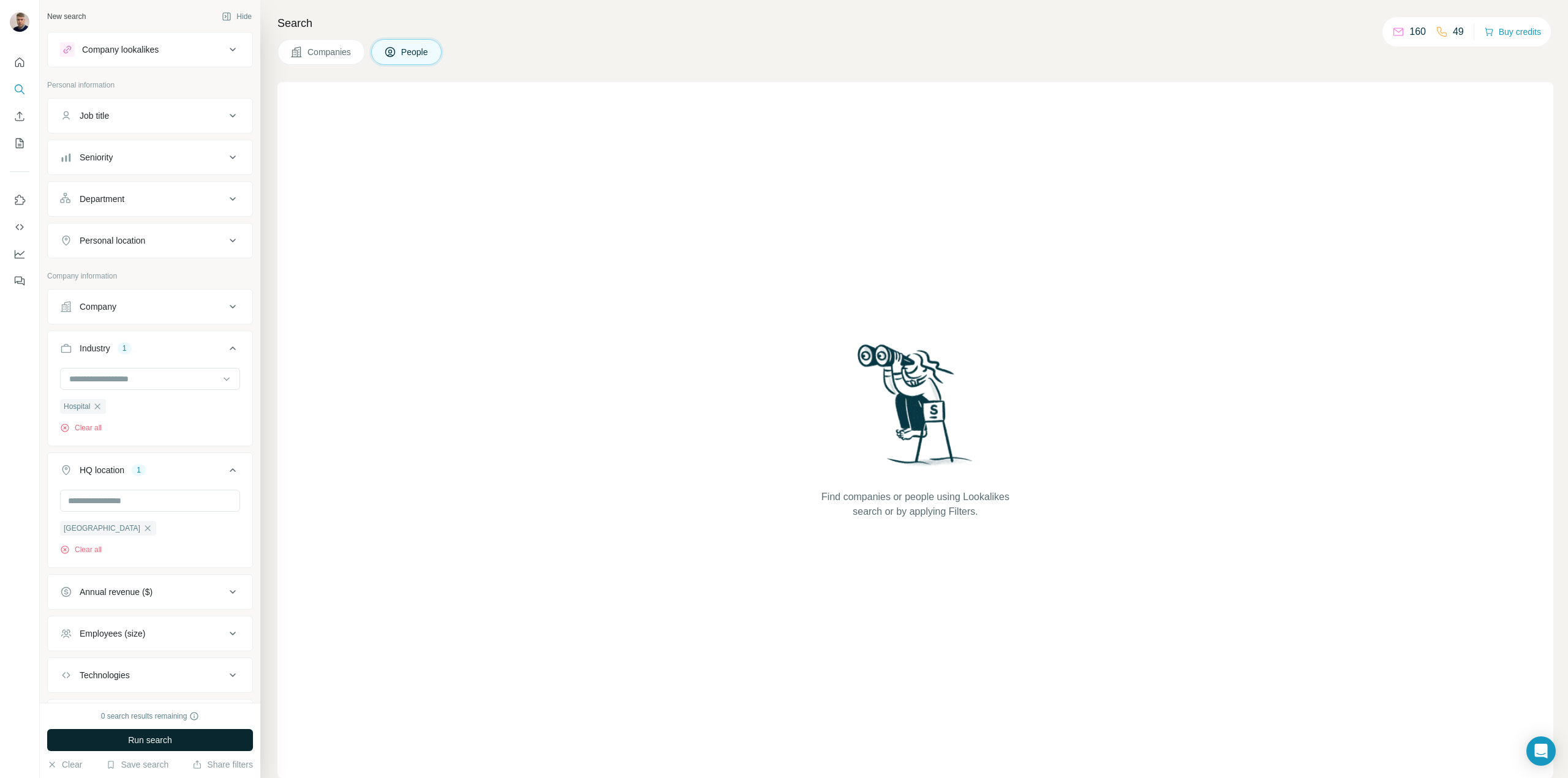 click on "Run search" at bounding box center [150, 740] 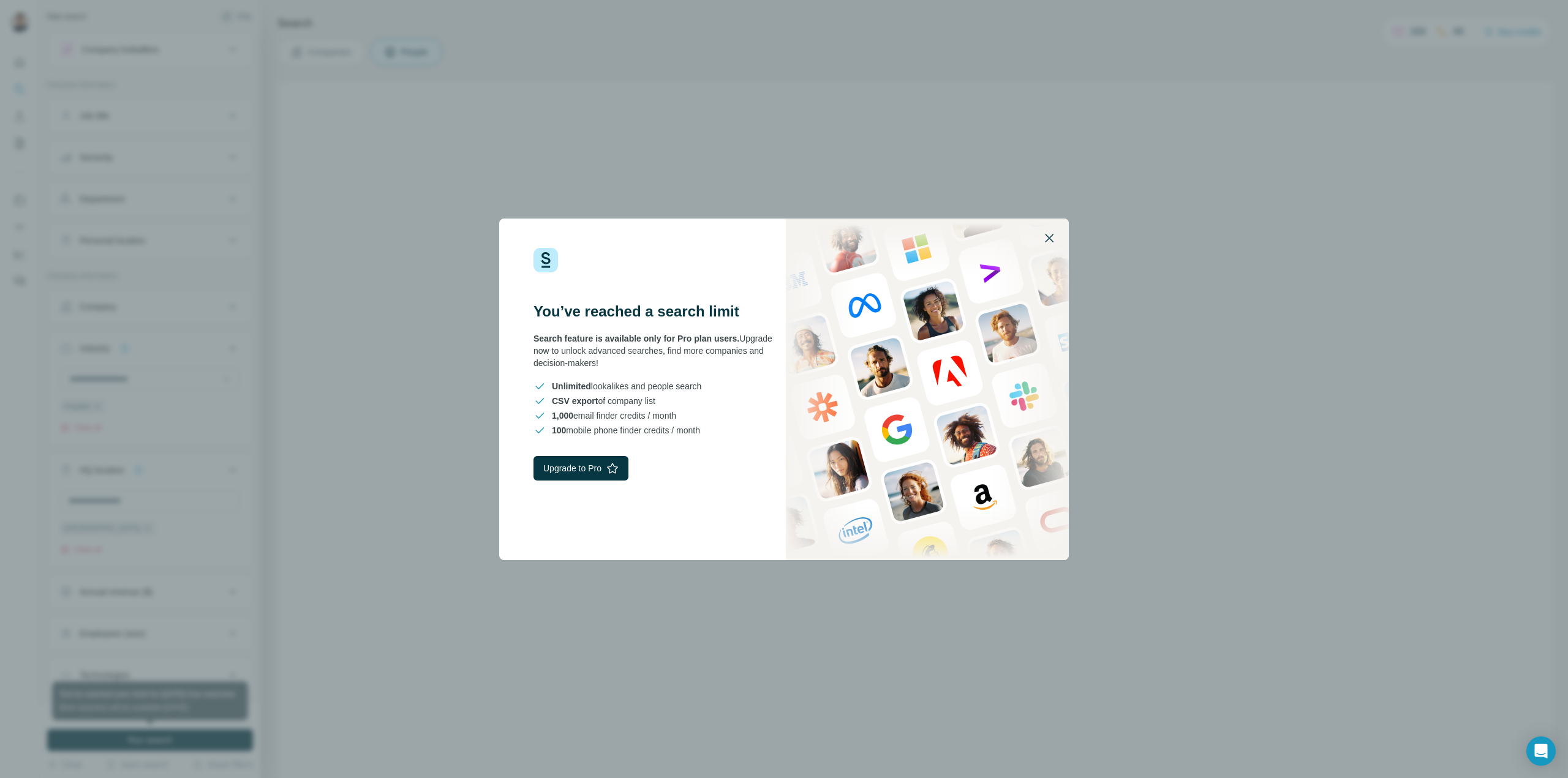 click 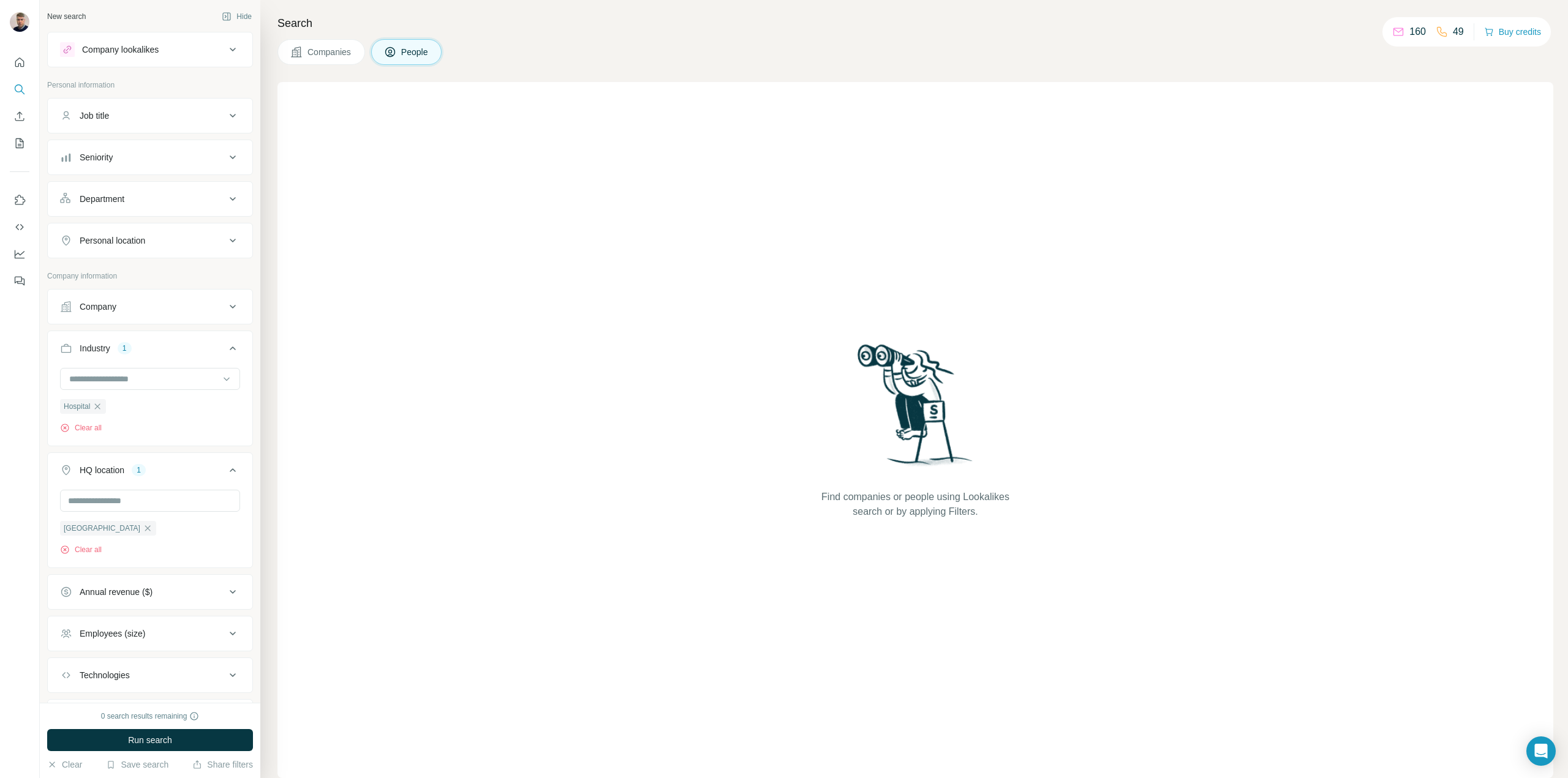 click on "49" at bounding box center [1450, 32] 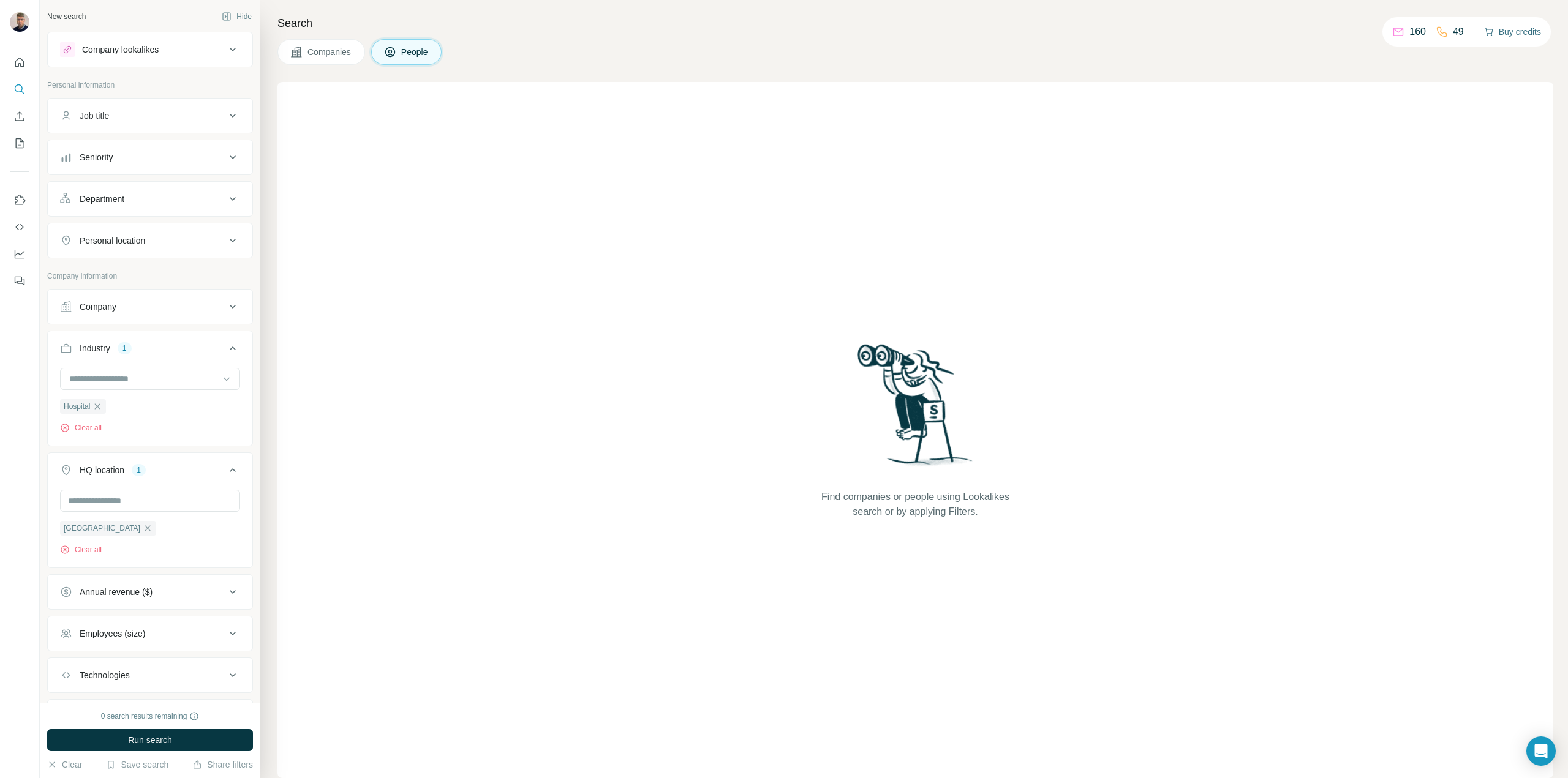 drag, startPoint x: 1390, startPoint y: 28, endPoint x: 1496, endPoint y: 34, distance: 106.16968 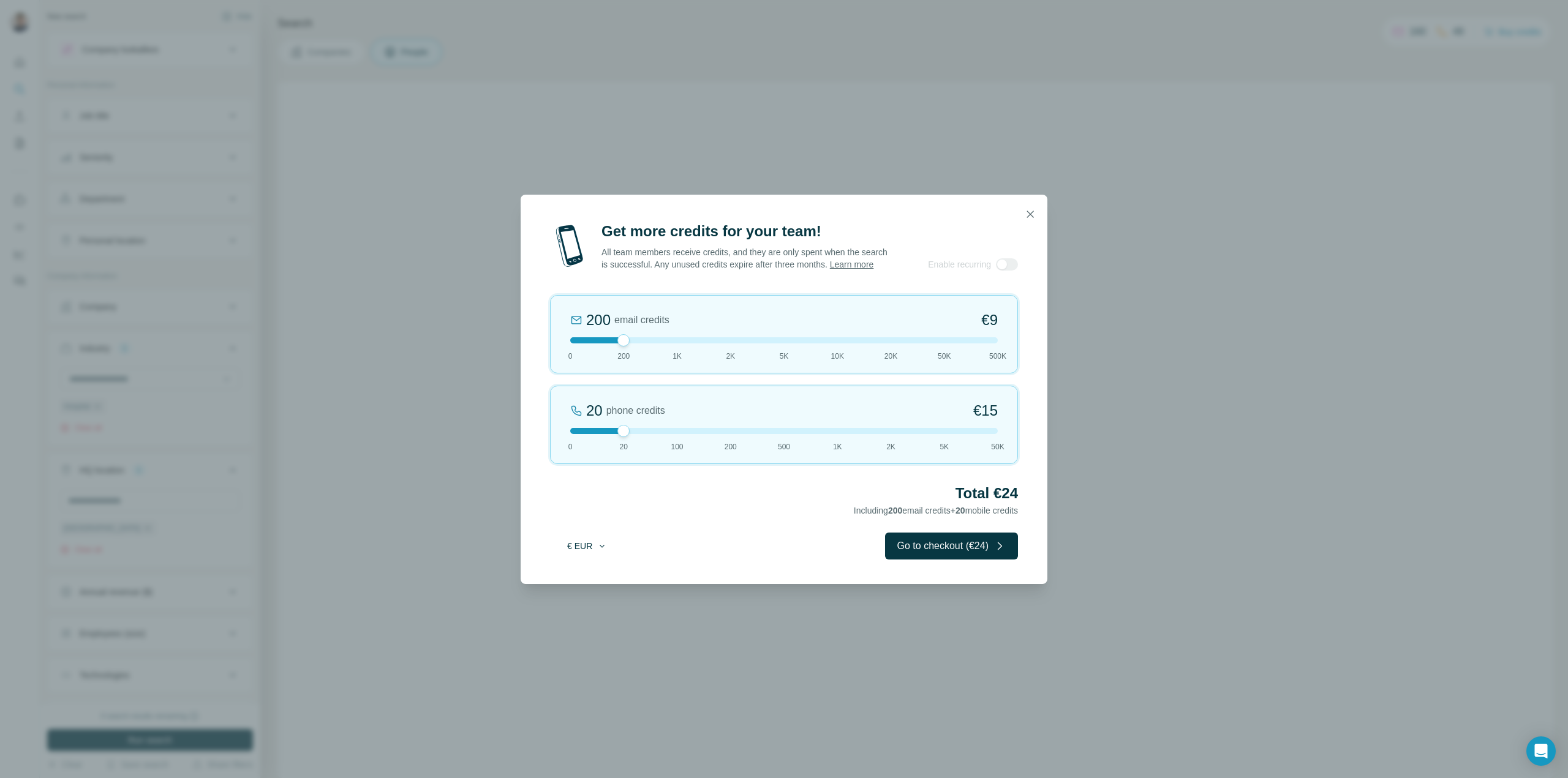 click on "€   EUR" at bounding box center [587, 546] 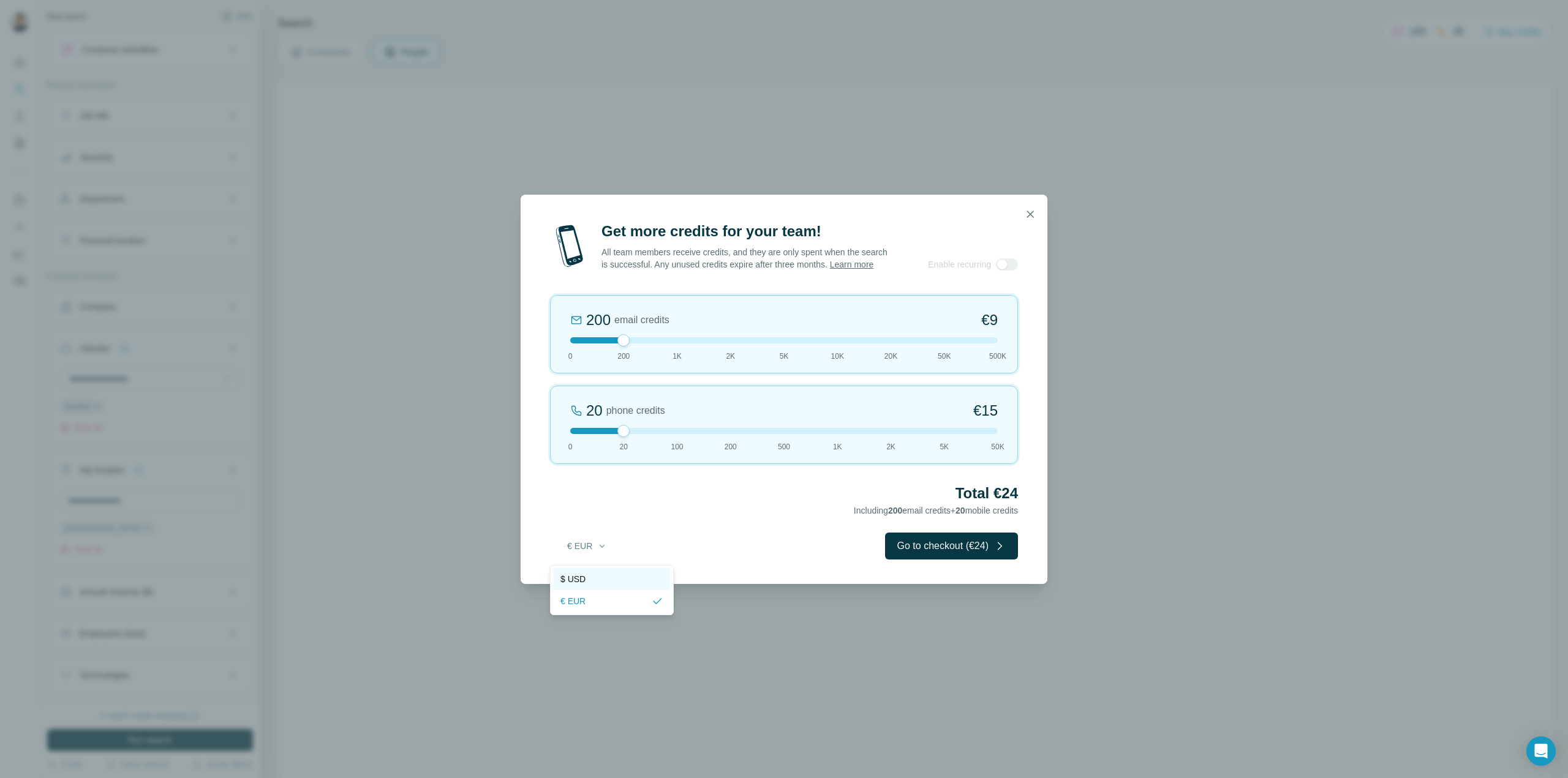click on "$ USD" at bounding box center [573, 579] 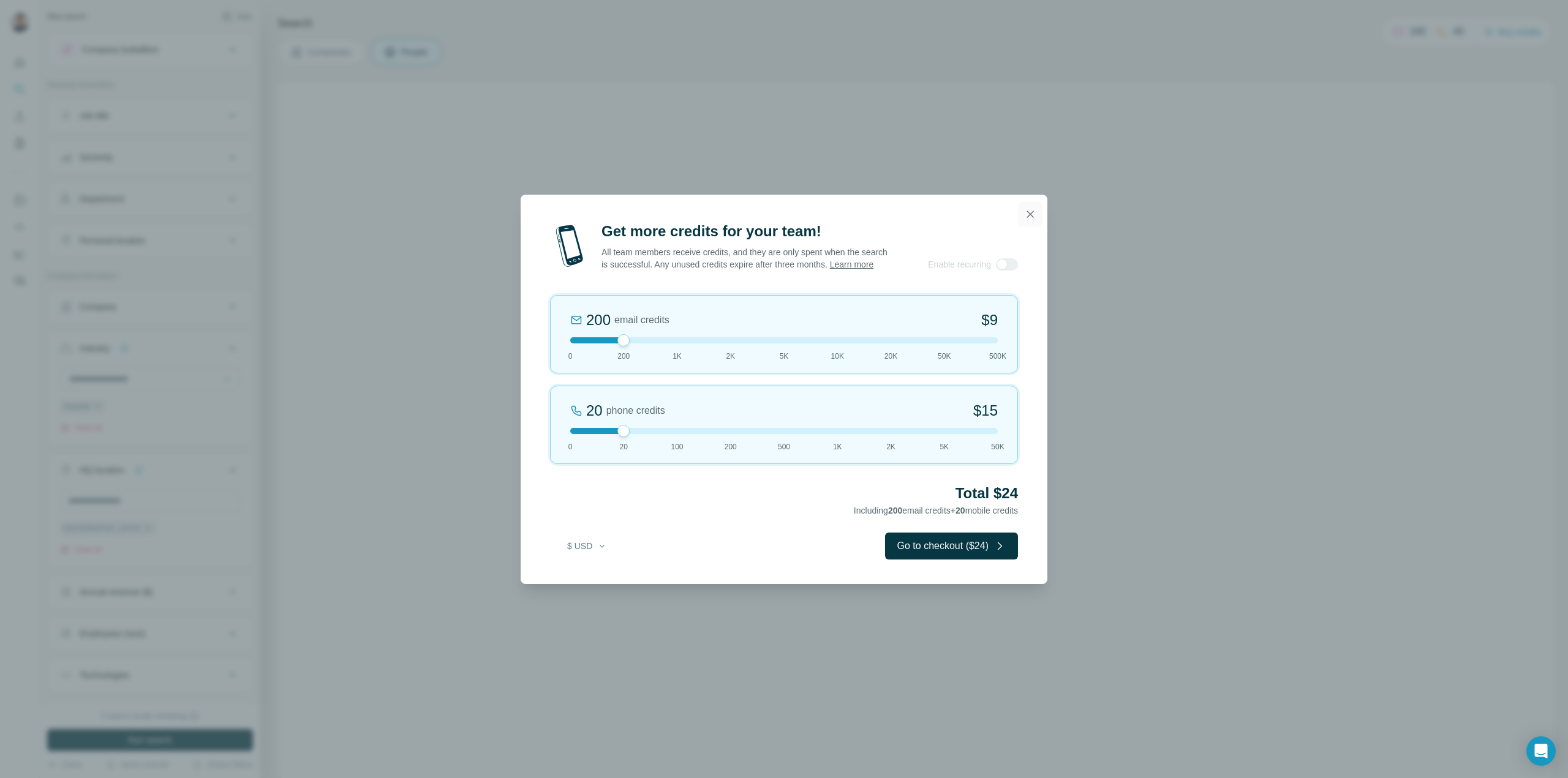 click 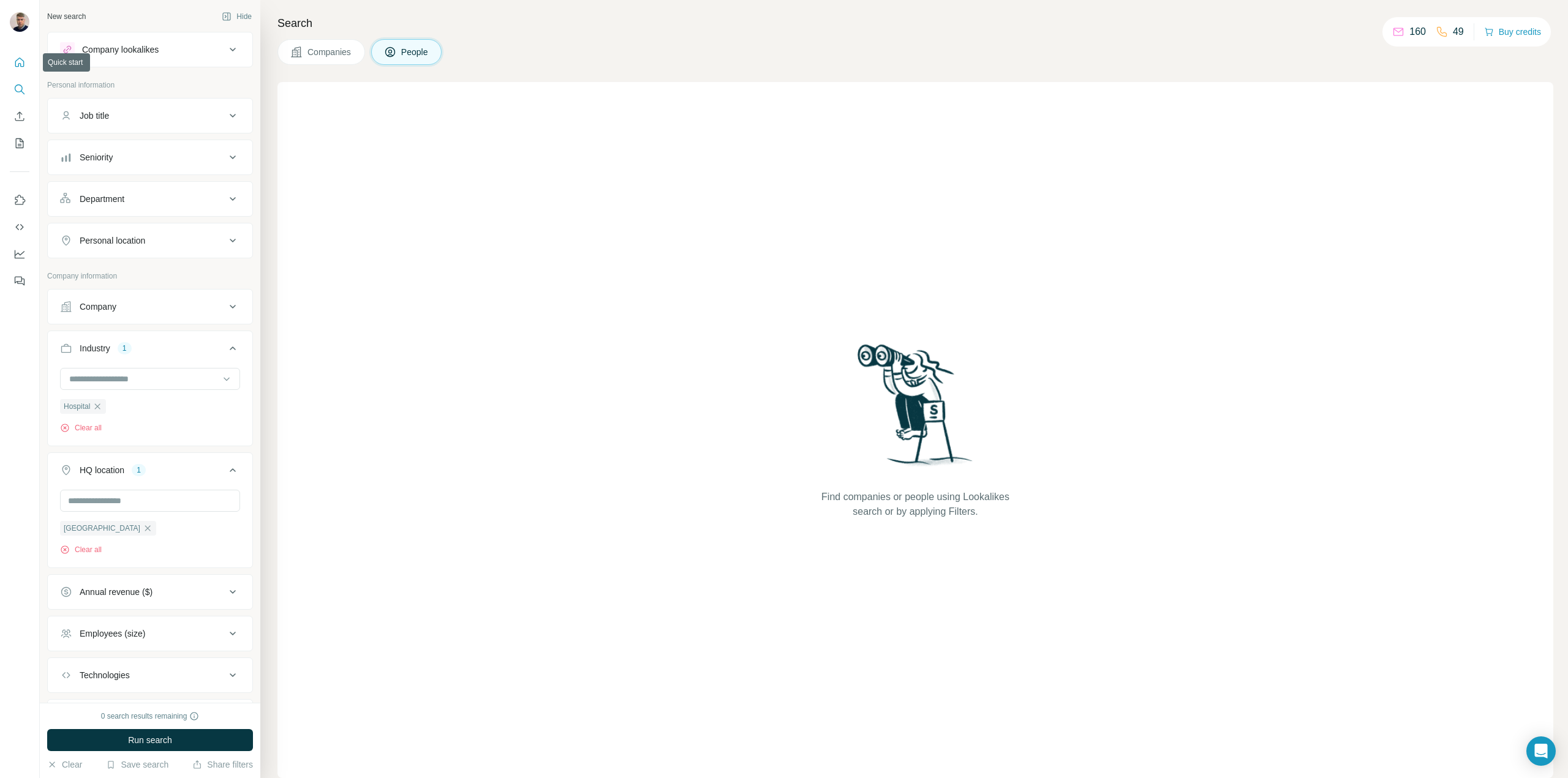 click 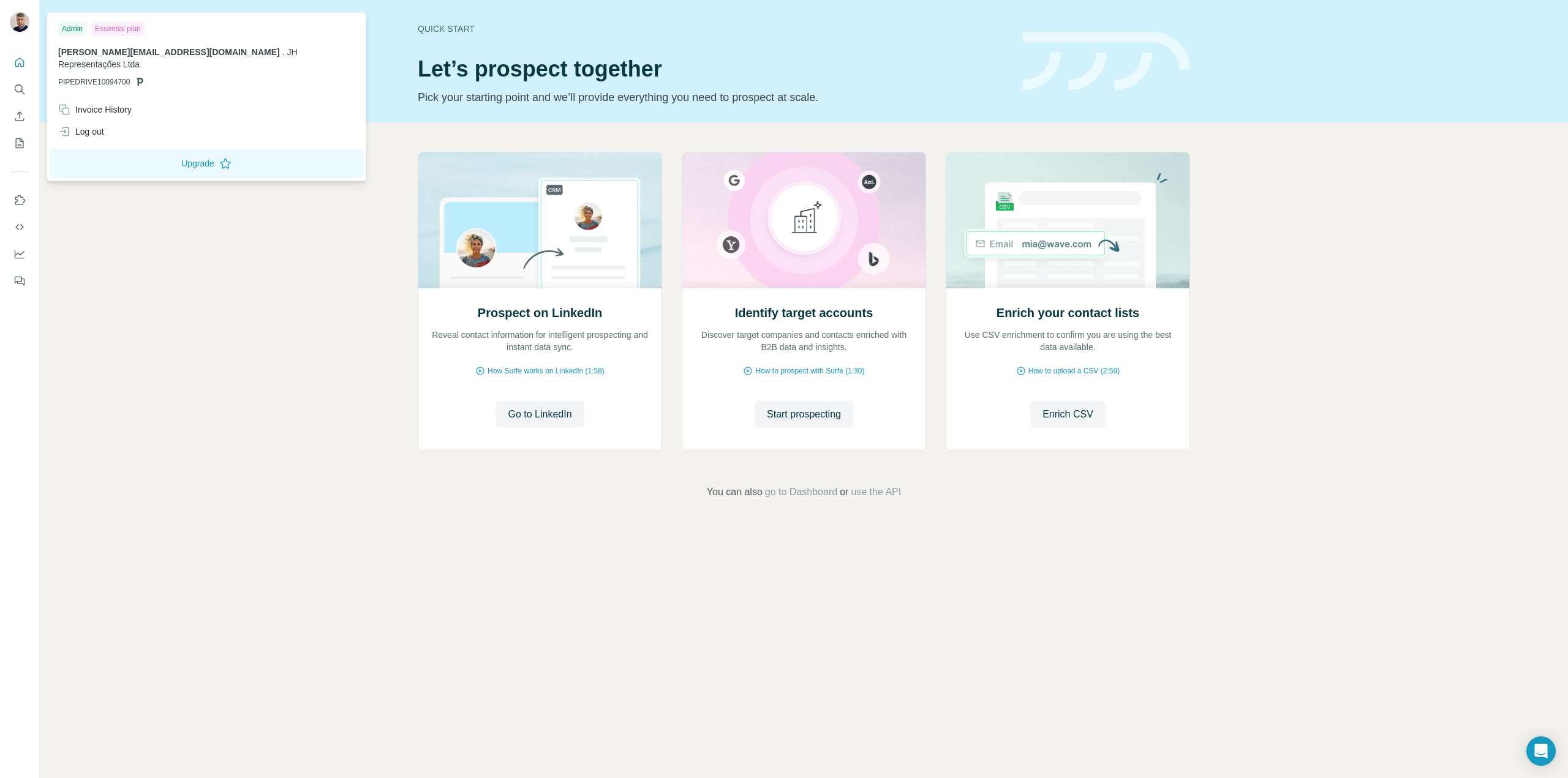 click at bounding box center [20, 22] 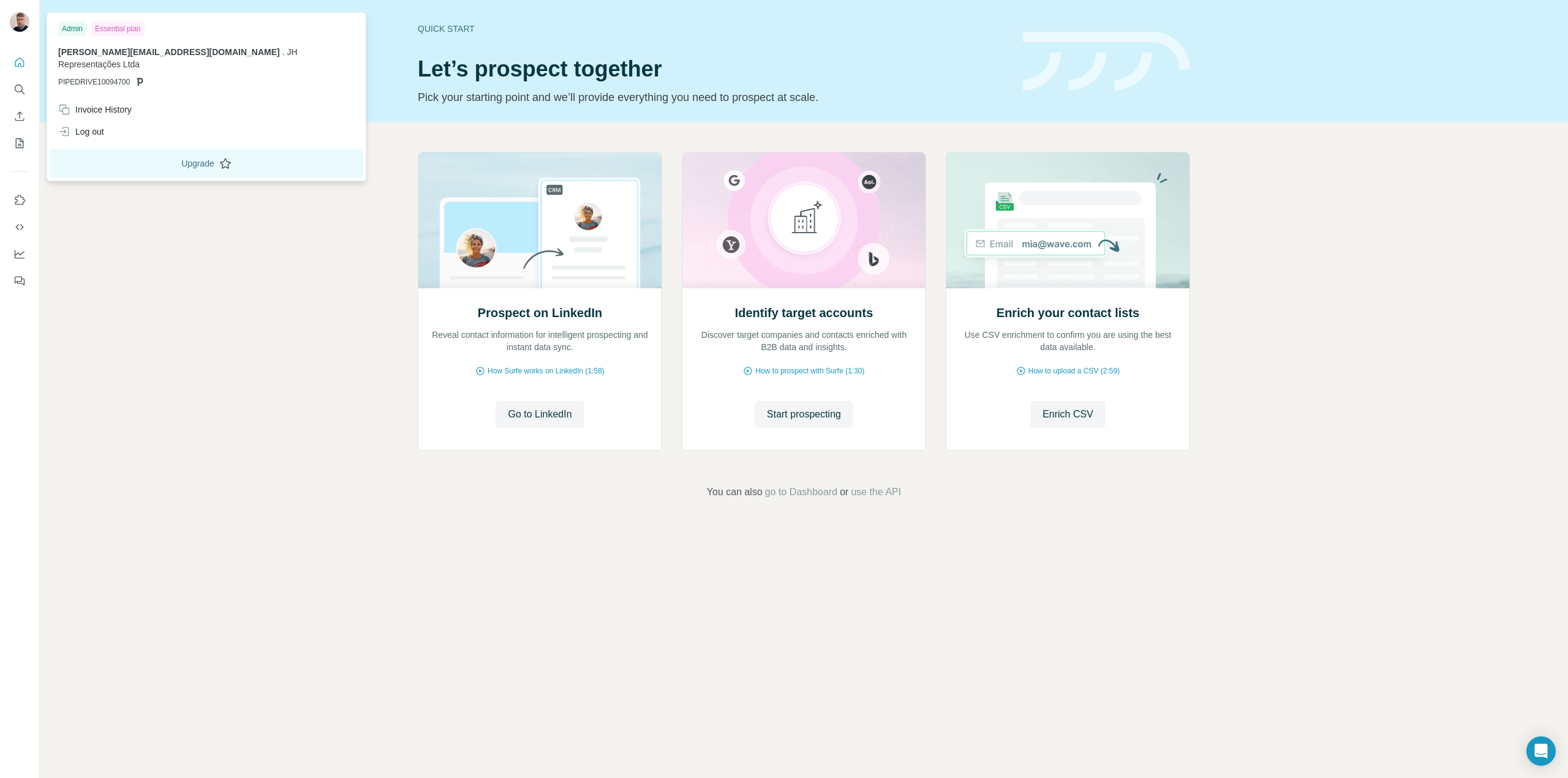 click 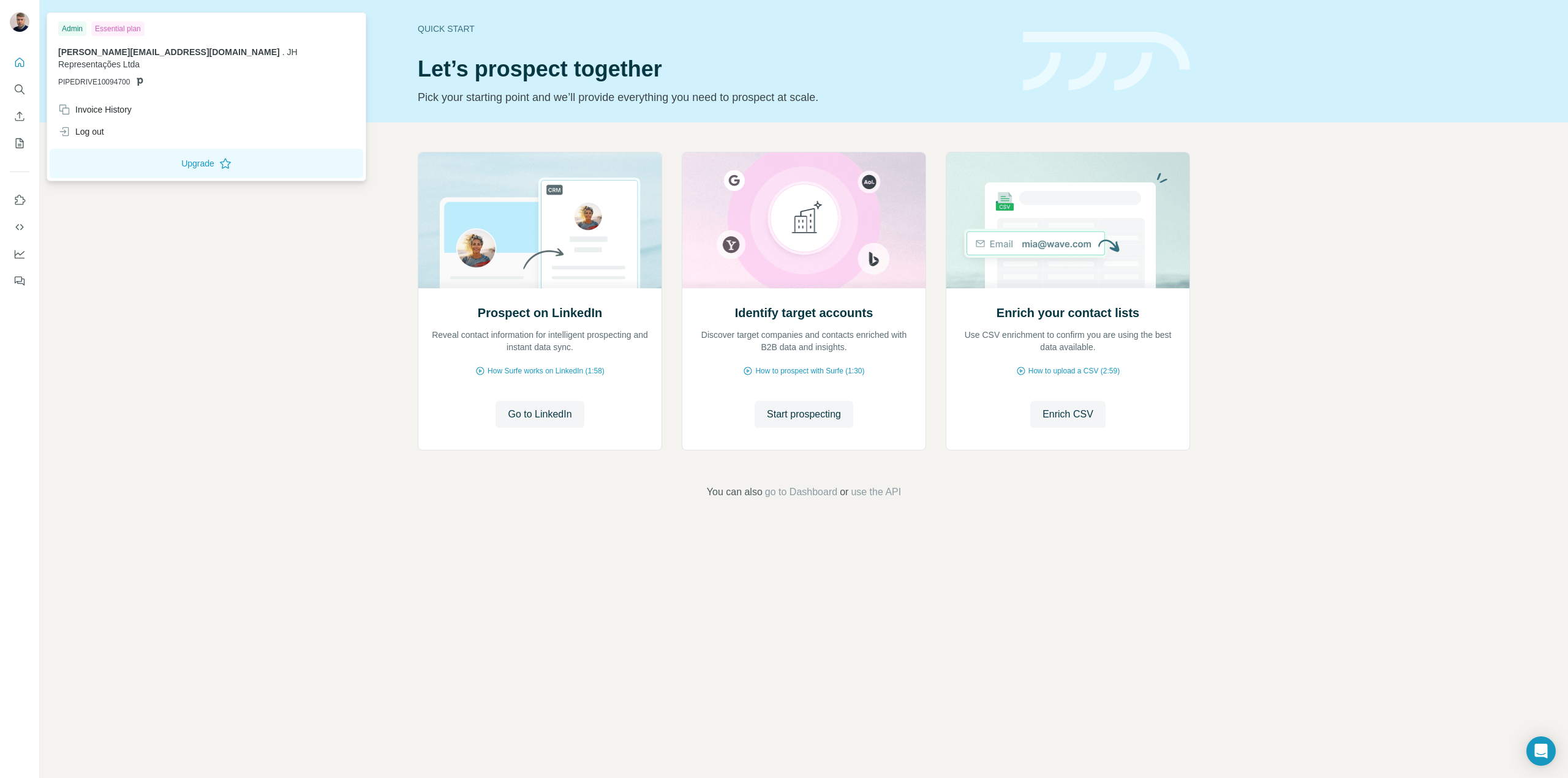 click on "Prospect on LinkedIn Reveal contact information for intelligent prospecting and instant data sync. How Surfe works on LinkedIn (1:58) Go to LinkedIn Go to LinkedIn Identify target accounts Discover target companies and contacts enriched with B2B data and insights. How to prospect with Surfe (1:30) Start prospecting Start prospecting Enrich your contact lists Use CSV enrichment to confirm you are using the best data available. How to upload a CSV (2:59) Enrich CSV Enrich CSV You can also go to Dashboard or use the API" at bounding box center (804, 326) 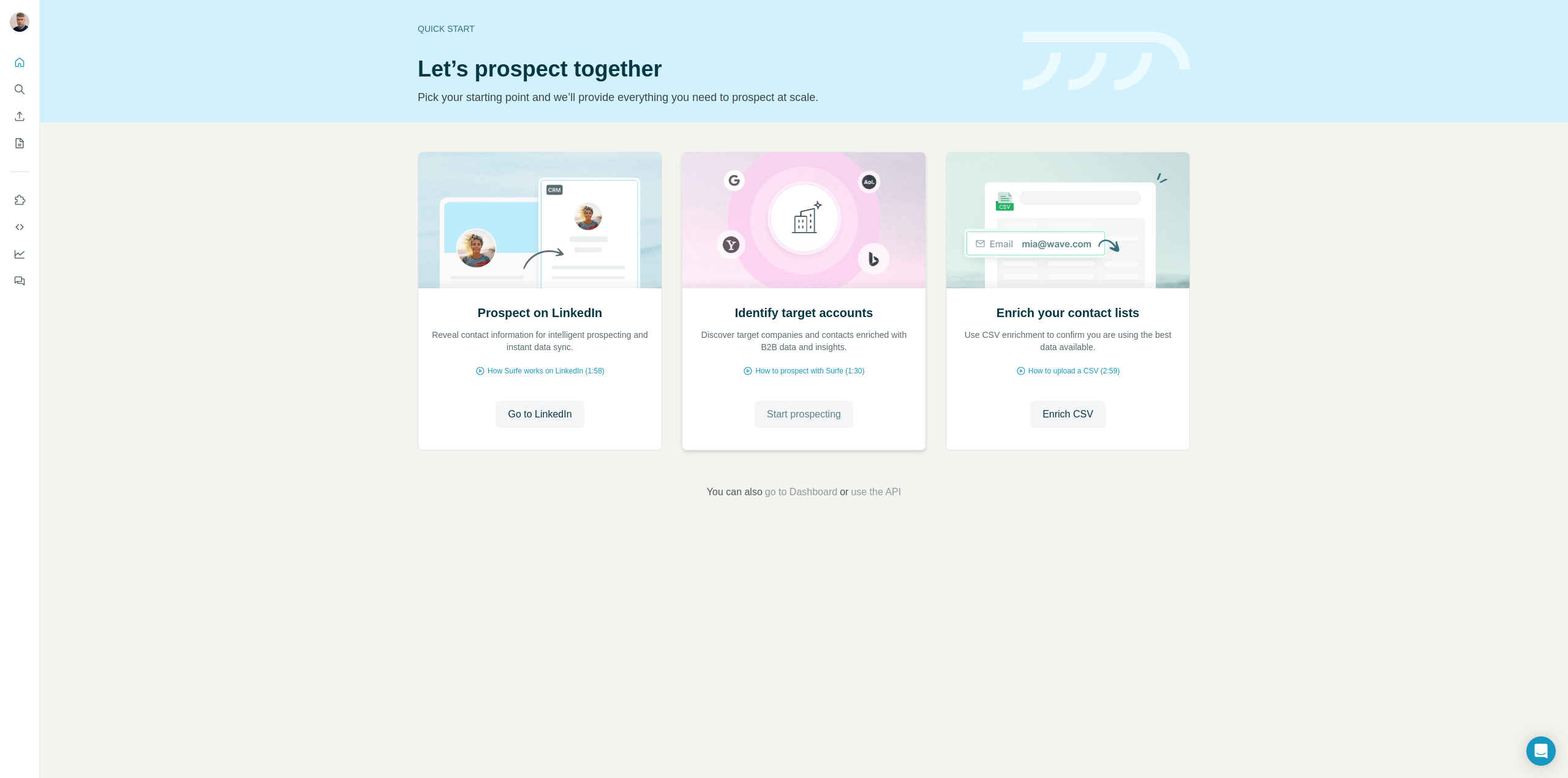 click on "Start prospecting" at bounding box center (804, 414) 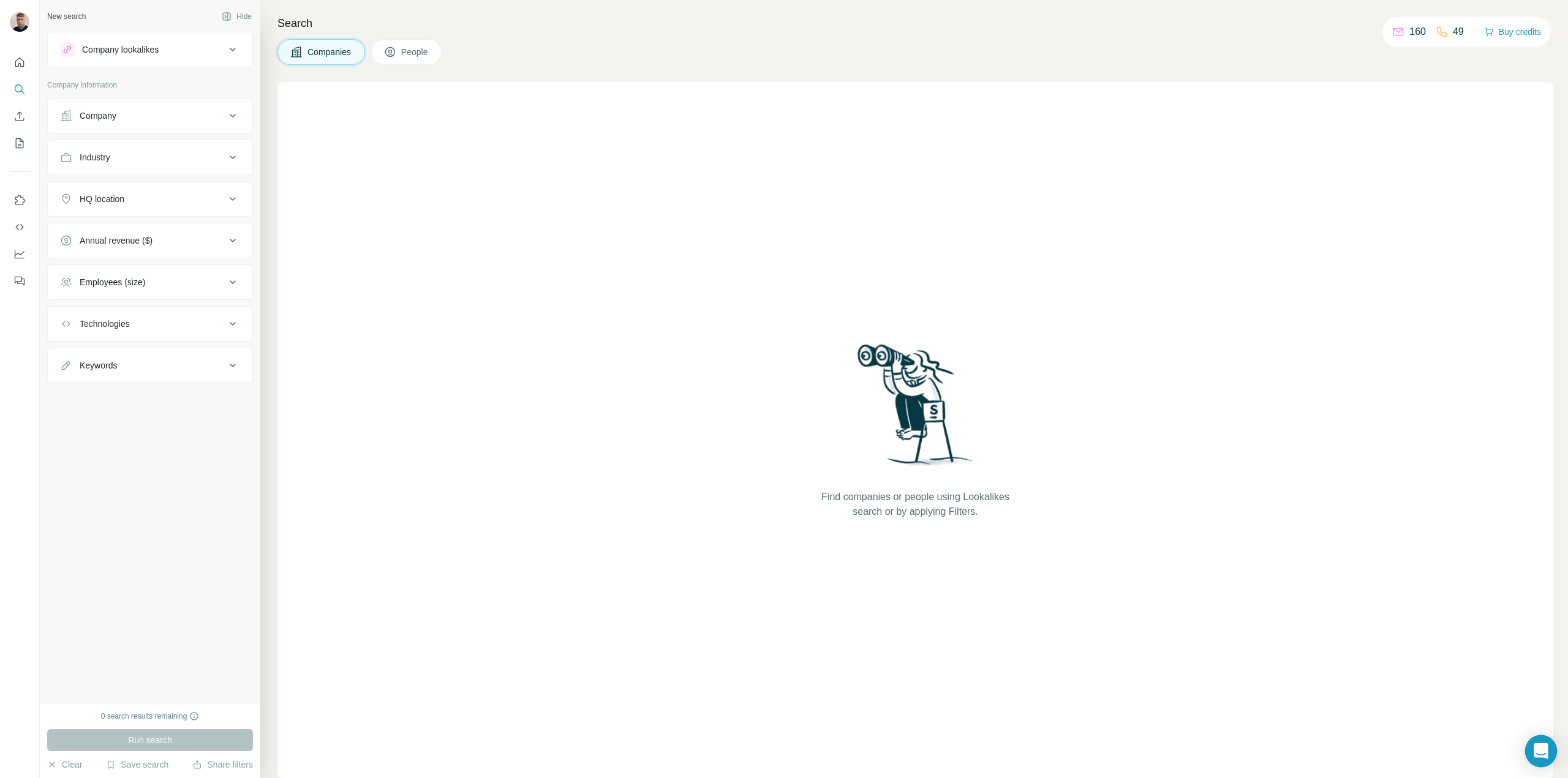 click at bounding box center (1541, 751) 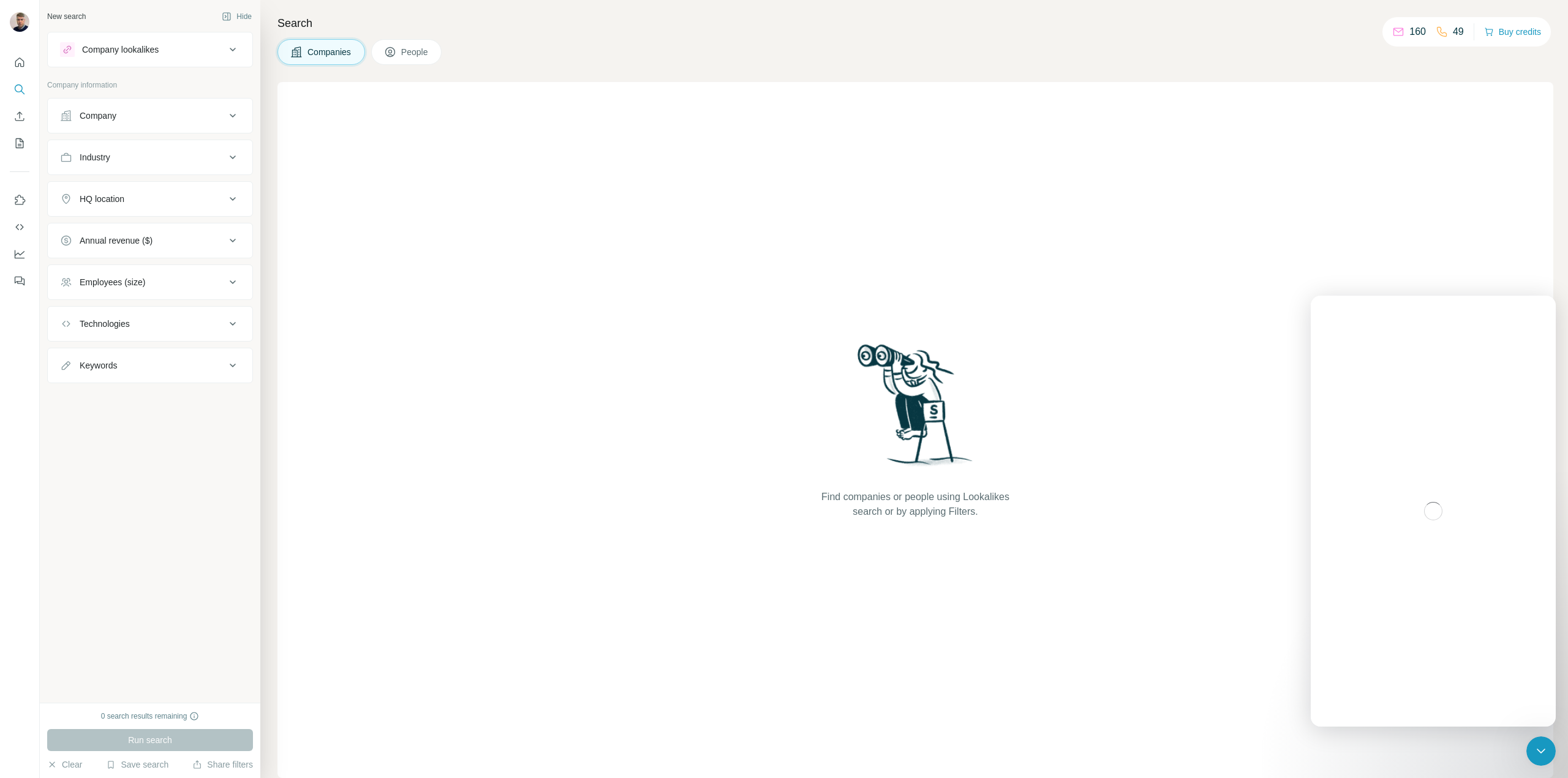 scroll, scrollTop: 0, scrollLeft: 0, axis: both 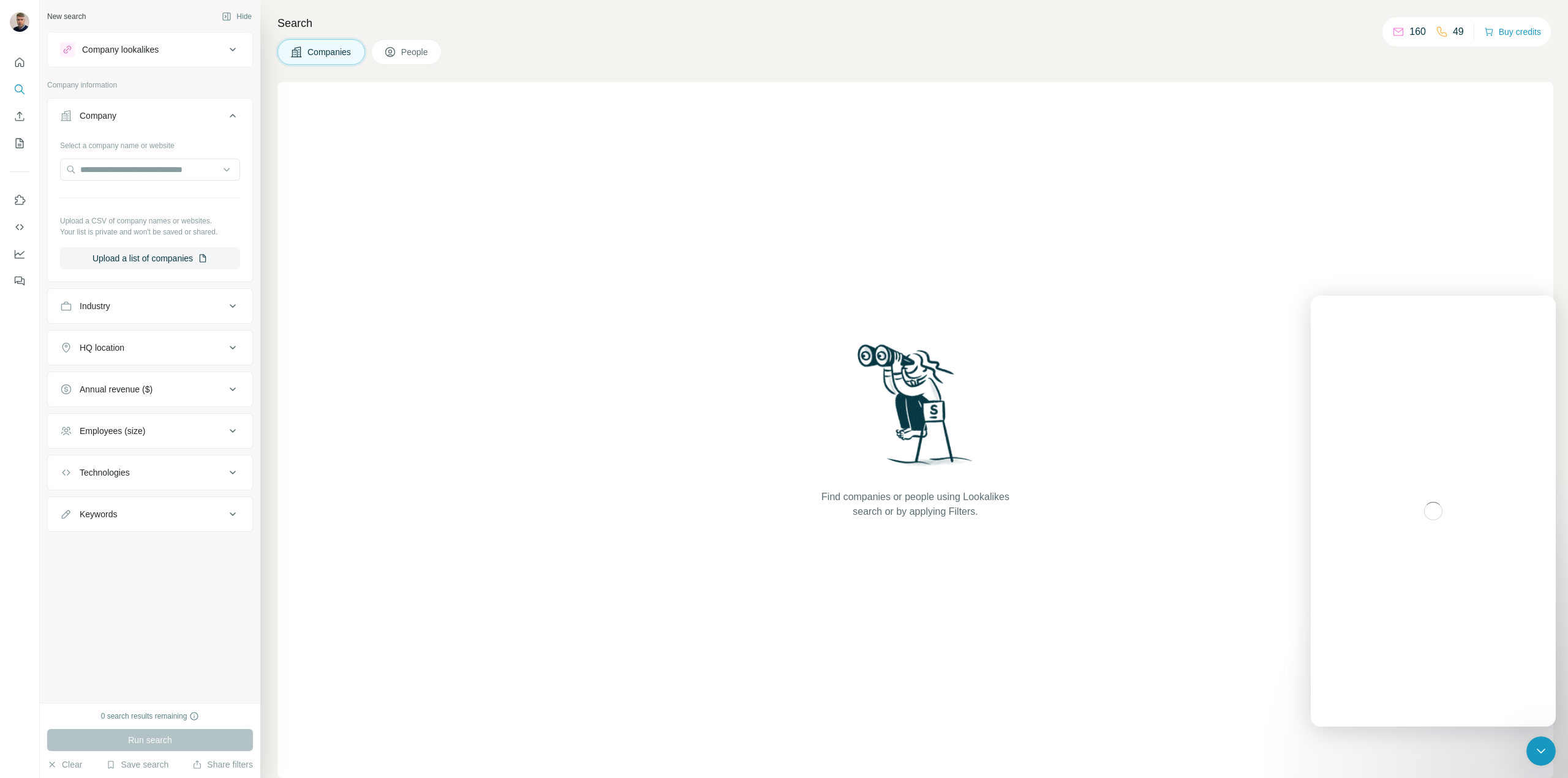 click on "Company" at bounding box center (143, 116) 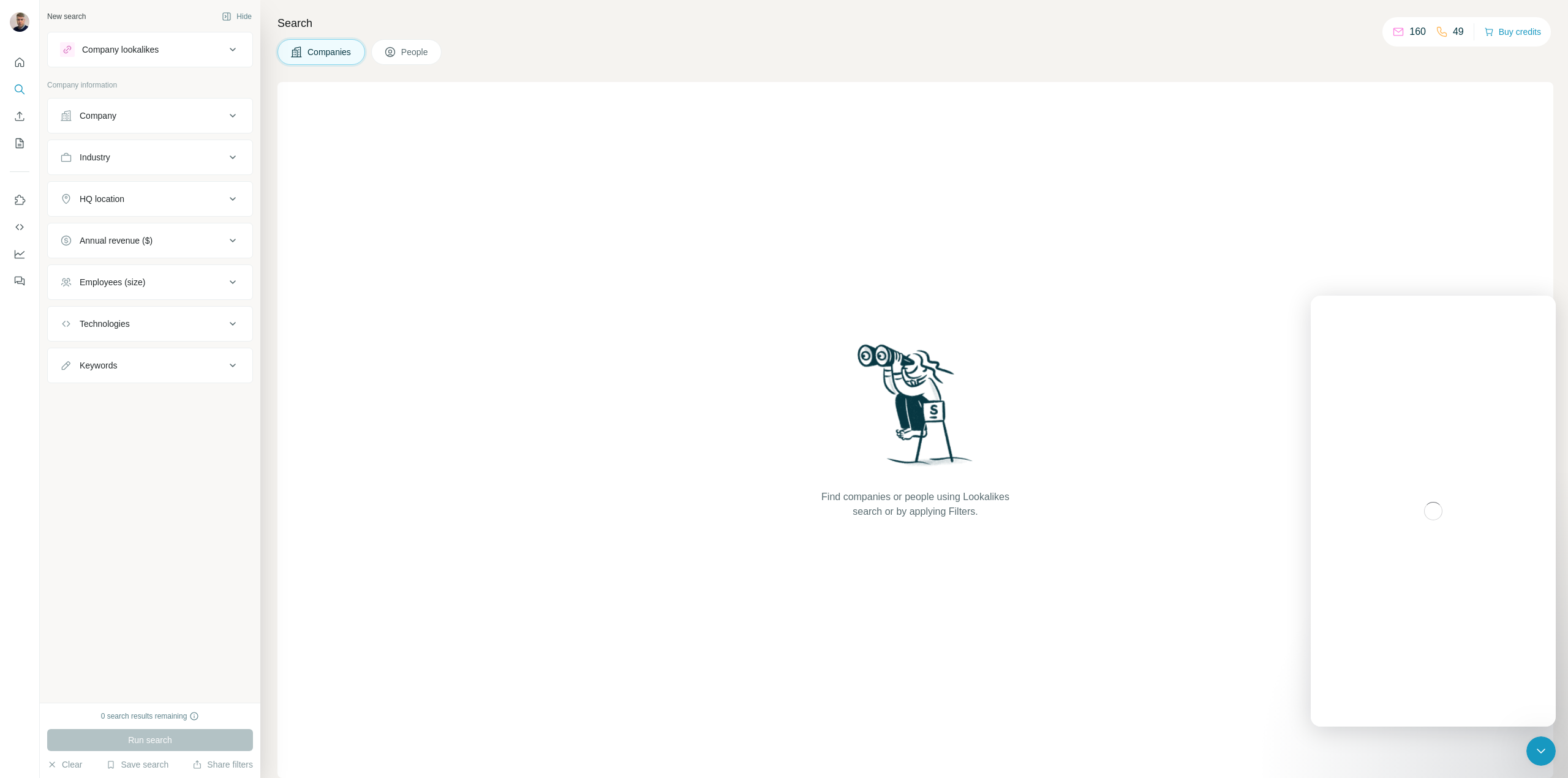click 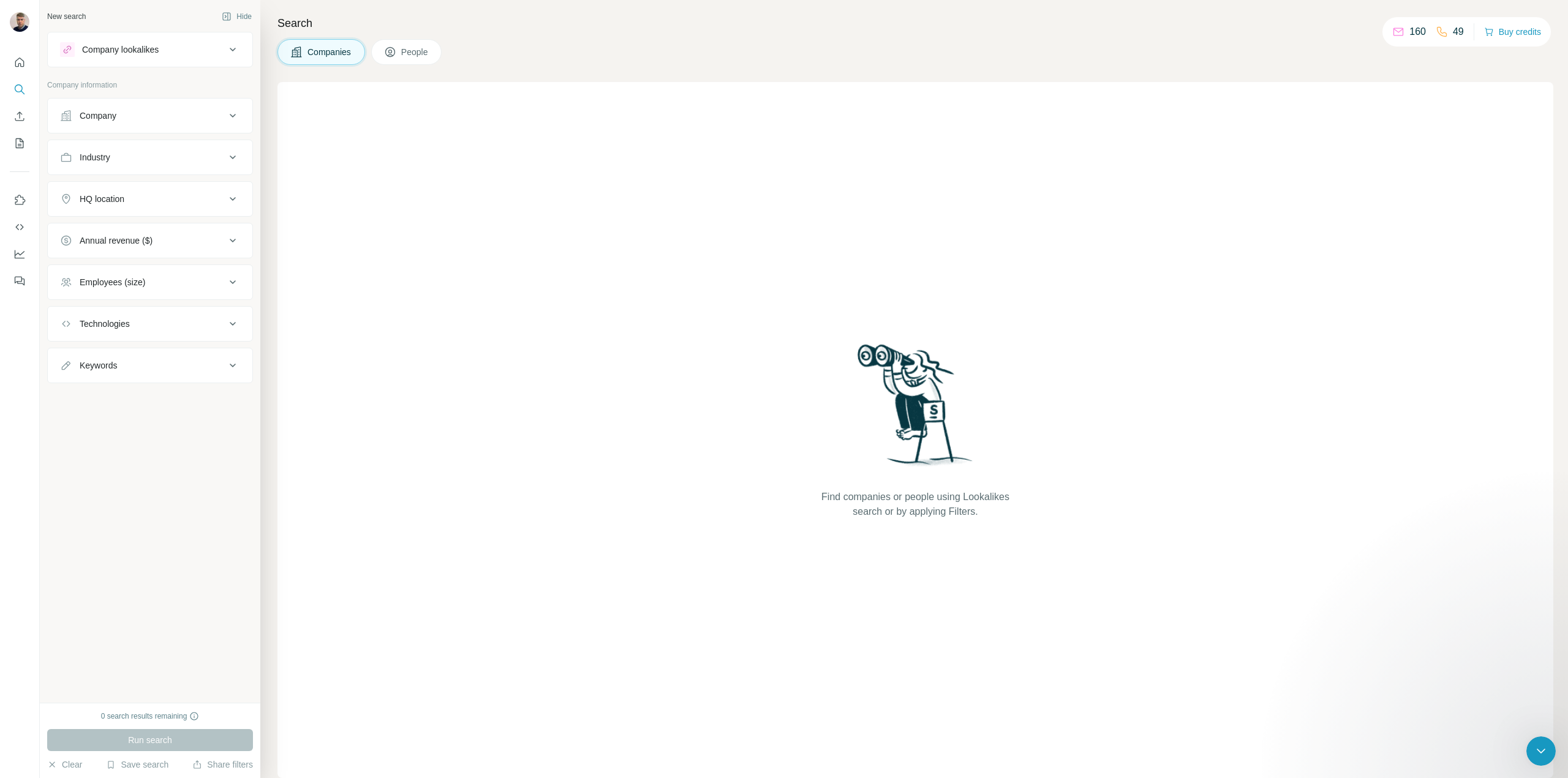 scroll, scrollTop: 0, scrollLeft: 0, axis: both 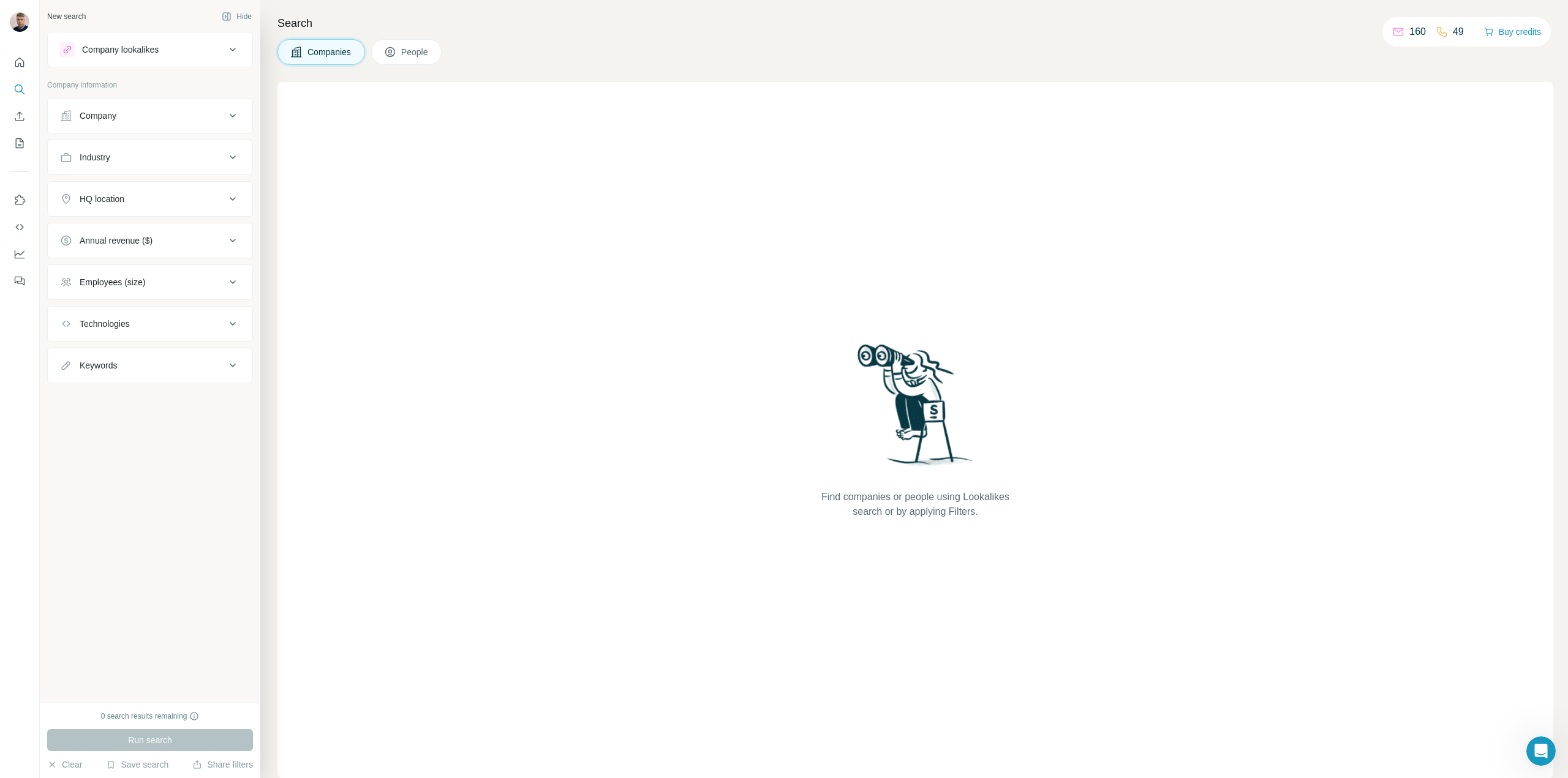 click 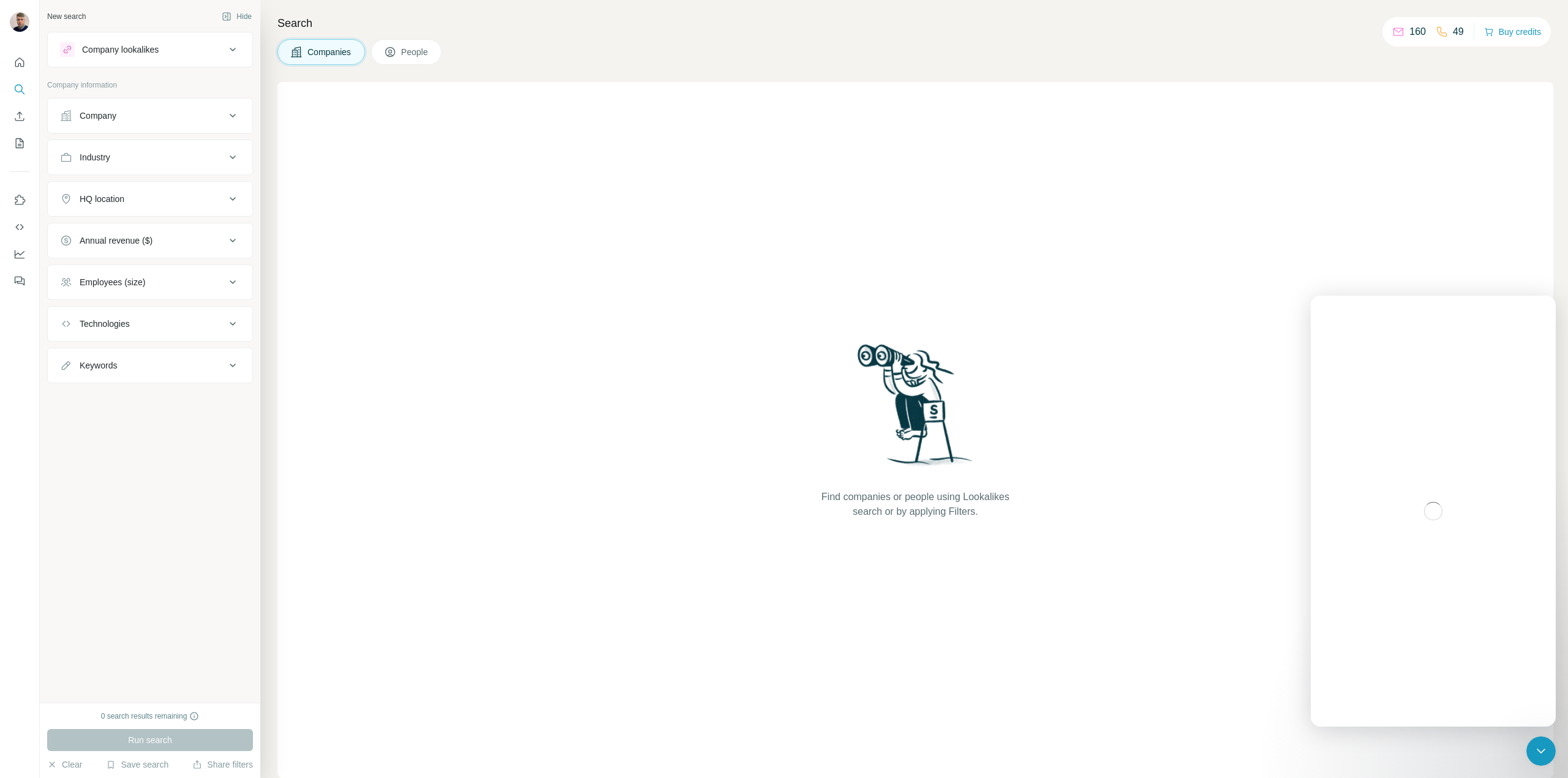 click 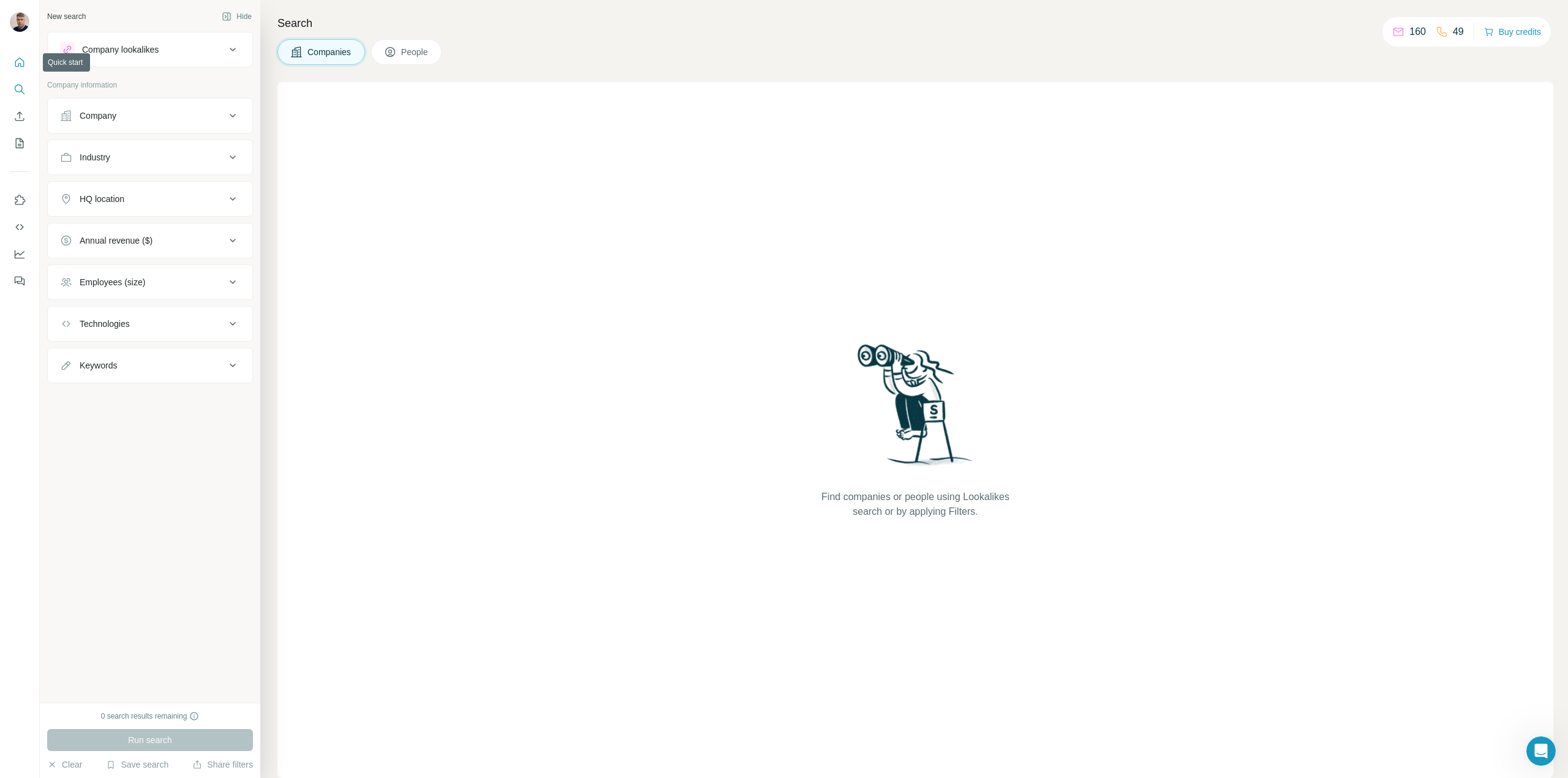 click 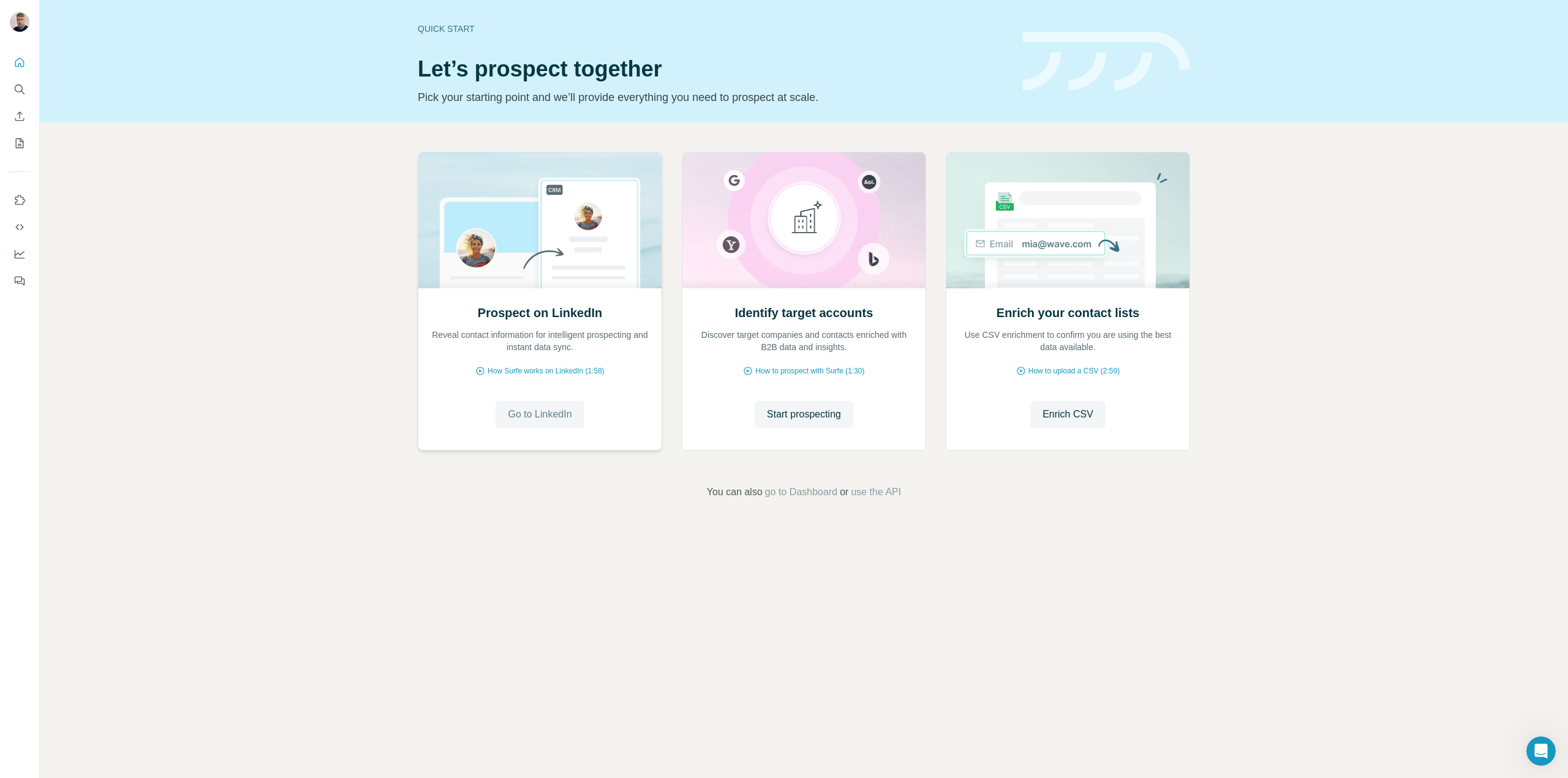 click on "Go to LinkedIn" at bounding box center (540, 414) 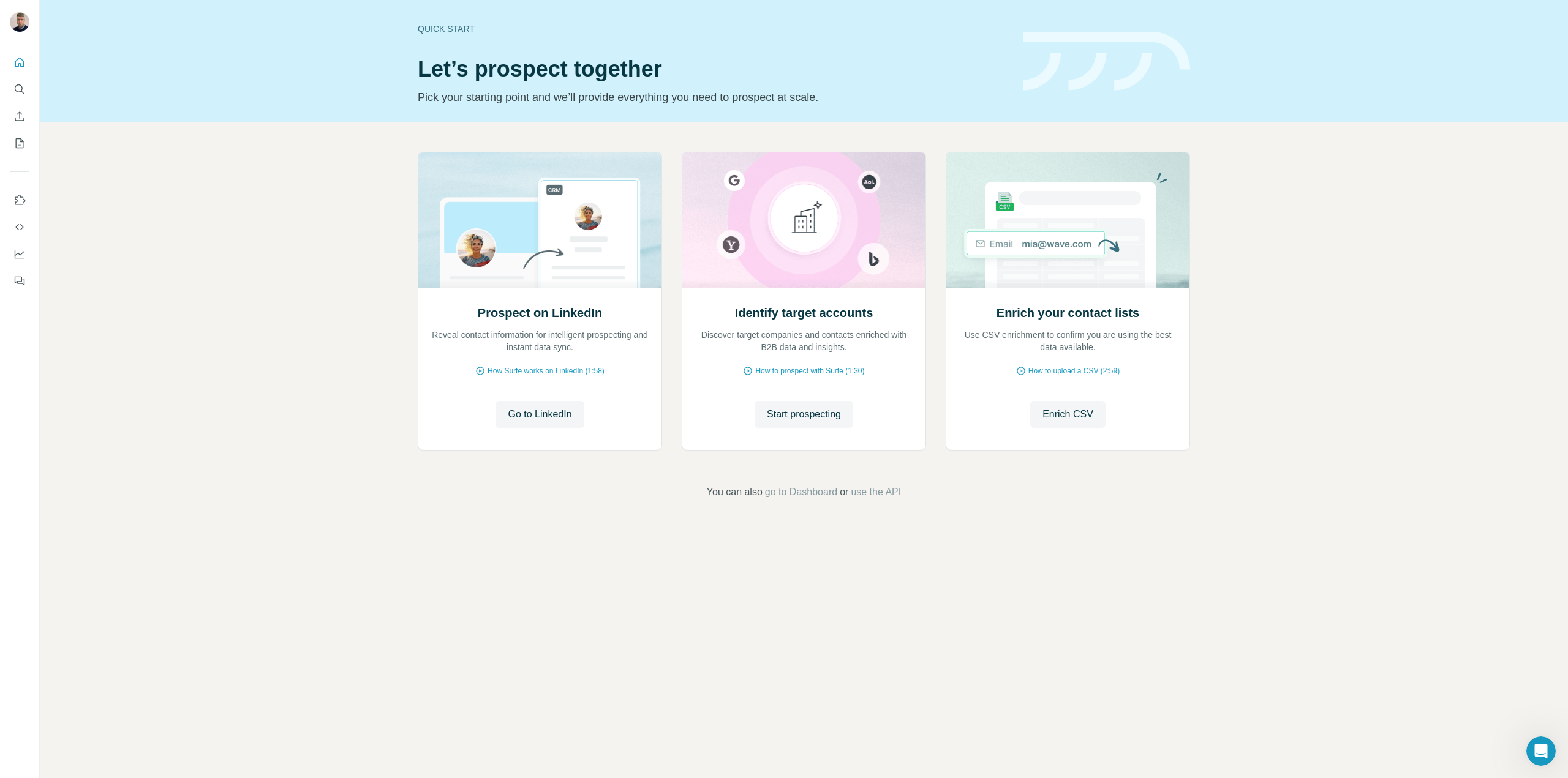 drag, startPoint x: 814, startPoint y: 411, endPoint x: 802, endPoint y: 558, distance: 147.48898 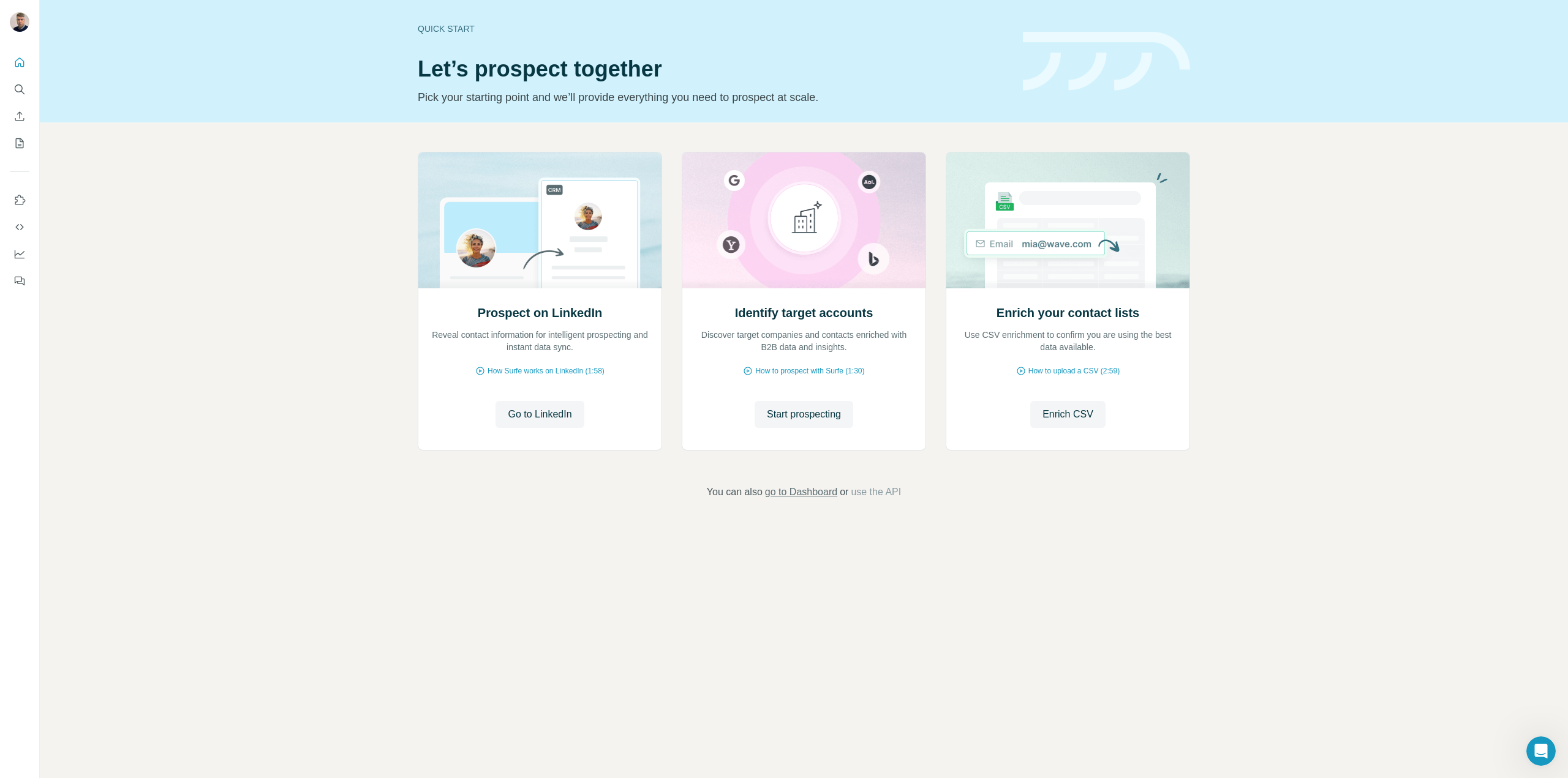 drag, startPoint x: 804, startPoint y: 495, endPoint x: 781, endPoint y: 492, distance: 23.194827 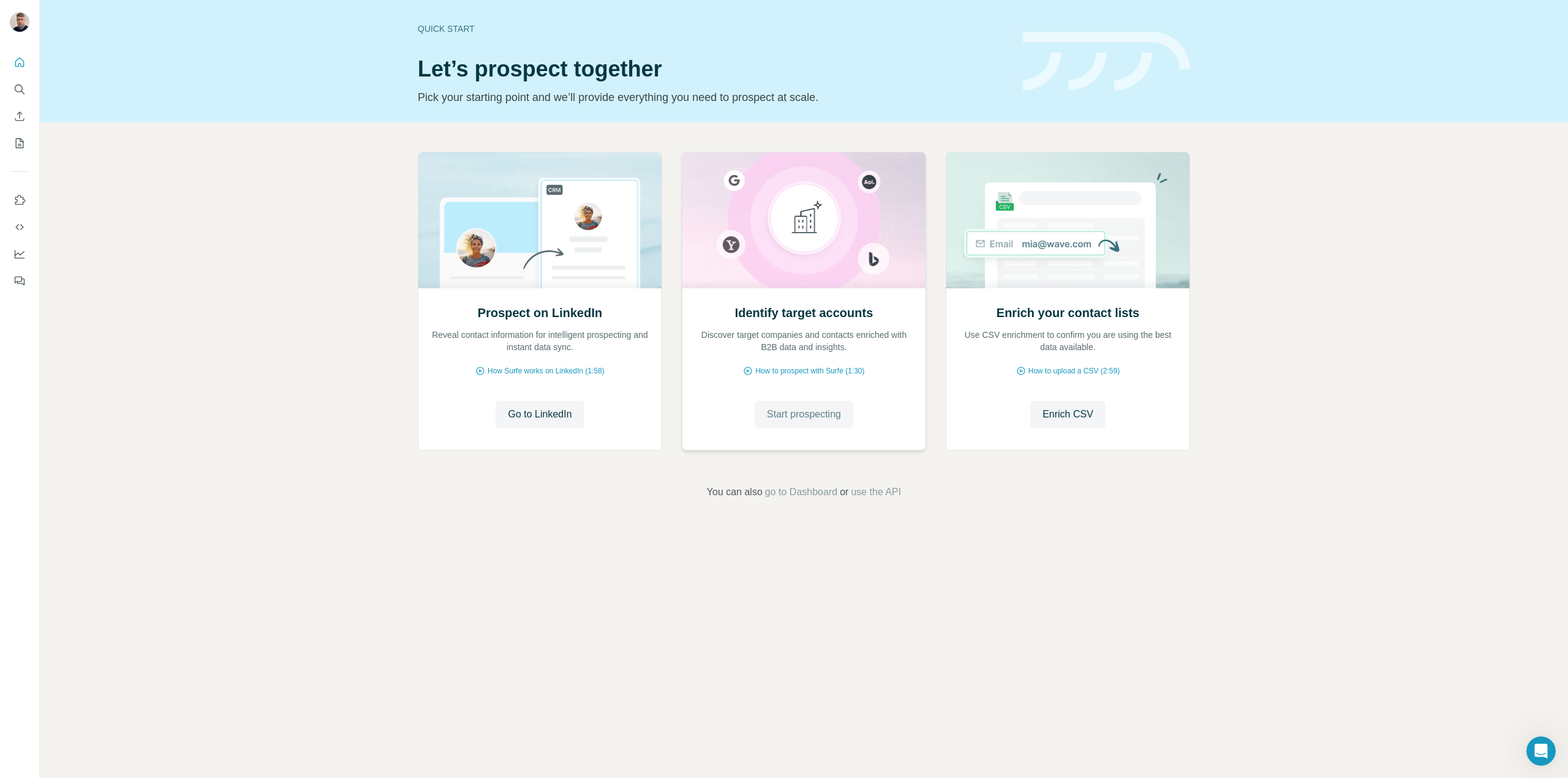 click on "Start prospecting" at bounding box center (804, 414) 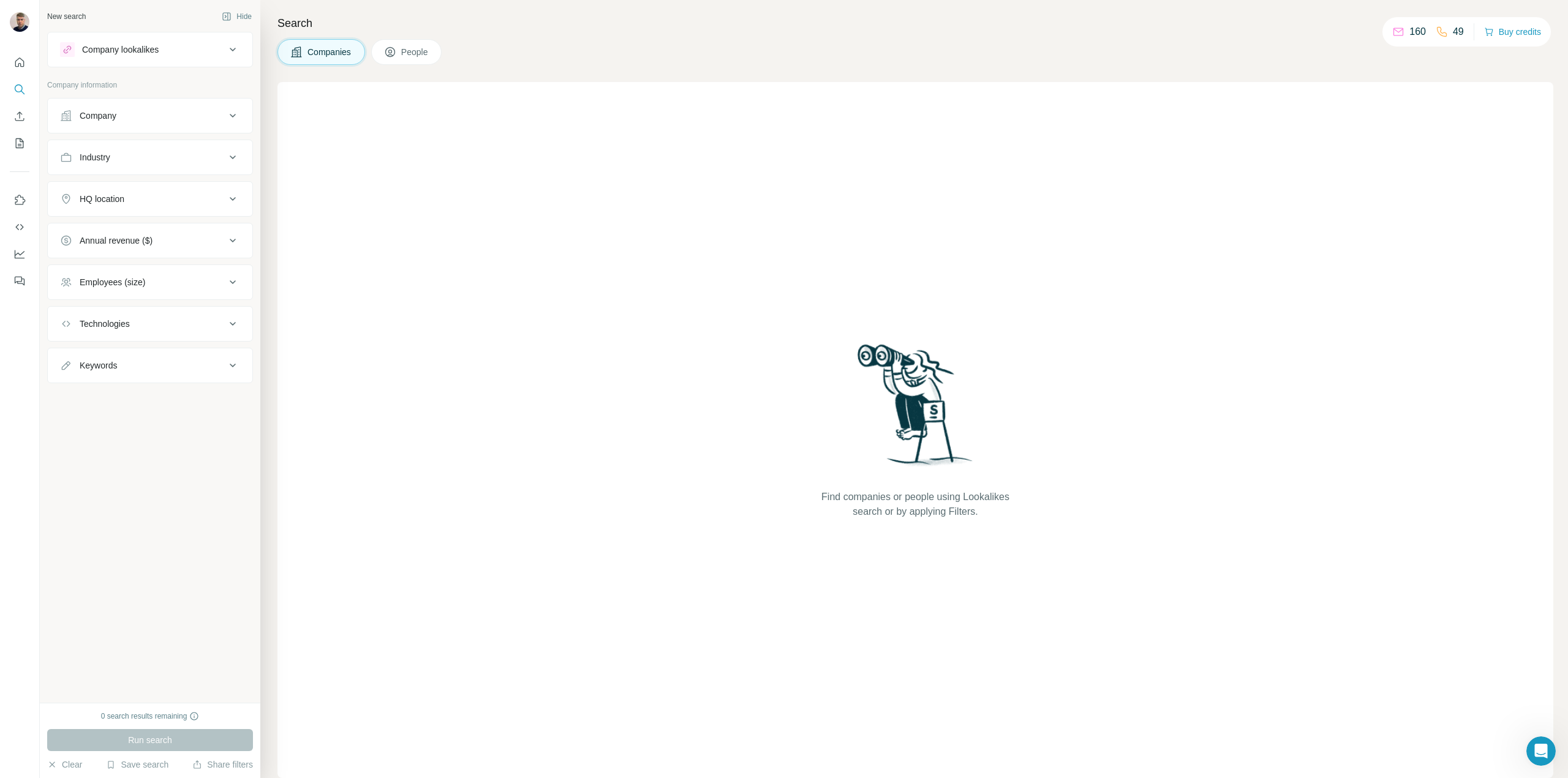 click on "Company" at bounding box center (143, 116) 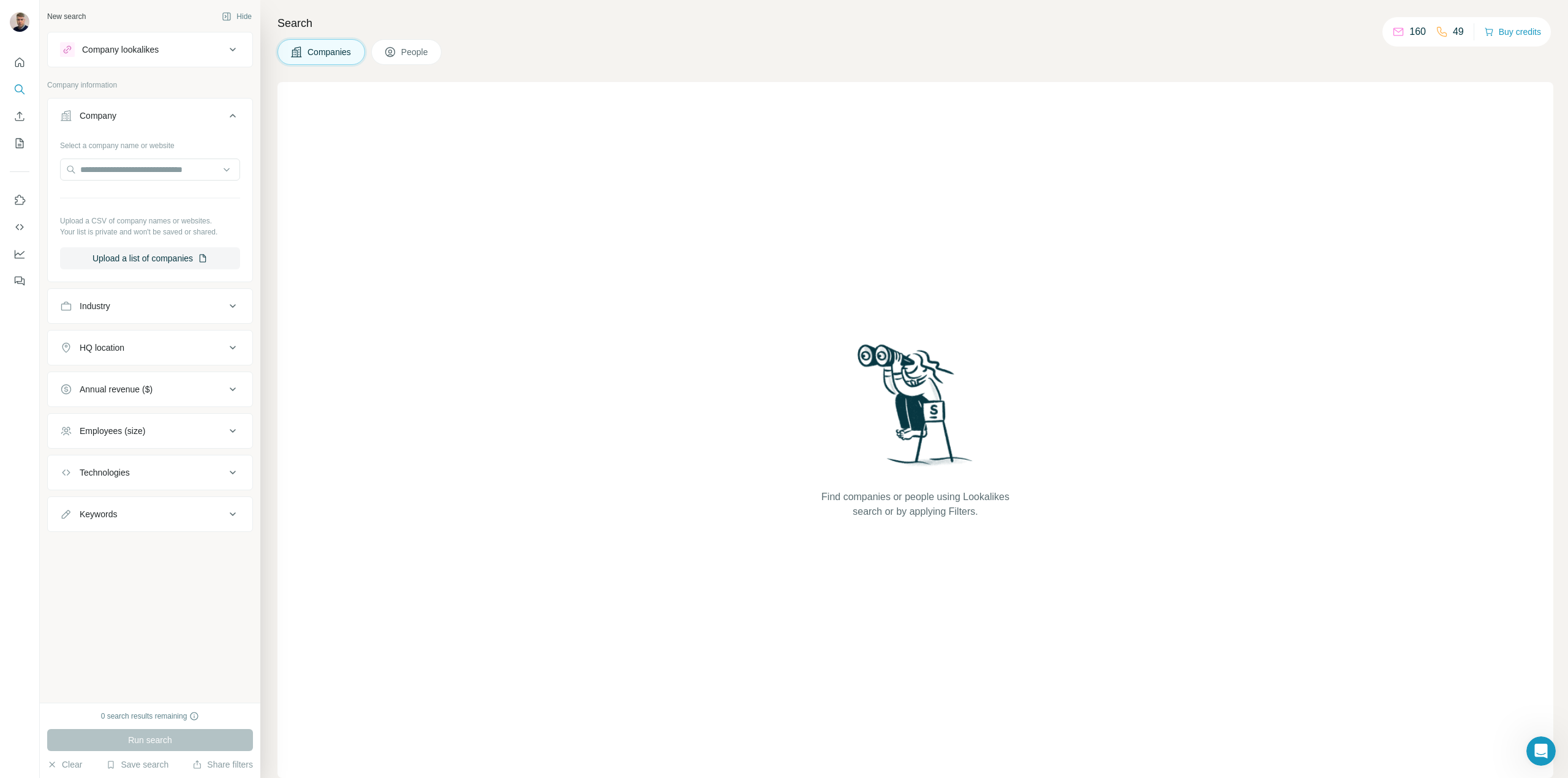 click on "Company" at bounding box center [143, 116] 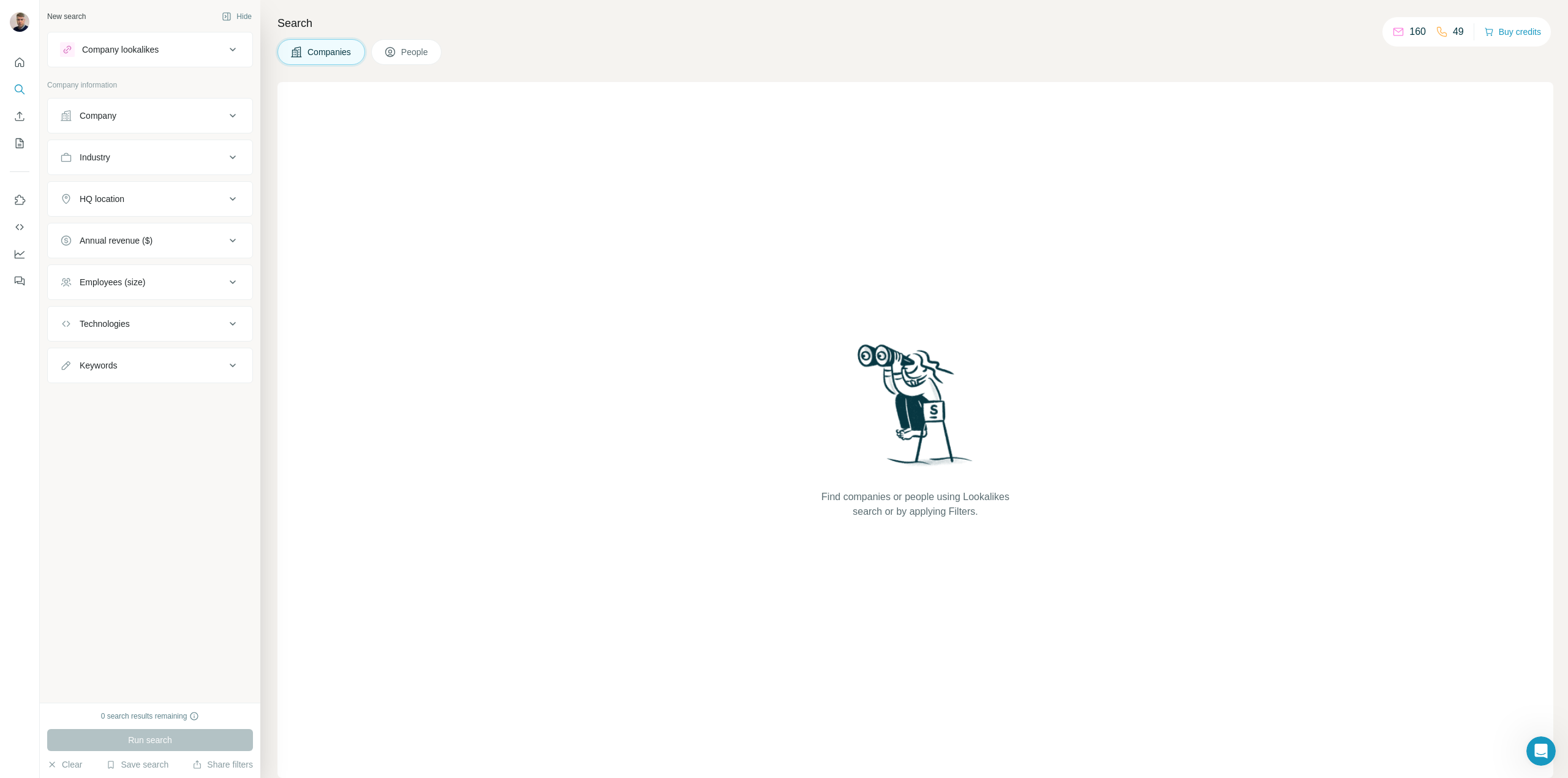click on "Industry" at bounding box center [143, 157] 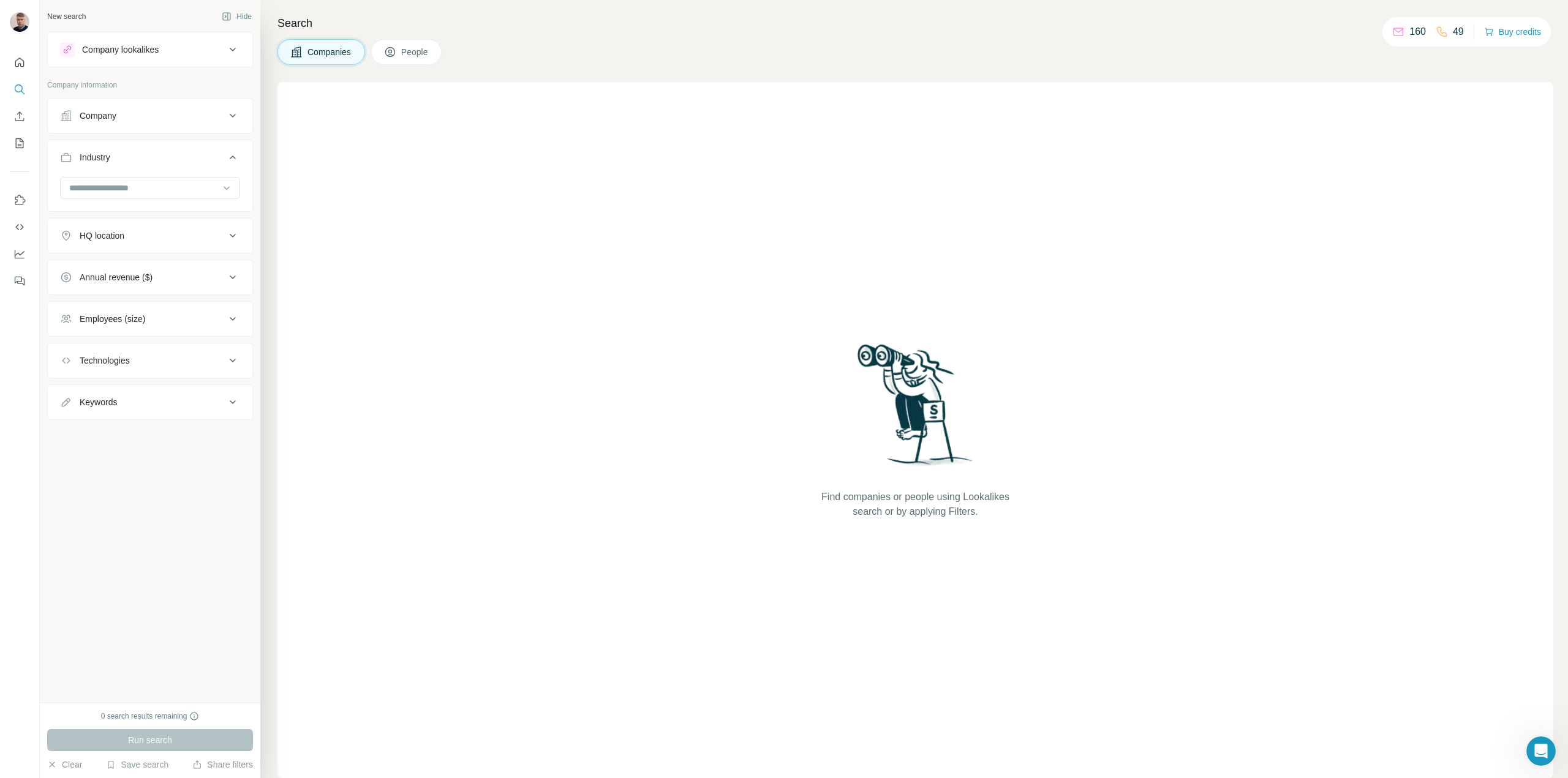 click on "Industry" at bounding box center [143, 157] 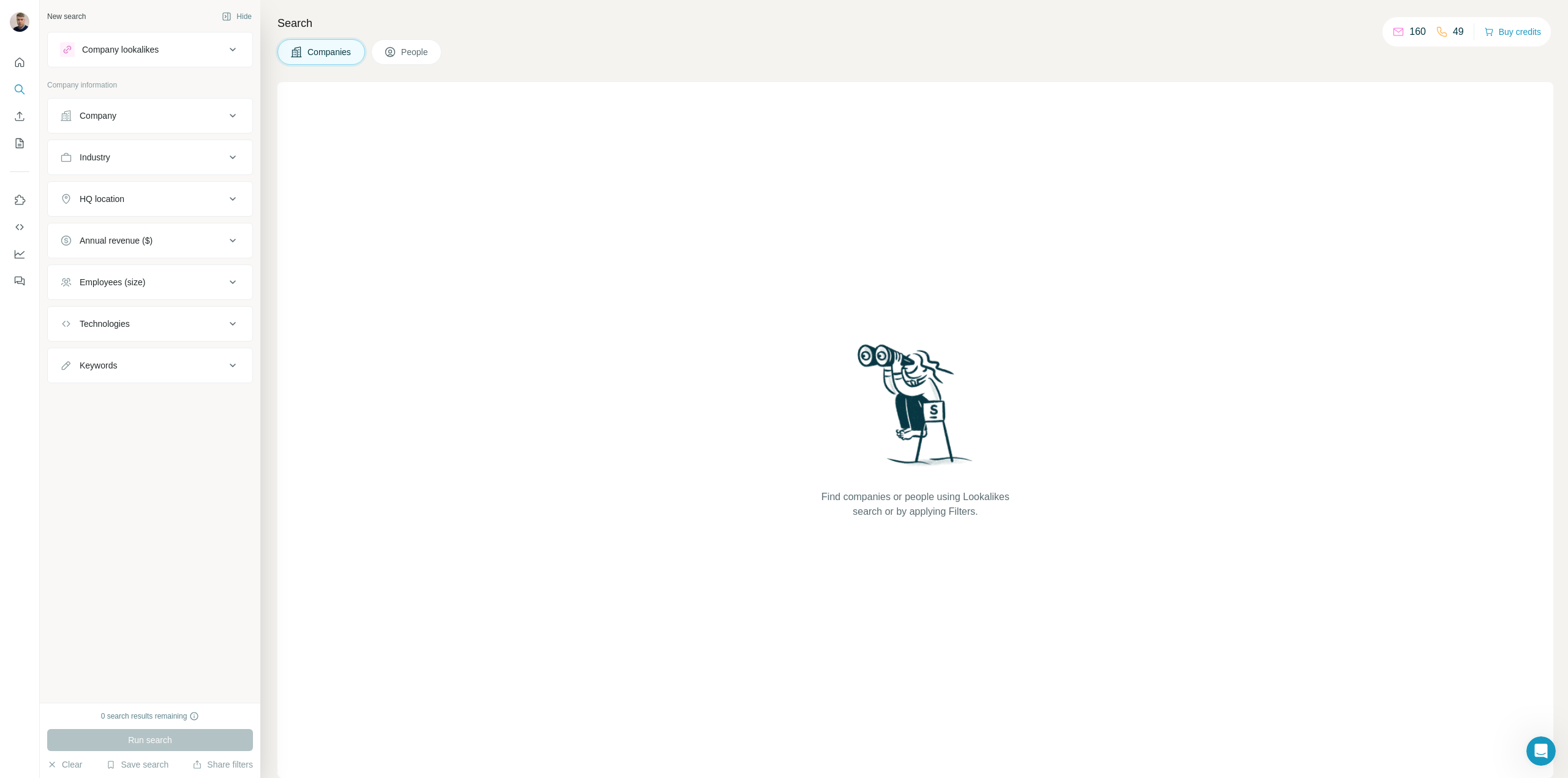 click on "HQ location" at bounding box center [143, 199] 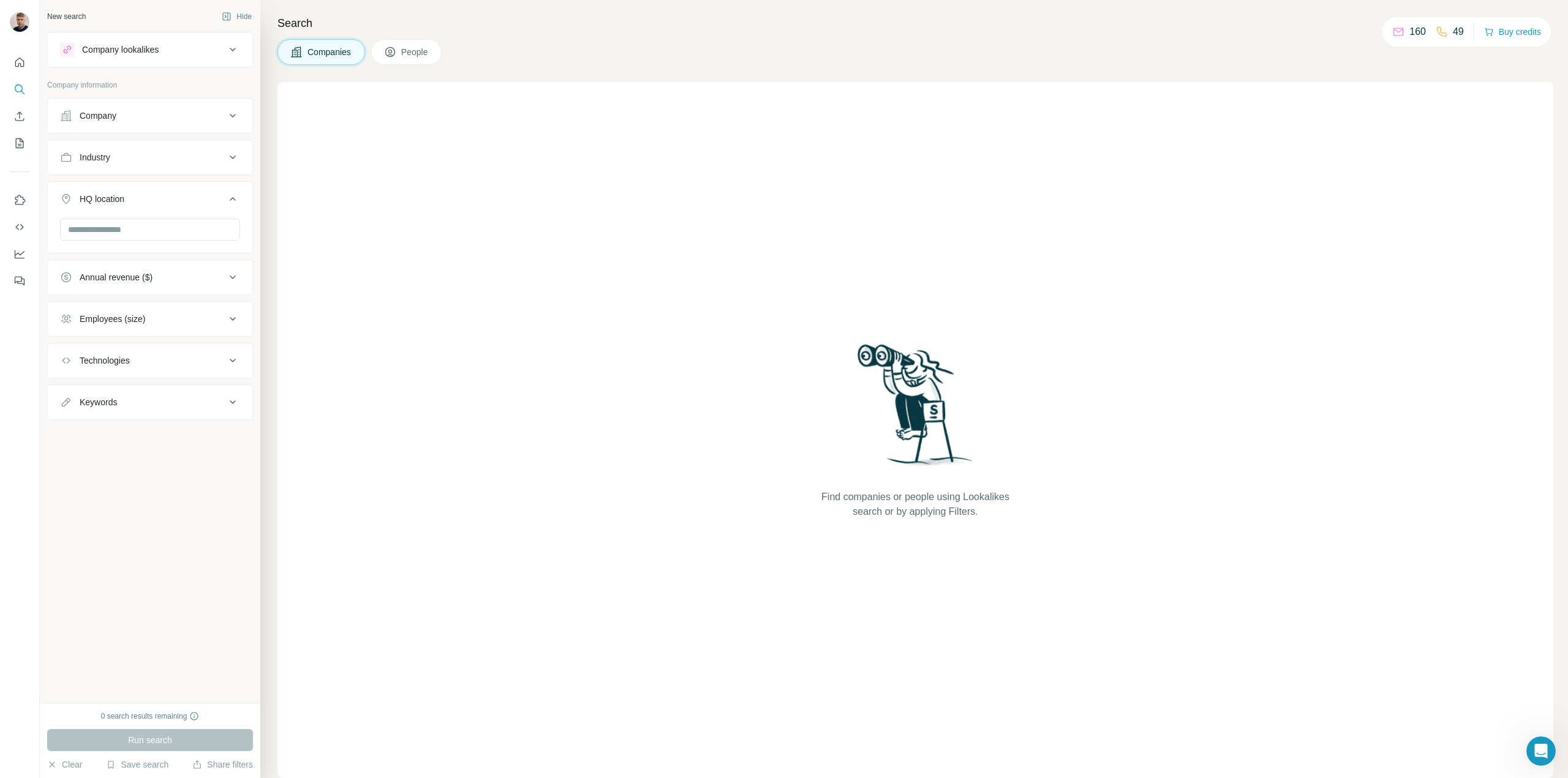 click on "HQ location" at bounding box center [143, 199] 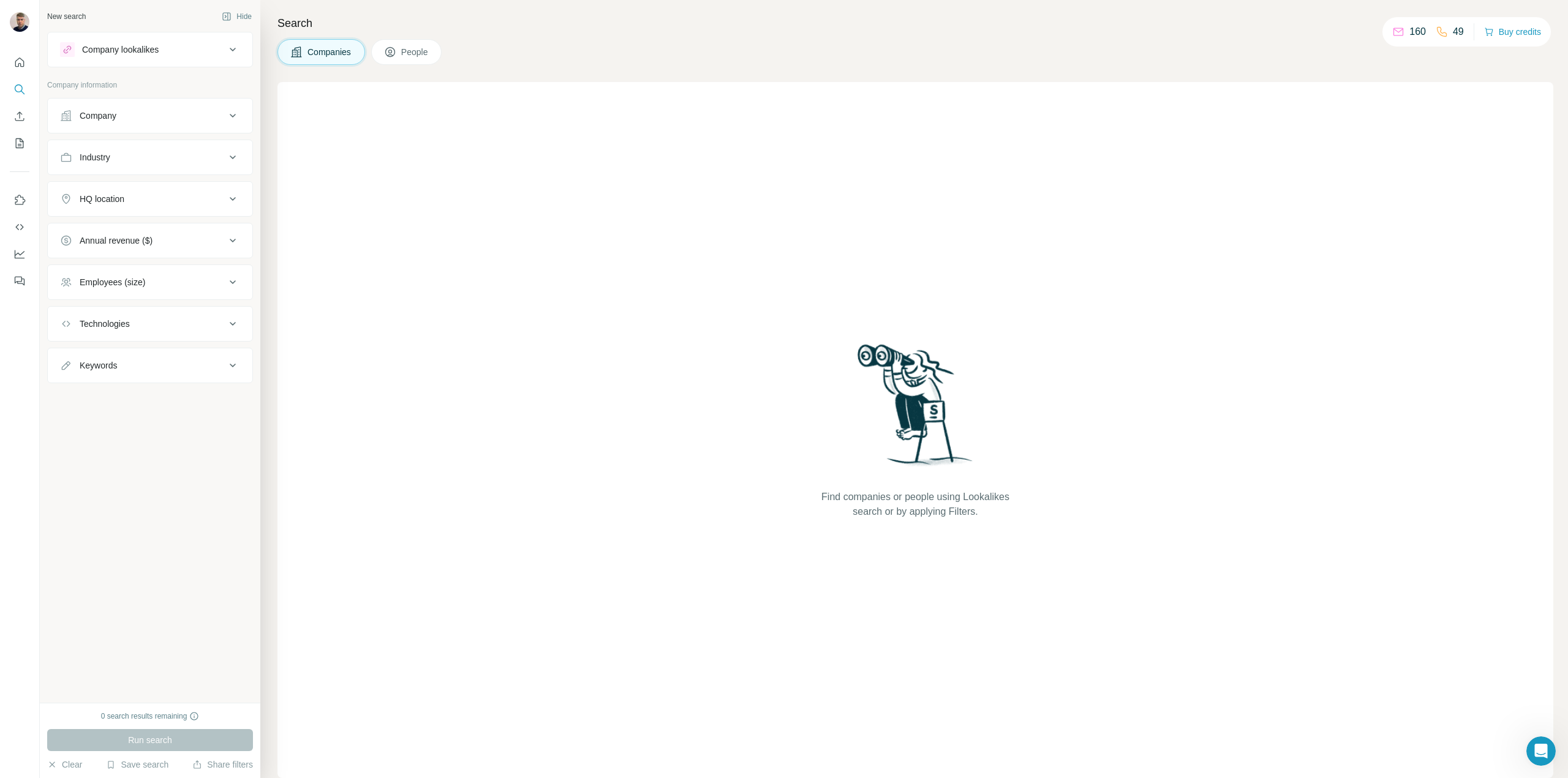 click on "Company lookalikes" at bounding box center (150, 50) 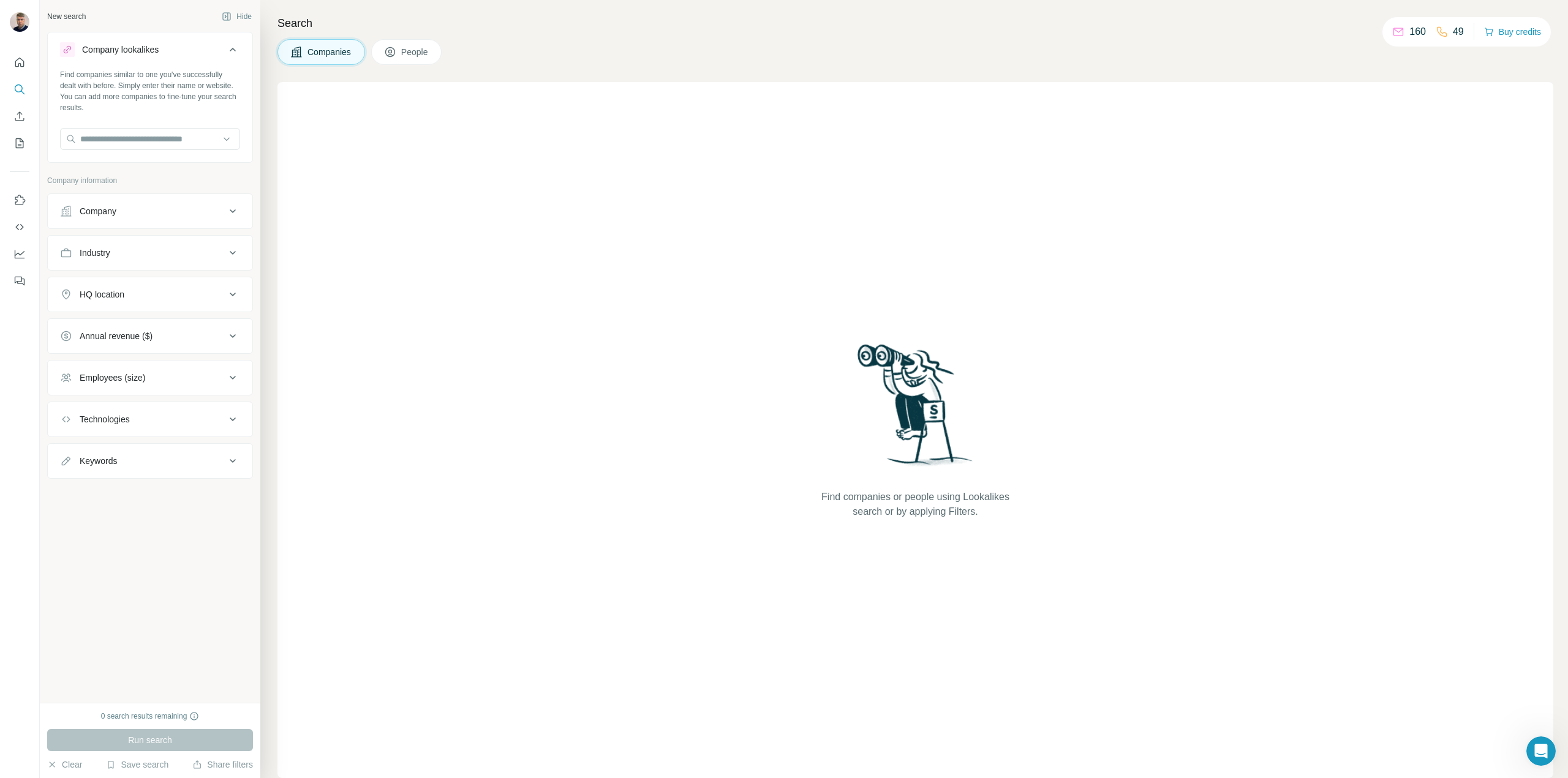click on "Company lookalikes" at bounding box center [143, 50] 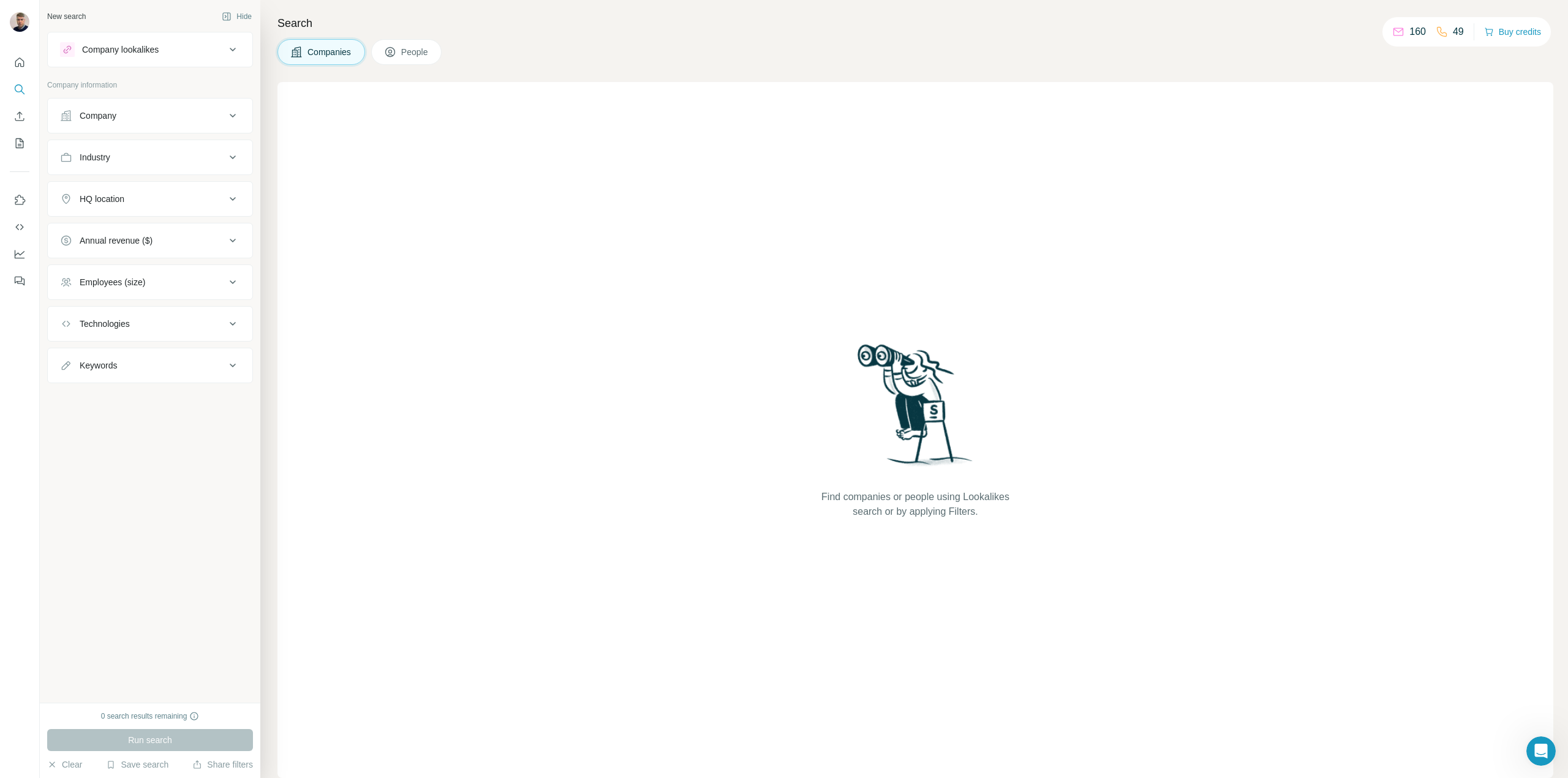 click on "Employees (size)" at bounding box center [143, 282] 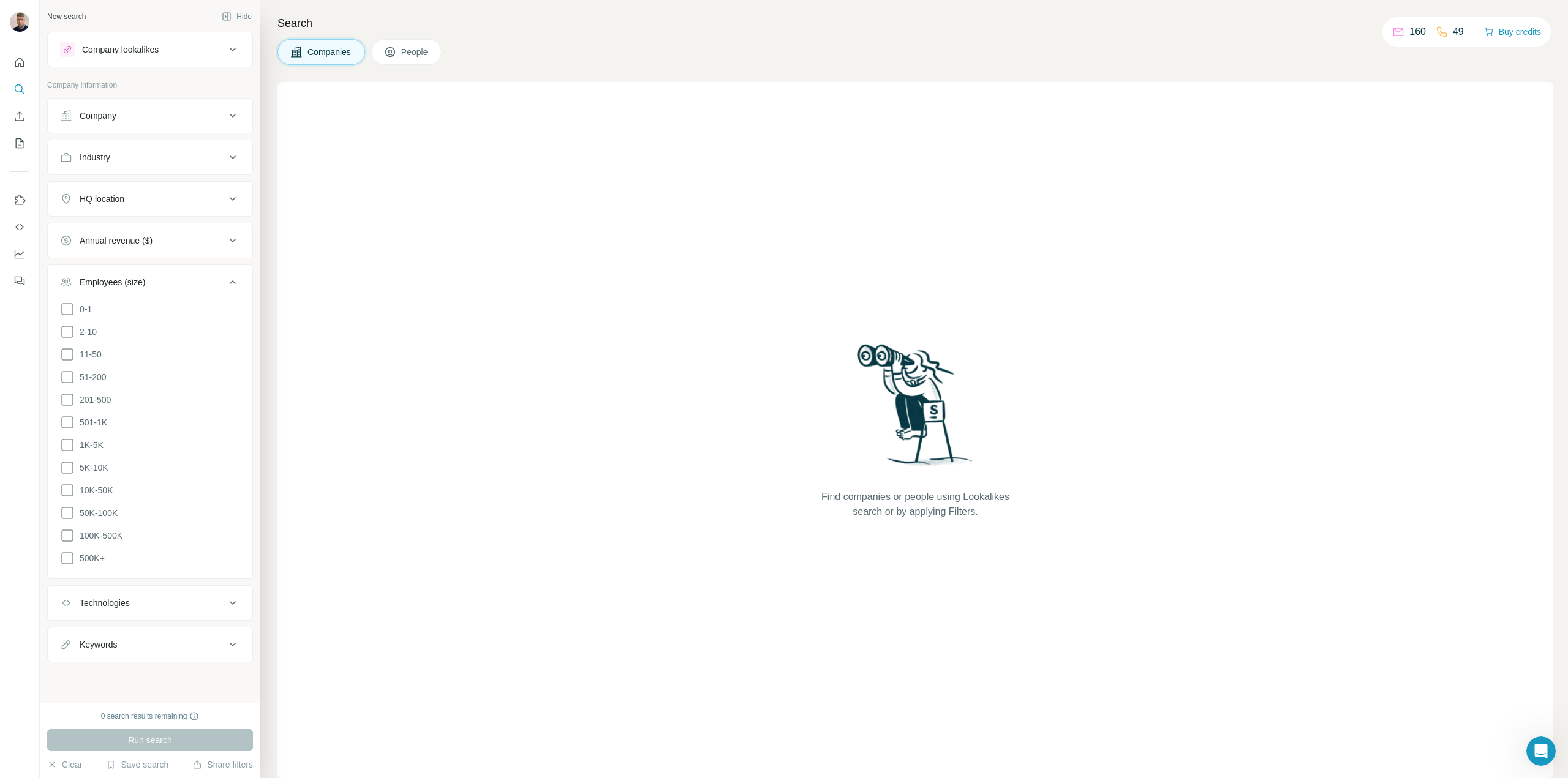 click on "Employees (size)" at bounding box center (143, 282) 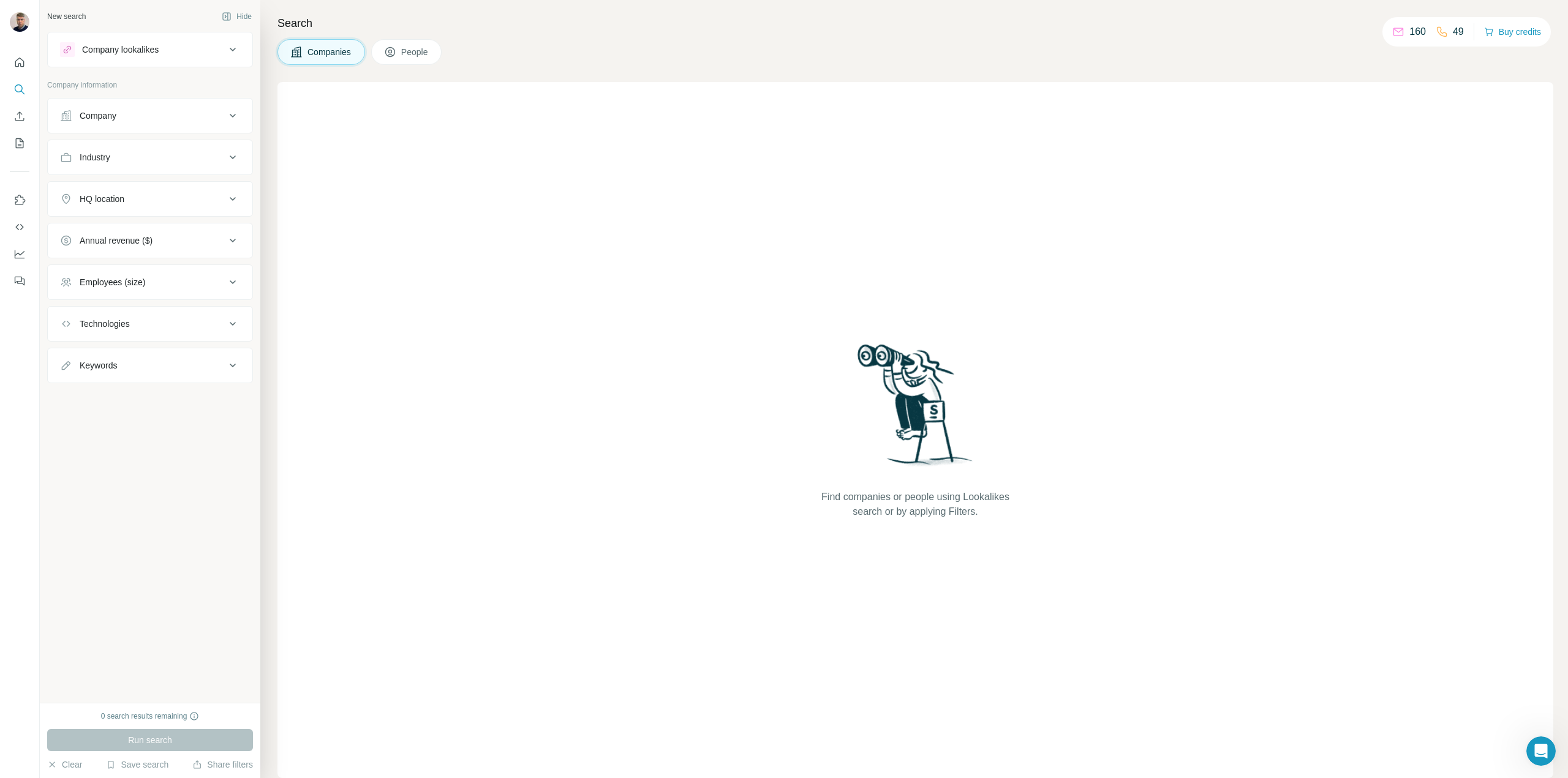 click on "Industry" at bounding box center [143, 157] 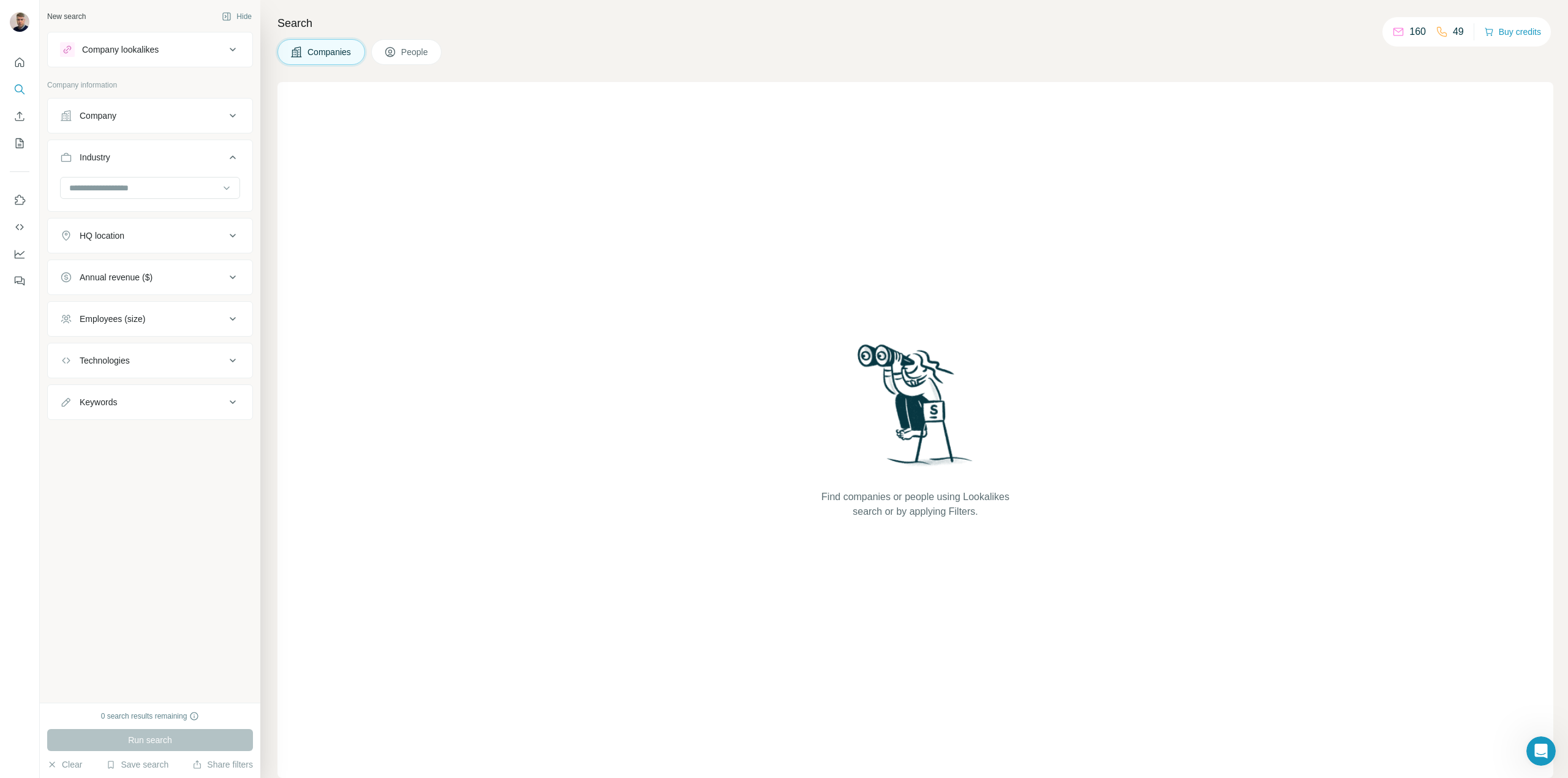 click on "Industry" at bounding box center [143, 157] 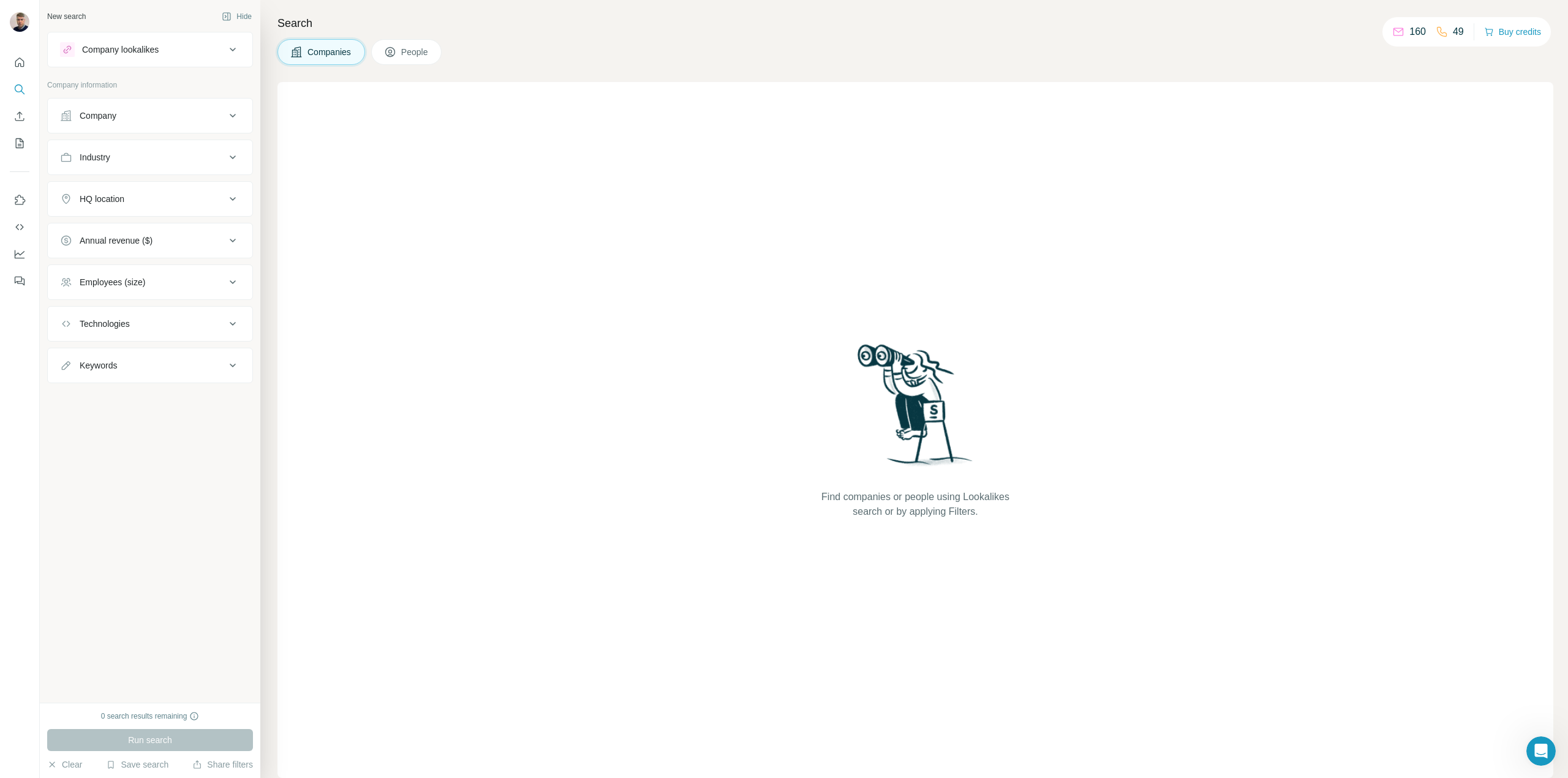 click on "Industry" at bounding box center (143, 157) 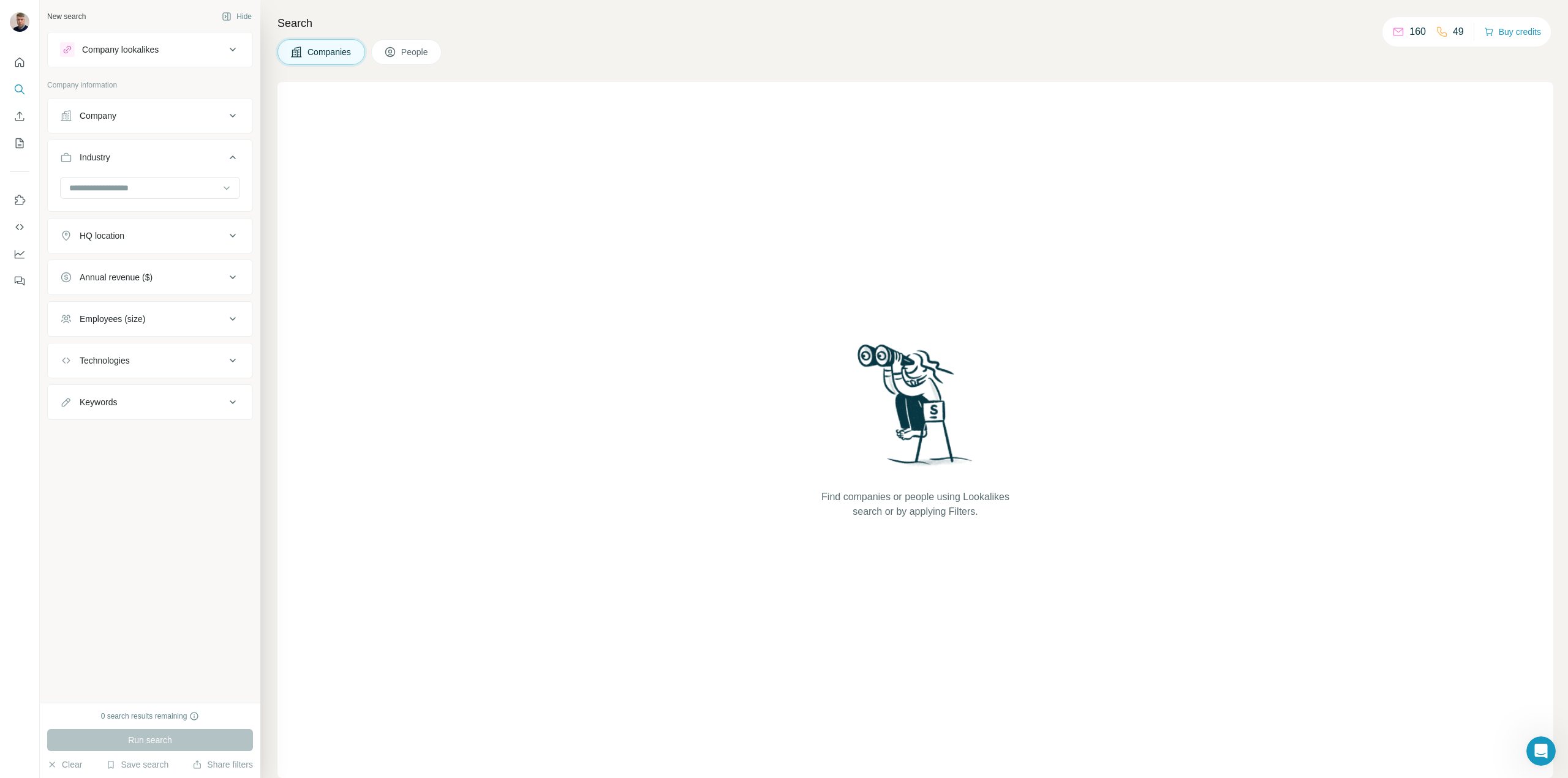 click on "Industry" at bounding box center [150, 160] 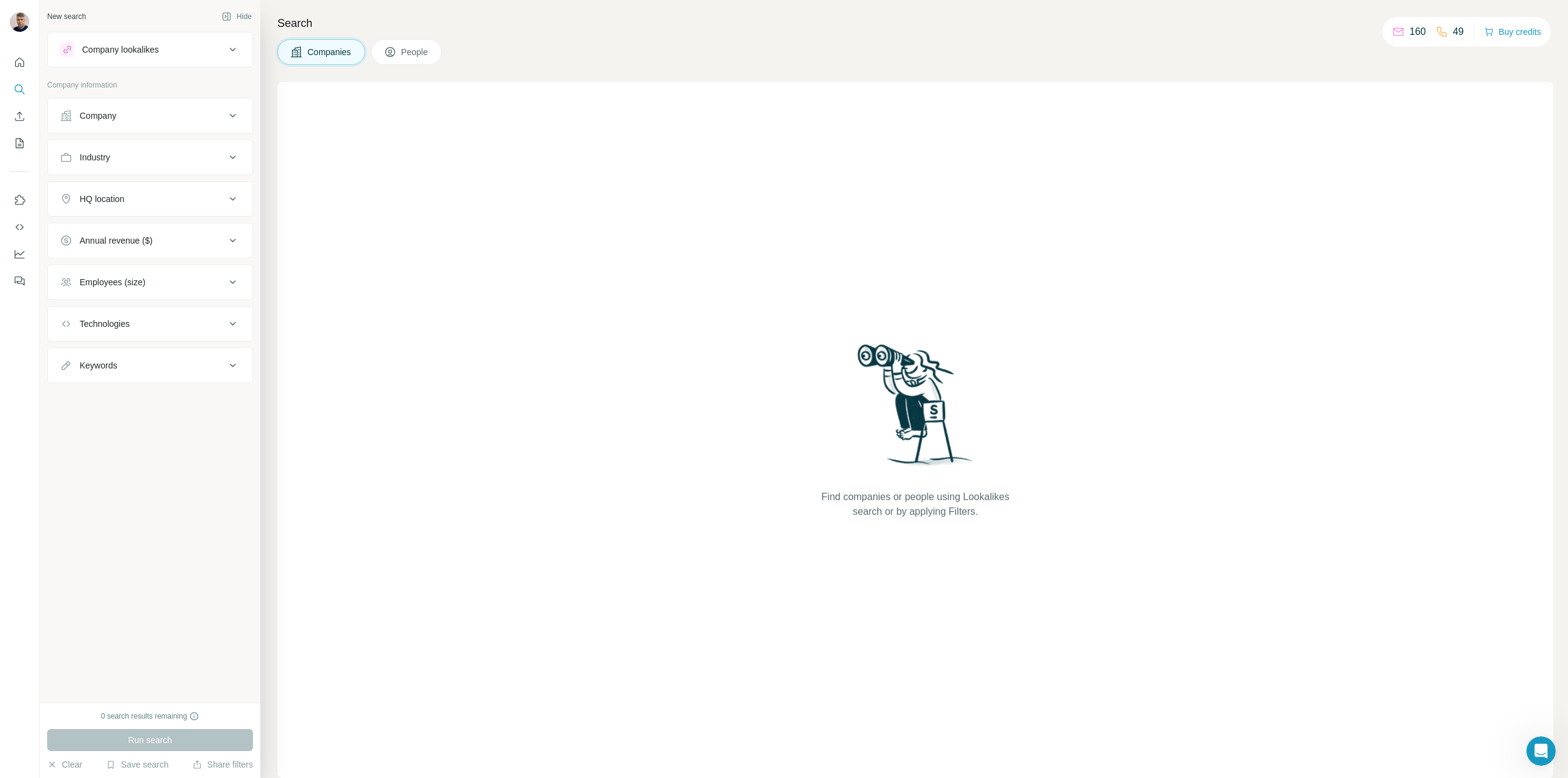 click on "Company" at bounding box center (143, 116) 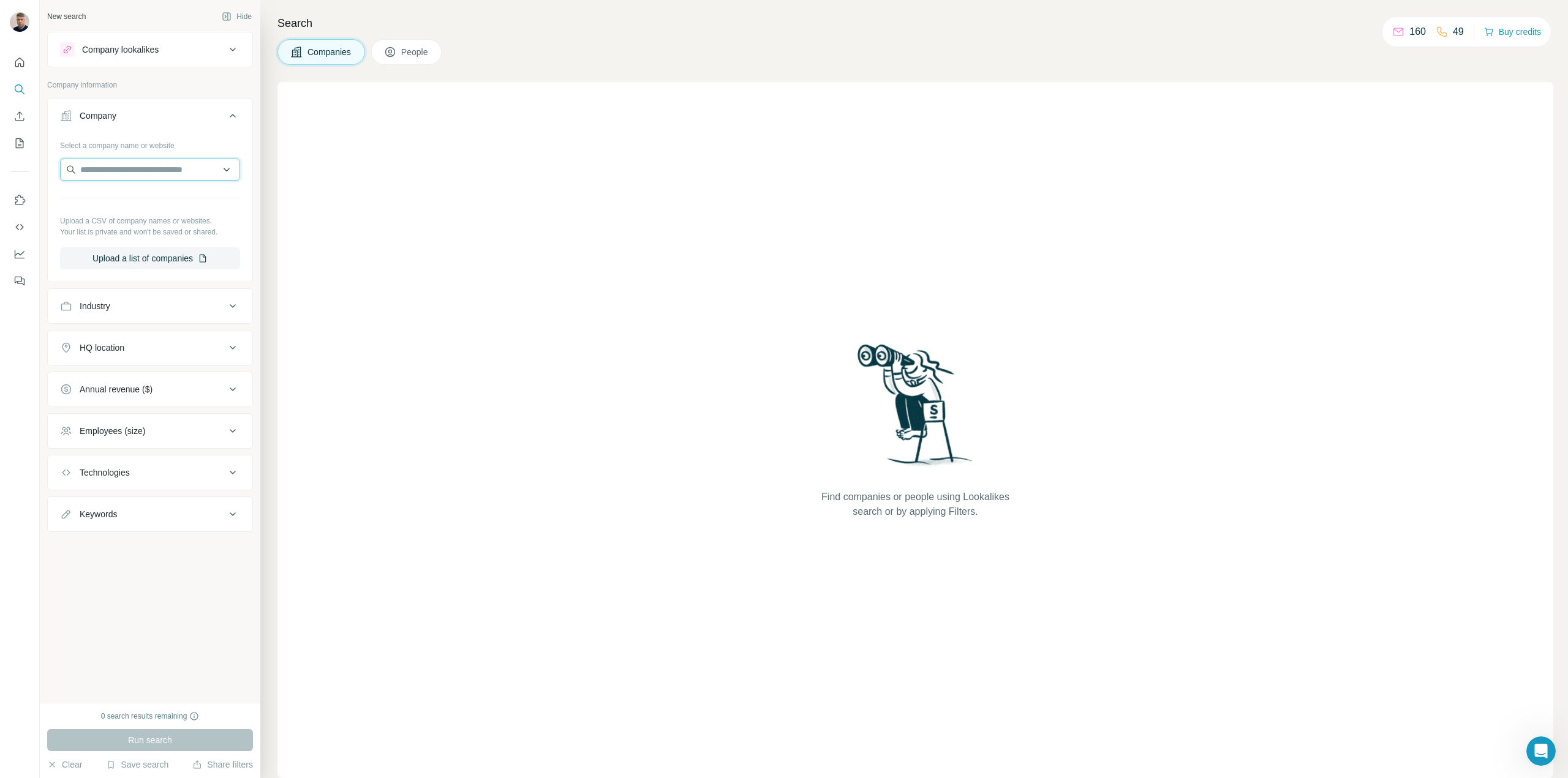 click at bounding box center [150, 170] 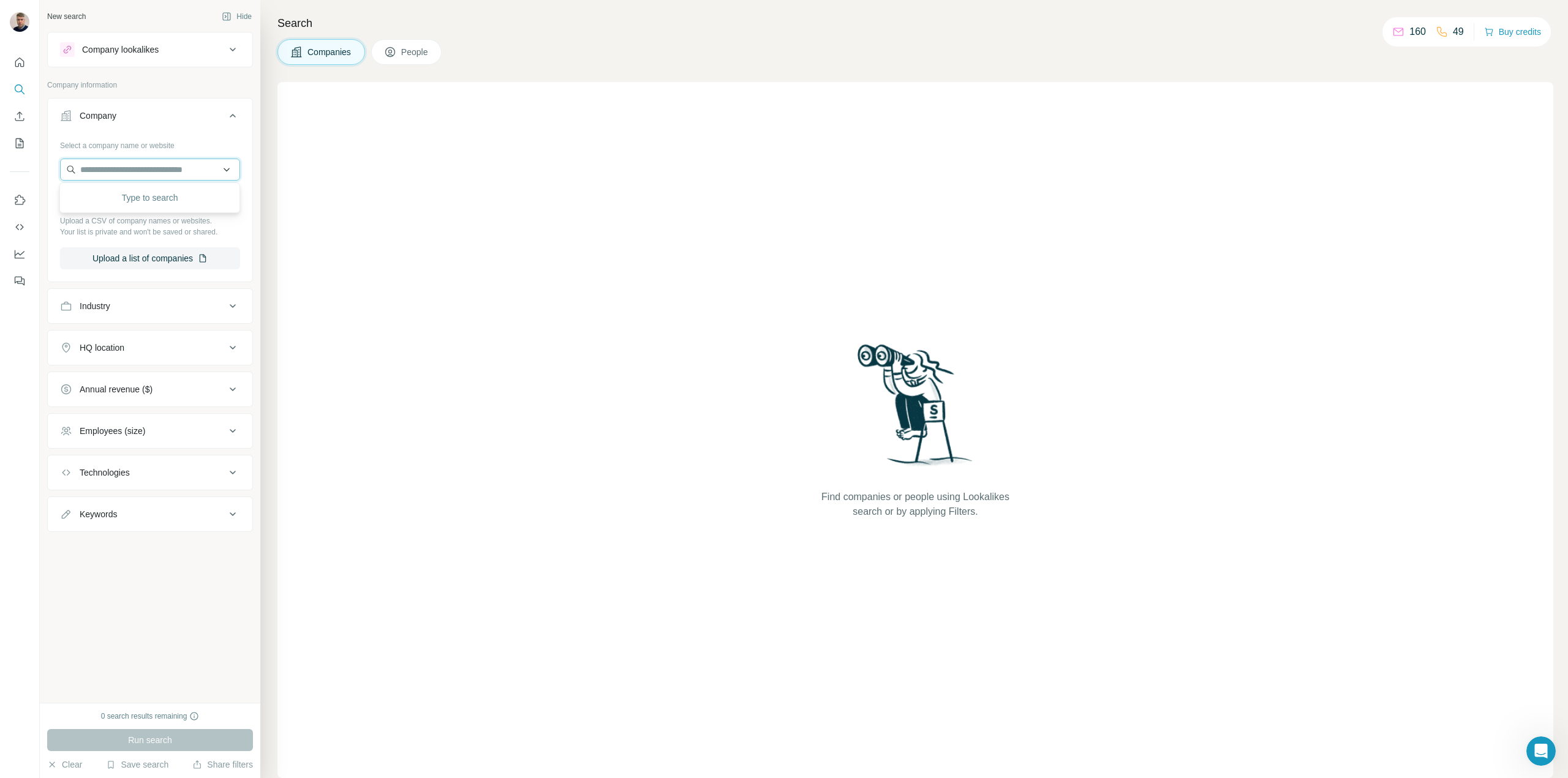click at bounding box center (150, 170) 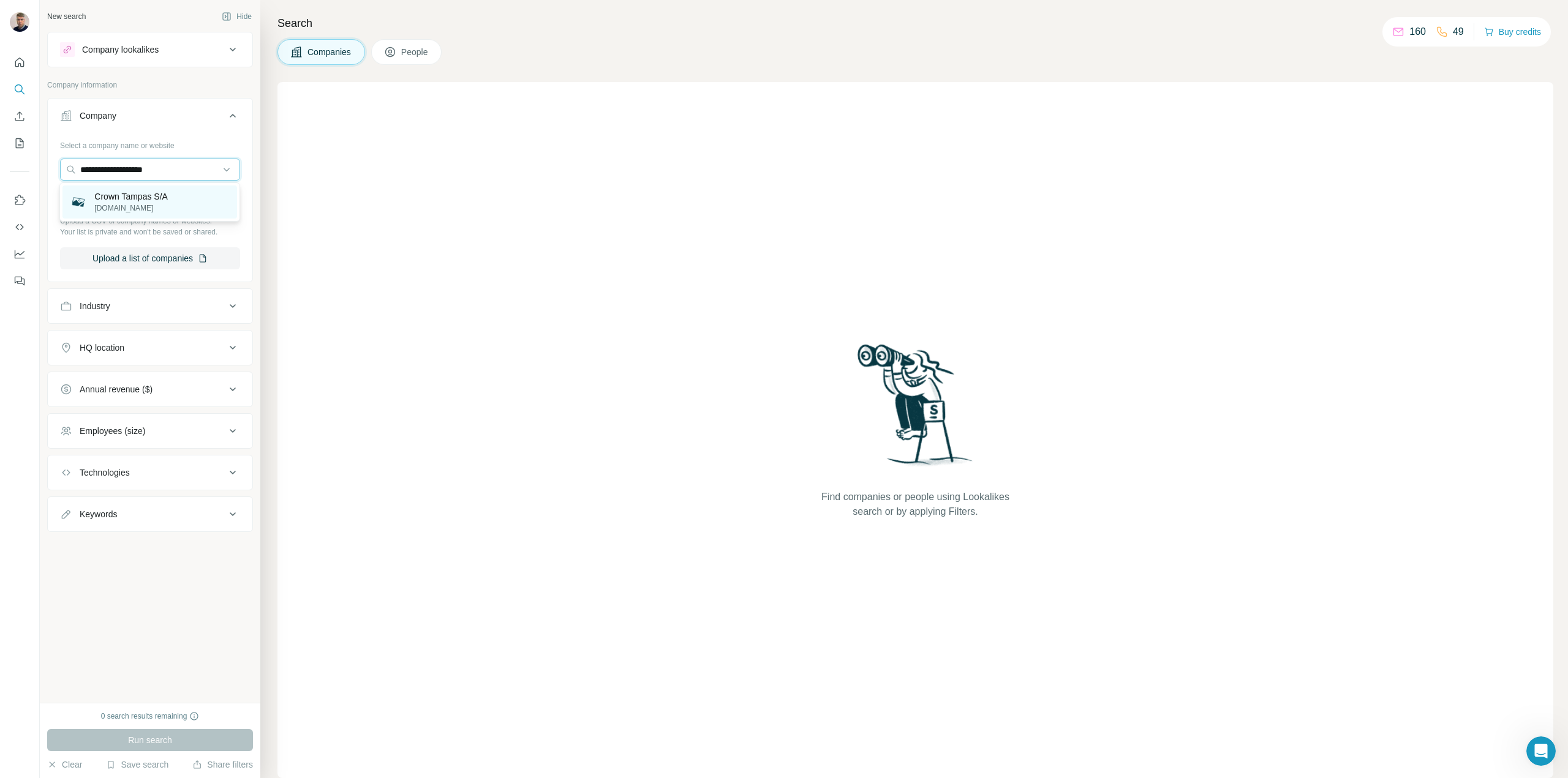 type on "**********" 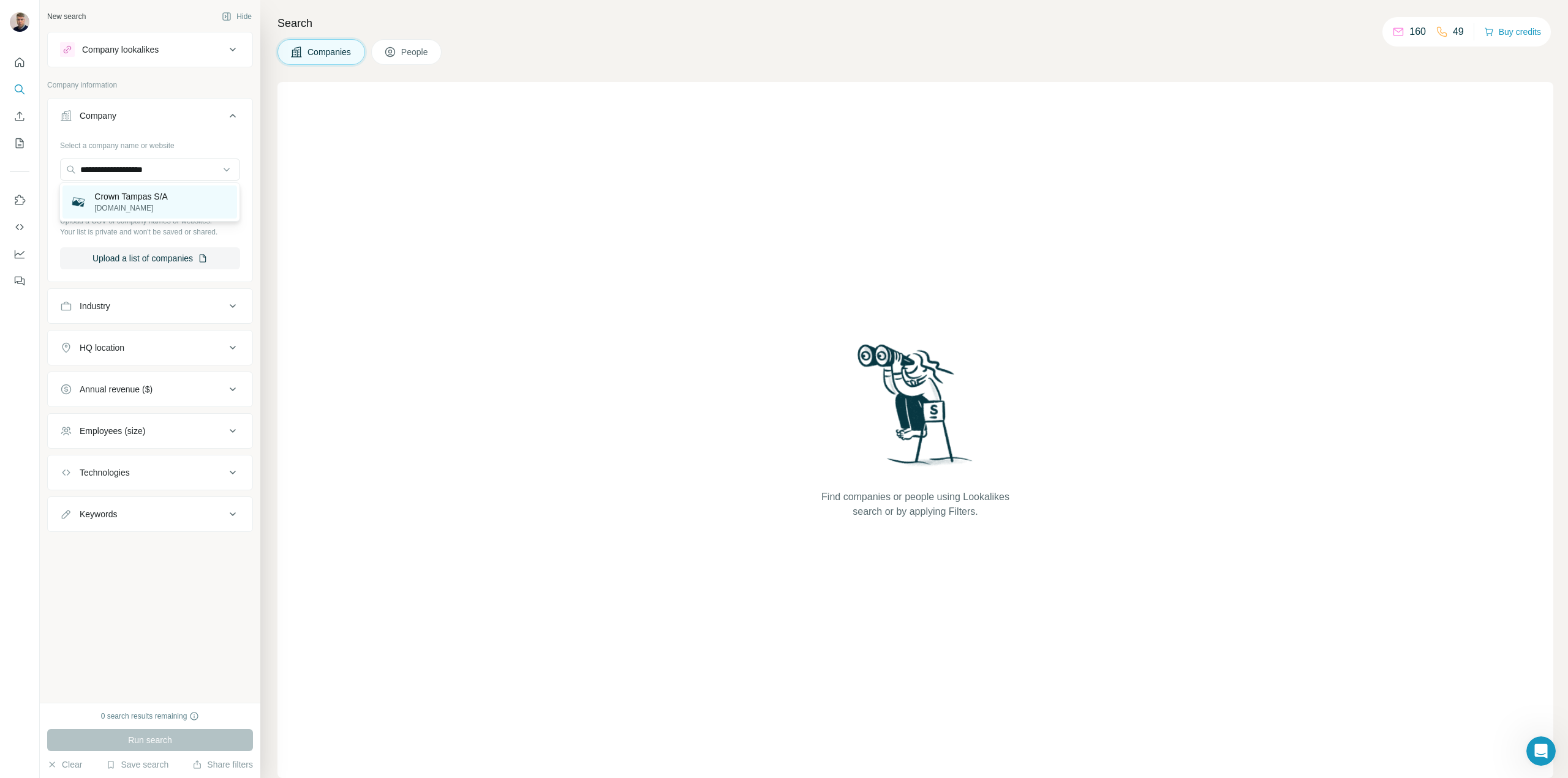 click on "Crown Tampas S/A" at bounding box center [131, 196] 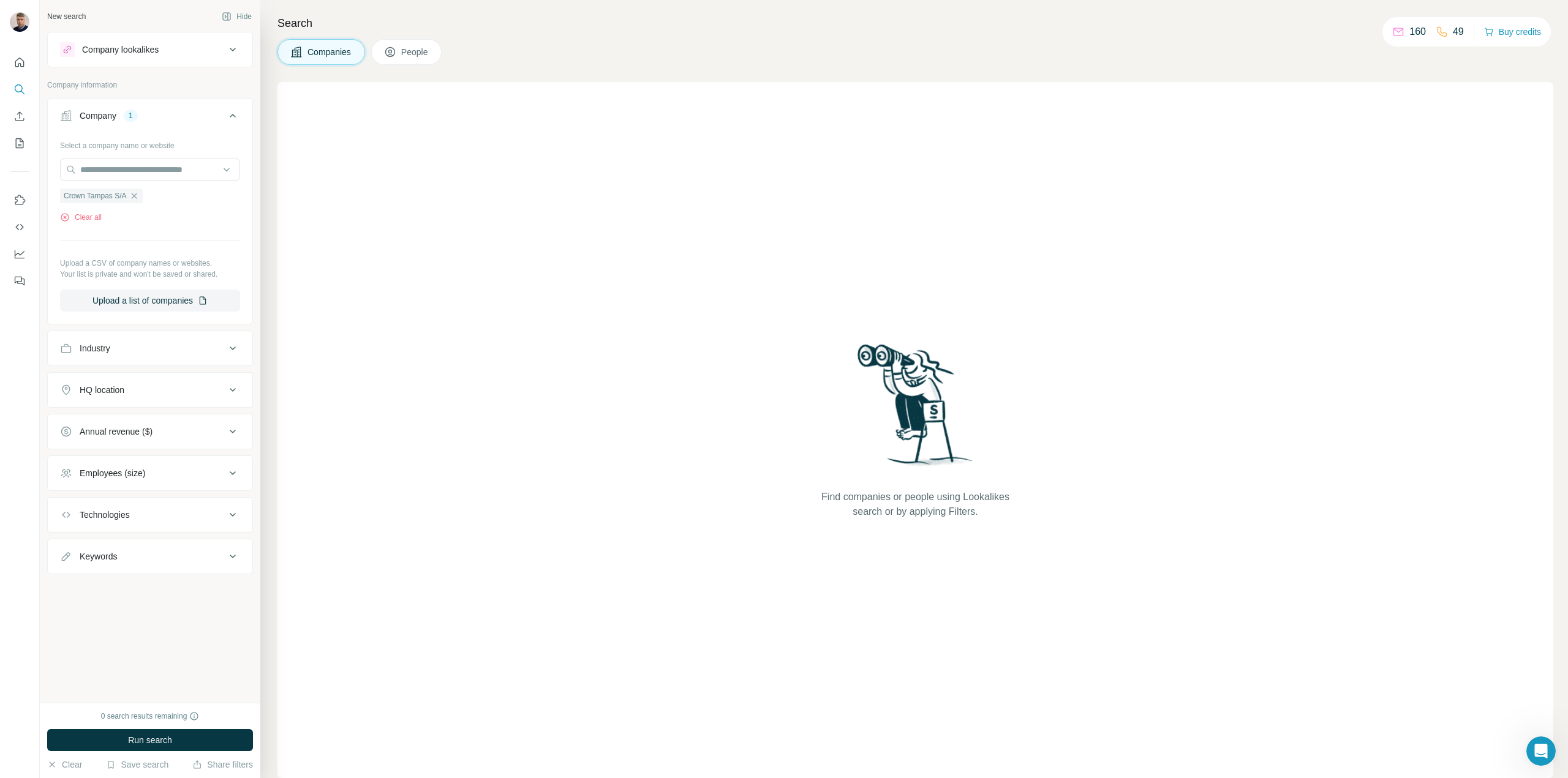 click on "Employees (size)" at bounding box center (143, 473) 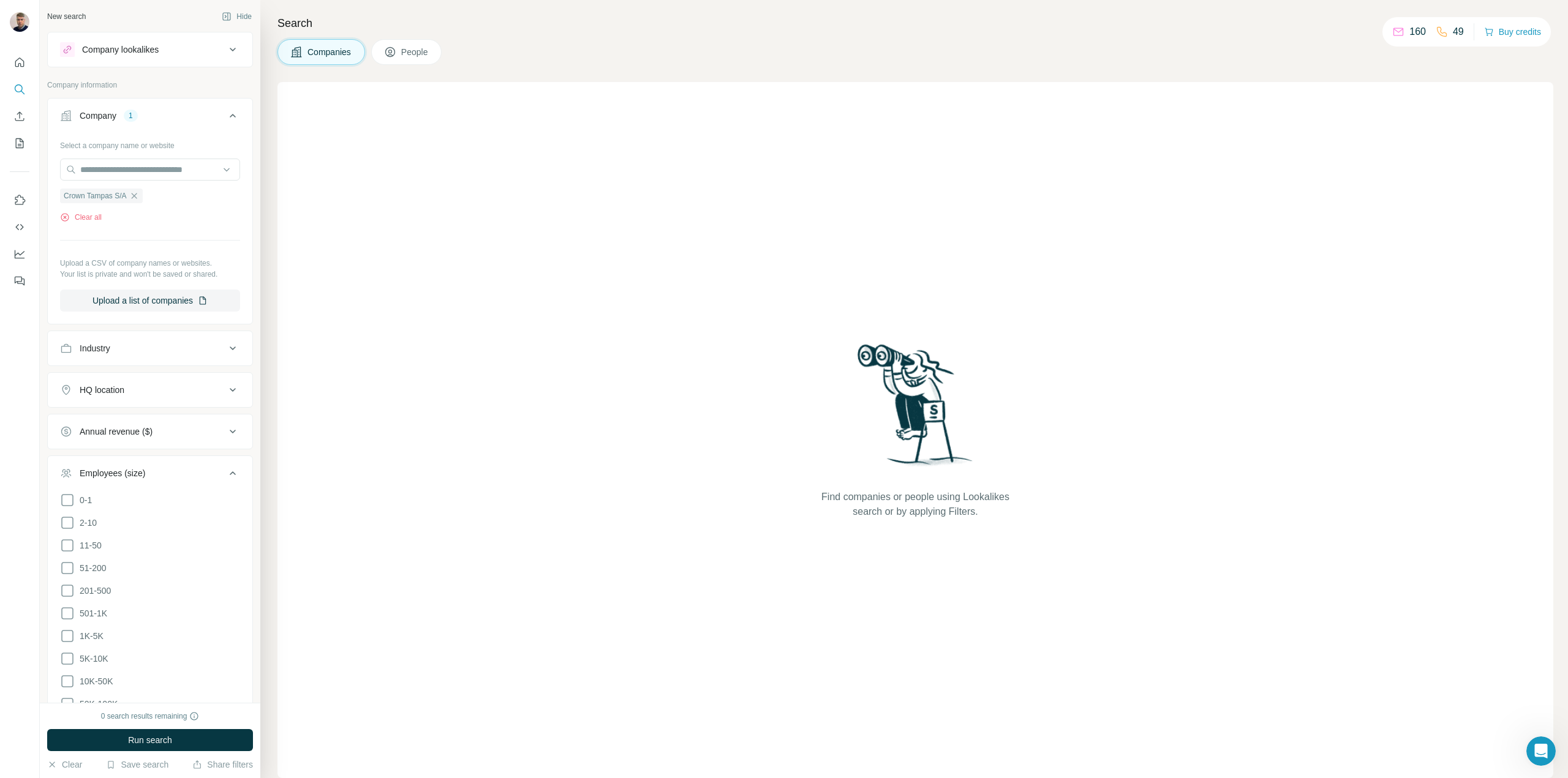 click on "Employees (size)" at bounding box center [143, 473] 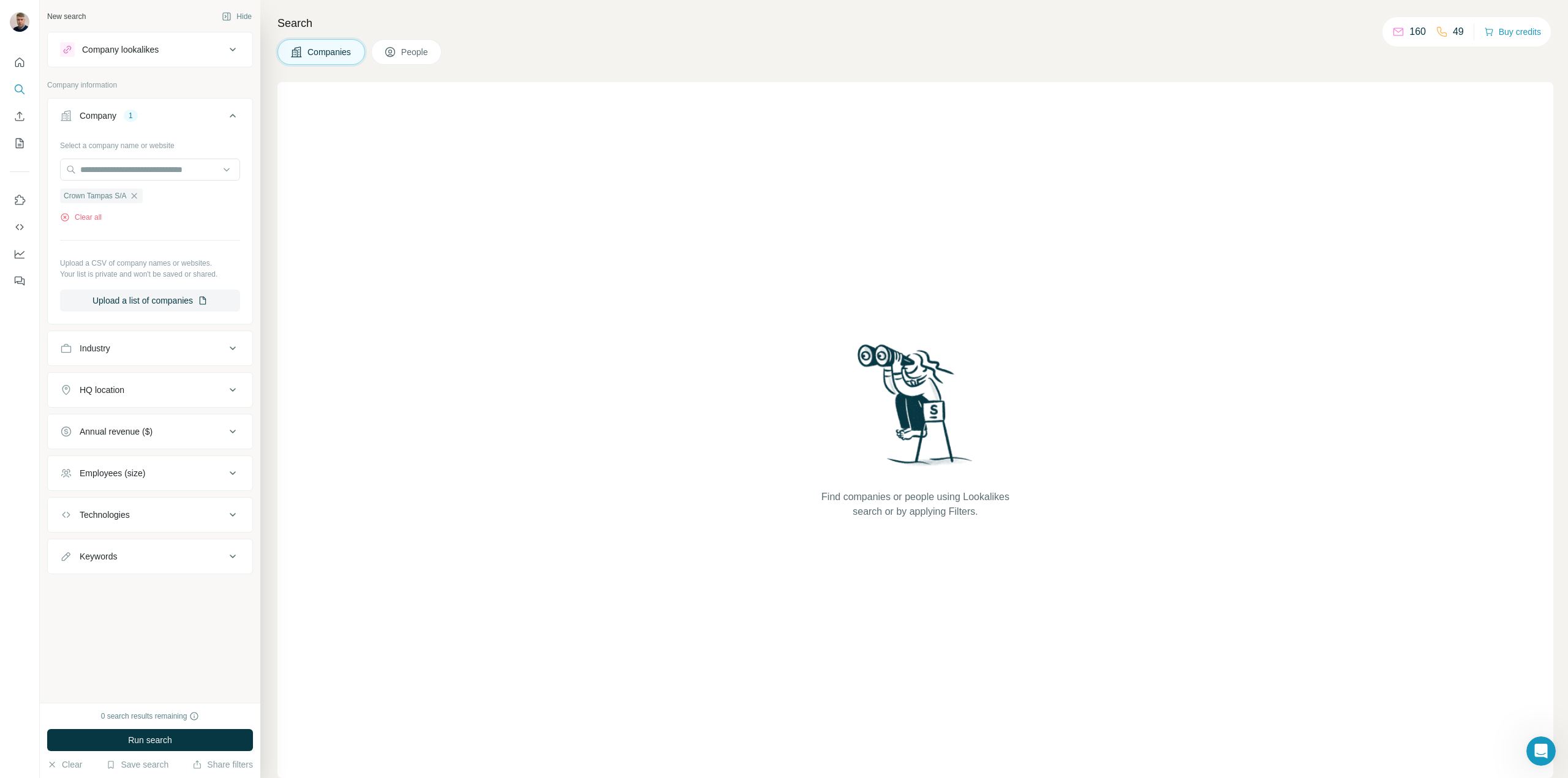 click on "Industry" at bounding box center [143, 348] 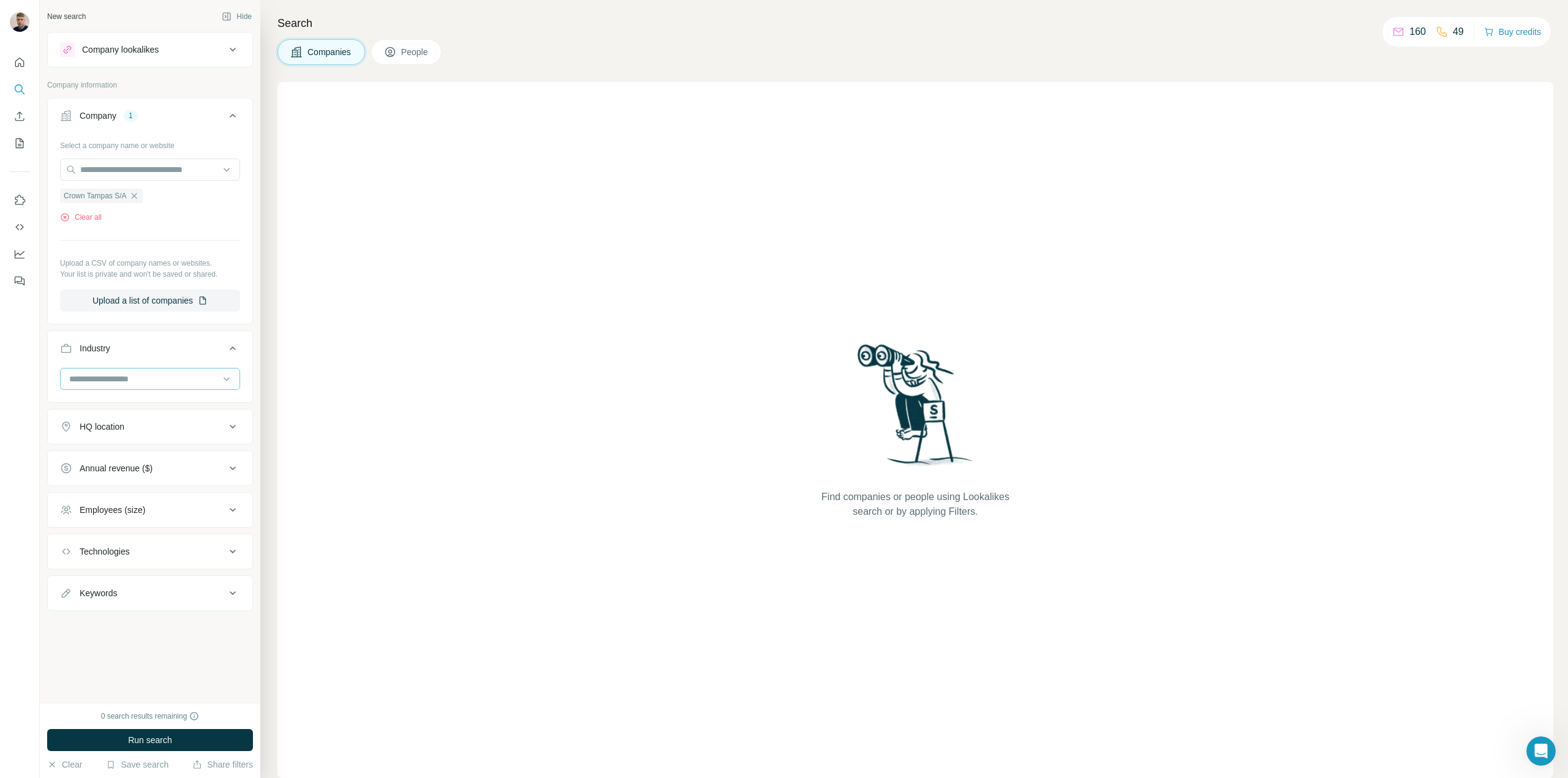 click at bounding box center (143, 379) 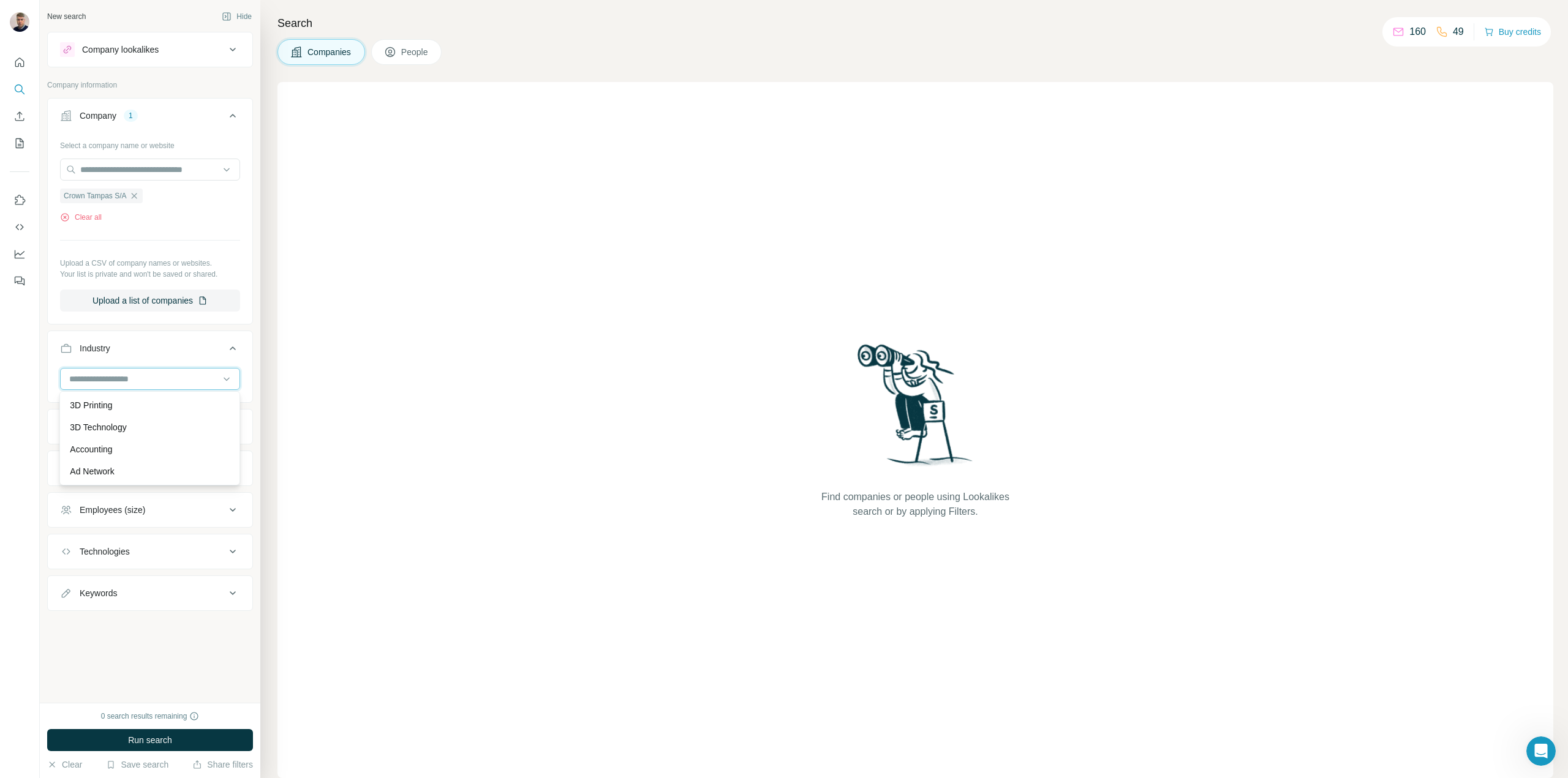 click at bounding box center (143, 379) 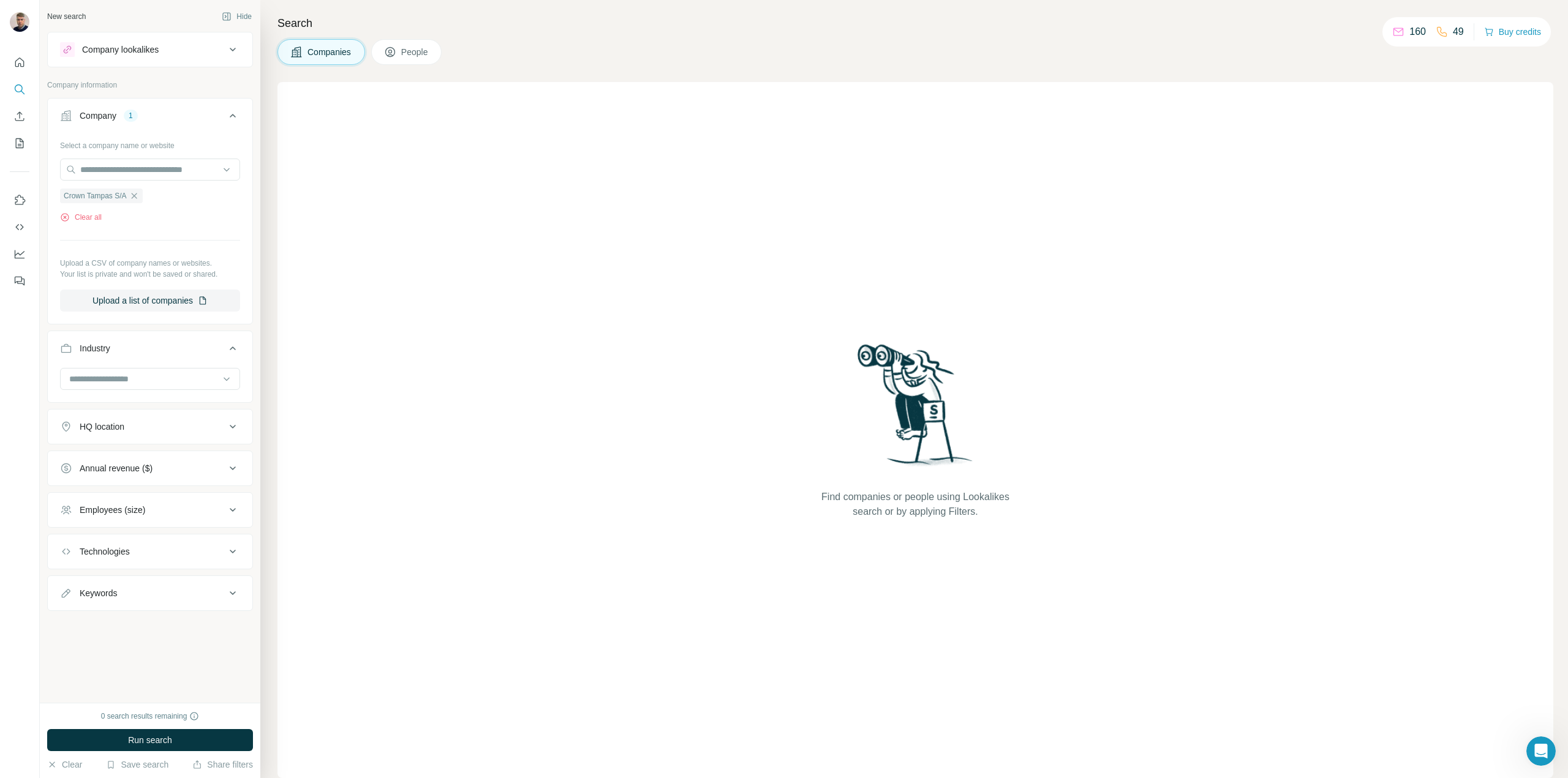 click 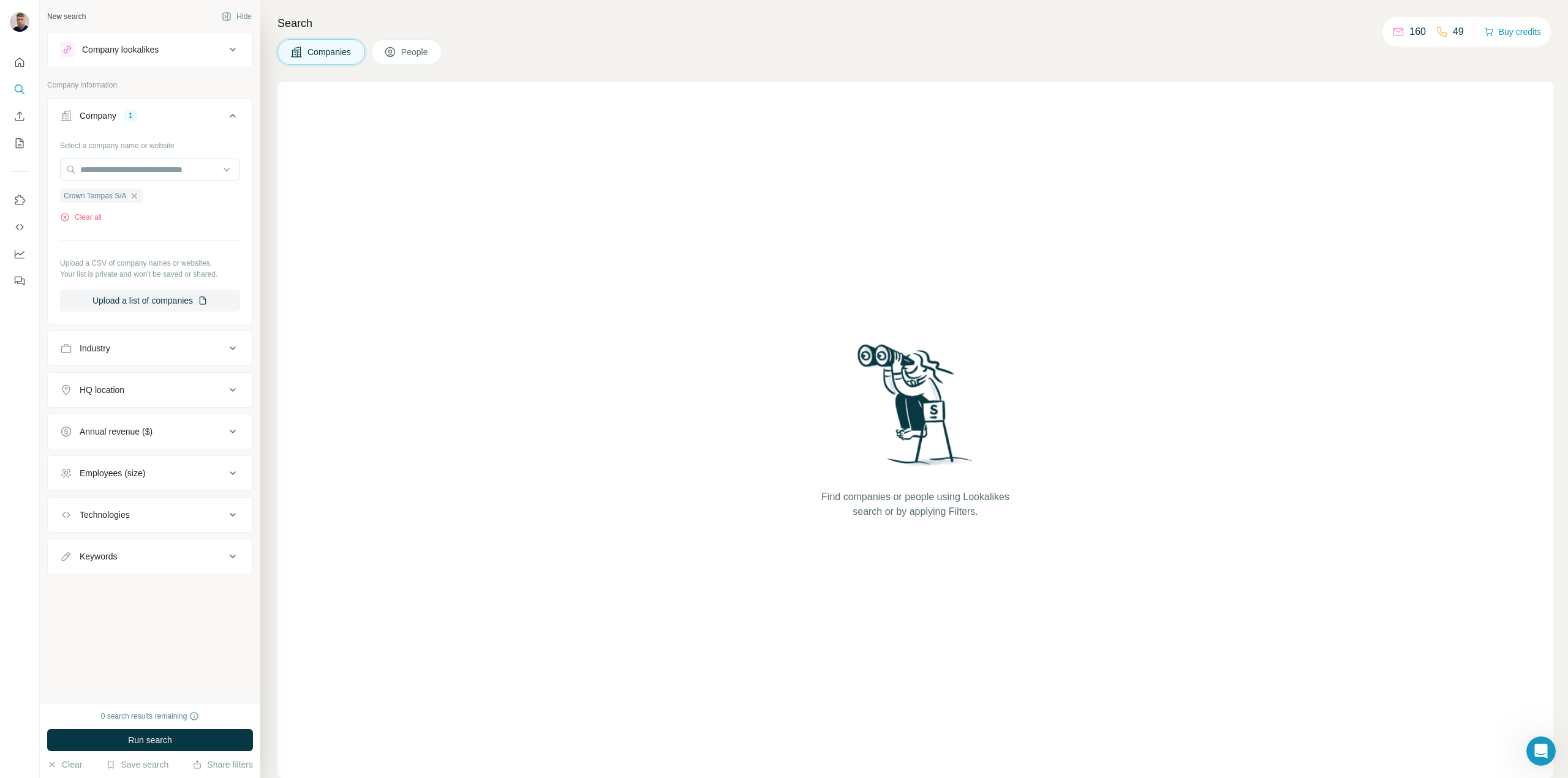 click on "People" at bounding box center [407, 52] 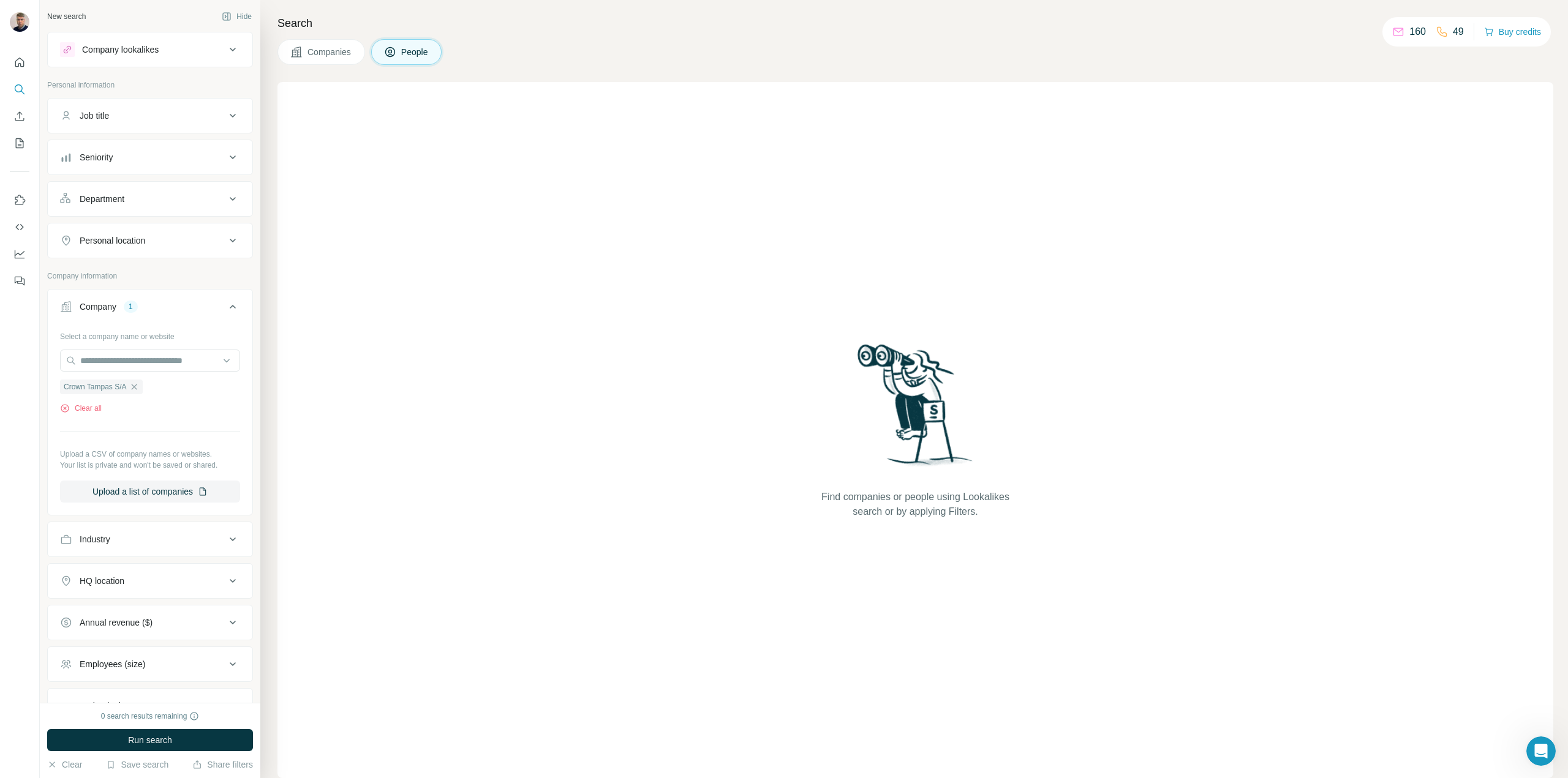click on "Job title" at bounding box center (143, 116) 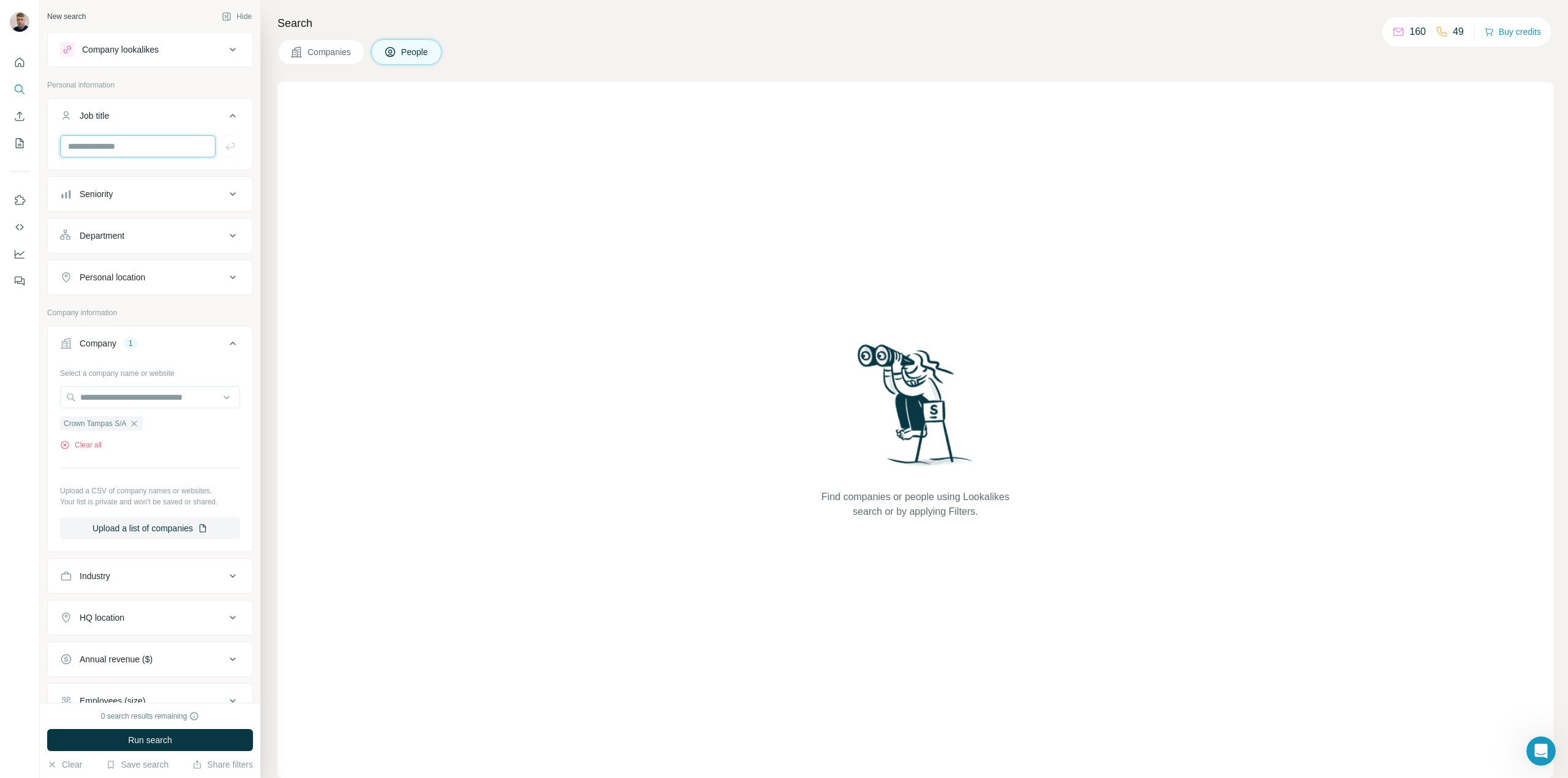 click at bounding box center [138, 146] 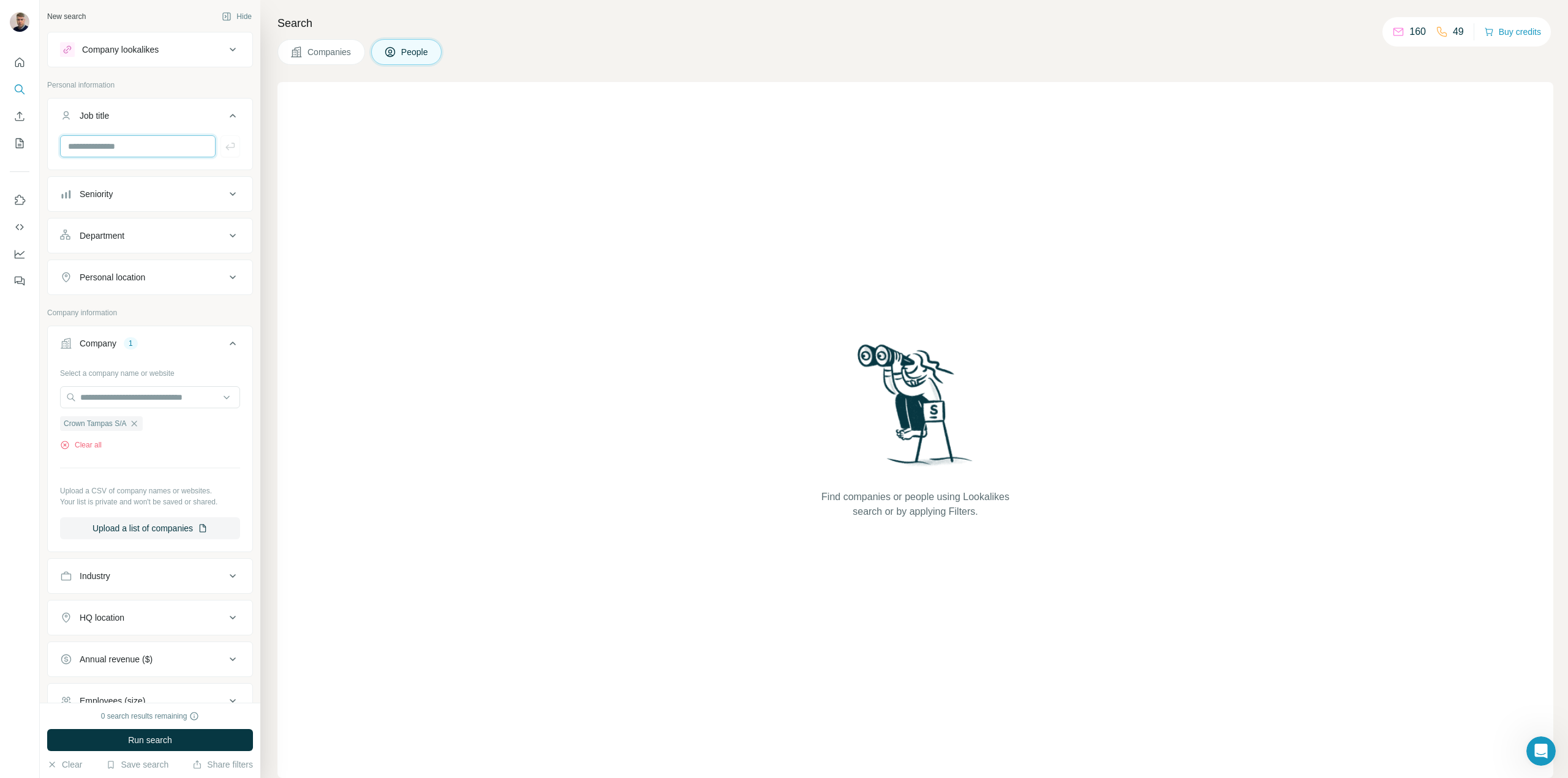 type on "*" 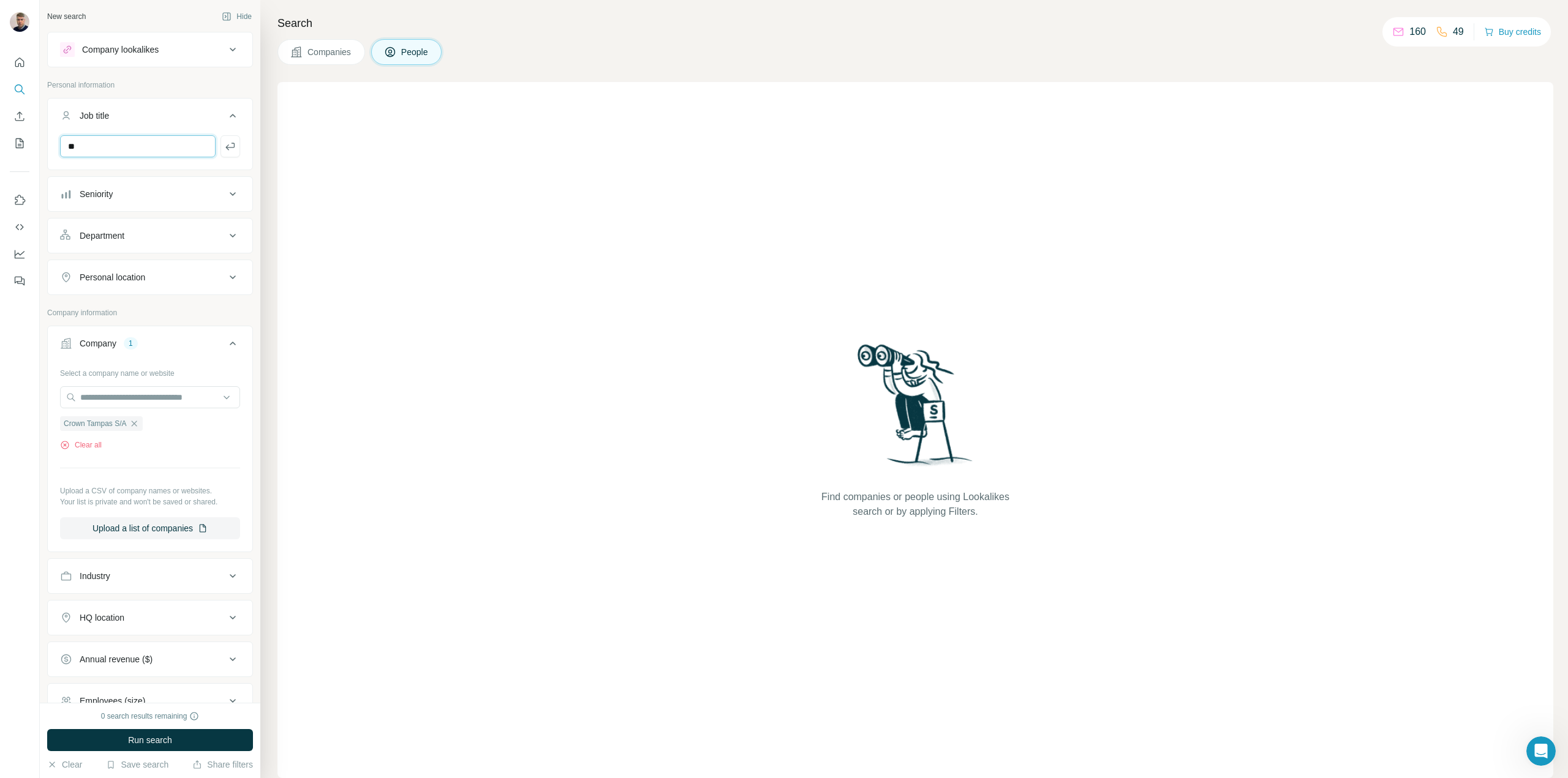 type on "*" 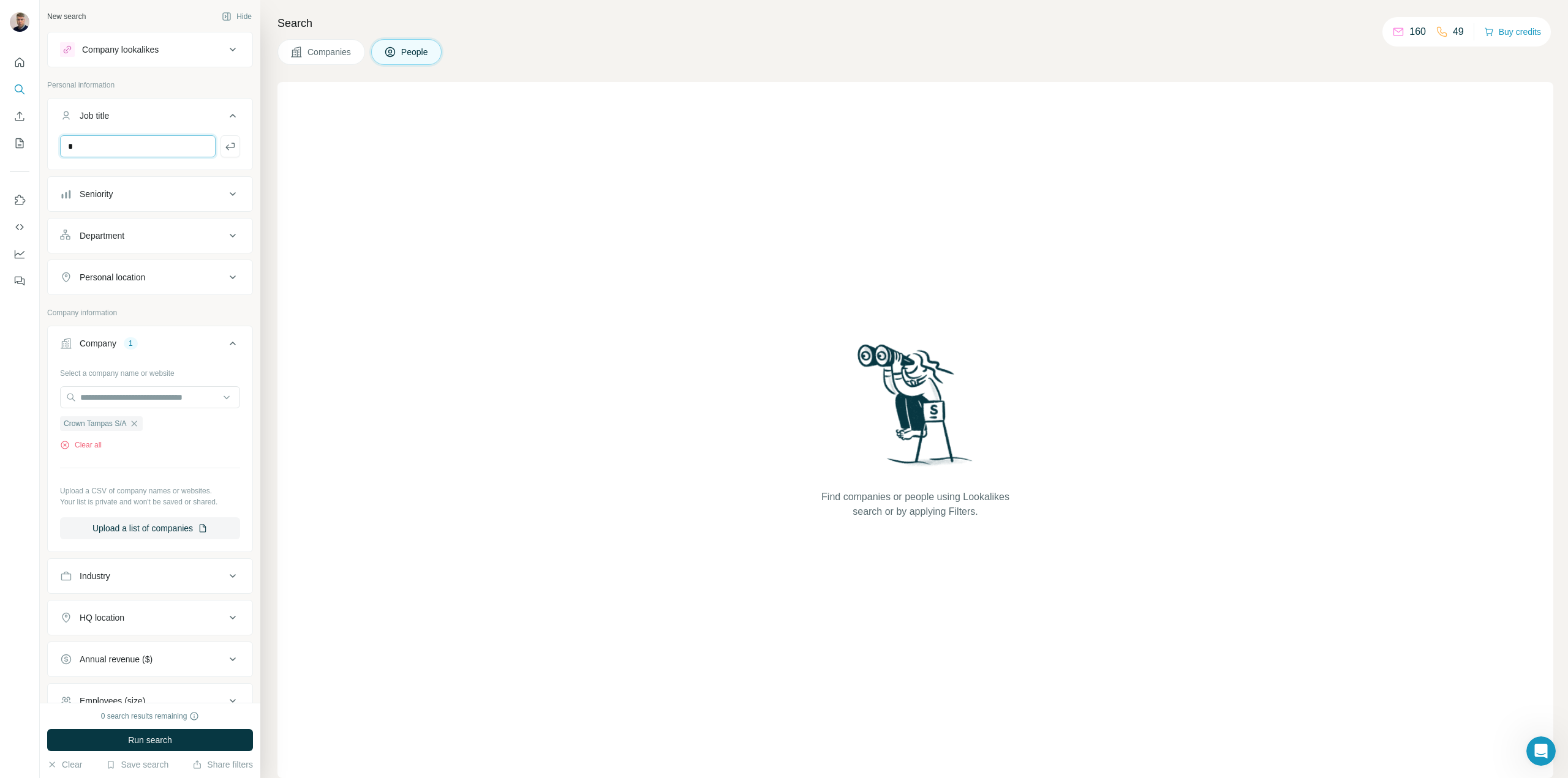 type 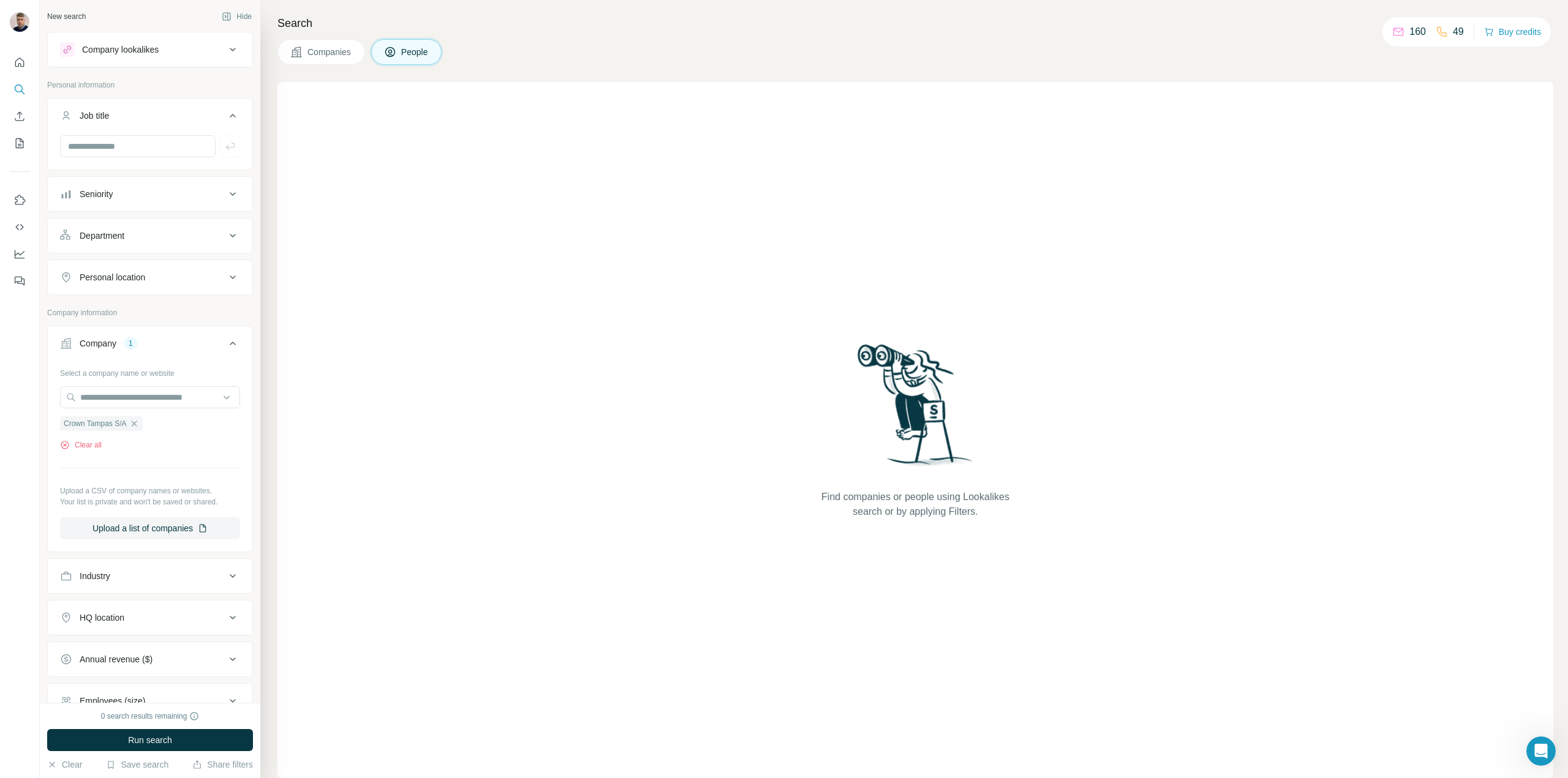 click 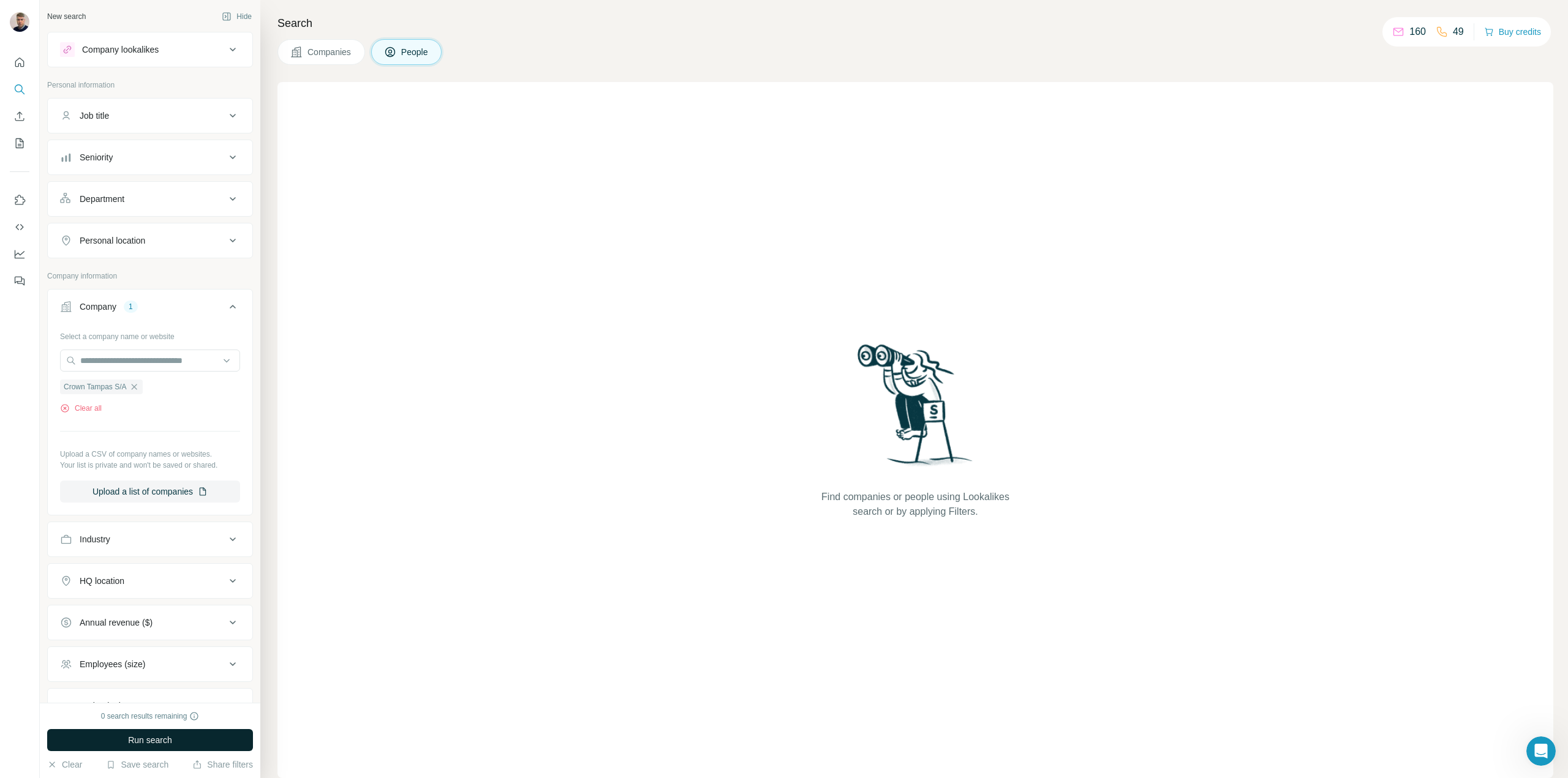 click on "Run search" at bounding box center [150, 740] 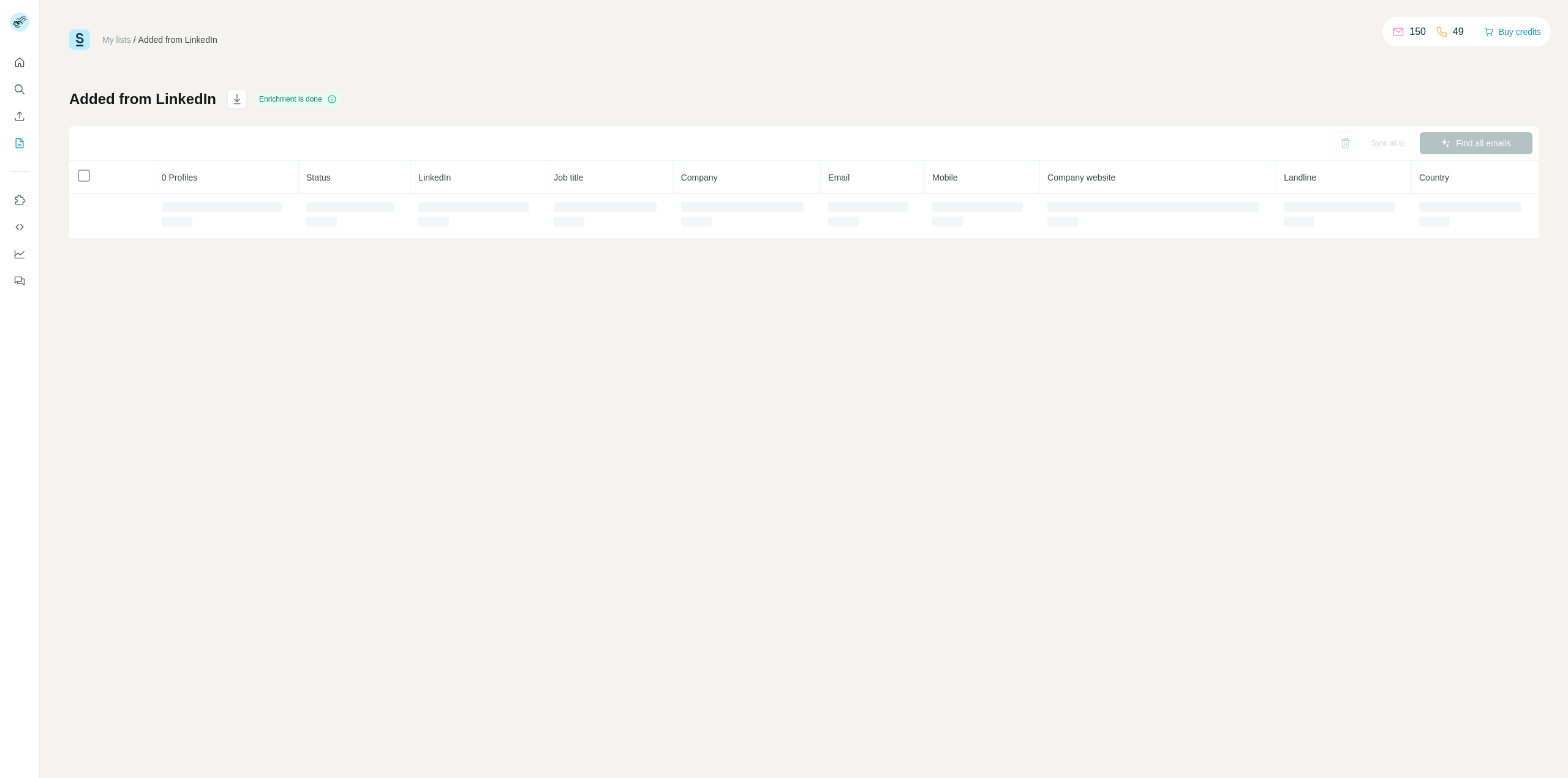 scroll, scrollTop: 0, scrollLeft: 0, axis: both 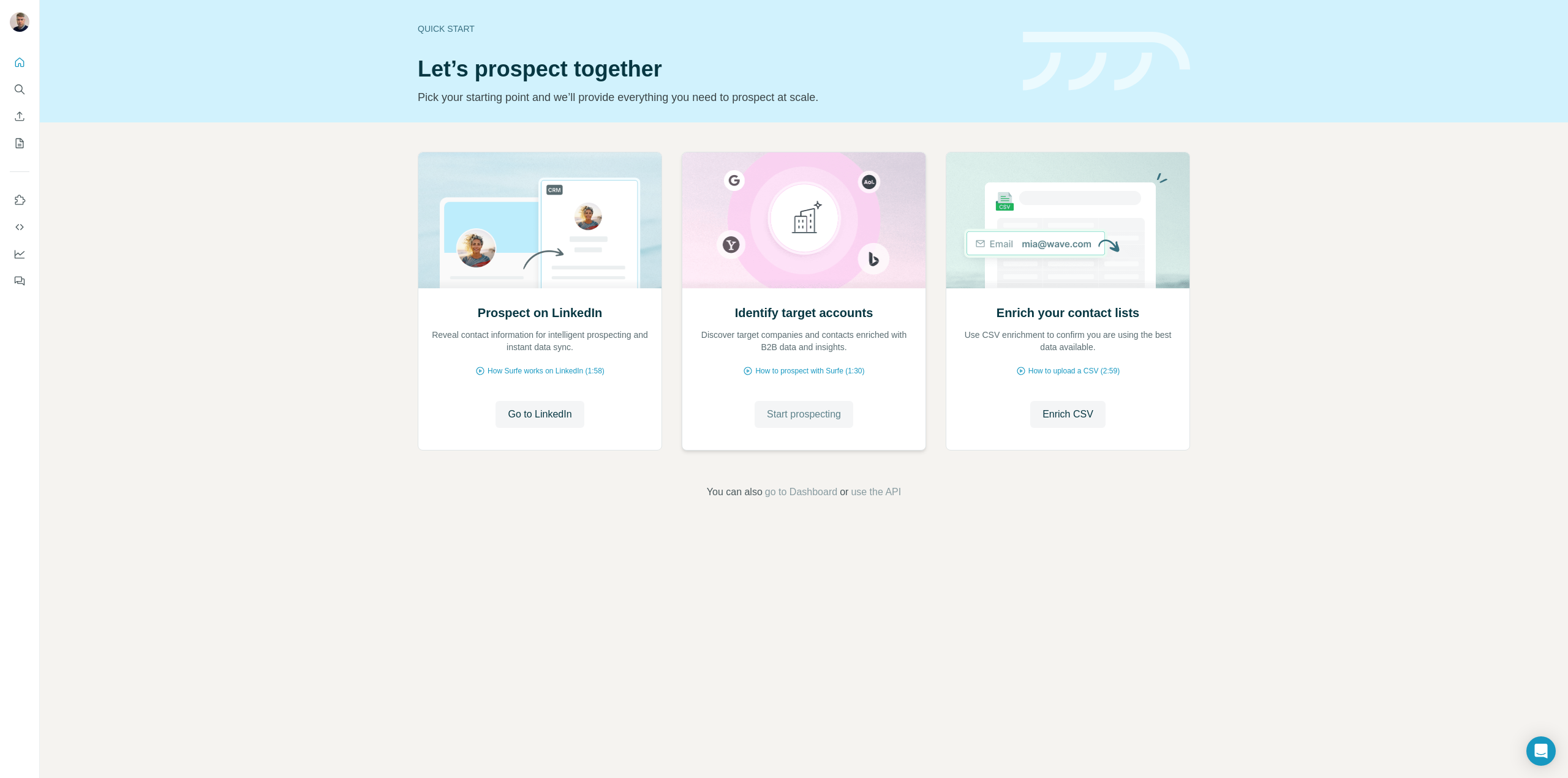 click on "Start prospecting" at bounding box center [804, 414] 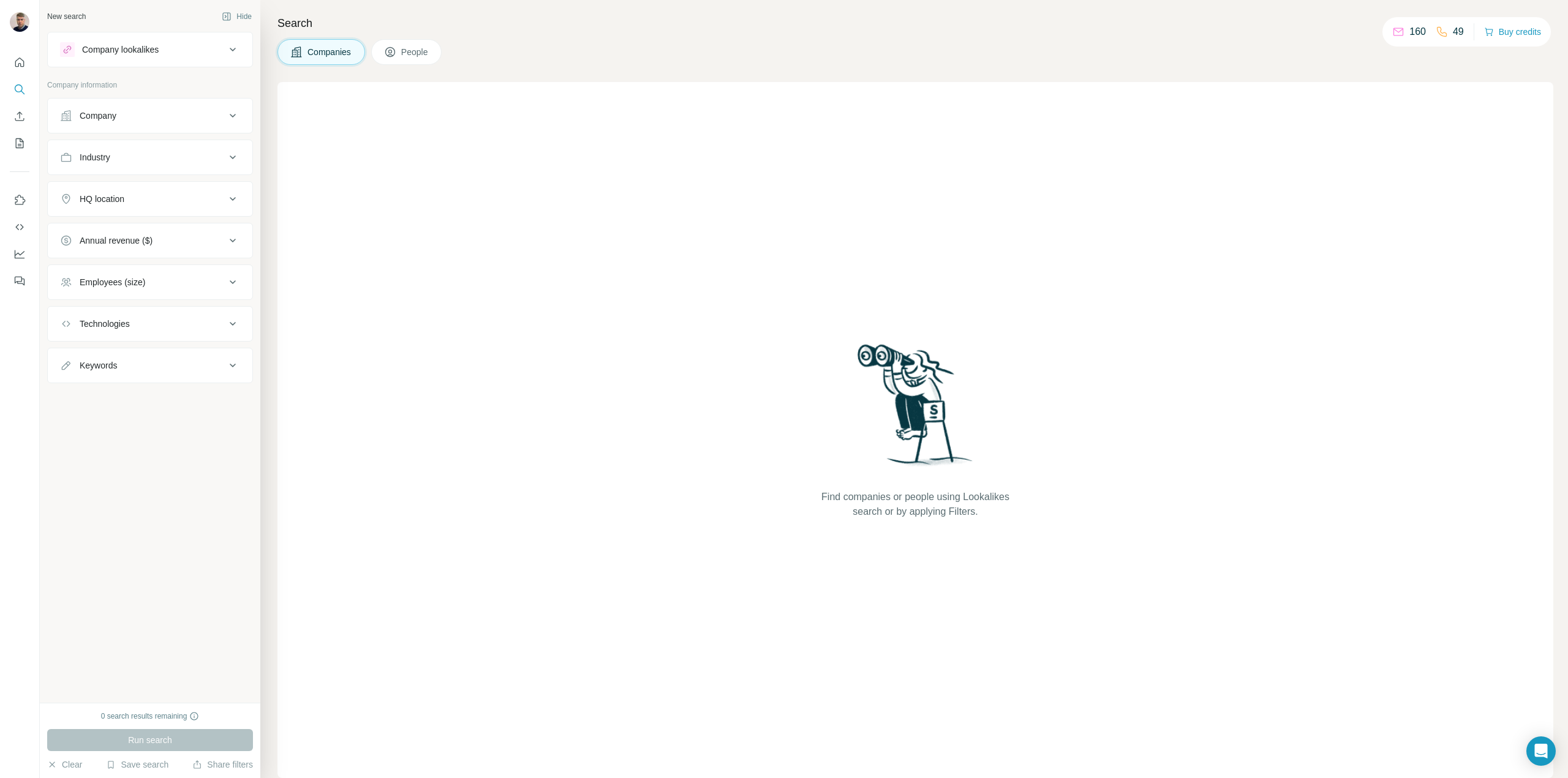 click on "Company" at bounding box center (143, 116) 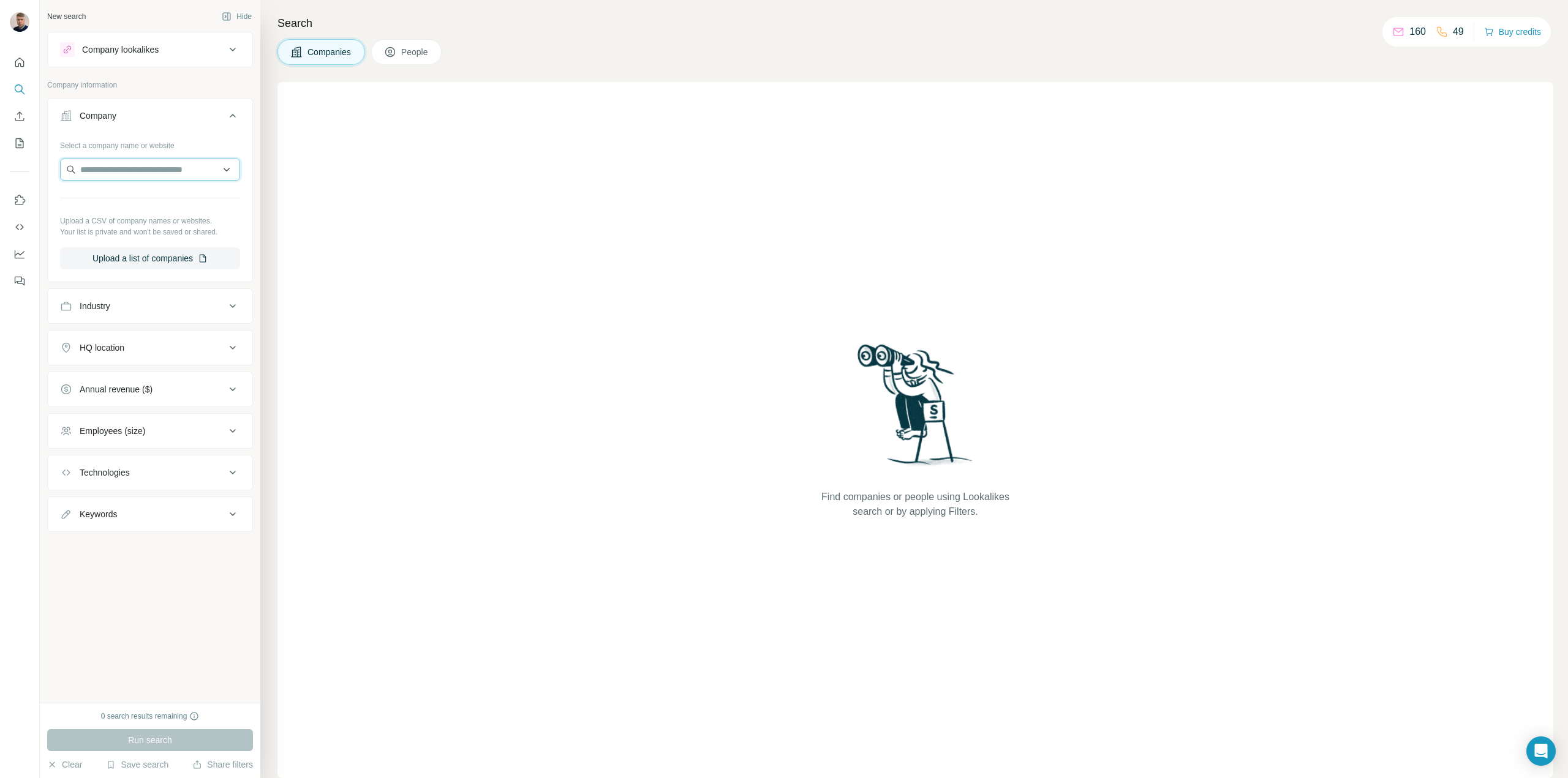 click at bounding box center (150, 170) 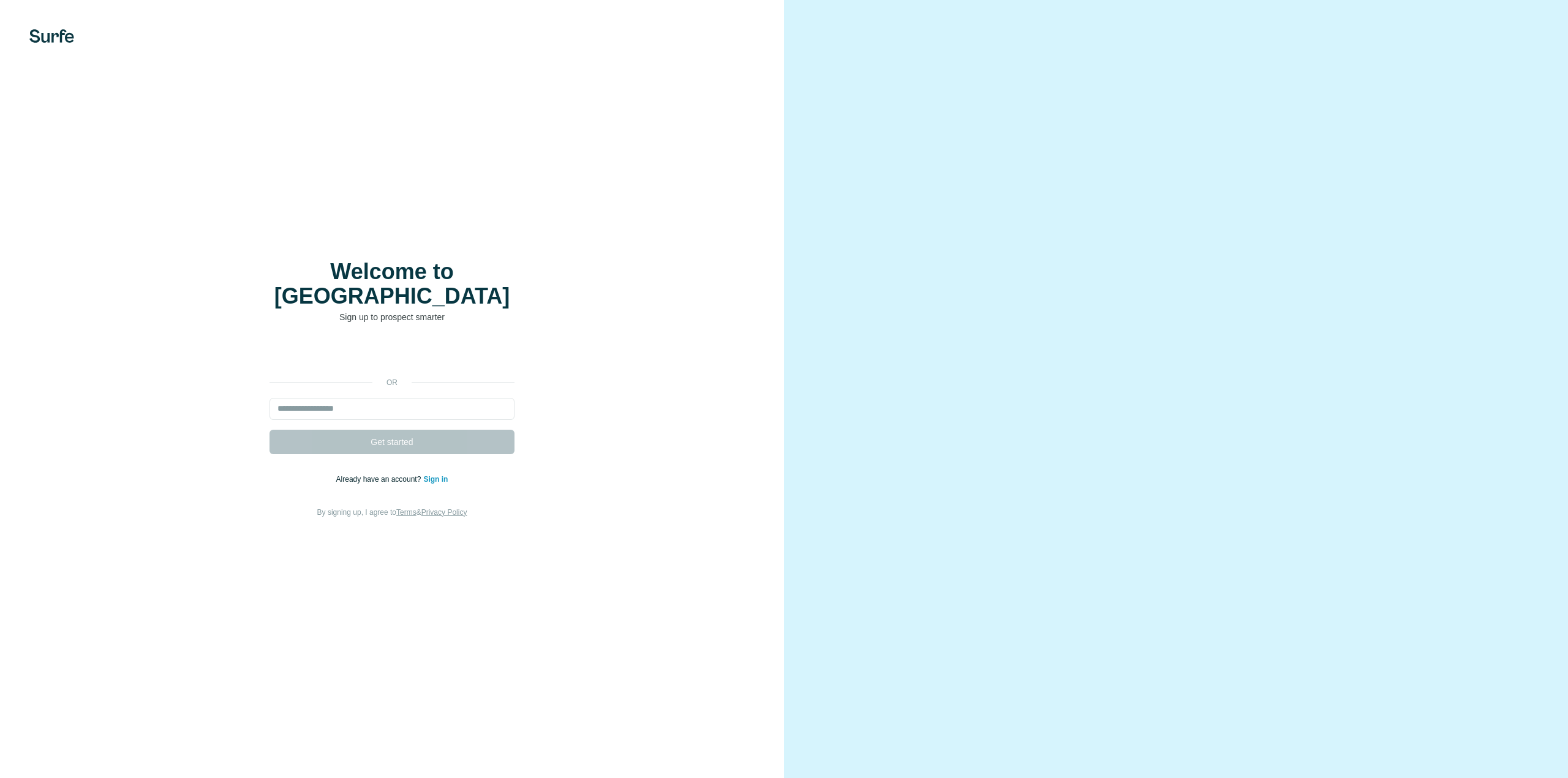 scroll, scrollTop: 0, scrollLeft: 0, axis: both 